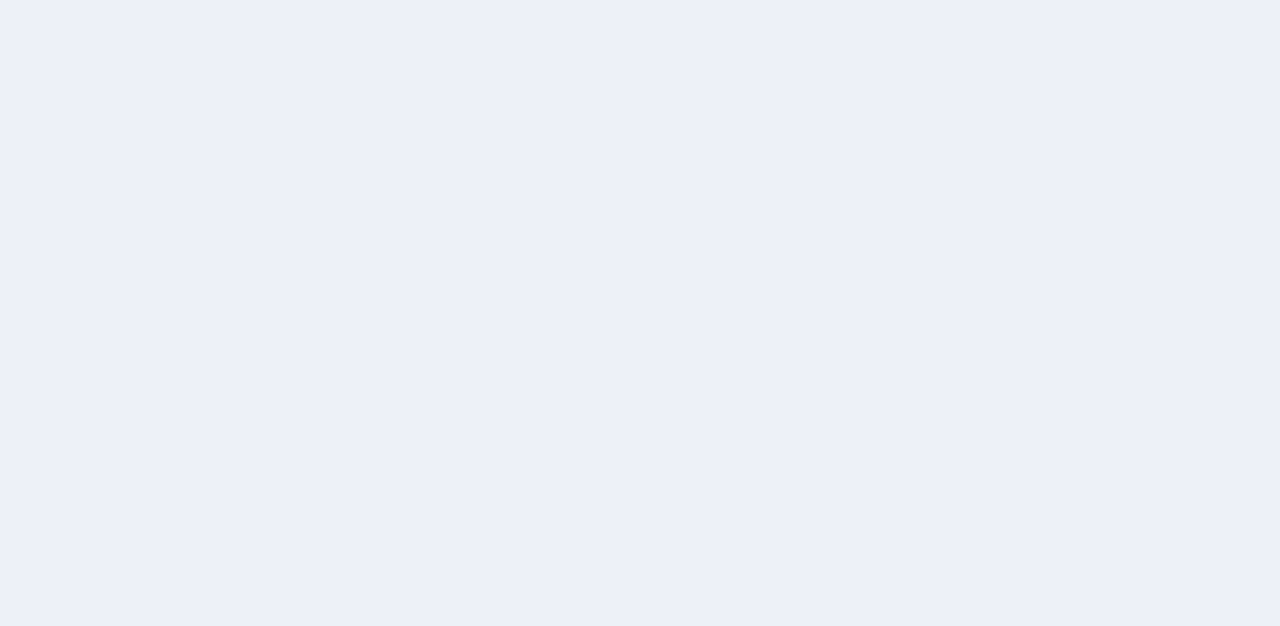 scroll, scrollTop: 0, scrollLeft: 0, axis: both 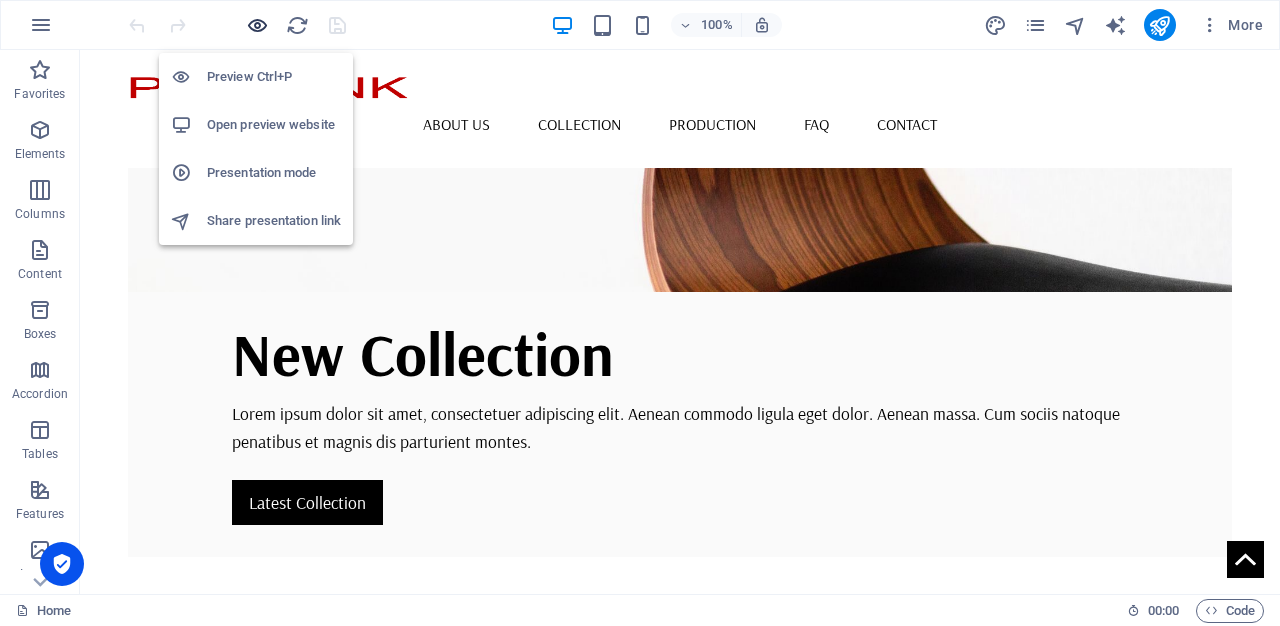 click at bounding box center (257, 25) 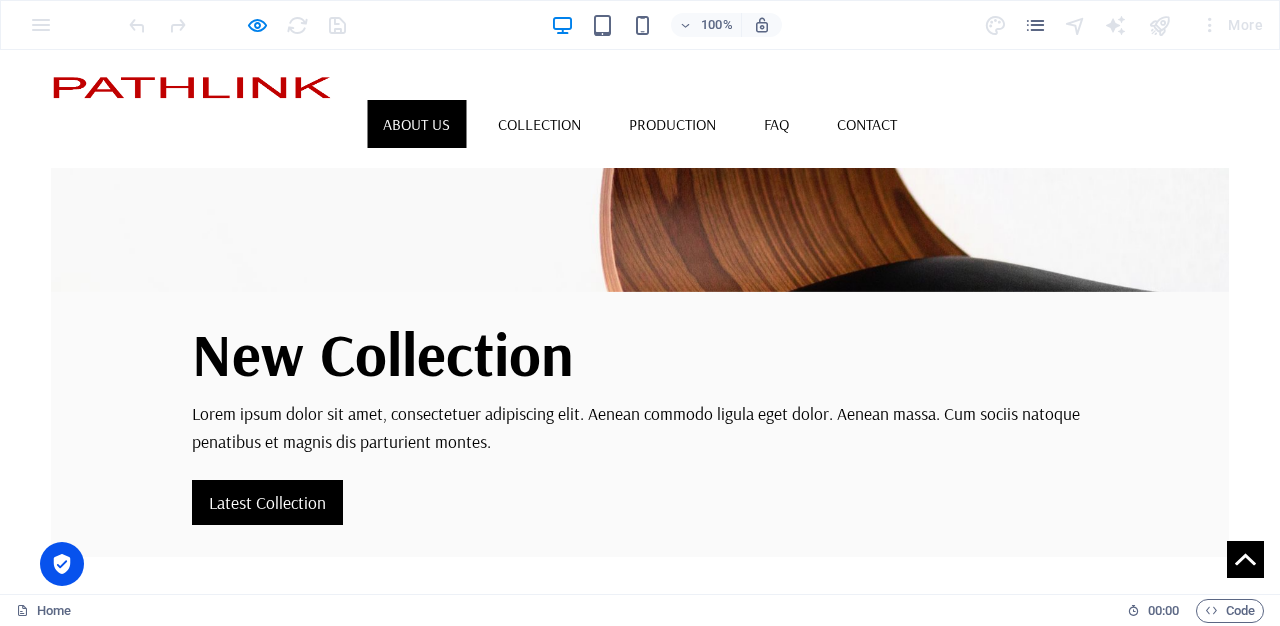 click on "About us" at bounding box center [416, 124] 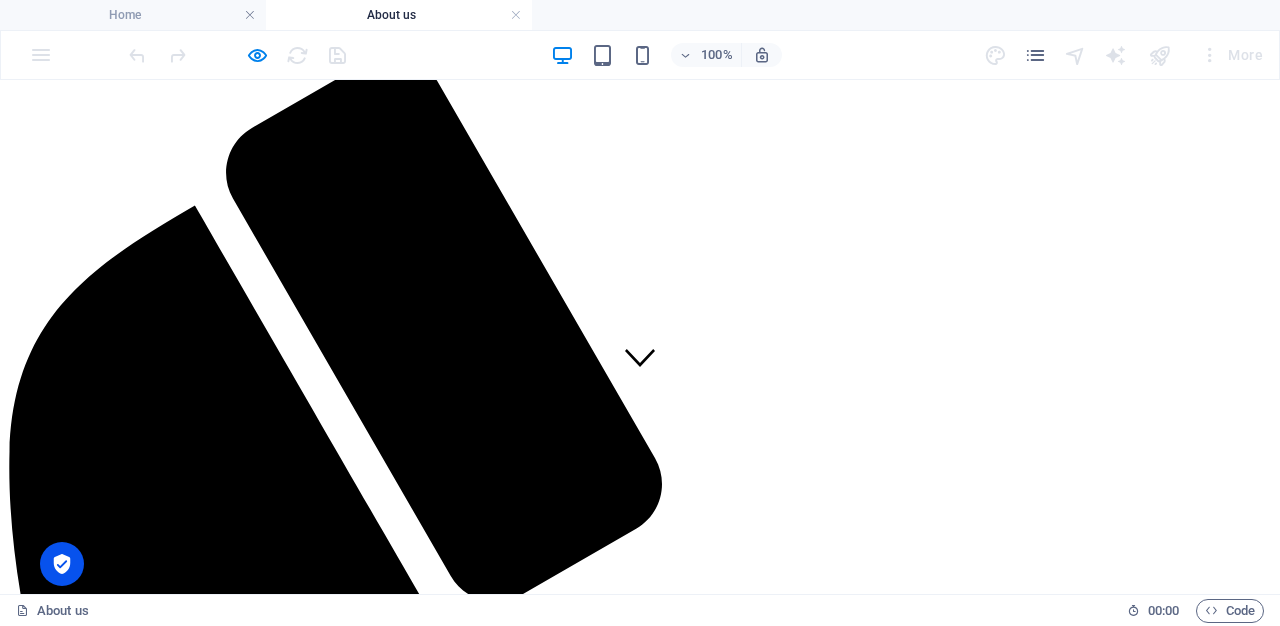 scroll, scrollTop: 0, scrollLeft: 0, axis: both 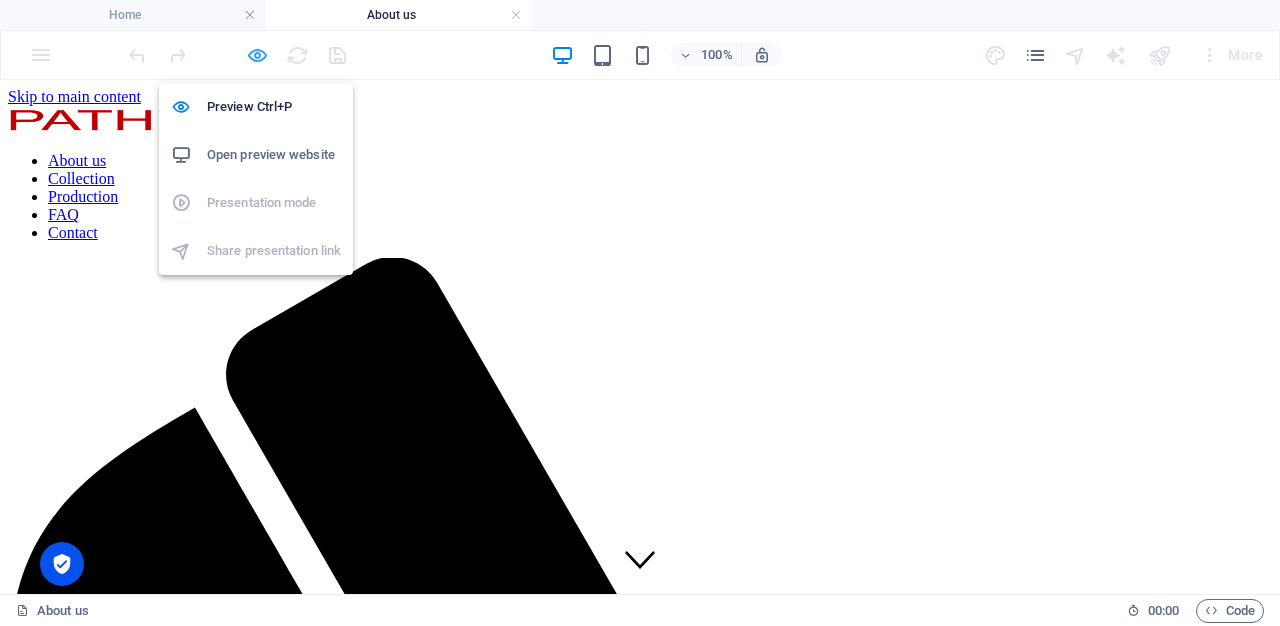click at bounding box center [257, 55] 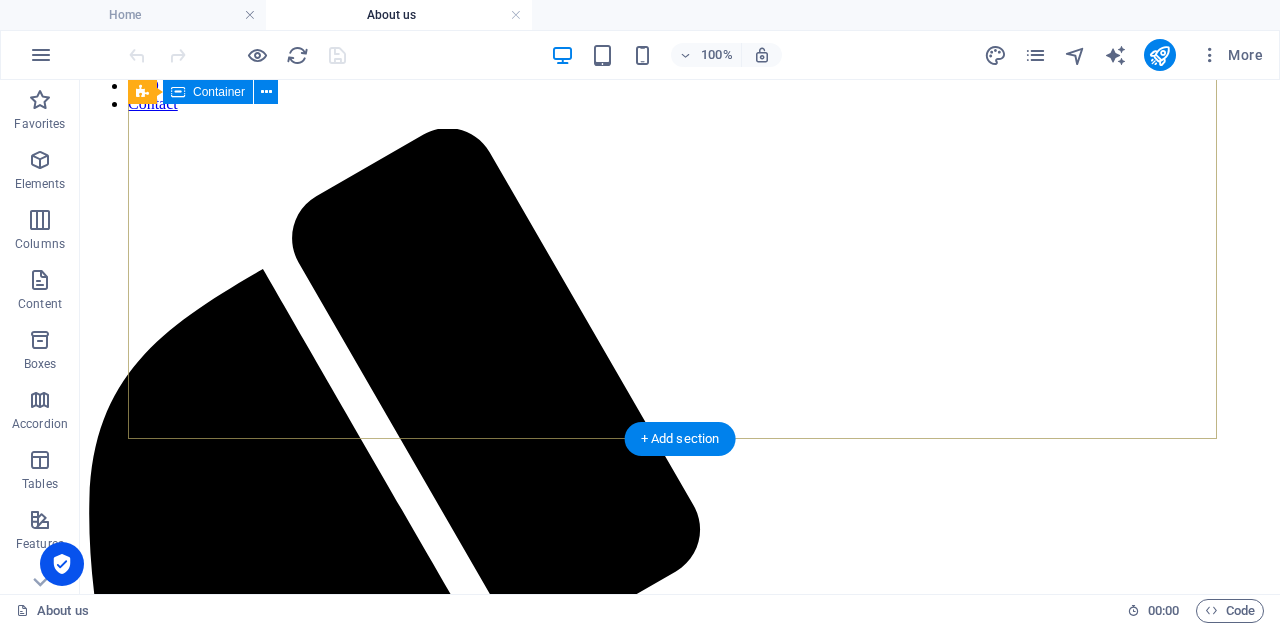 scroll, scrollTop: 388, scrollLeft: 0, axis: vertical 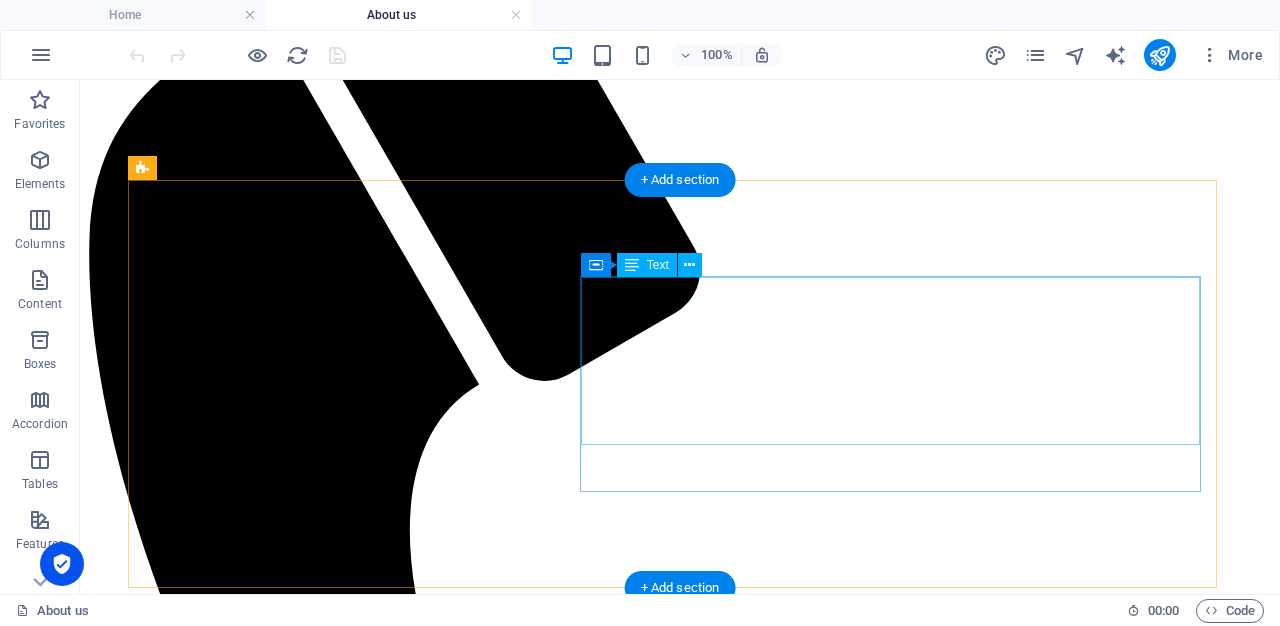 click on "Text" at bounding box center (658, 265) 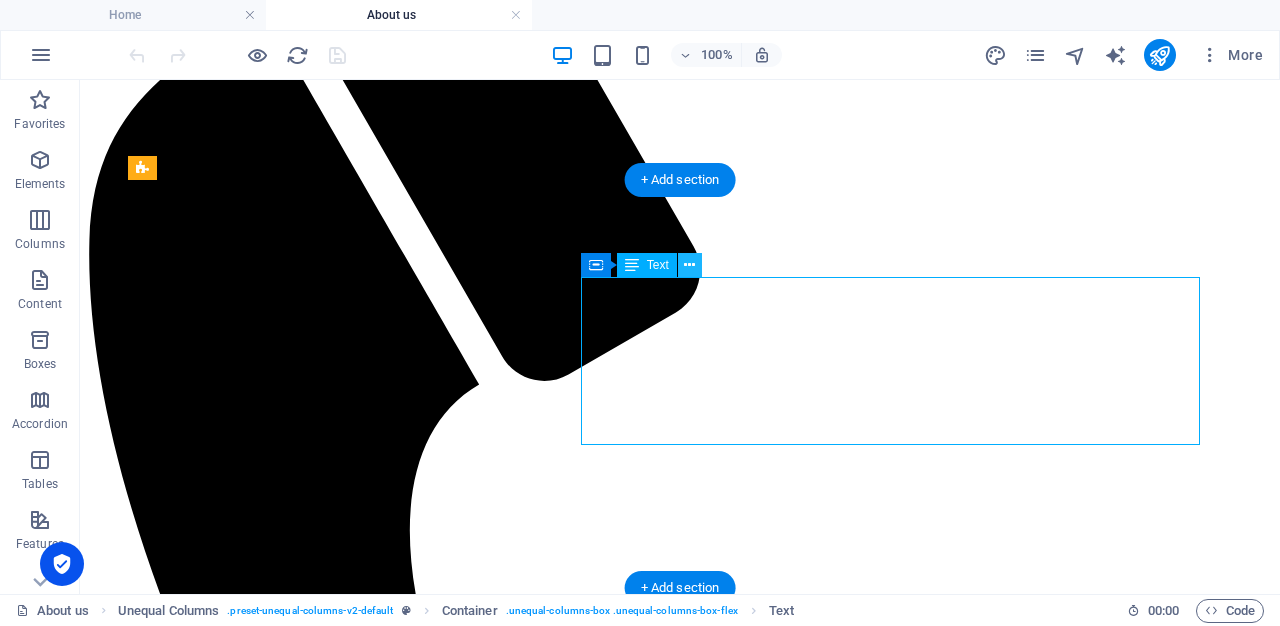 click at bounding box center [689, 265] 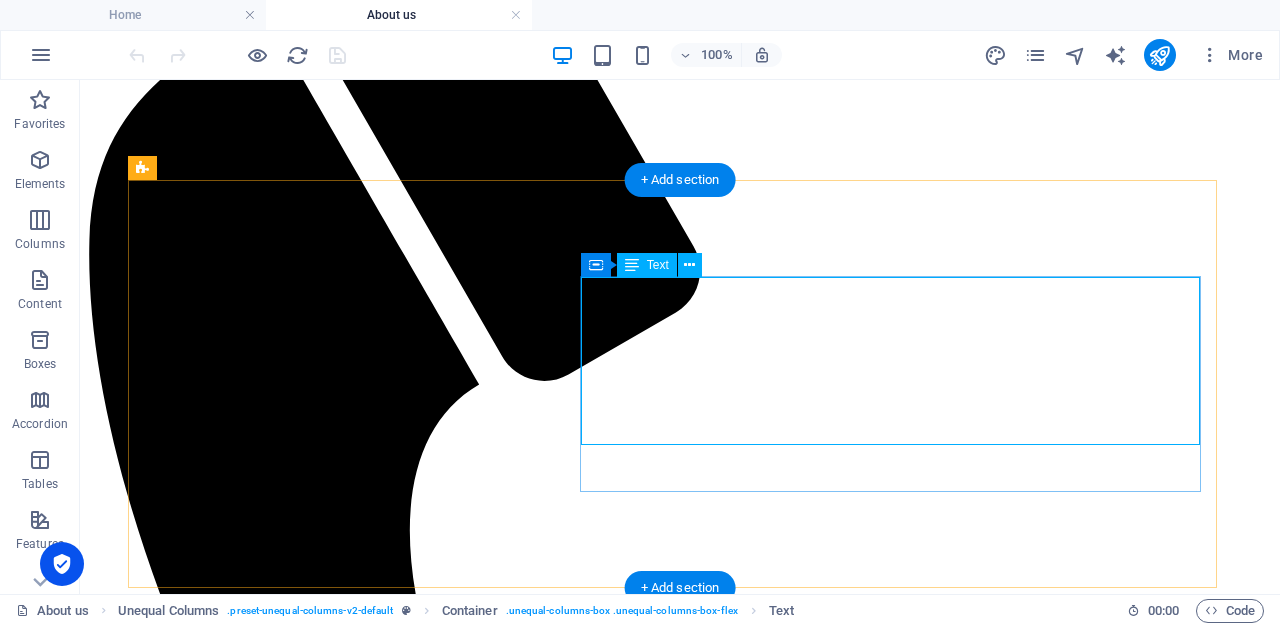 click on "Lorem ipsum dolor sit amet, consectetuer adipiscing elit. Aenean commodo ligula eget dolor. Aenean massa. Cum sociis natoque penatibus et magnis dis parturient montes, nascetur ridiculus mus. Donec quam felis, ultricies nec, pellentesque eu, pretium quis, sem. Nulla consequat massa quis enim. Donec pede justo, fringilla vel, aliquet nec, vulputate eget, arcu. In enim justo, rhoncus ut, imperdiet a, venenatis vitae, justo. Nullam dictum felis eu pede mollis pretium. Integer tincidunt. Cras dapibus." at bounding box center [680, 2049] 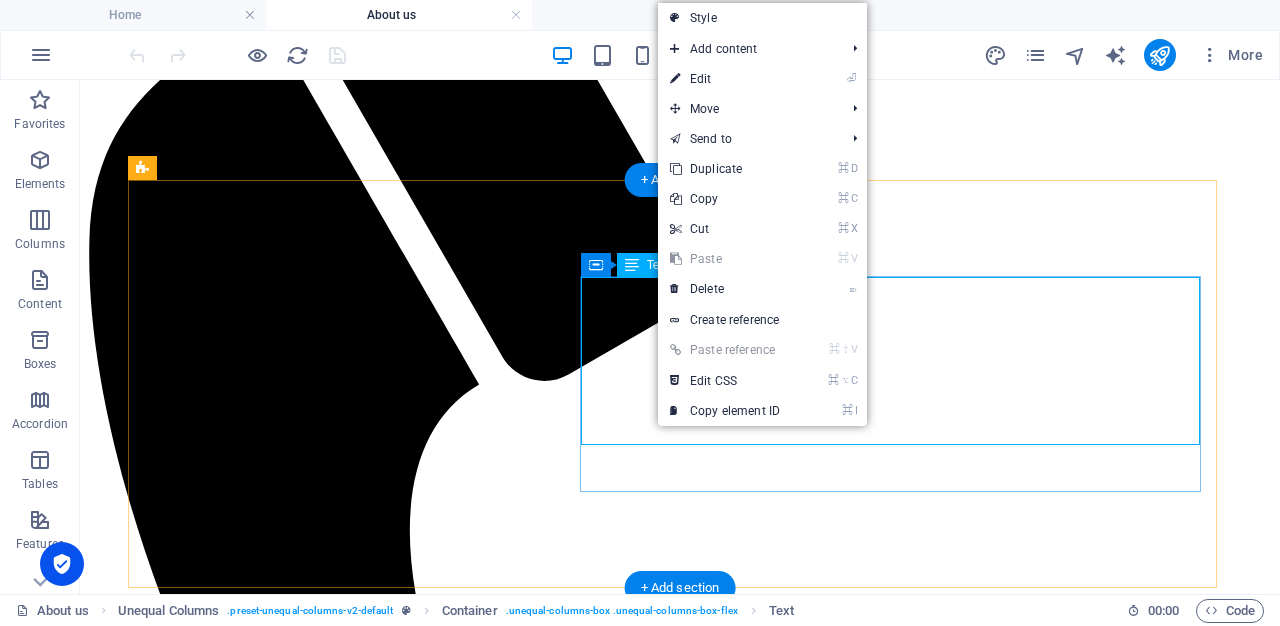 click on "Lorem ipsum dolor sit amet, consectetuer adipiscing elit. Aenean commodo ligula eget dolor. Aenean massa. Cum sociis natoque penatibus et magnis dis parturient montes, nascetur ridiculus mus. Donec quam felis, ultricies nec, pellentesque eu, pretium quis, sem. Nulla consequat massa quis enim. Donec pede justo, fringilla vel, aliquet nec, vulputate eget, arcu. In enim justo, rhoncus ut, imperdiet a, venenatis vitae, justo. Nullam dictum felis eu pede mollis pretium. Integer tincidunt. Cras dapibus." at bounding box center (680, 2049) 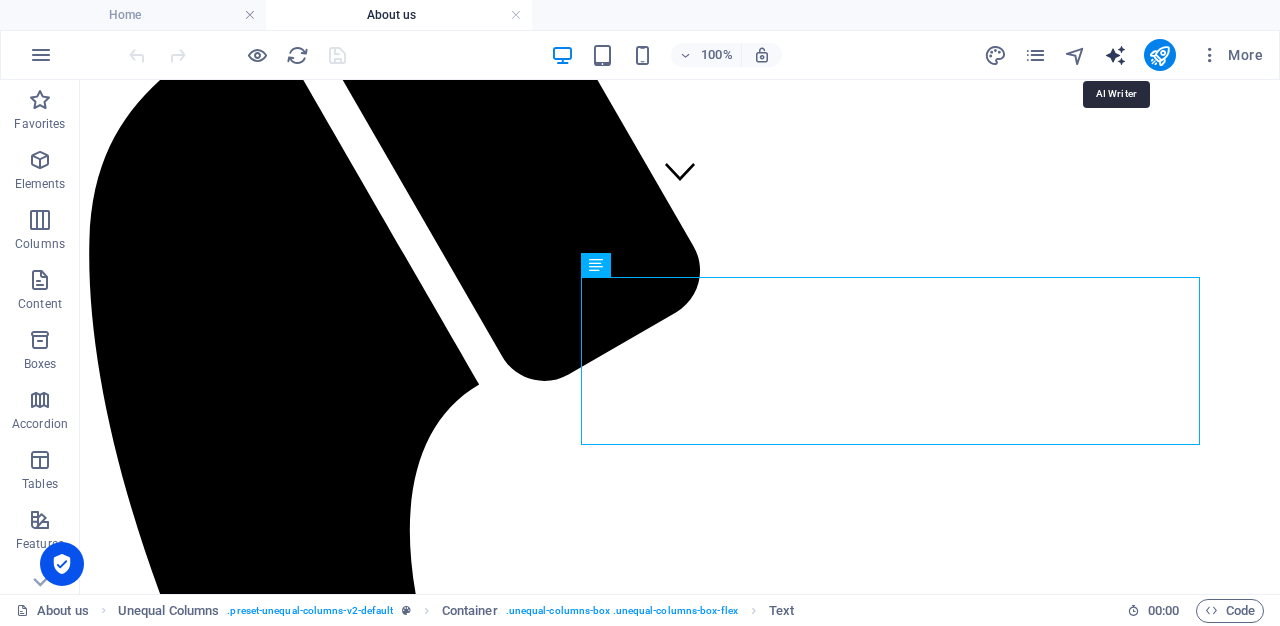 click at bounding box center [1115, 55] 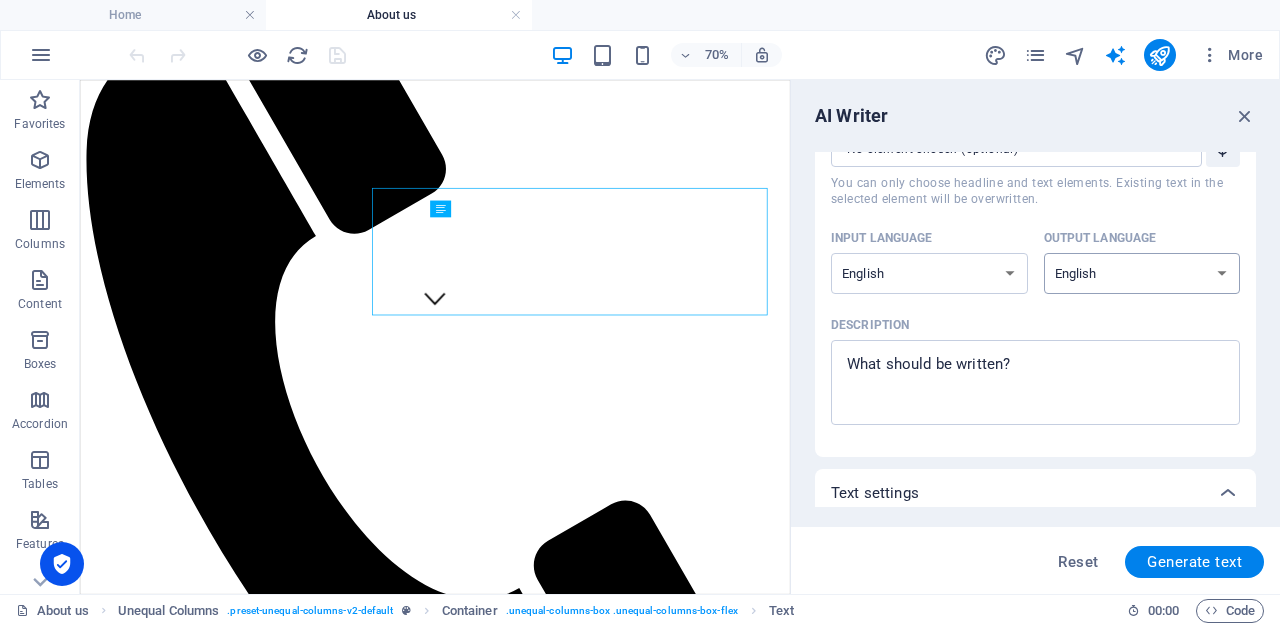scroll, scrollTop: 218, scrollLeft: 0, axis: vertical 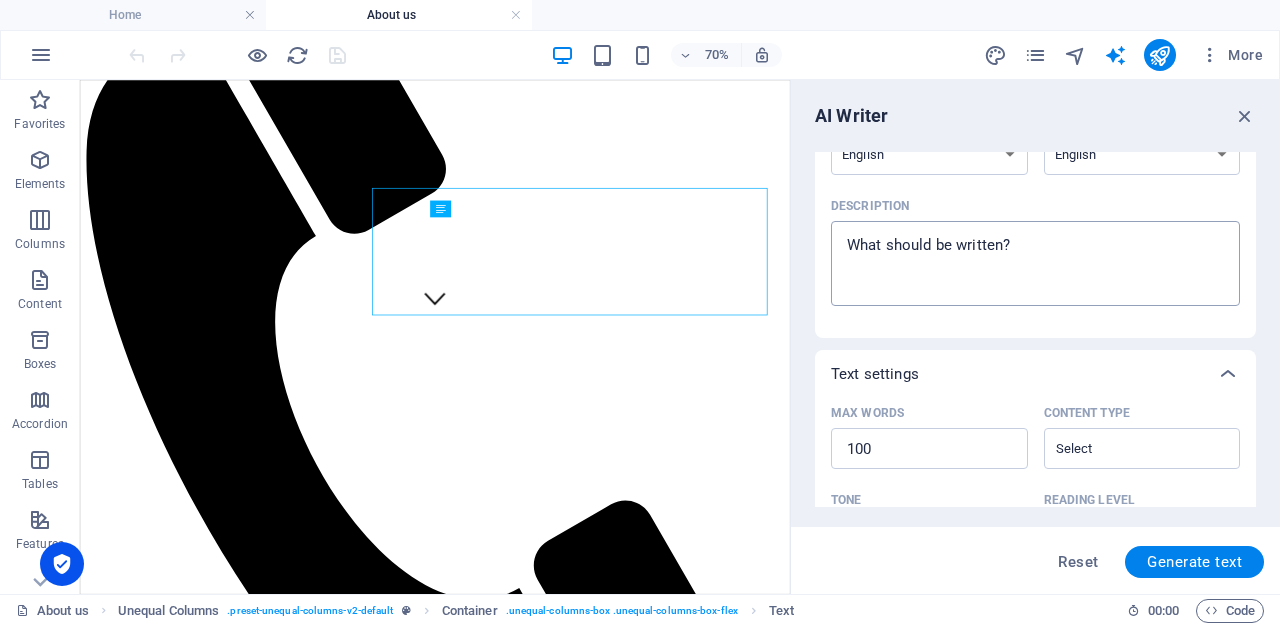 type on "x" 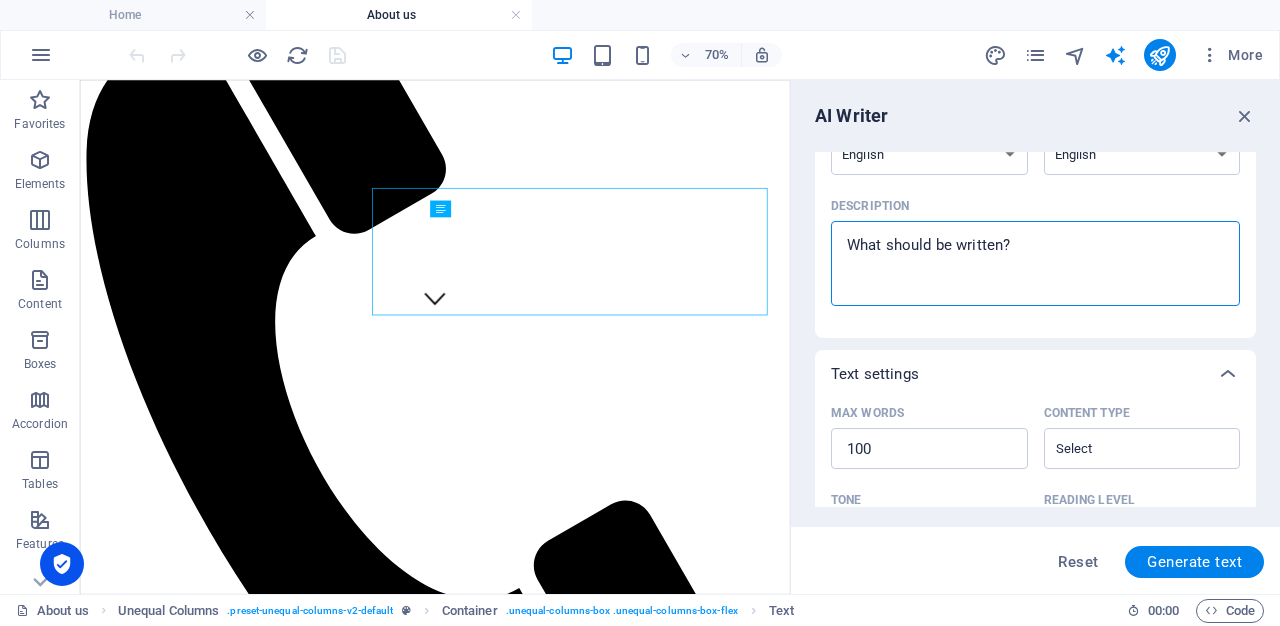 click on "Description x ​" at bounding box center [1035, 263] 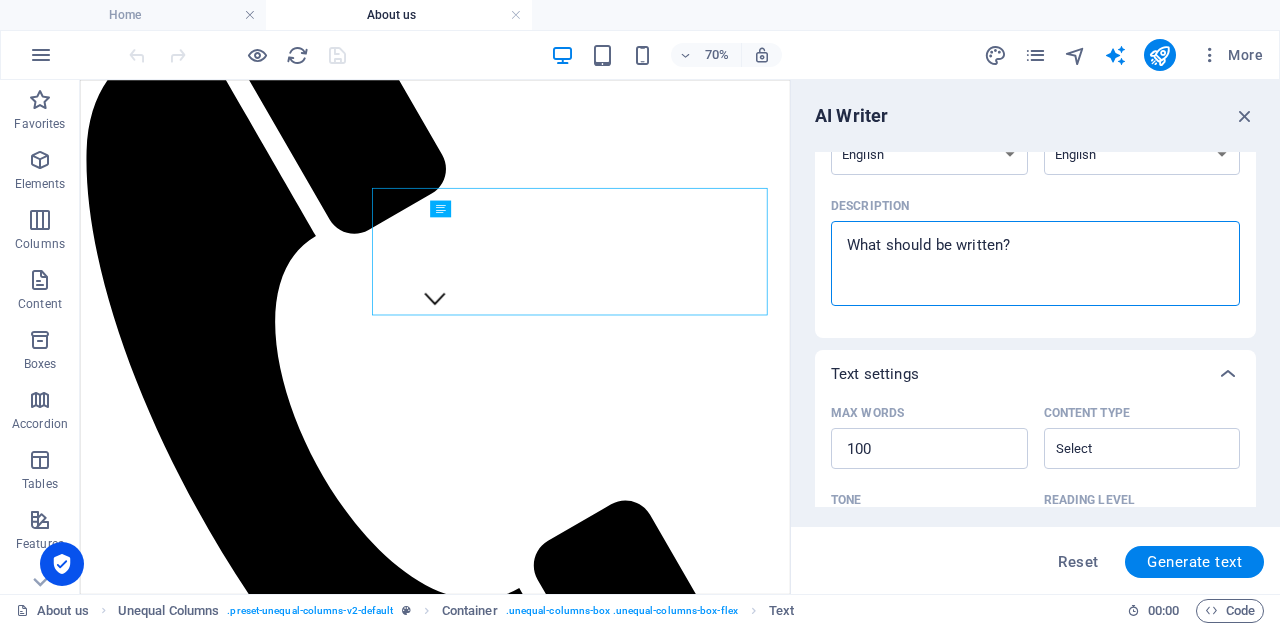 type on "A" 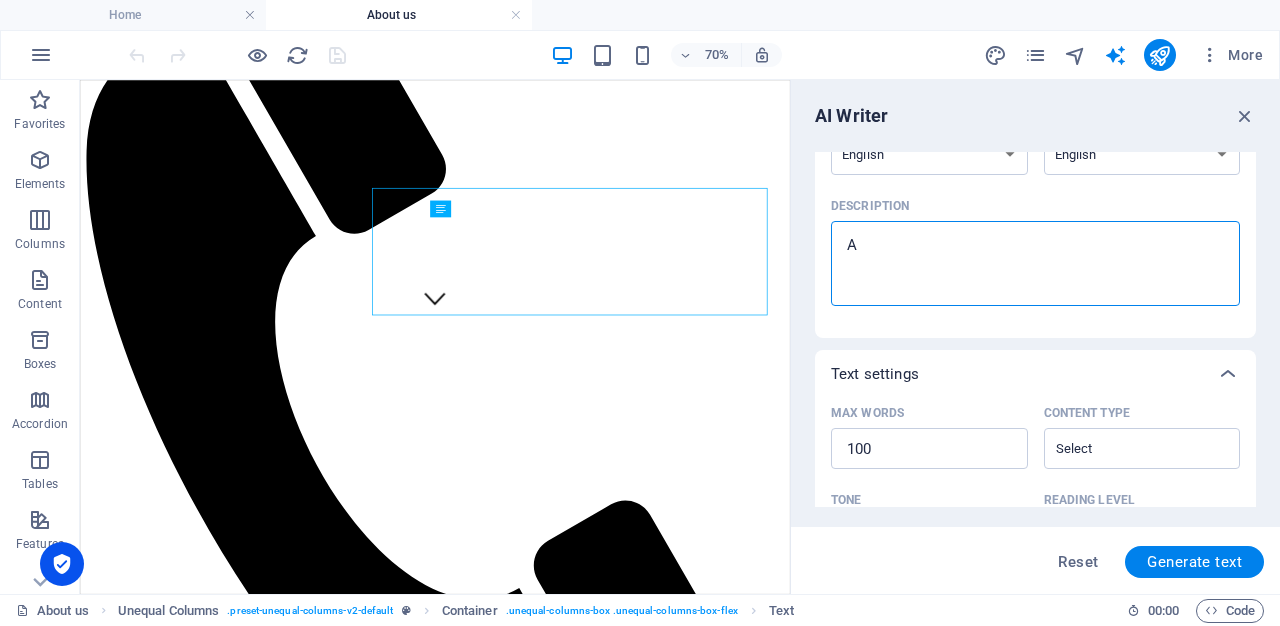 type on "x" 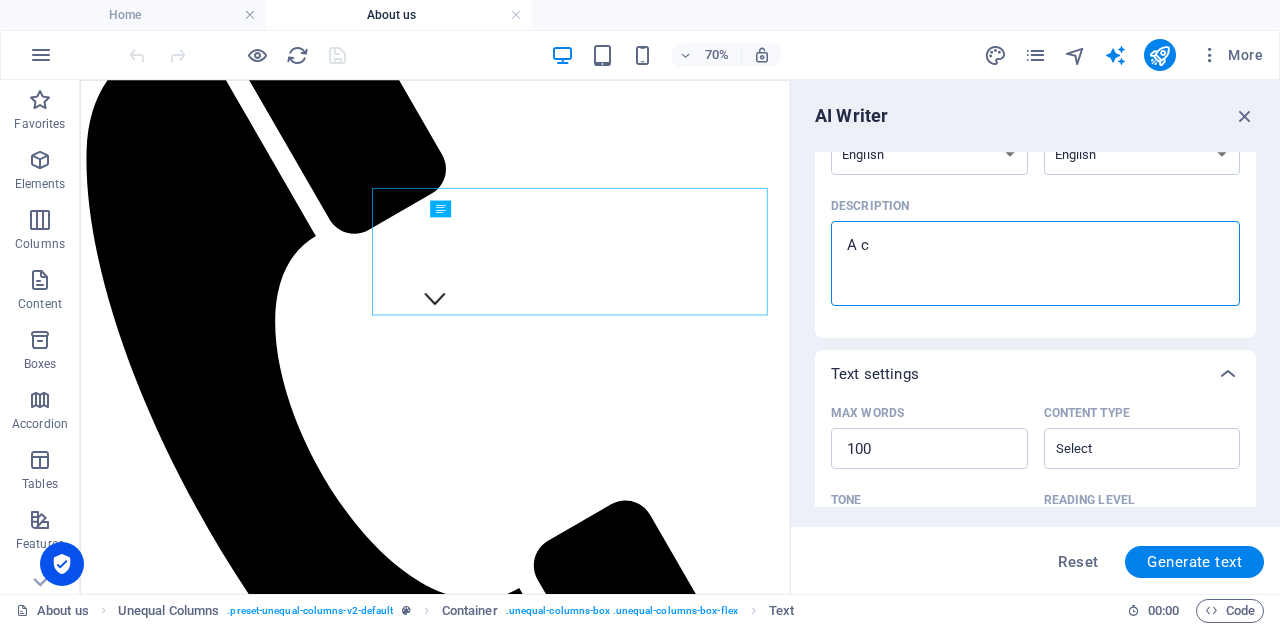 type on "A co" 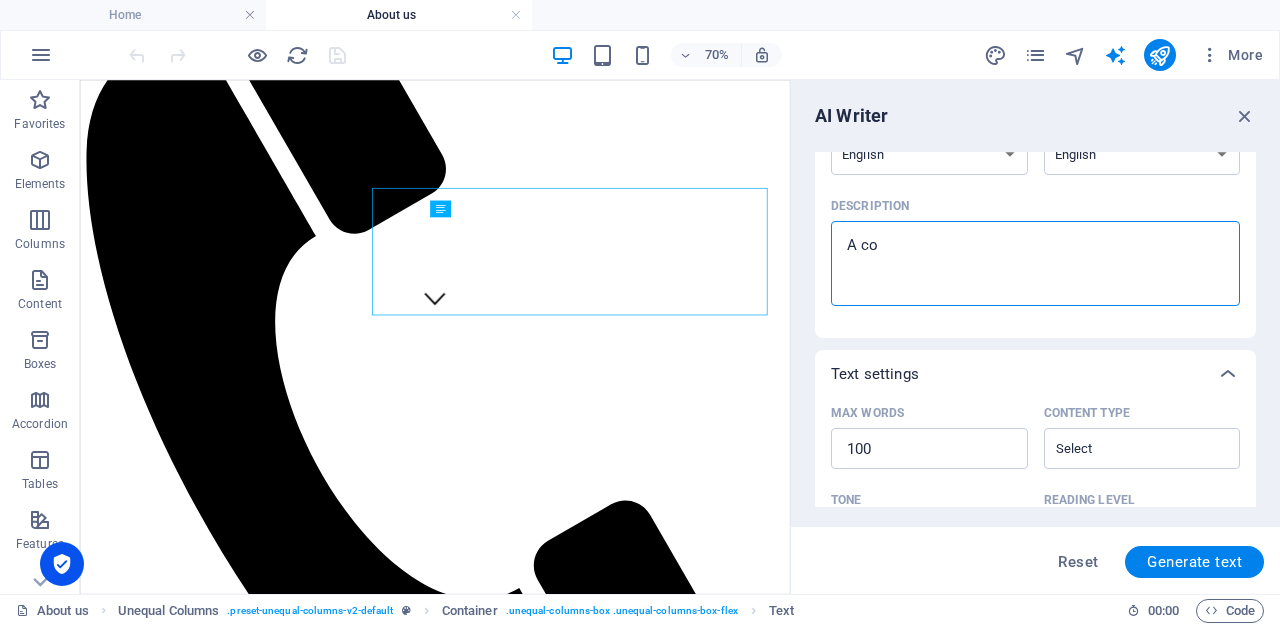 type on "A com" 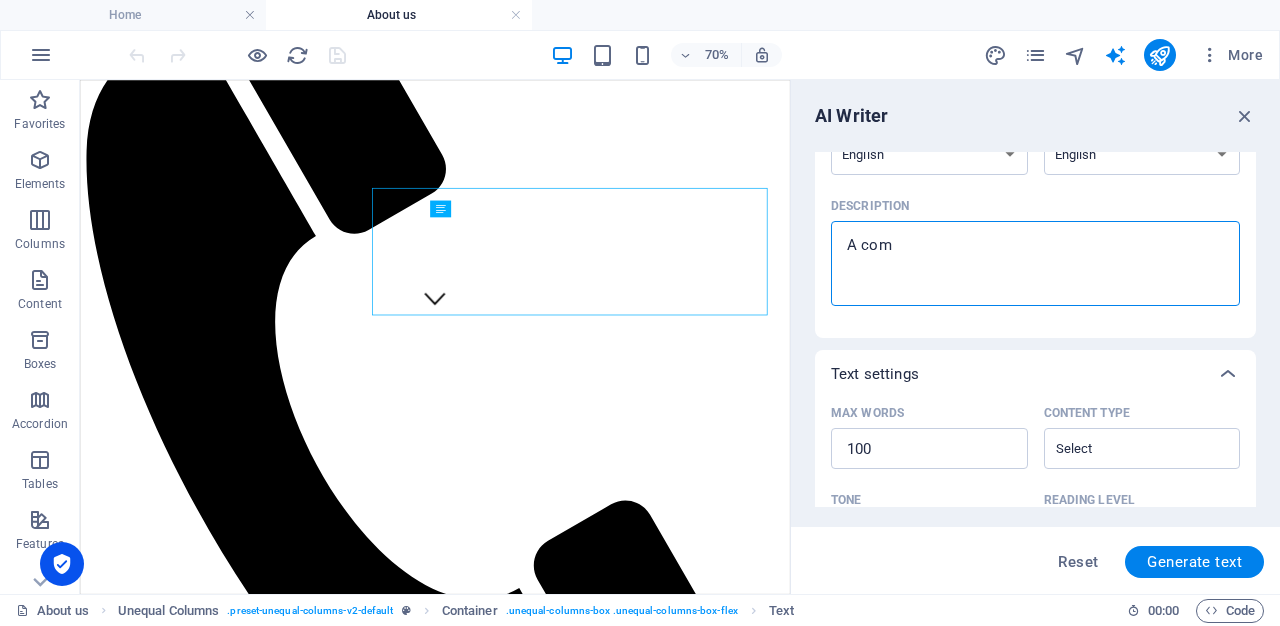 type on "A comp" 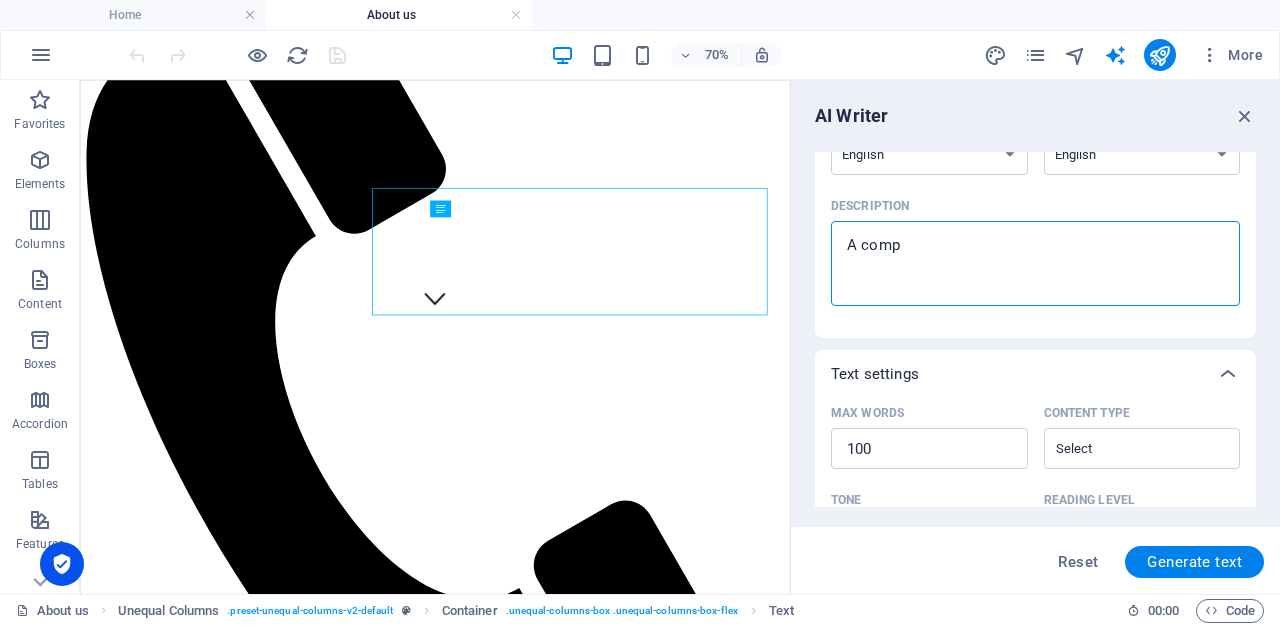 type on "A compa" 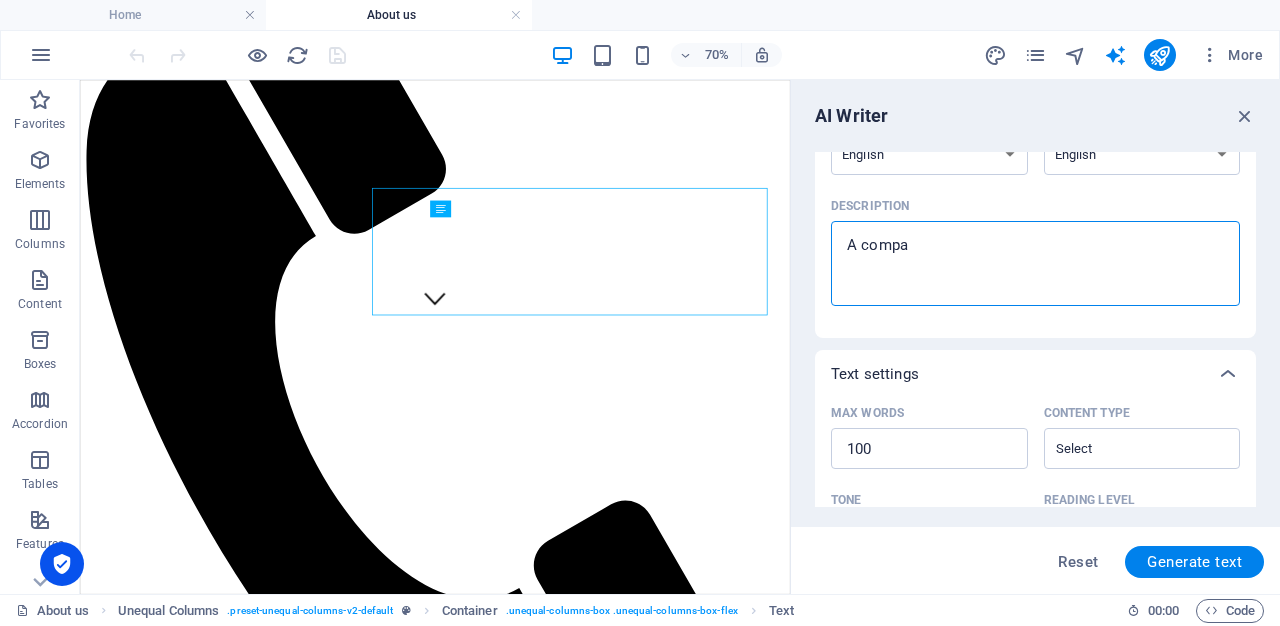 type on "A compan" 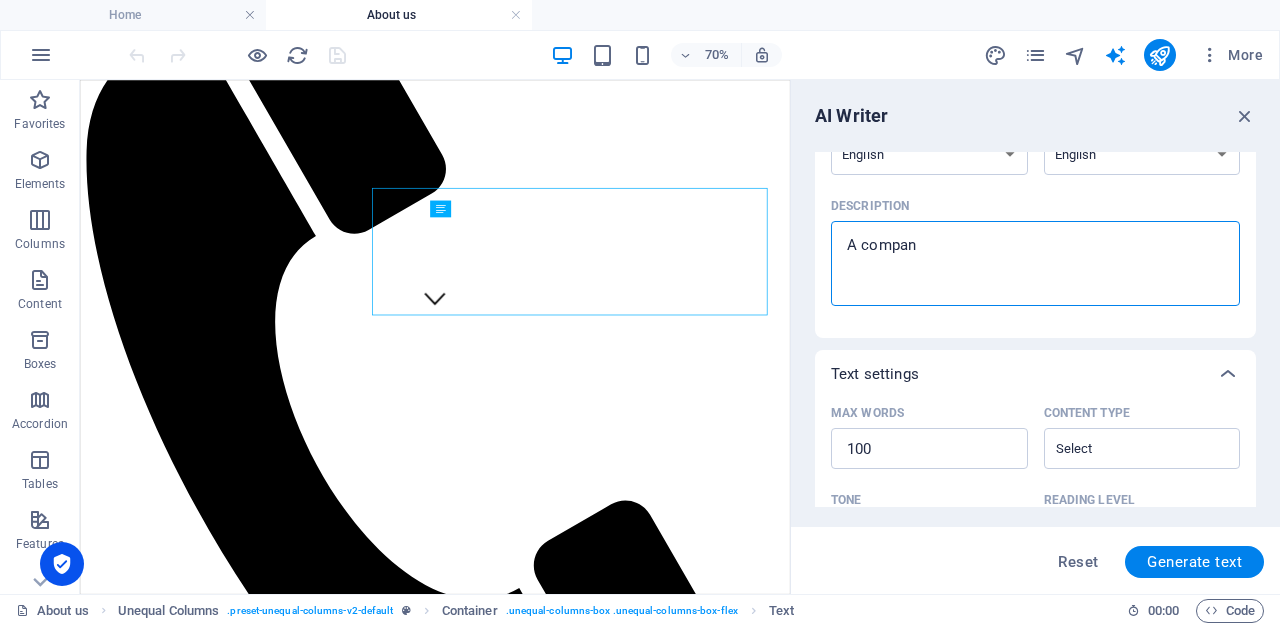 type on "A company" 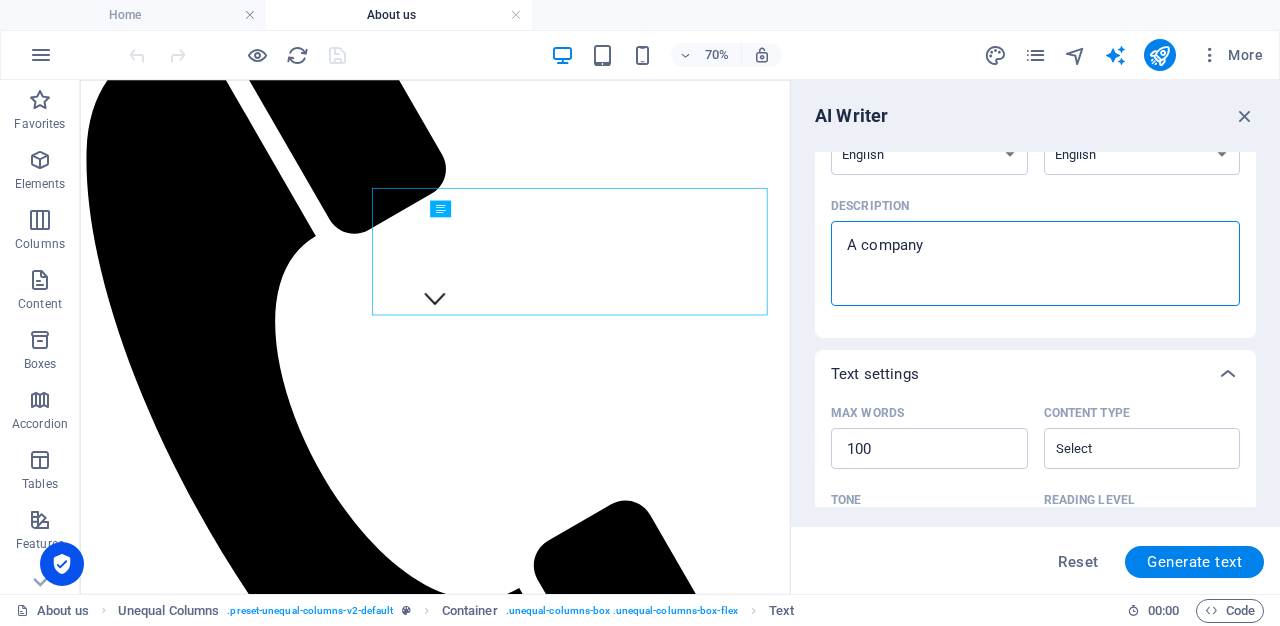 type on "x" 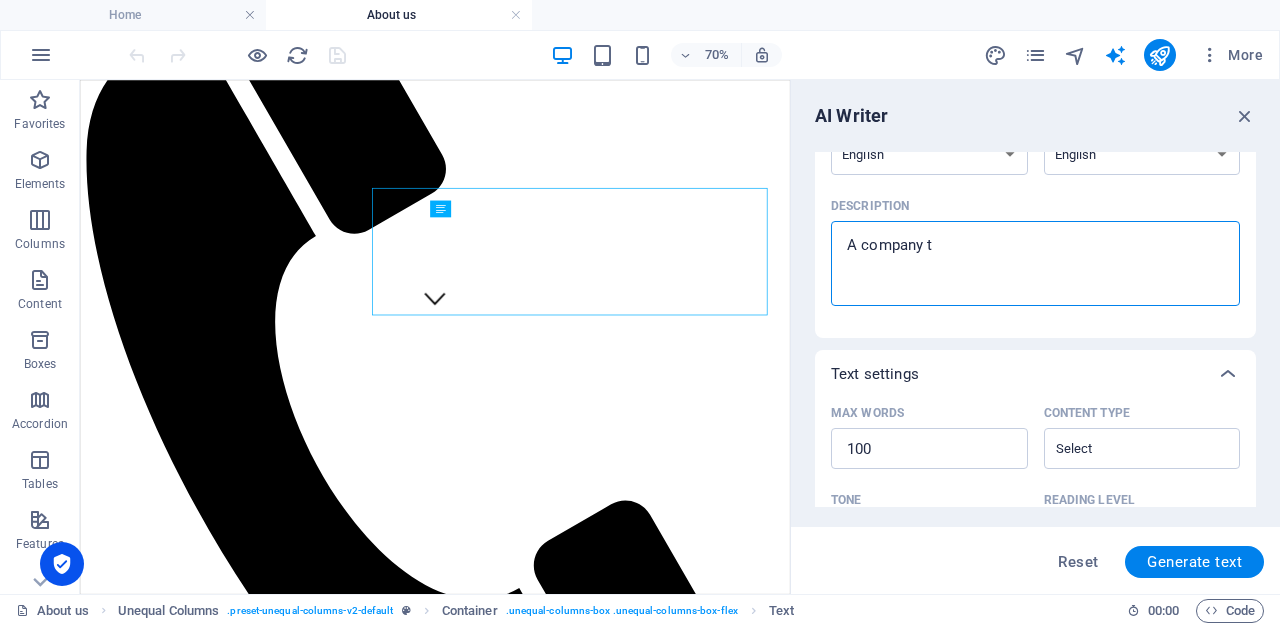 type on "A company th" 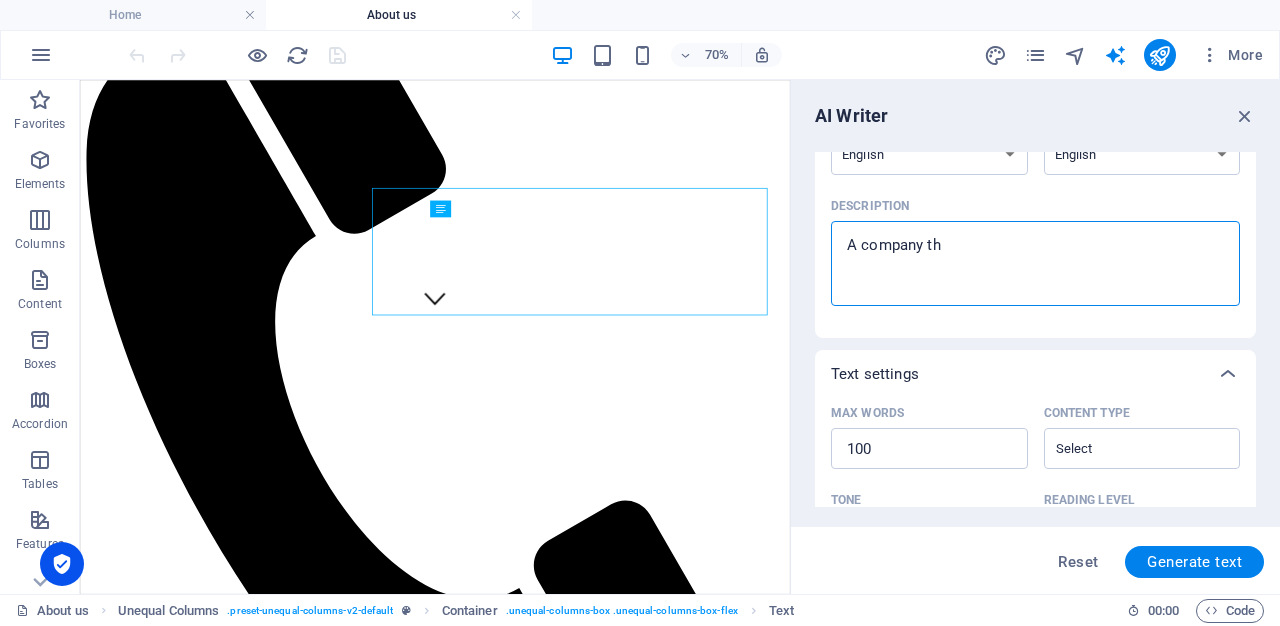 type on "A company tha" 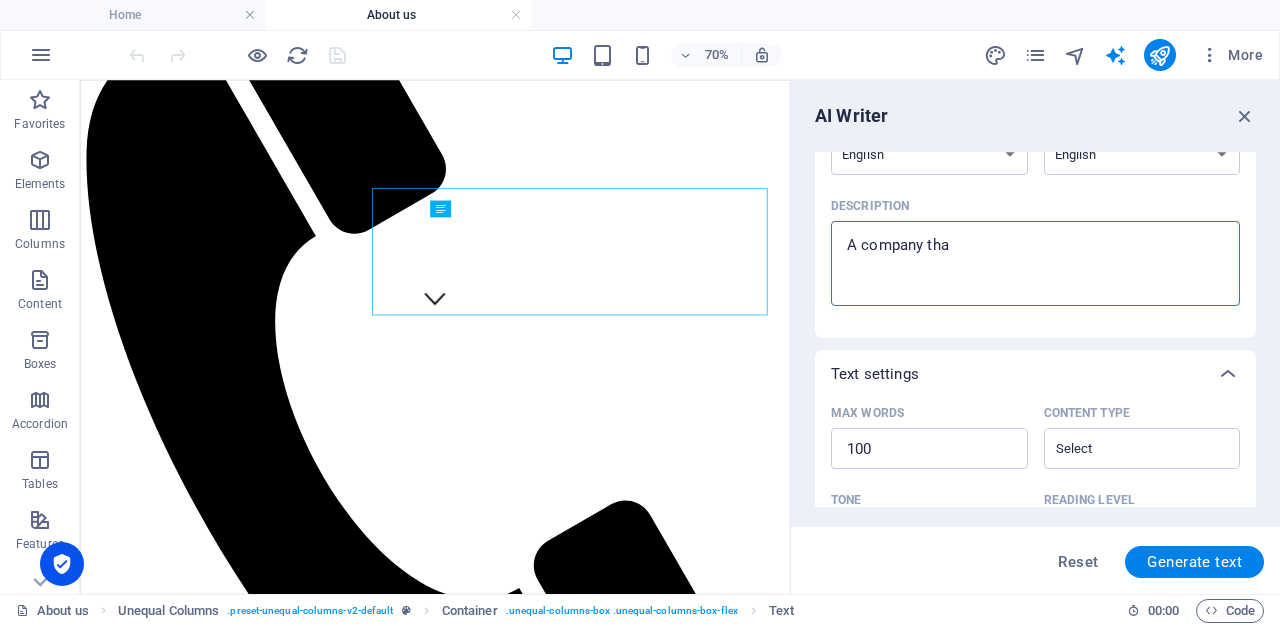 type on "A company that" 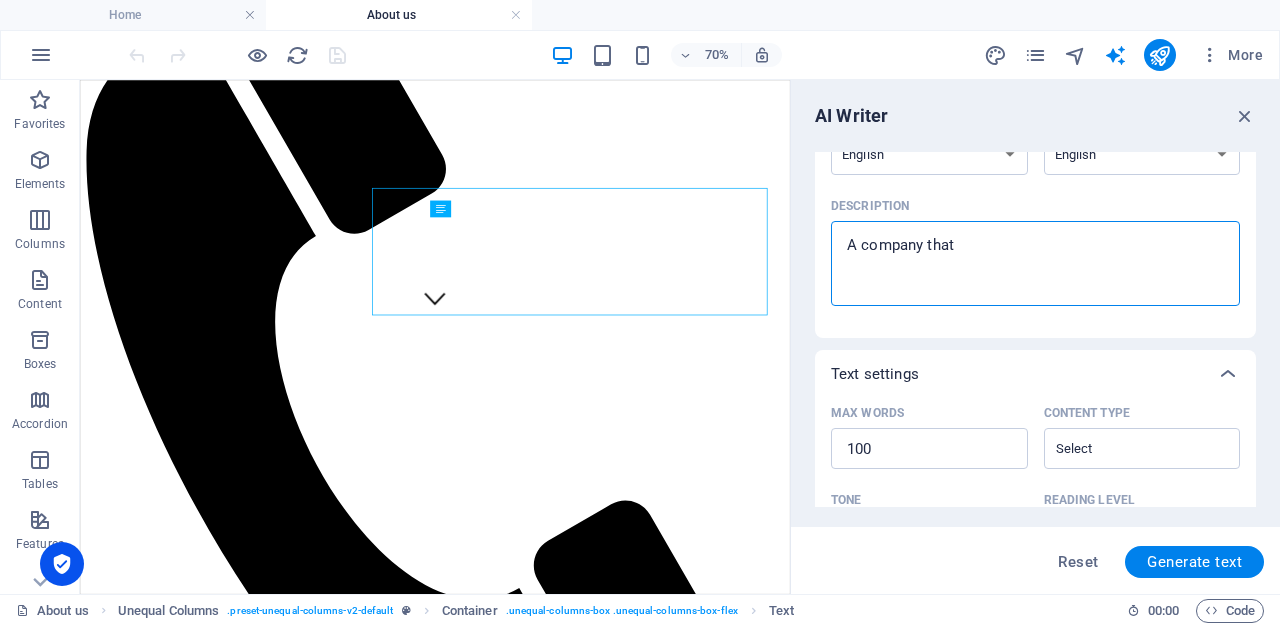type on "A company that" 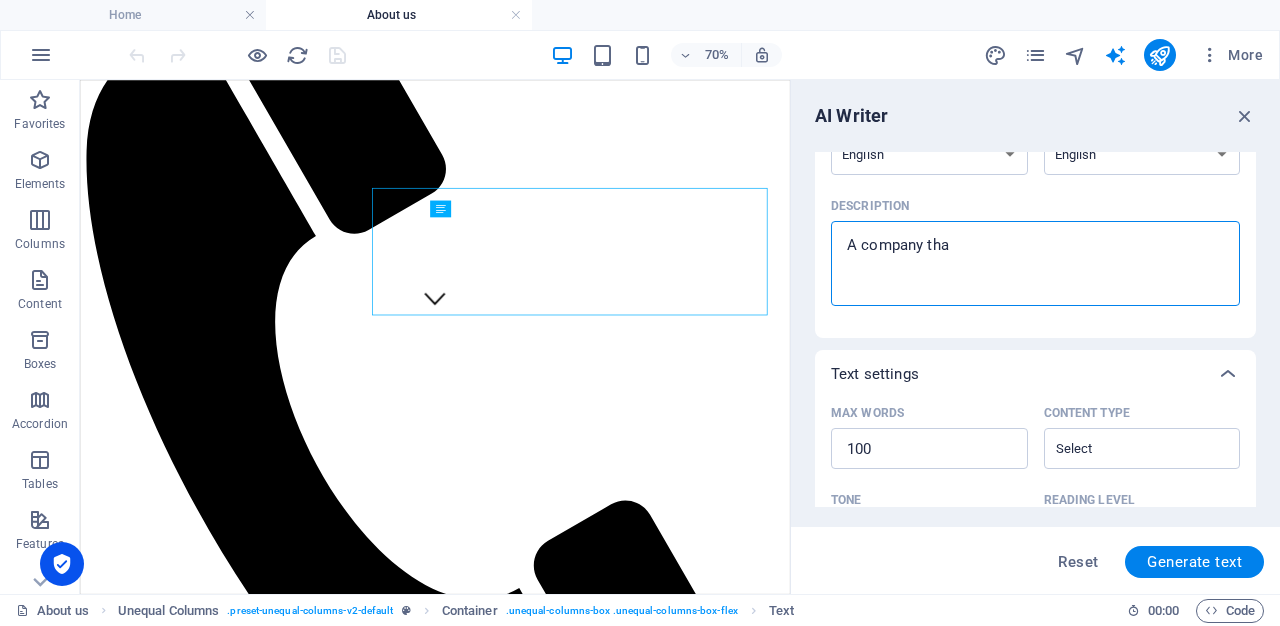 type on "A company th" 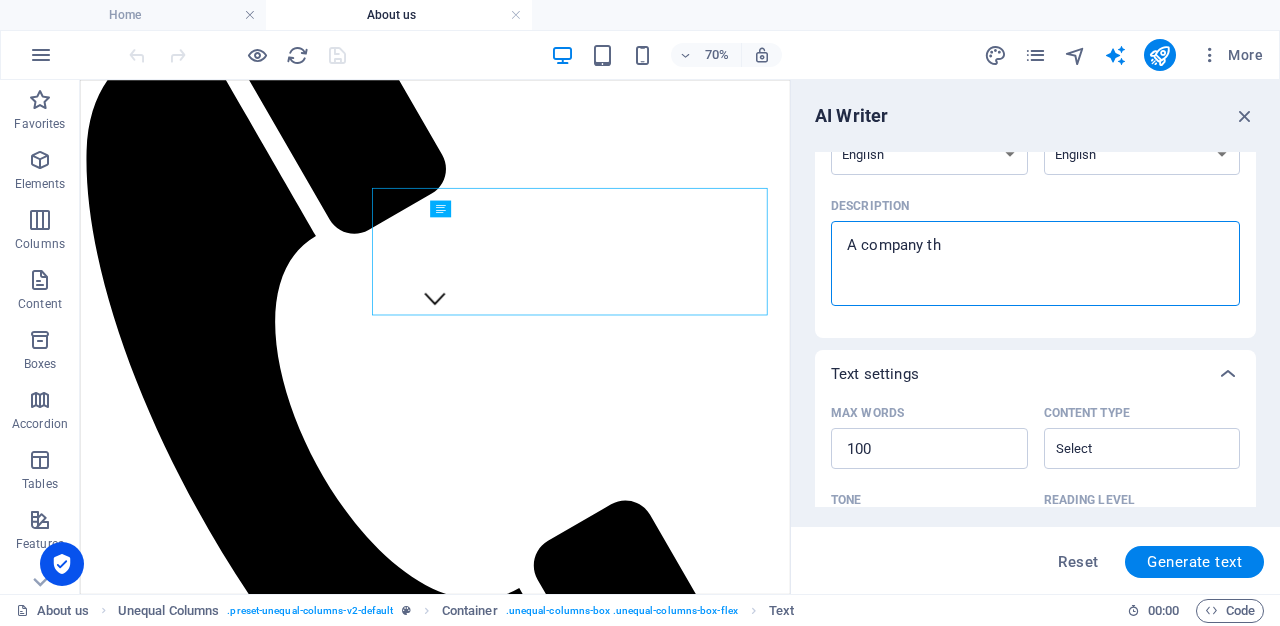 type on "A company t" 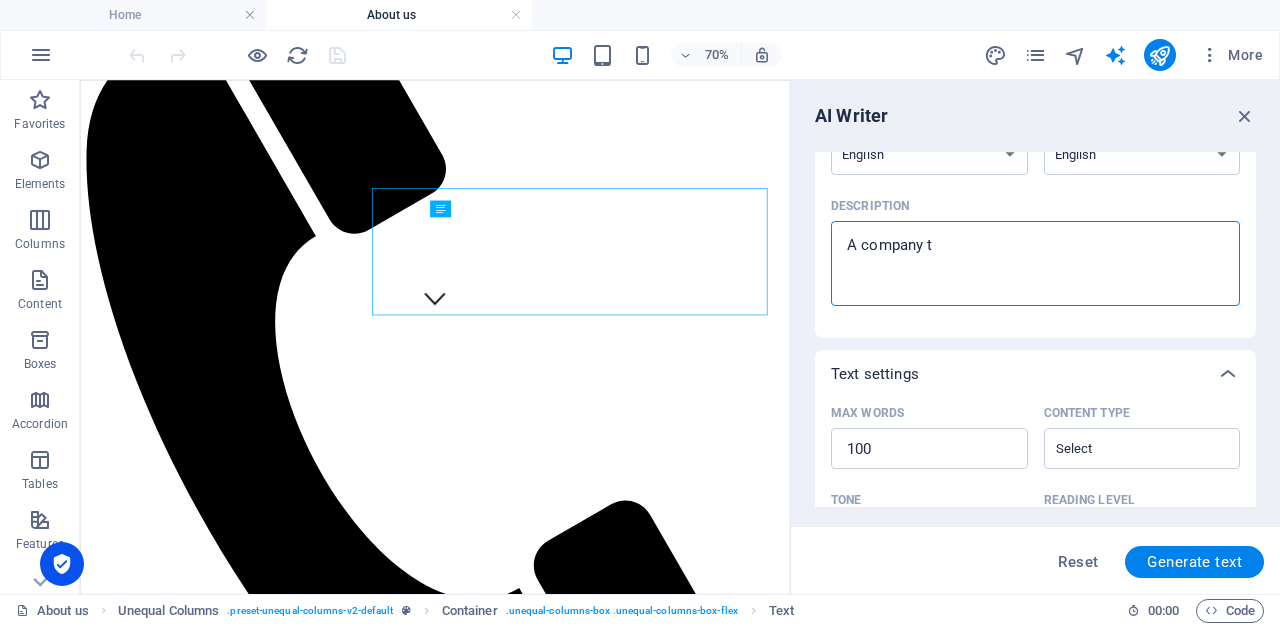 type on "A company" 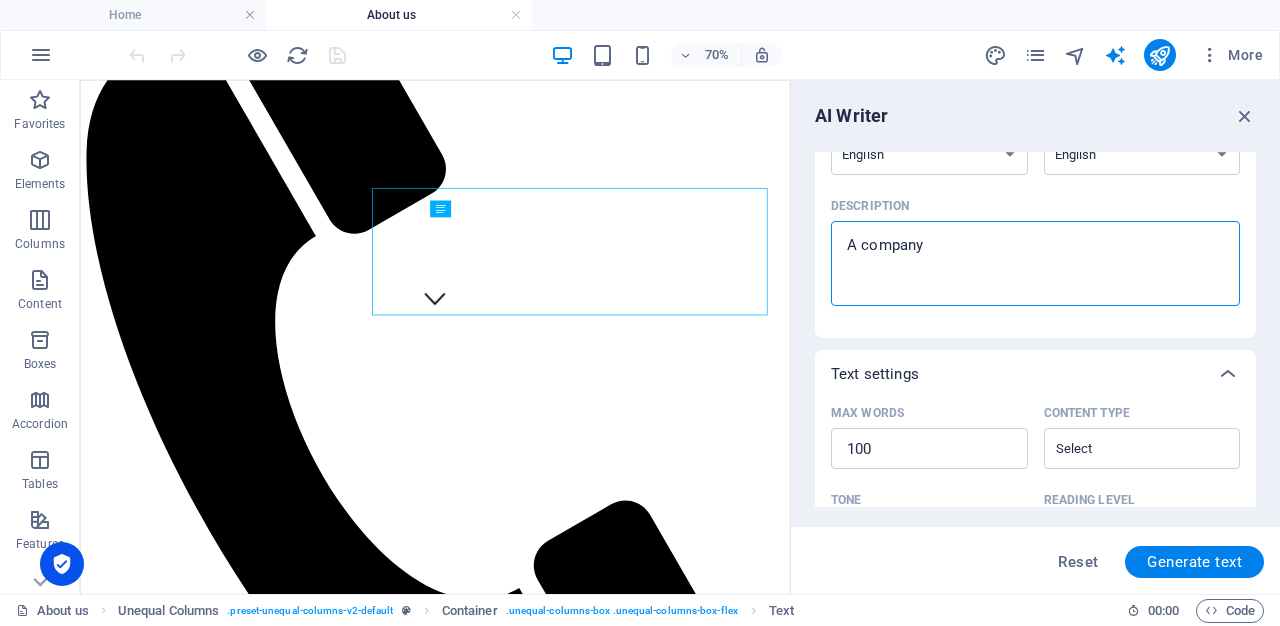 type on "A company" 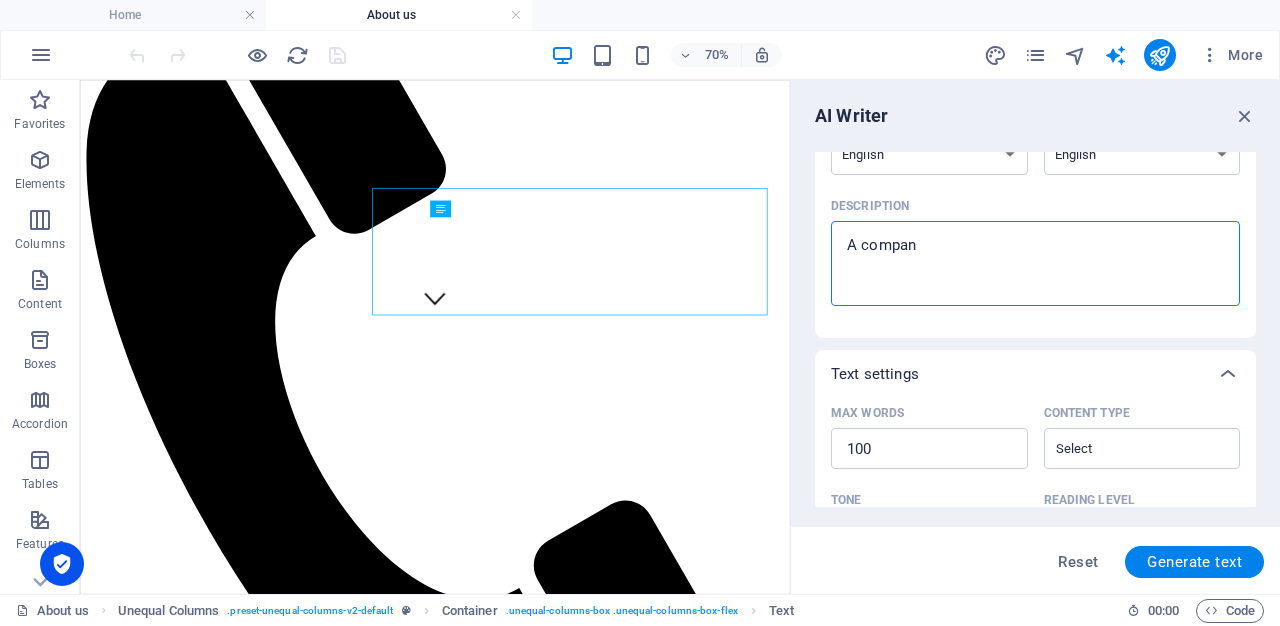 type on "A compa" 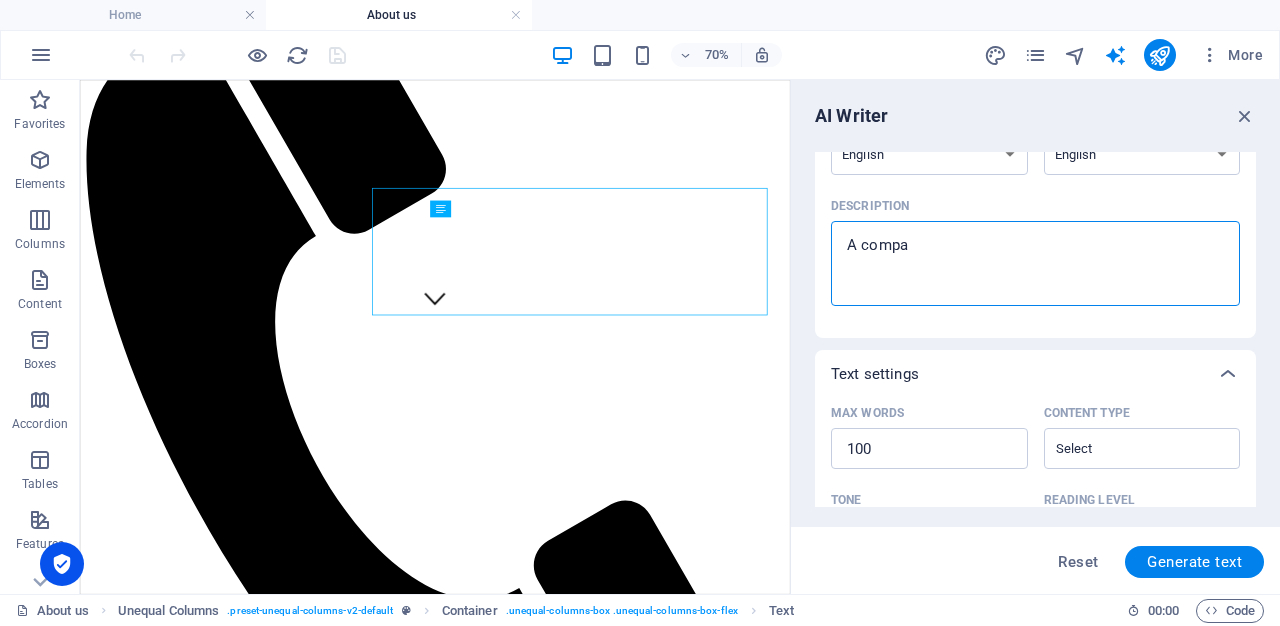 type on "x" 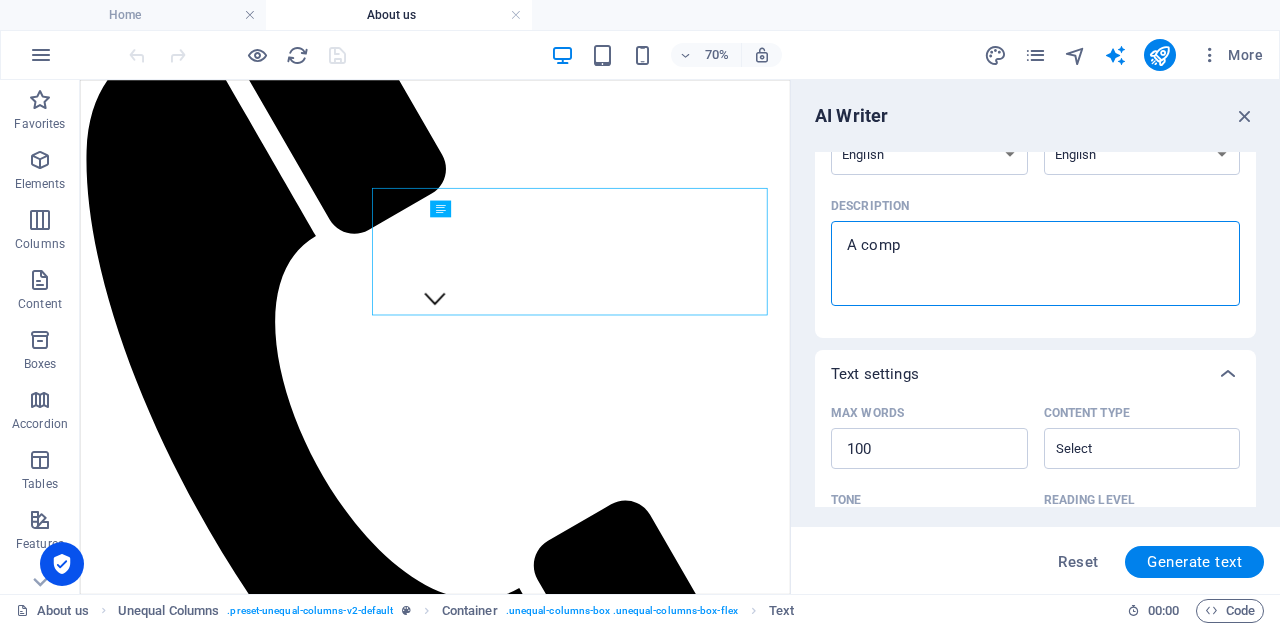 type on "A com" 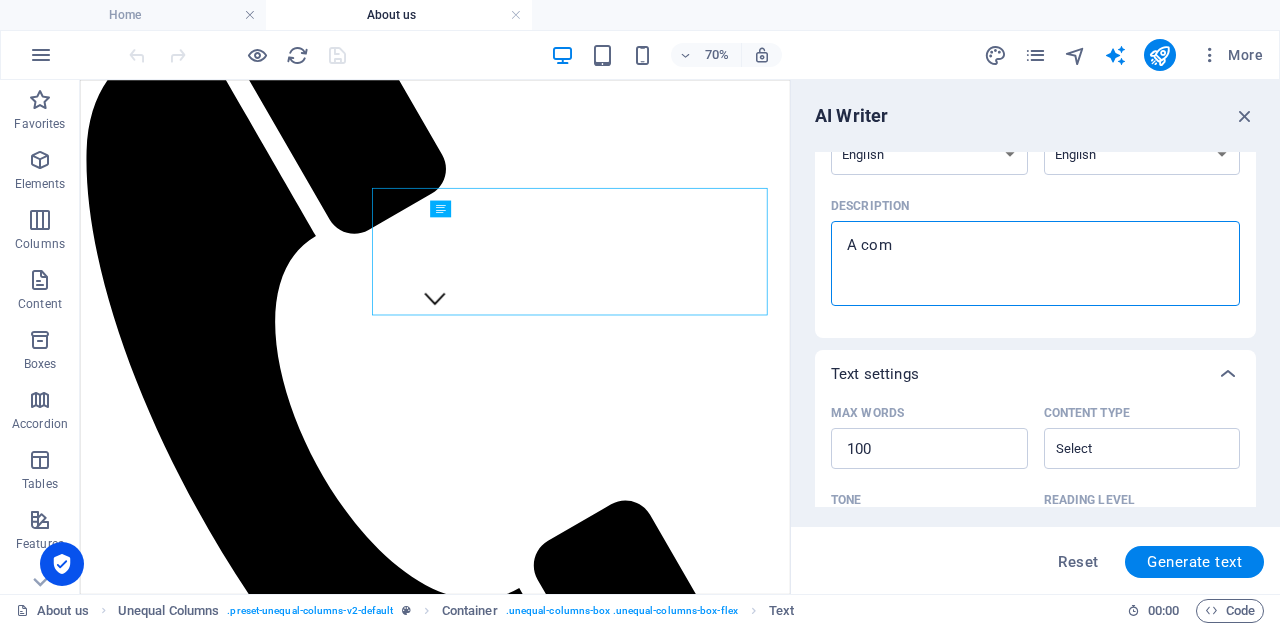 type on "A co" 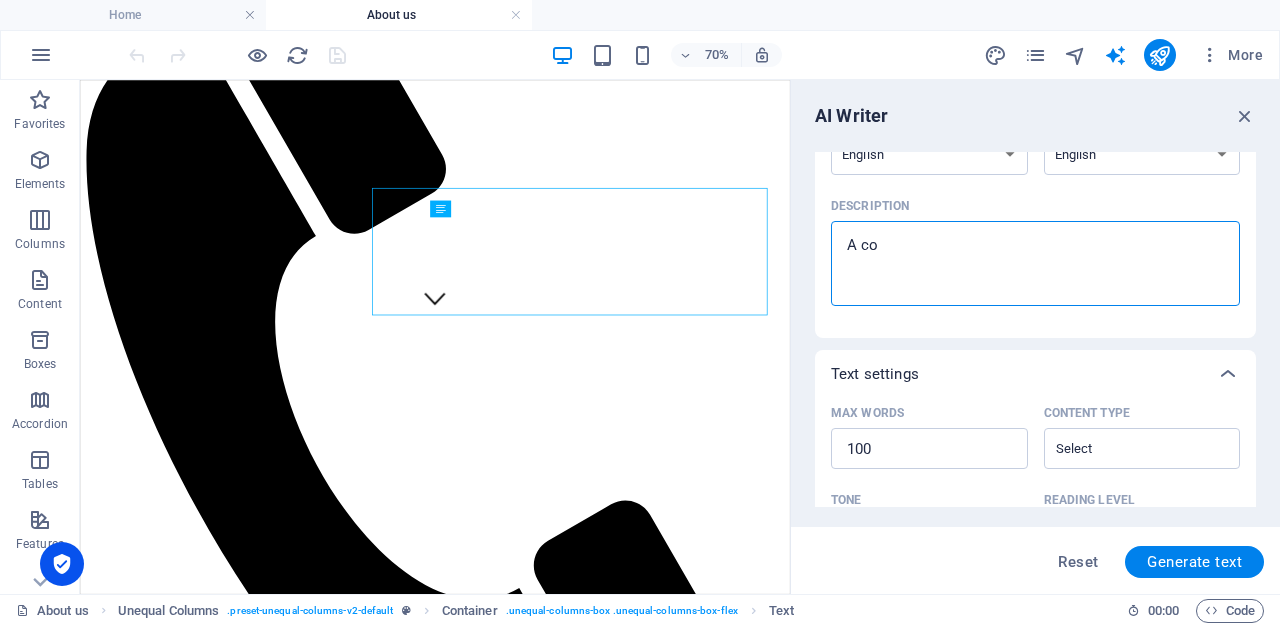 type on "A c" 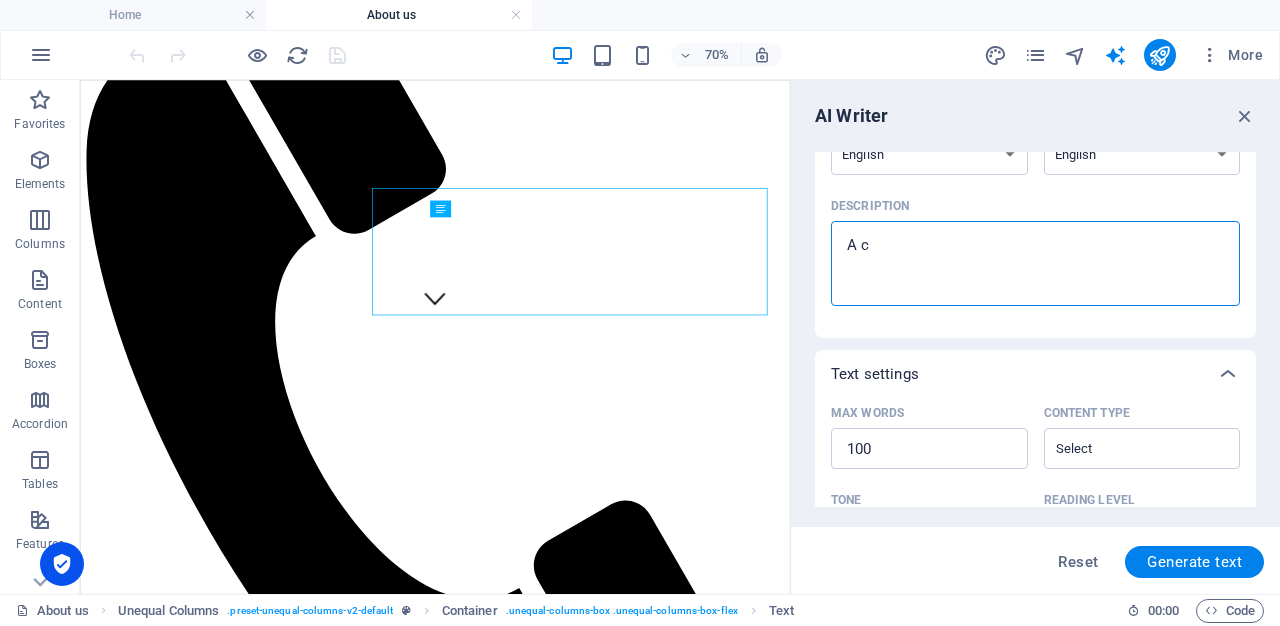 type on "A" 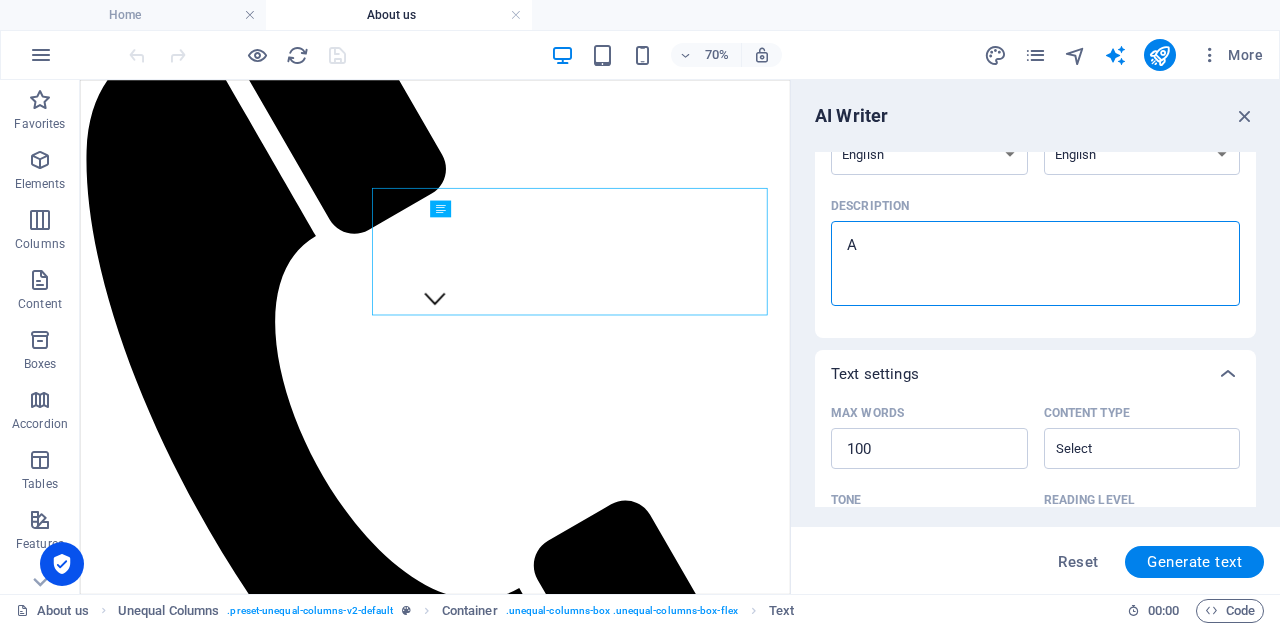 type on "A" 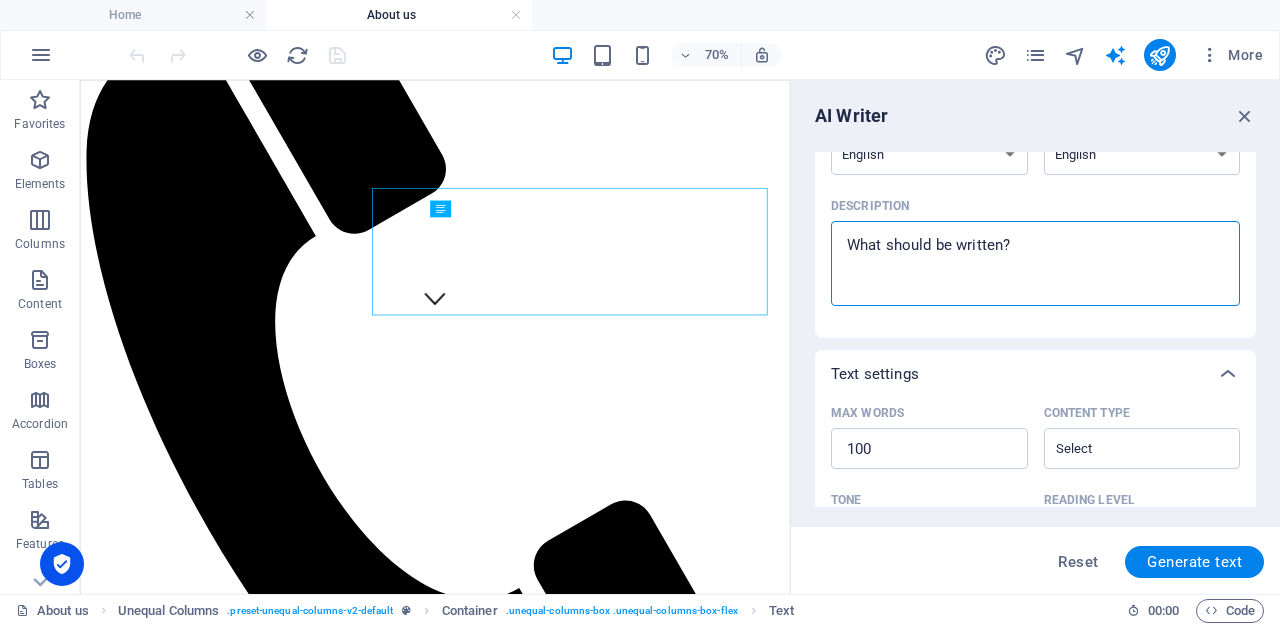 type on "x" 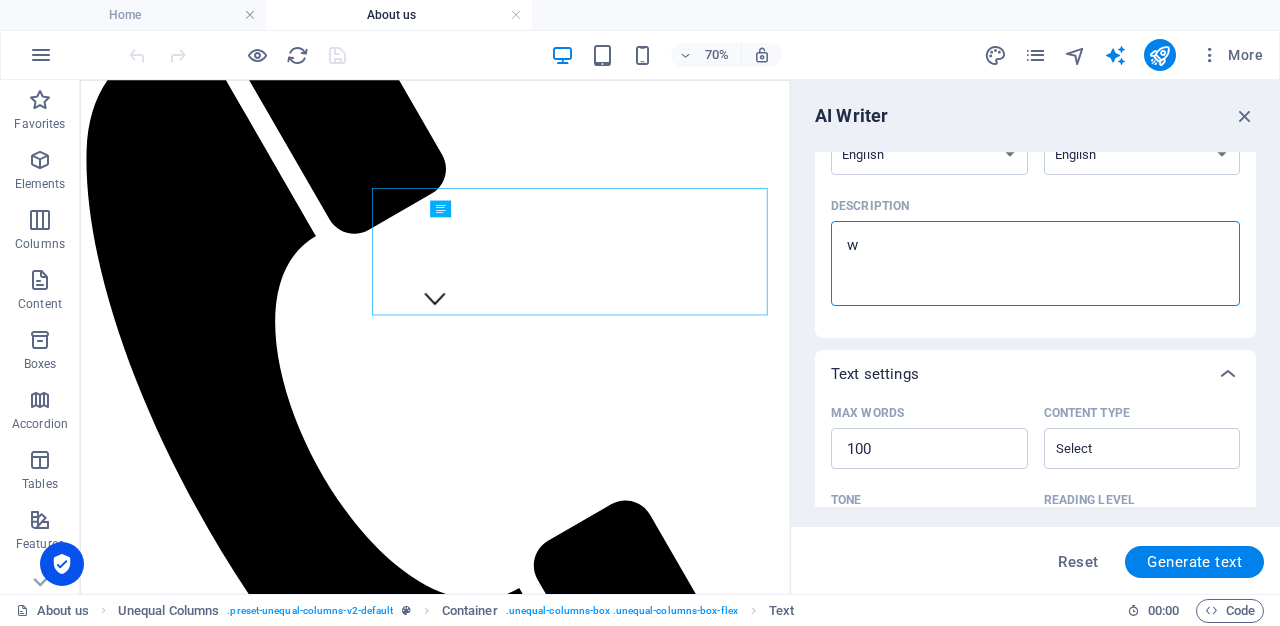 type on "we" 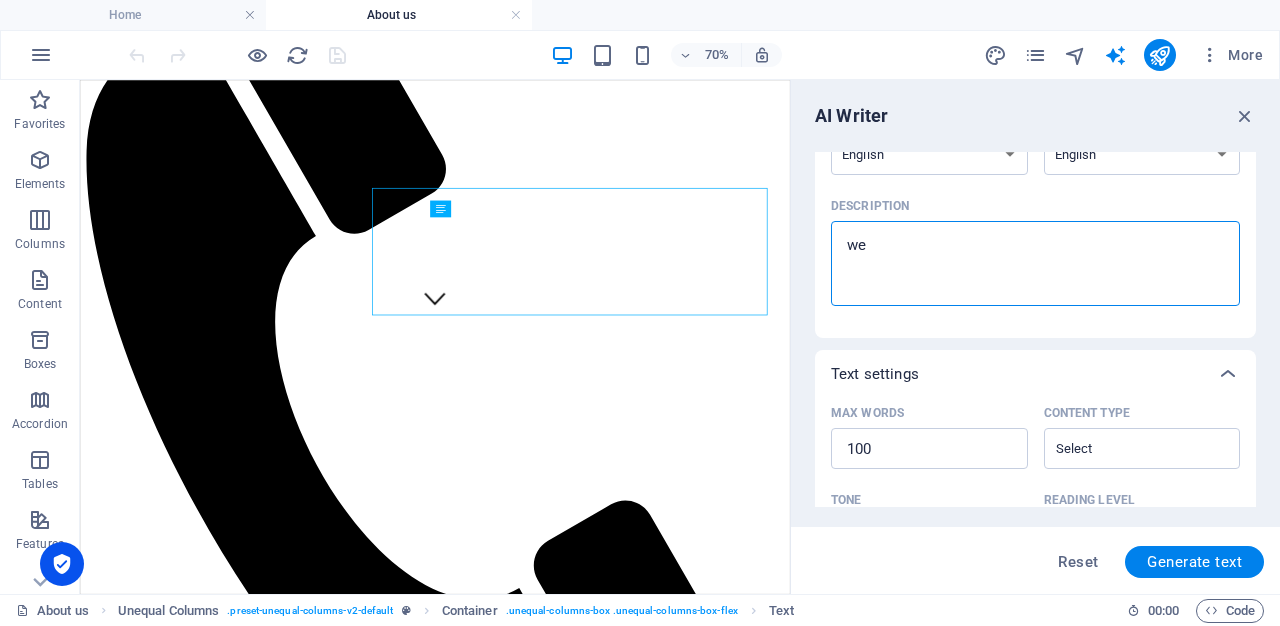 type on "we" 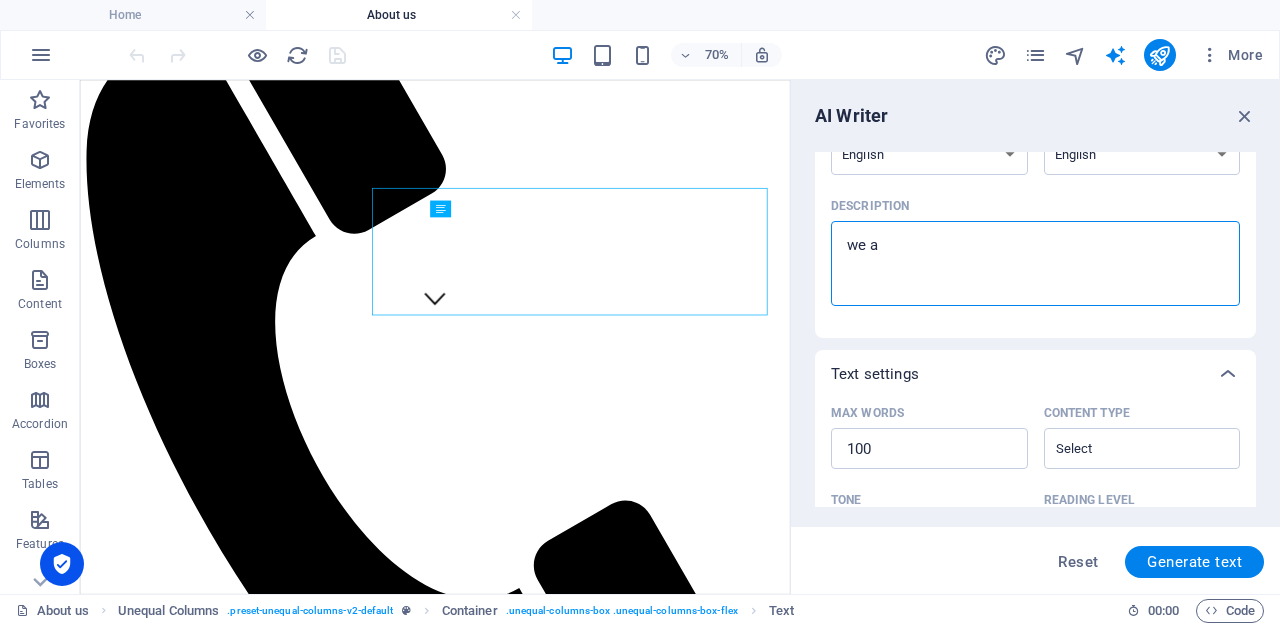 type on "we ar" 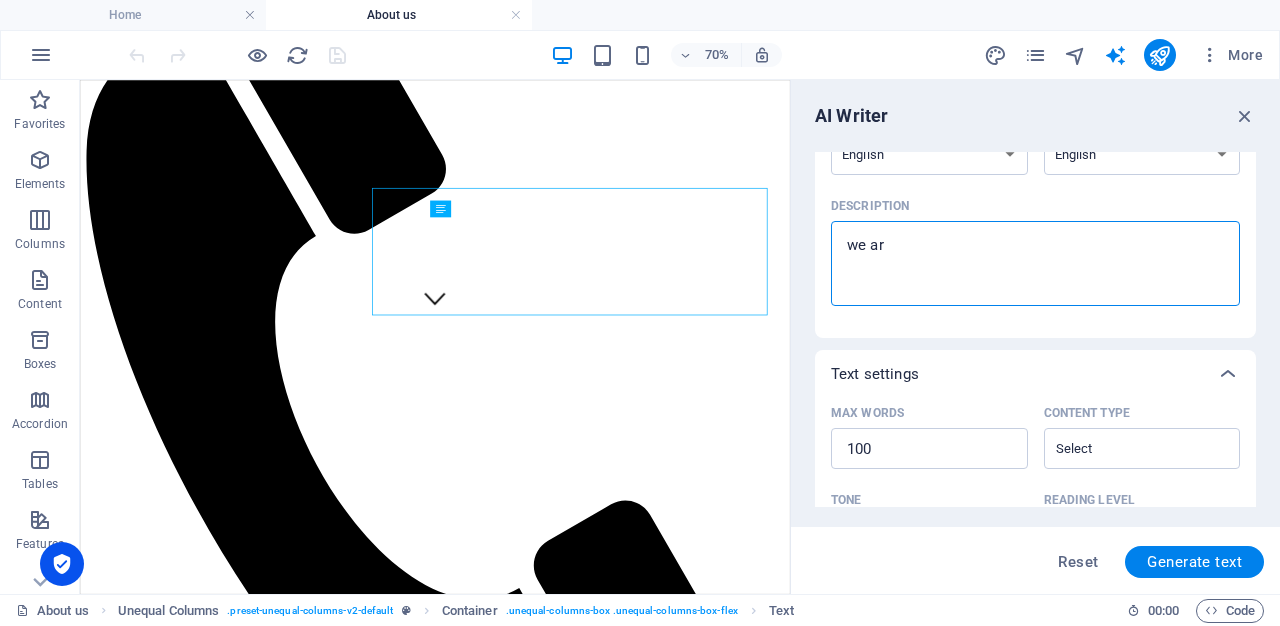 type on "we are" 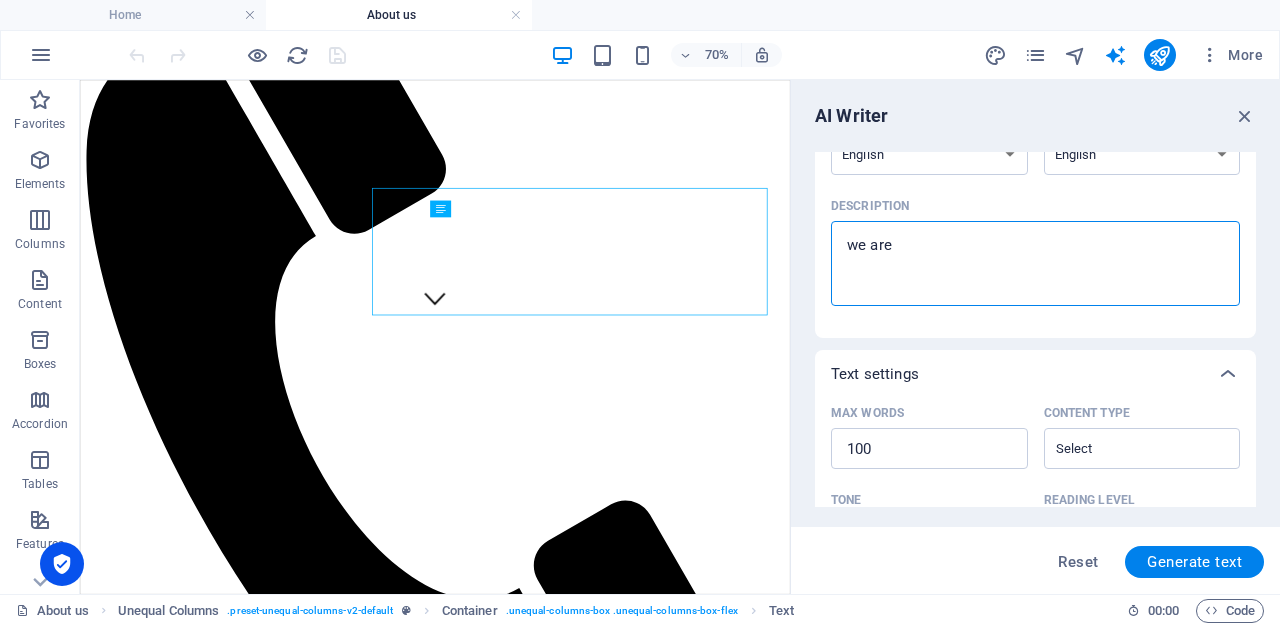 type on "we are" 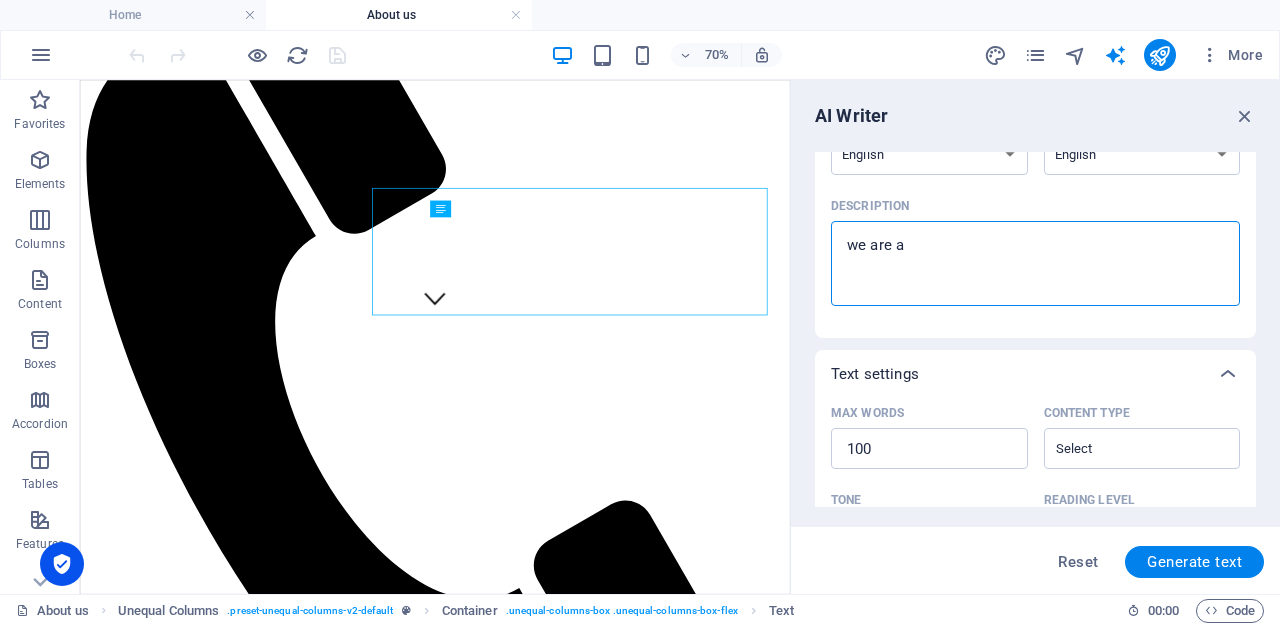 type on "we are a" 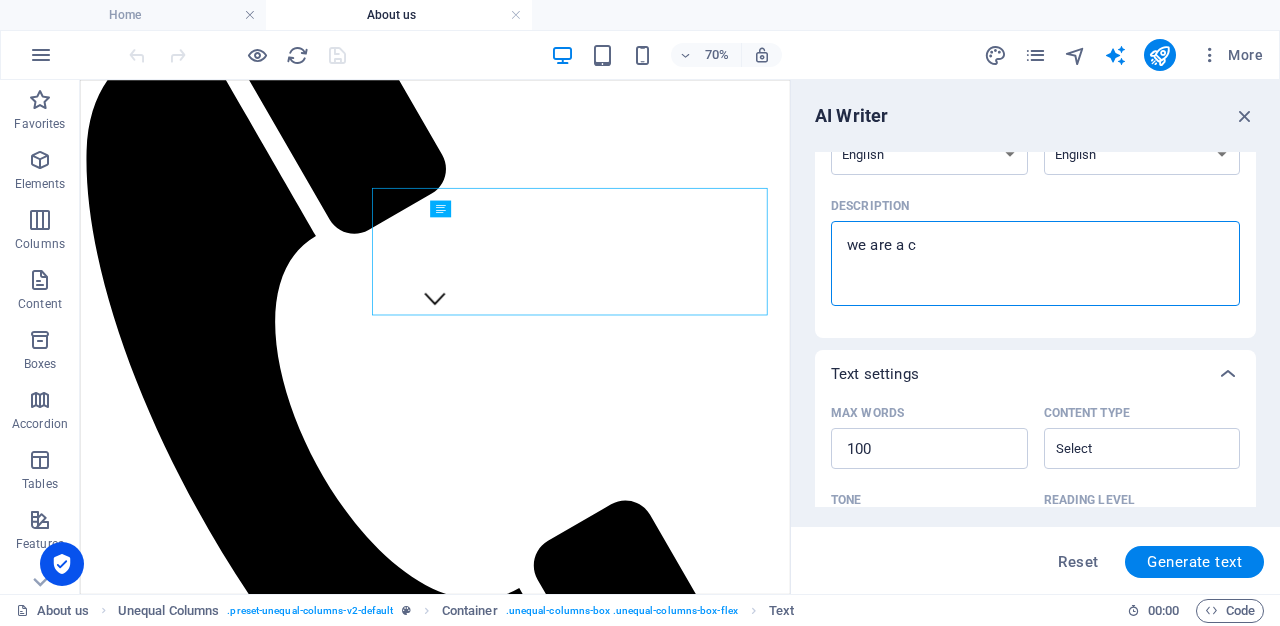 type on "we are a co" 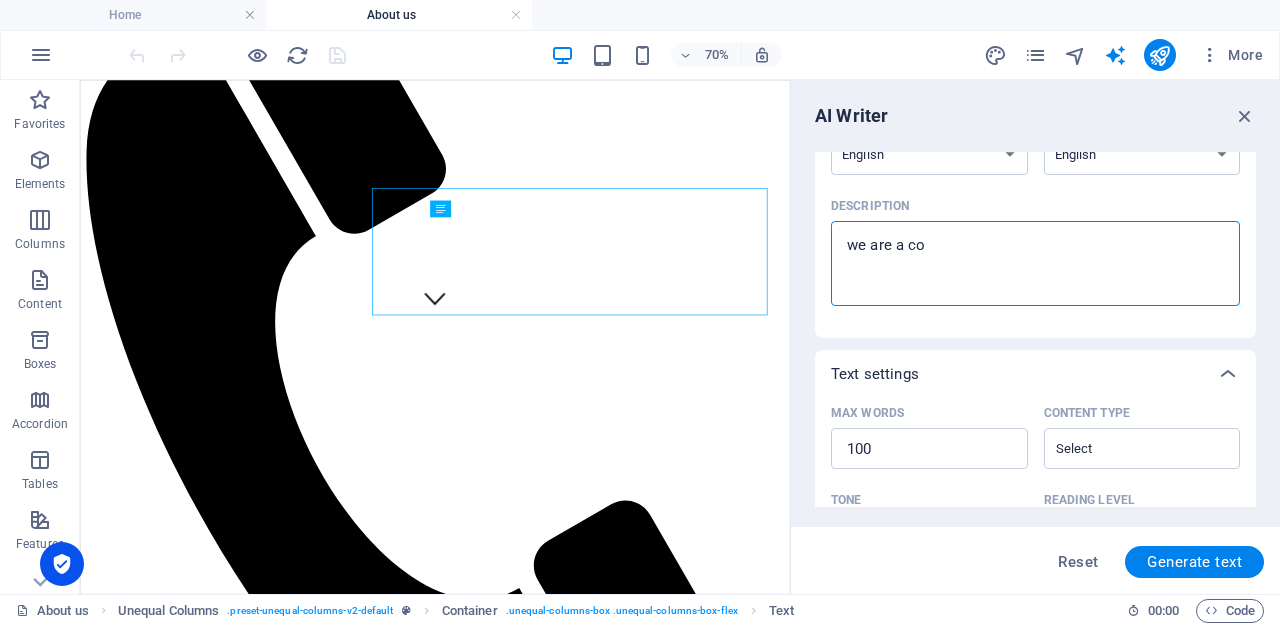 type on "we are a com" 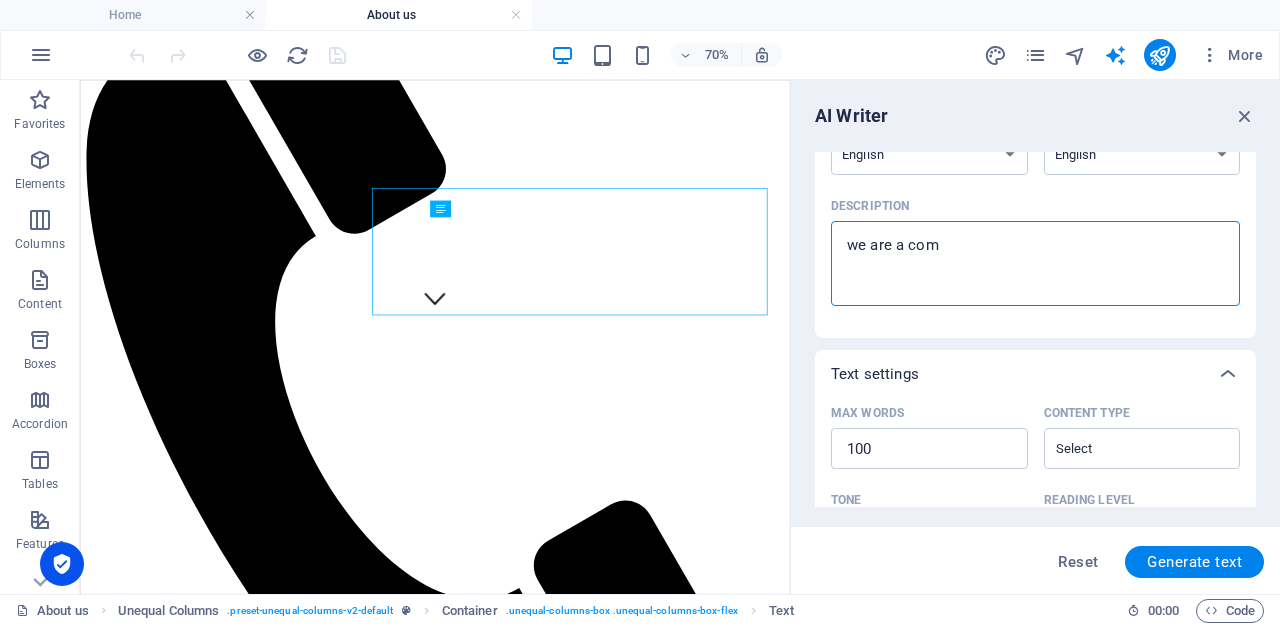 type on "we are a comp" 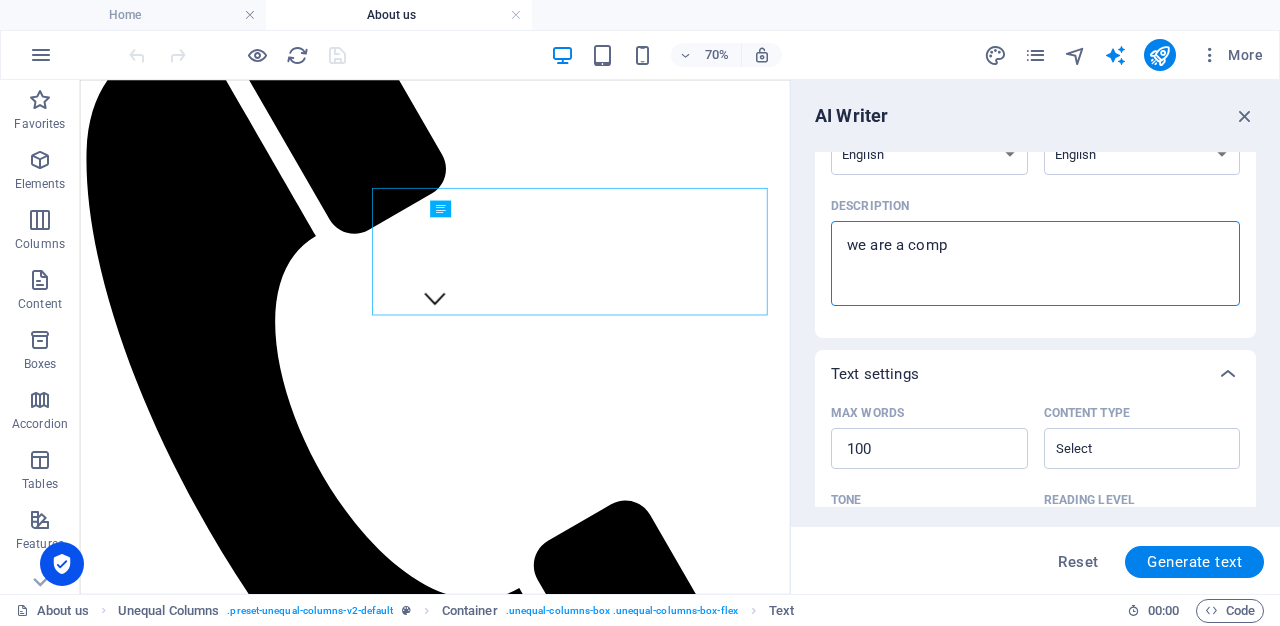type on "we are a compa" 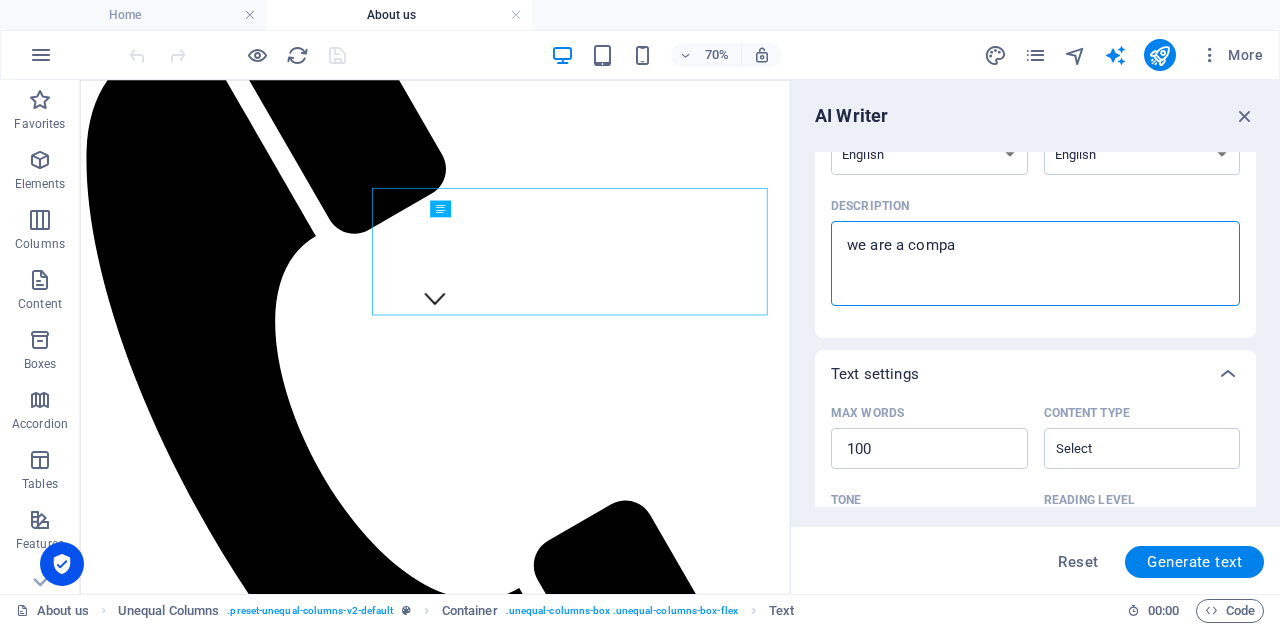 type on "we are a compan" 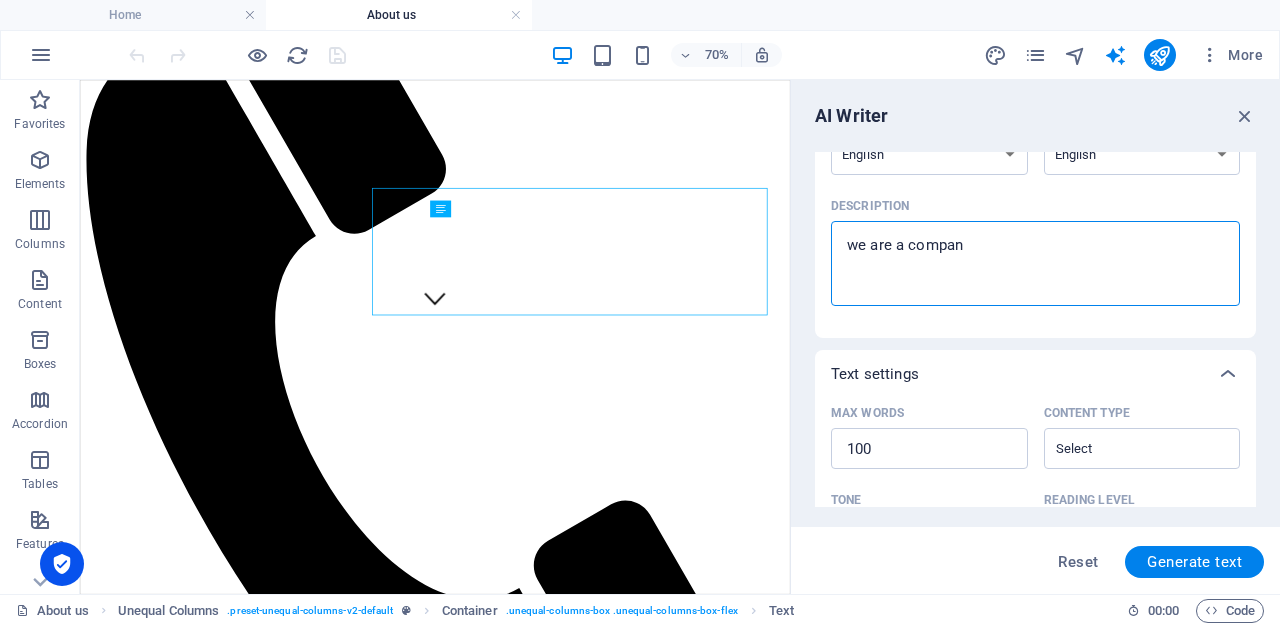 type on "we are a compan" 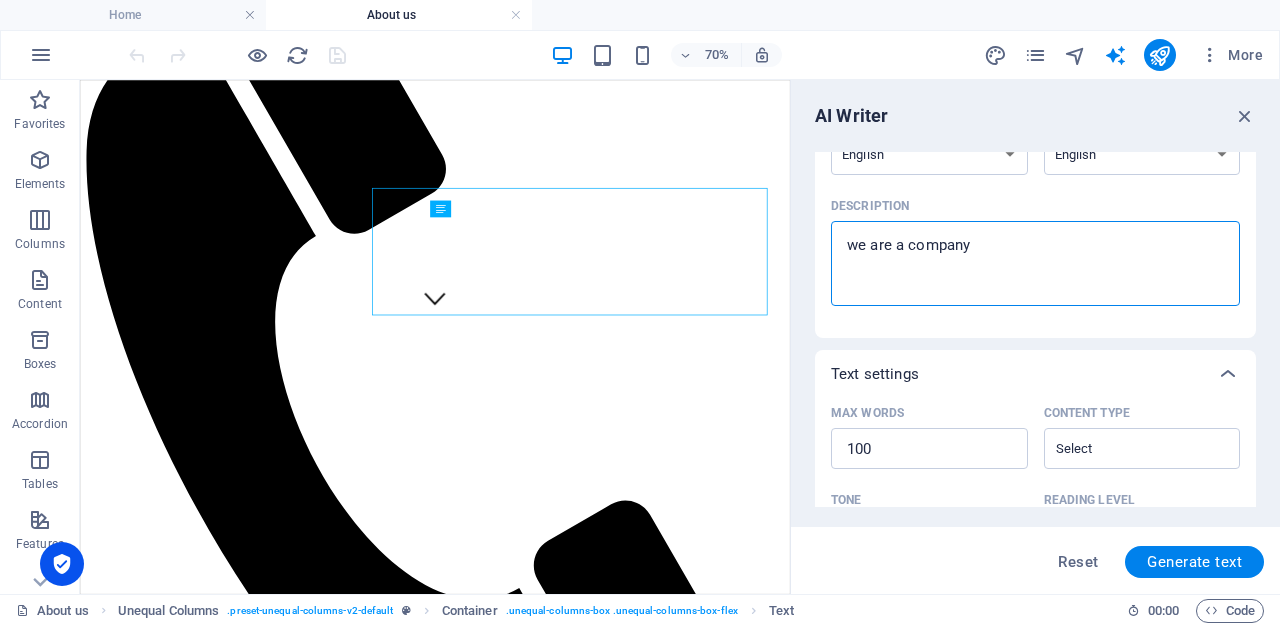 type on "we are a company" 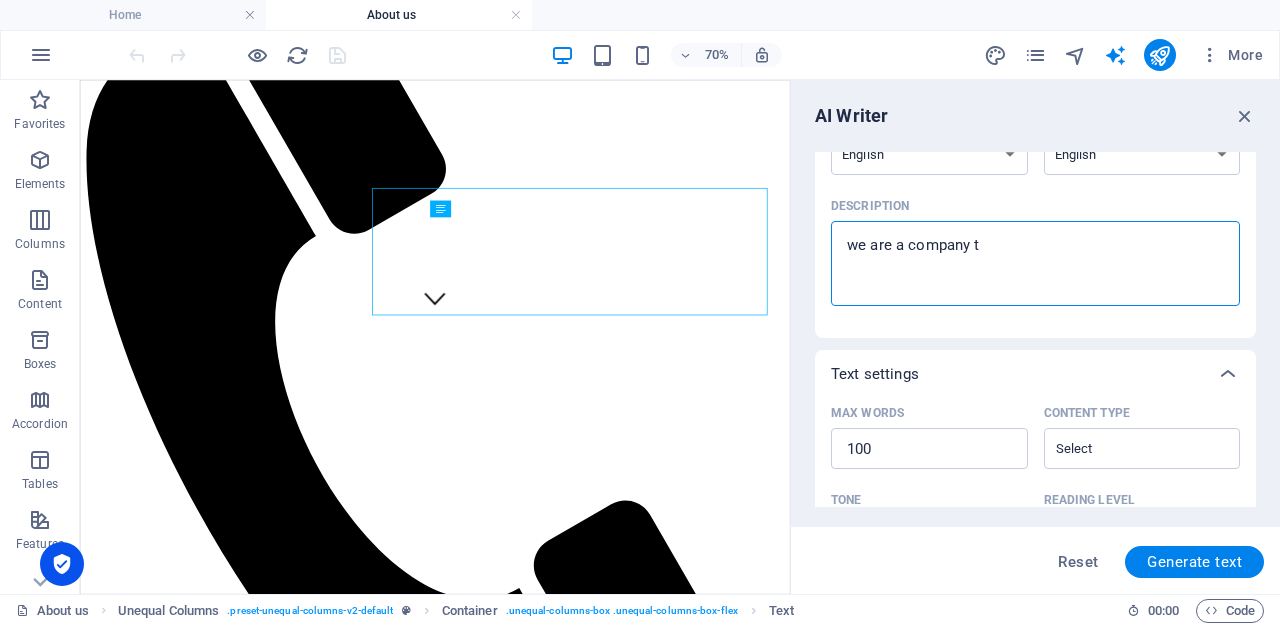 type on "we are a company th" 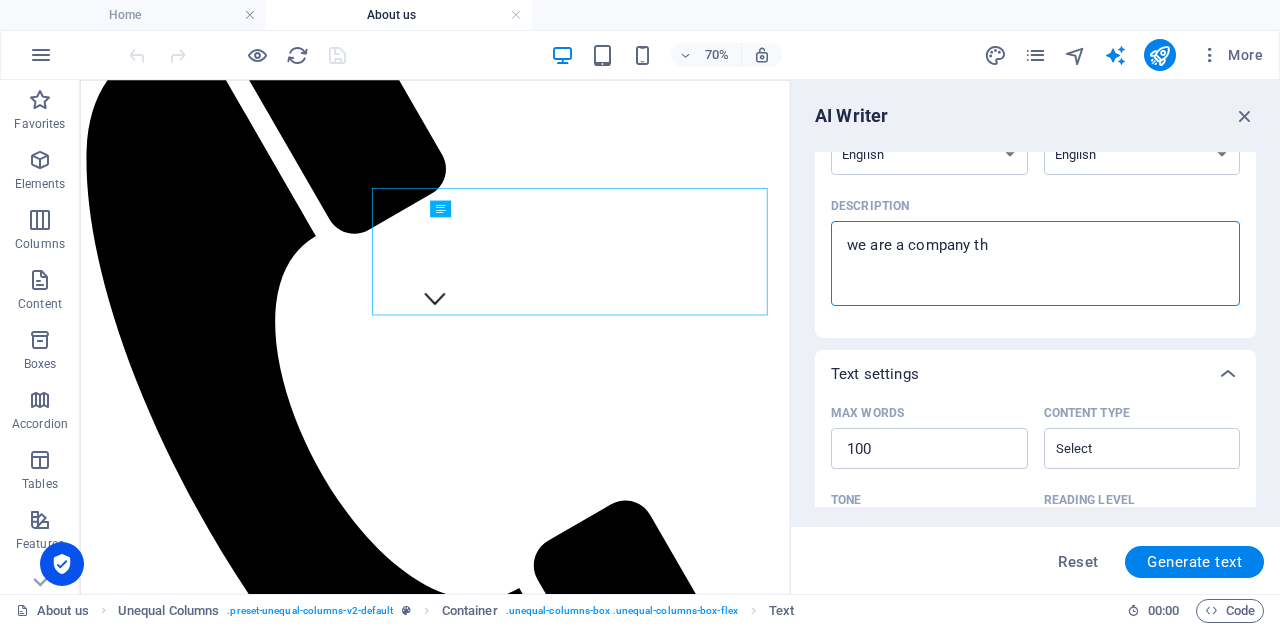 type on "we are a company tha" 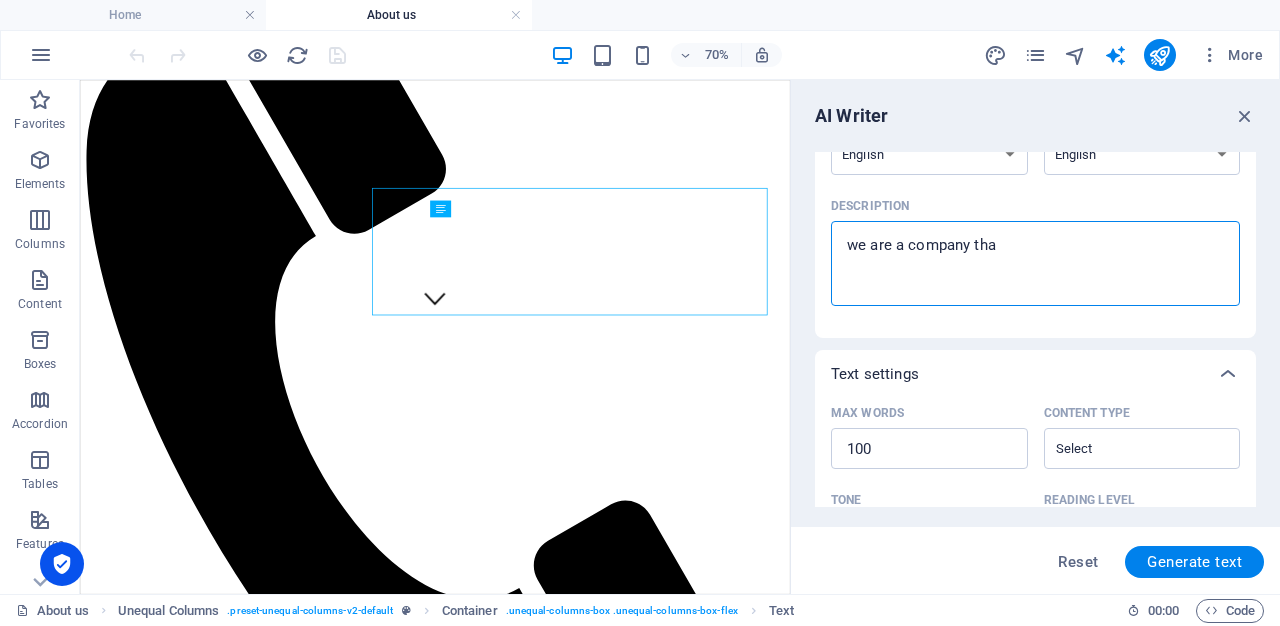 type on "we are a company that" 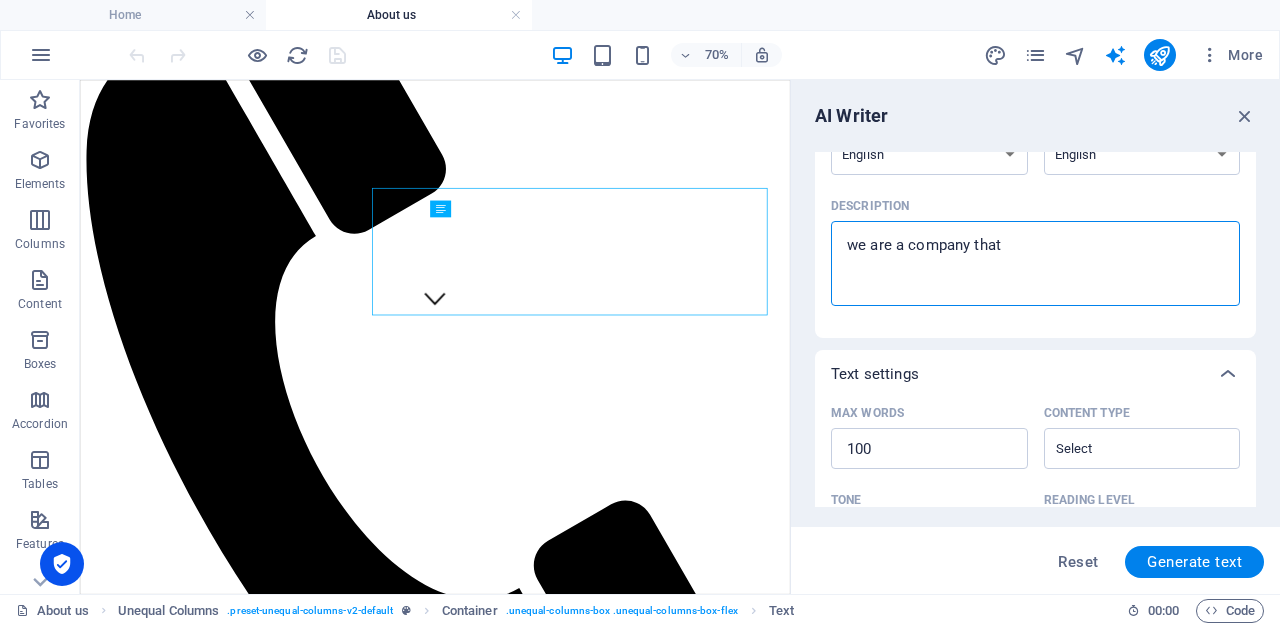 type on "we are a company that" 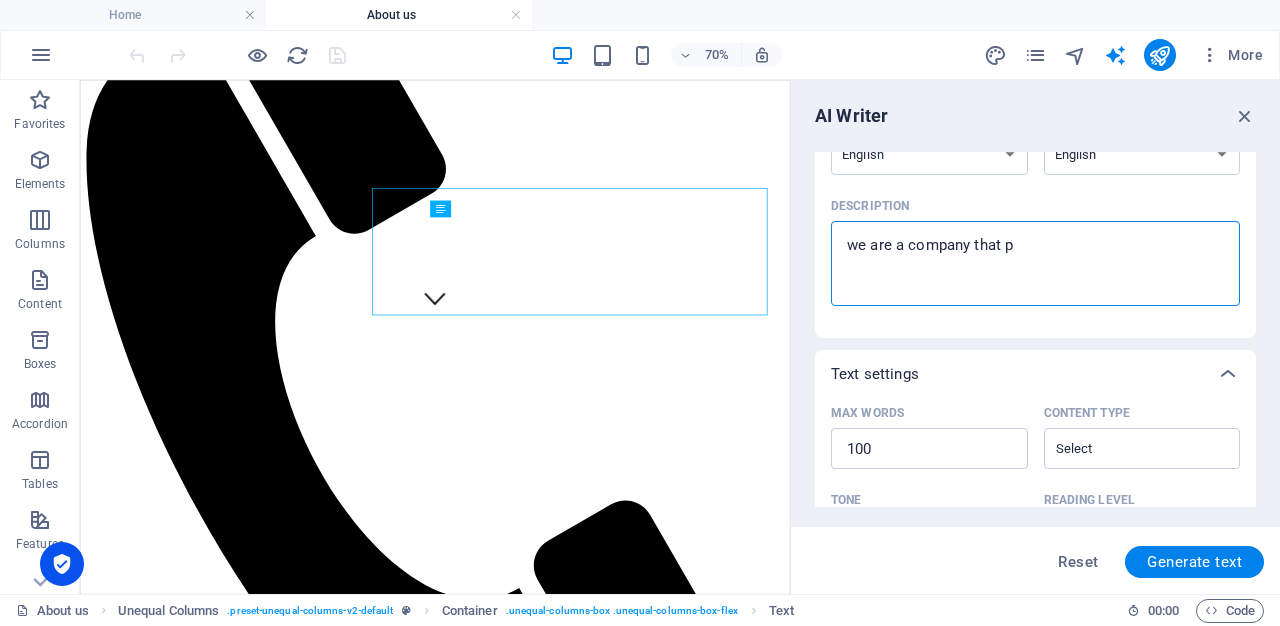 type on "we are a company that pr" 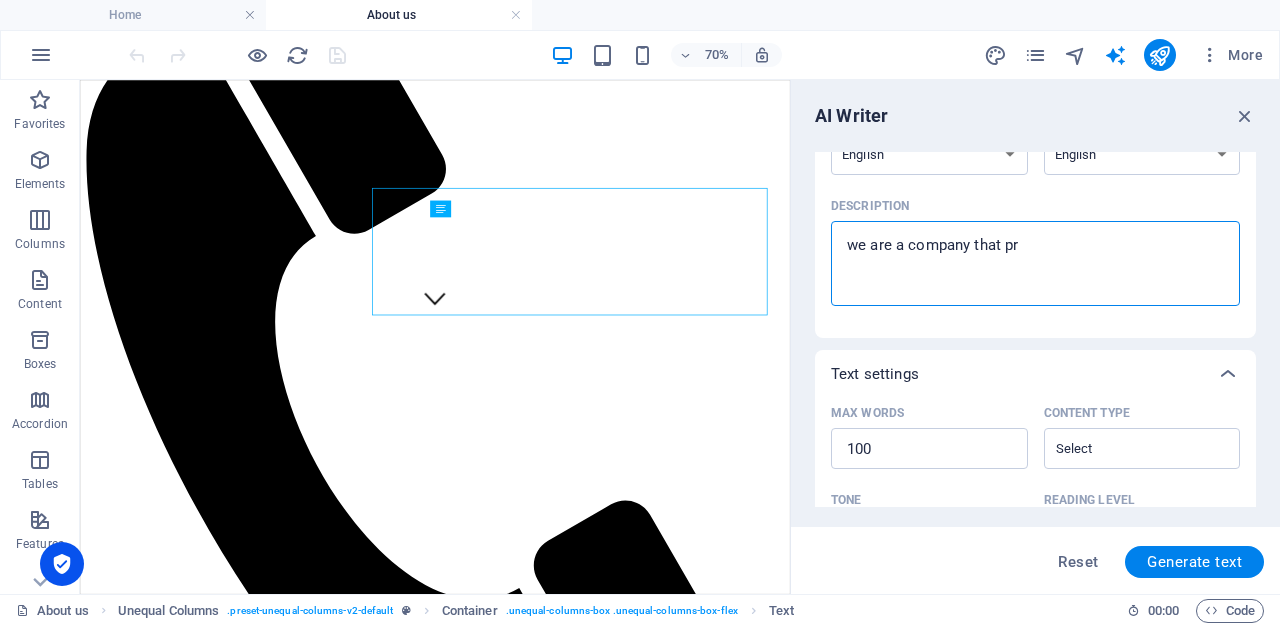 type on "we are a company that pro" 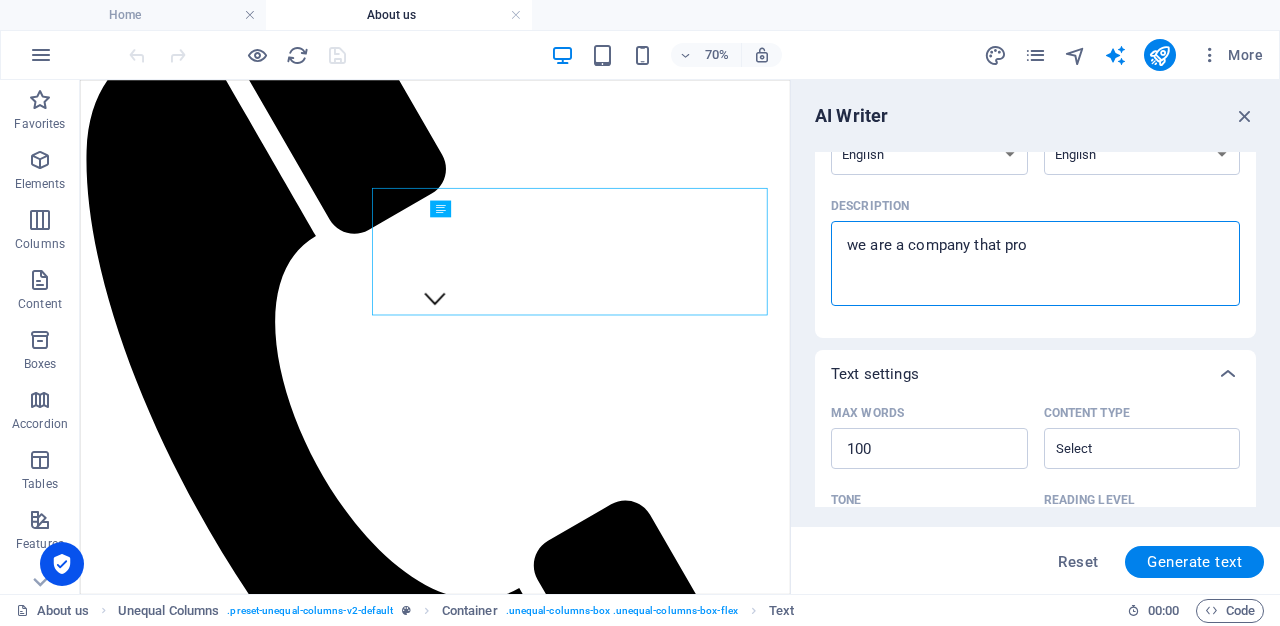 type on "we are a company that prov" 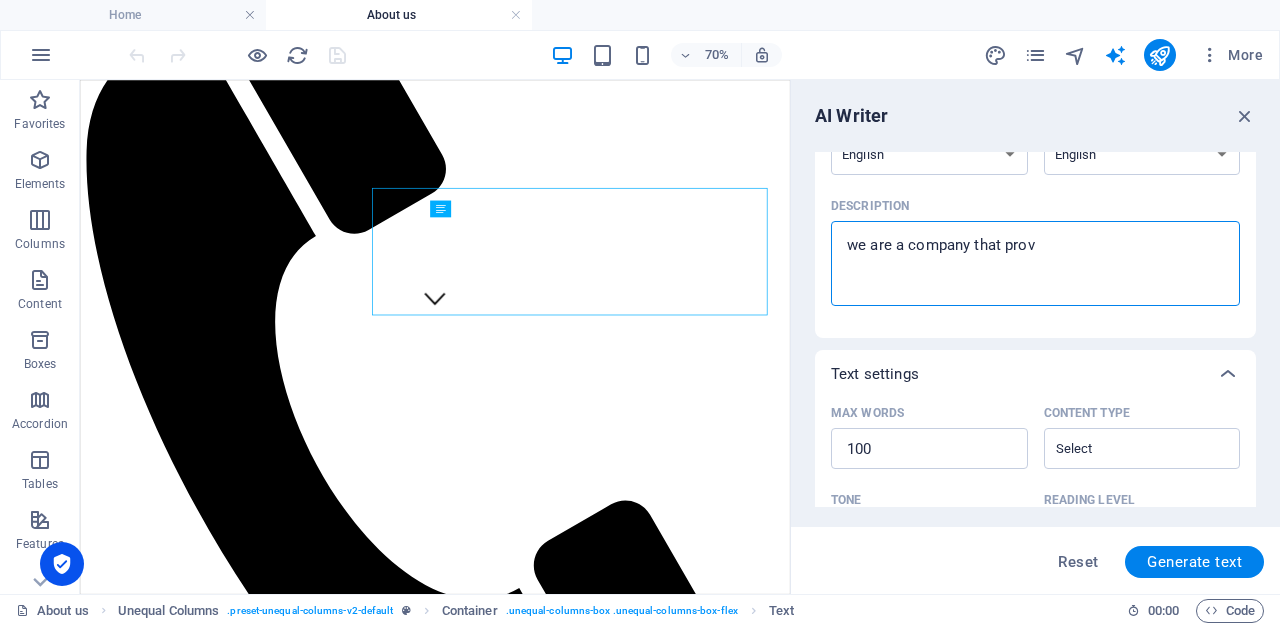 type on "we are a company that provi" 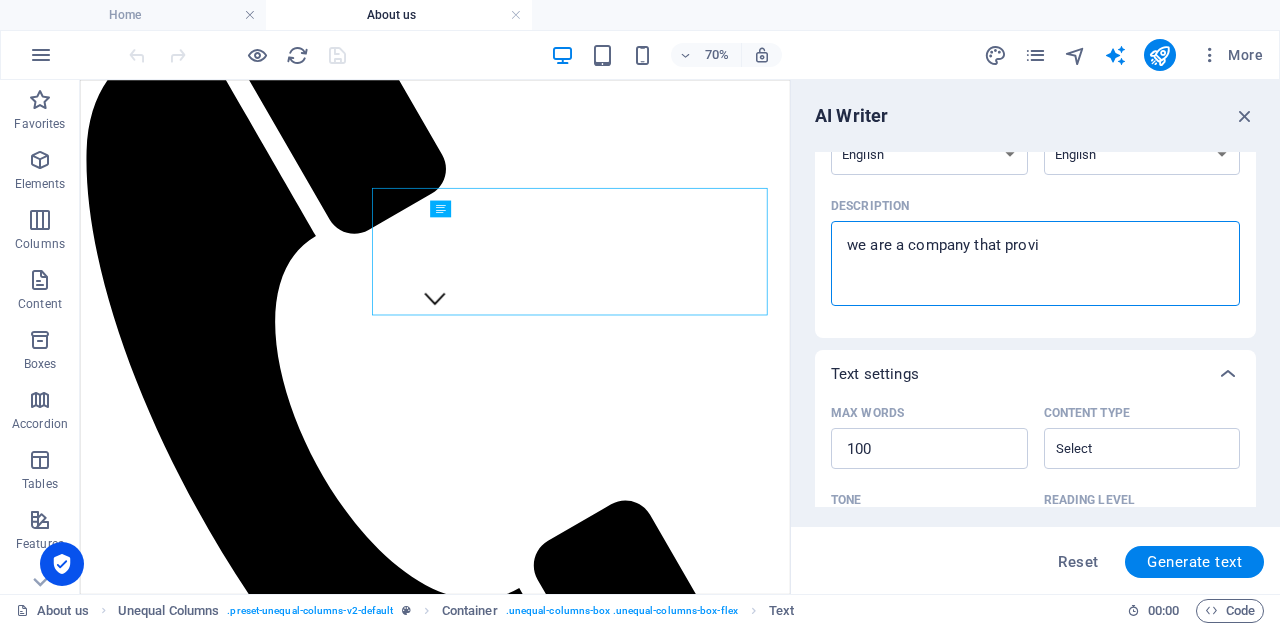 type on "we are a company that provid" 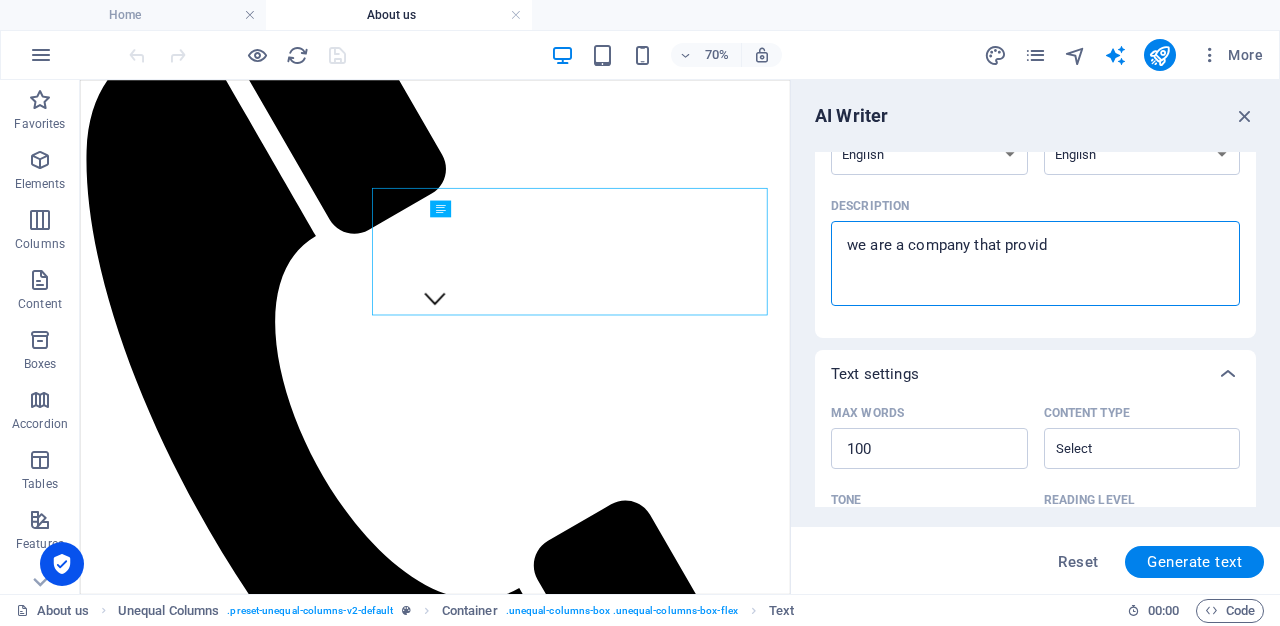 type on "we are a company that provide" 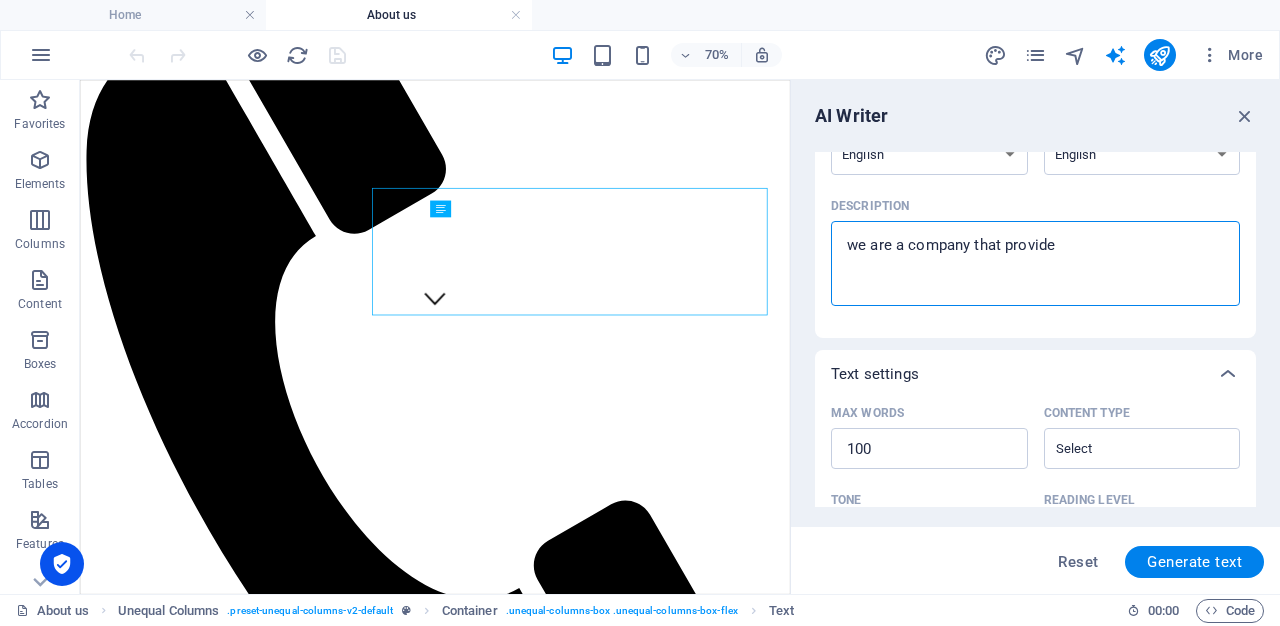 type on "we are a company that provide" 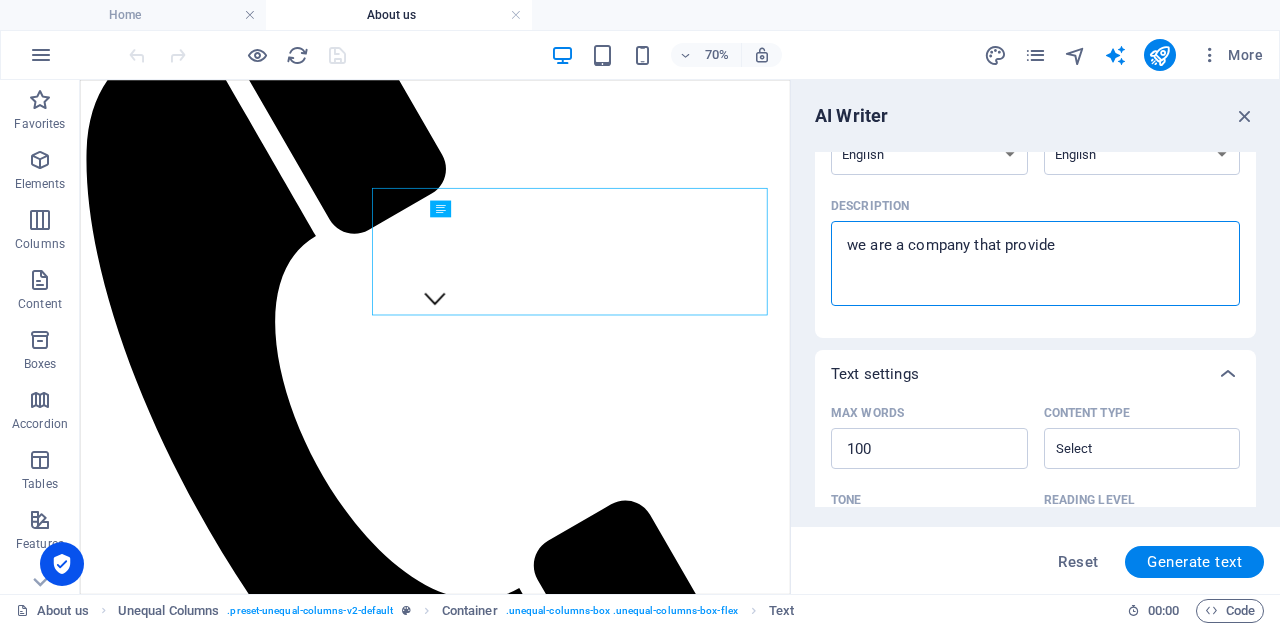 type on "we are a company that provide t" 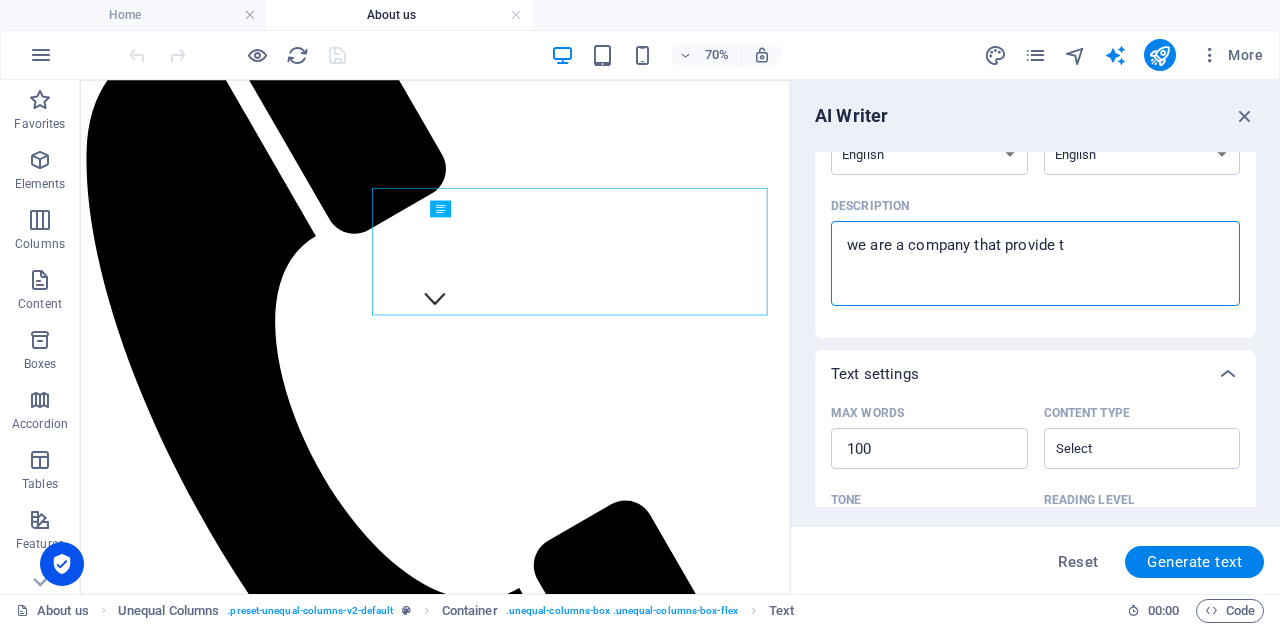 type on "we are a company that provide th" 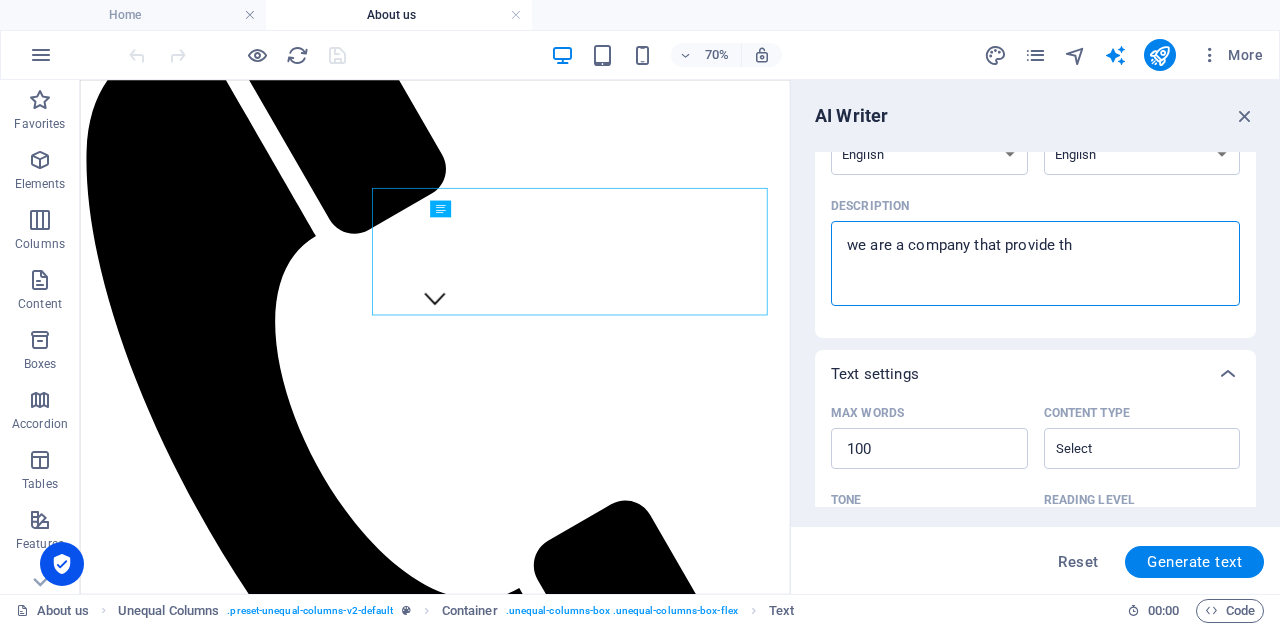 type on "we are a company that provide the" 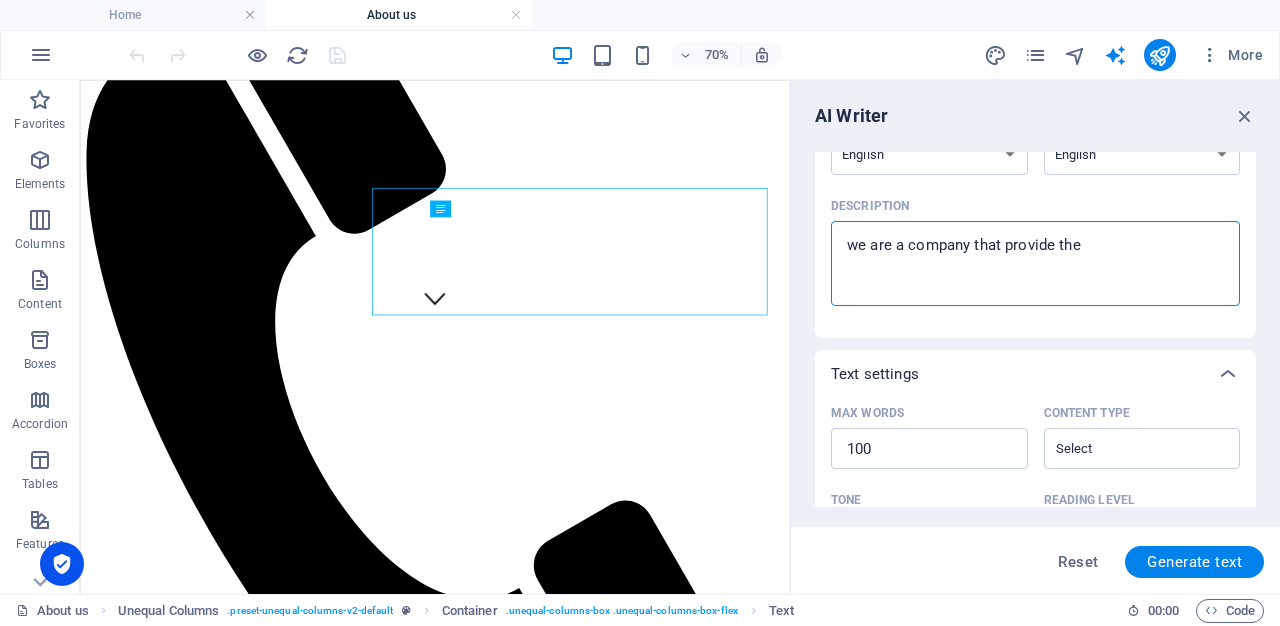 type on "we are a company that provide ther" 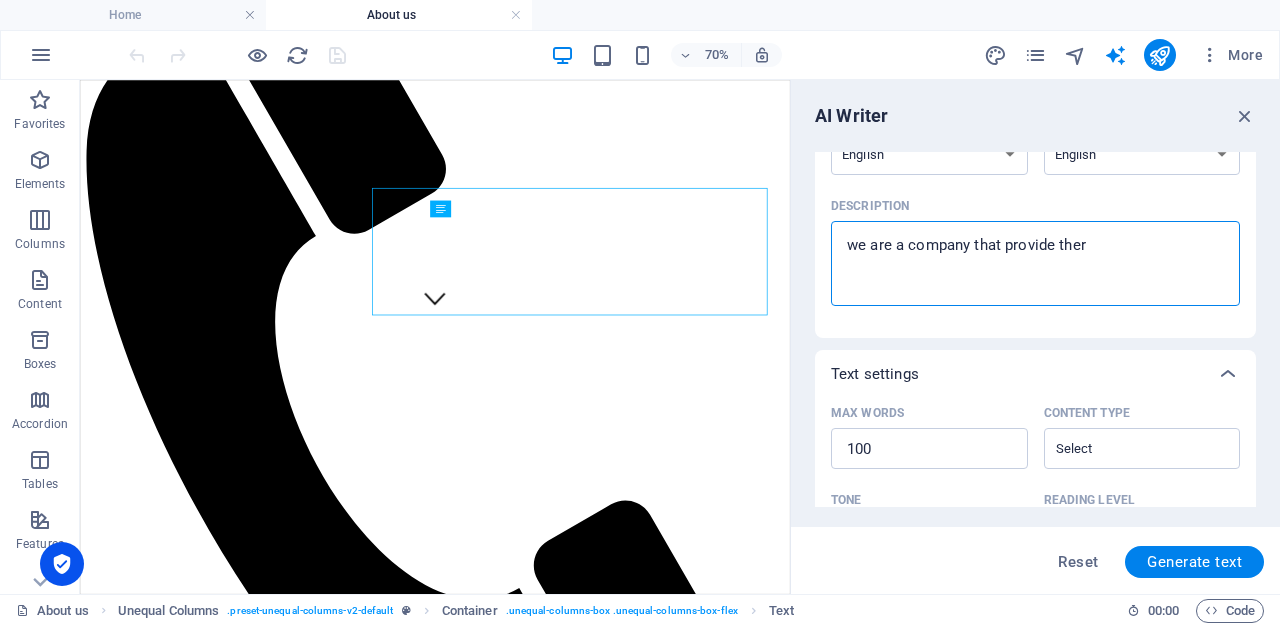 type on "we are a company that provide therm" 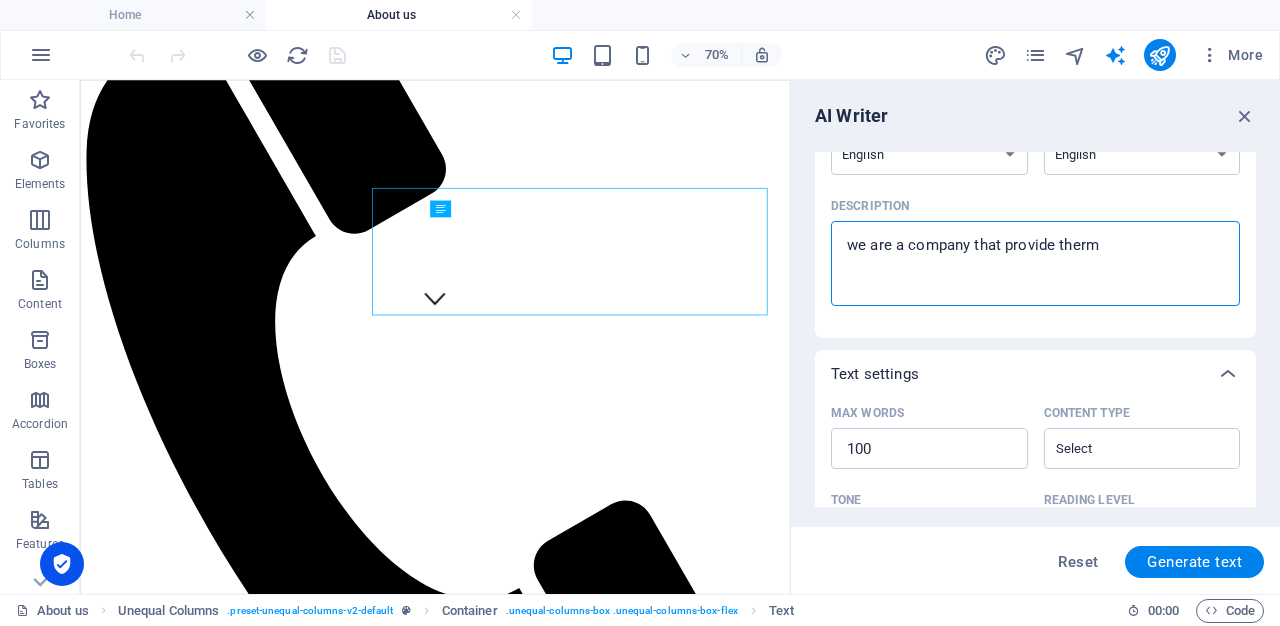 type on "we are a company that provide therma" 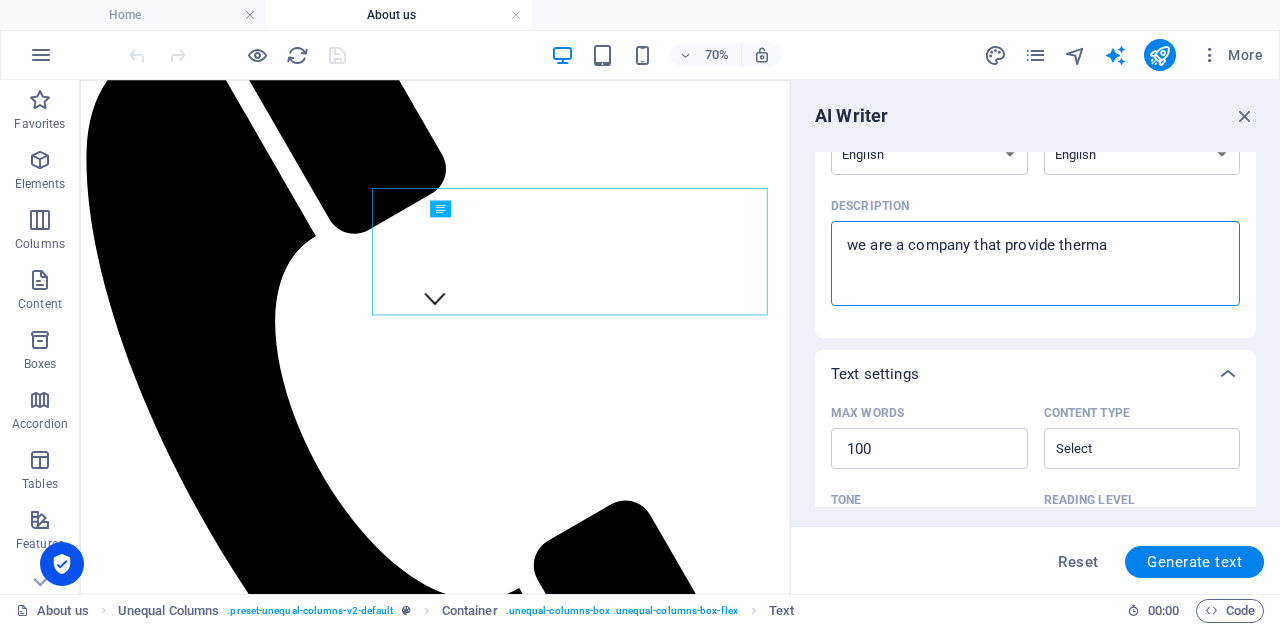 type on "we are a company that provide thermal" 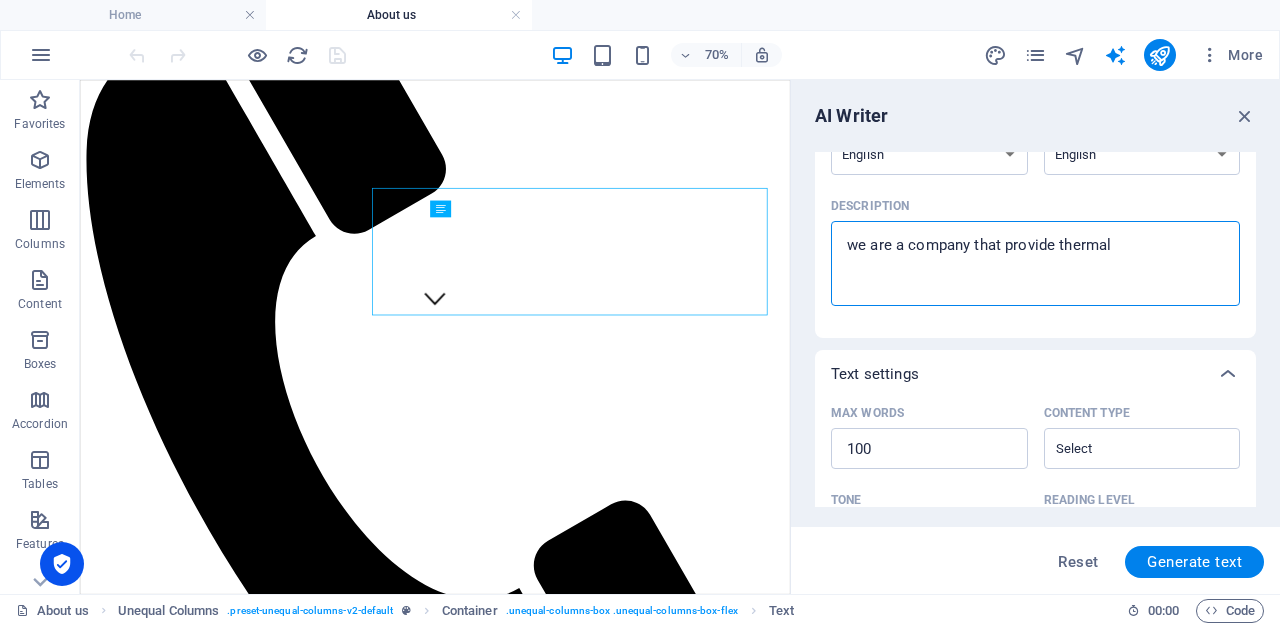 type on "we are a company that provide thermal" 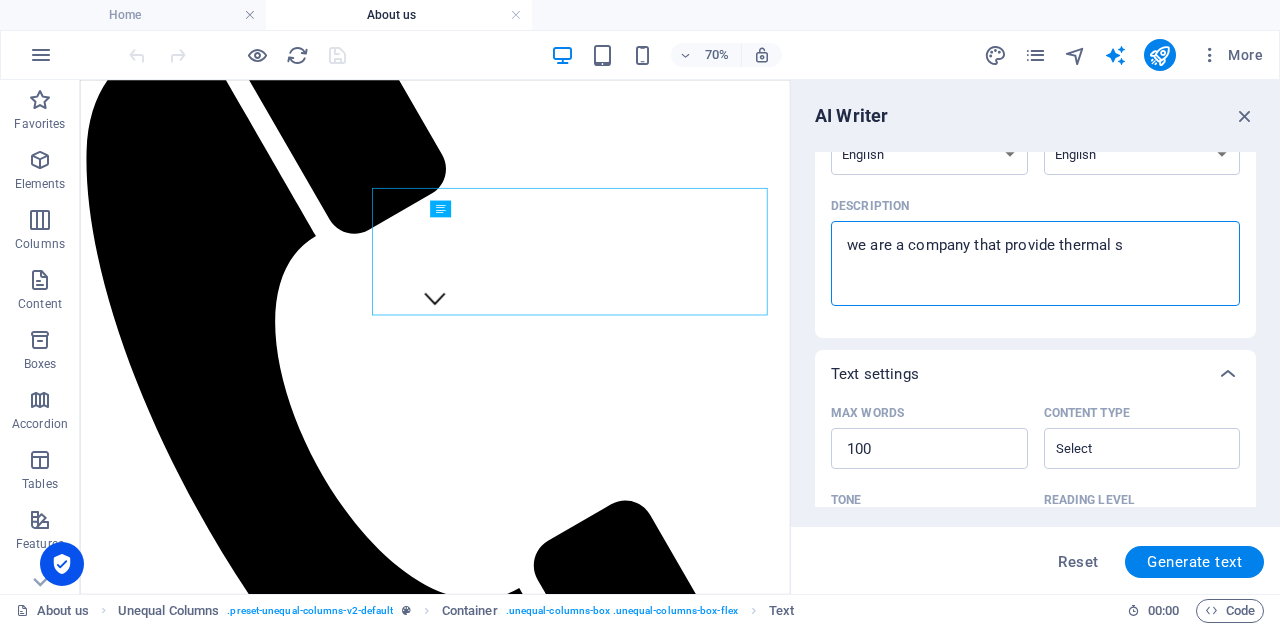 type on "we are a company that provide thermal so" 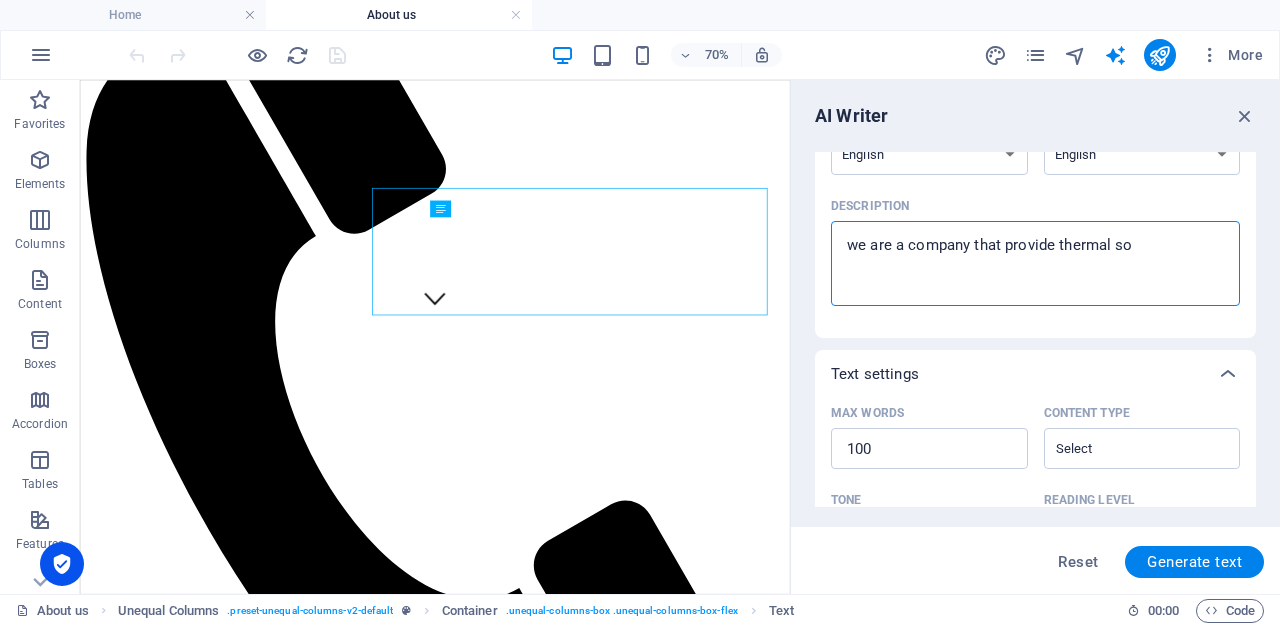 type on "we are a company that provide thermal sol" 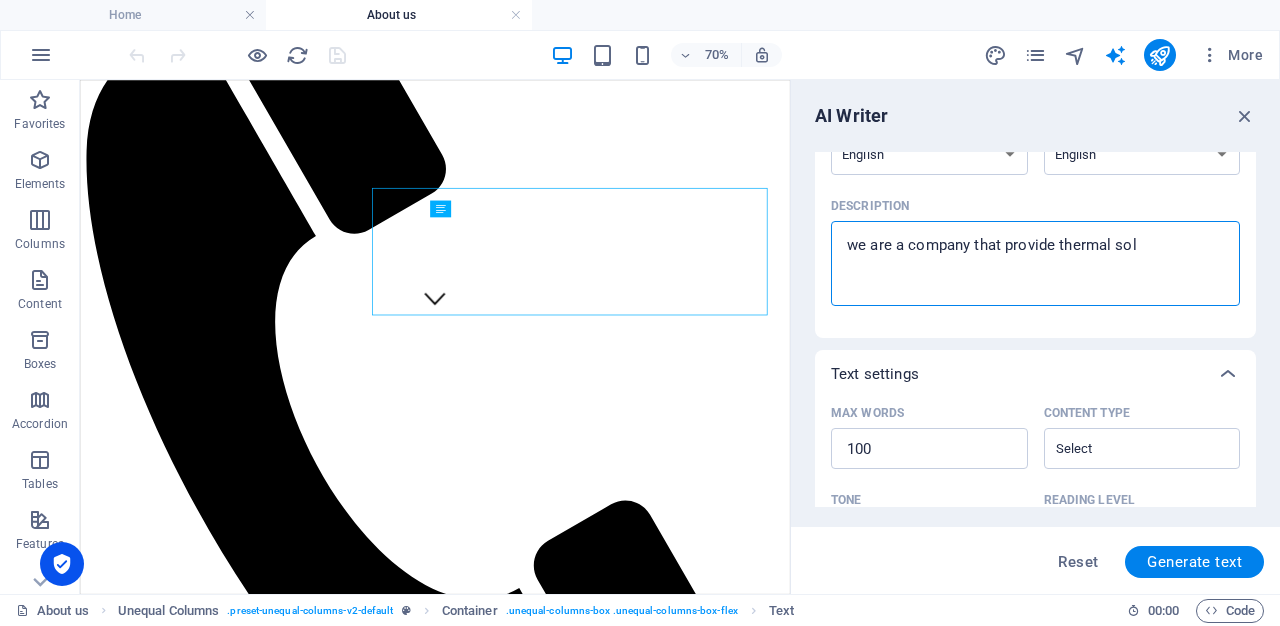 type on "we are a company that provide thermal solu" 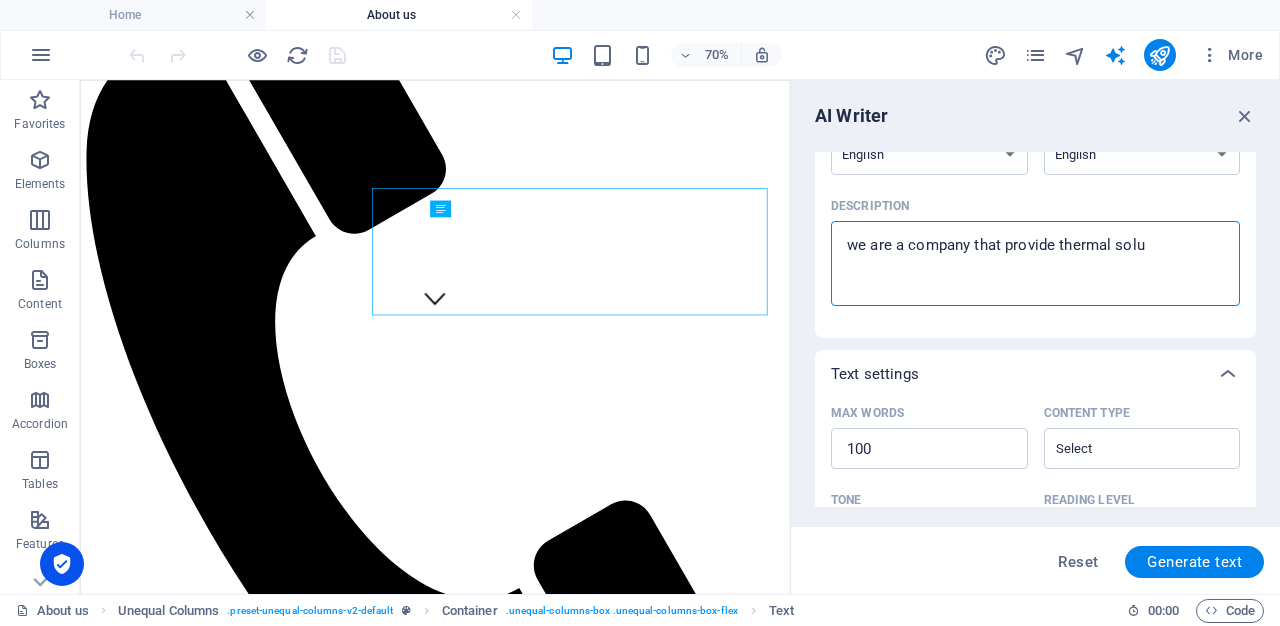 type on "we are a company that provide thermal solut" 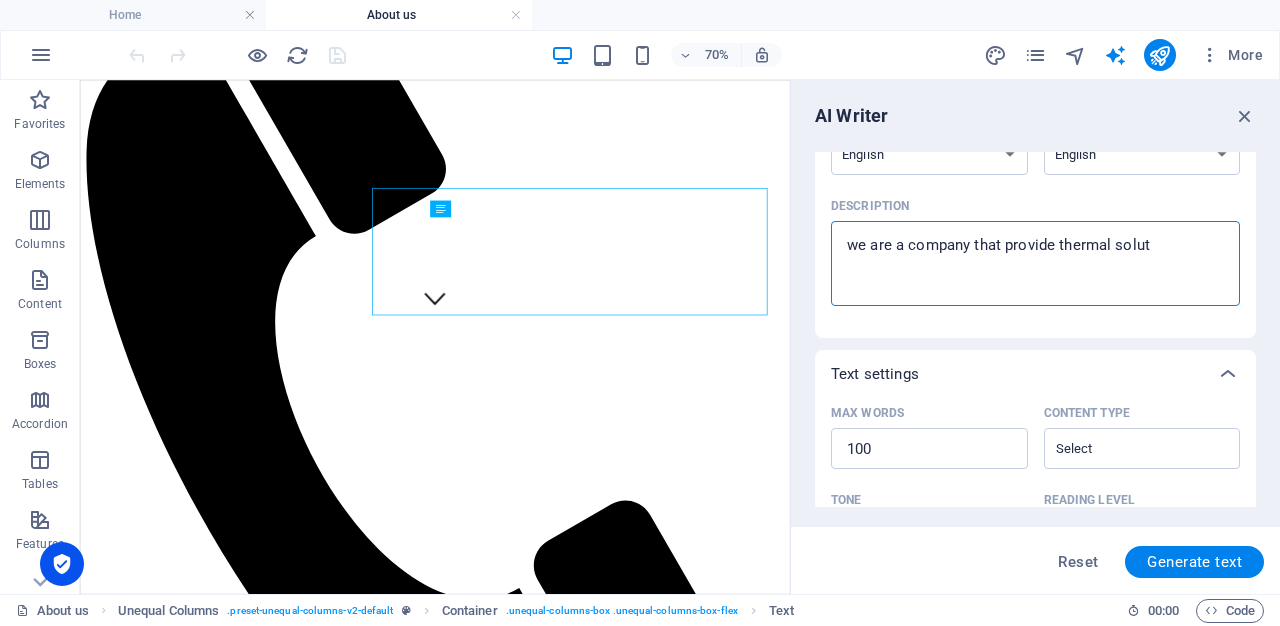 type on "we are a company that provide thermal soluti" 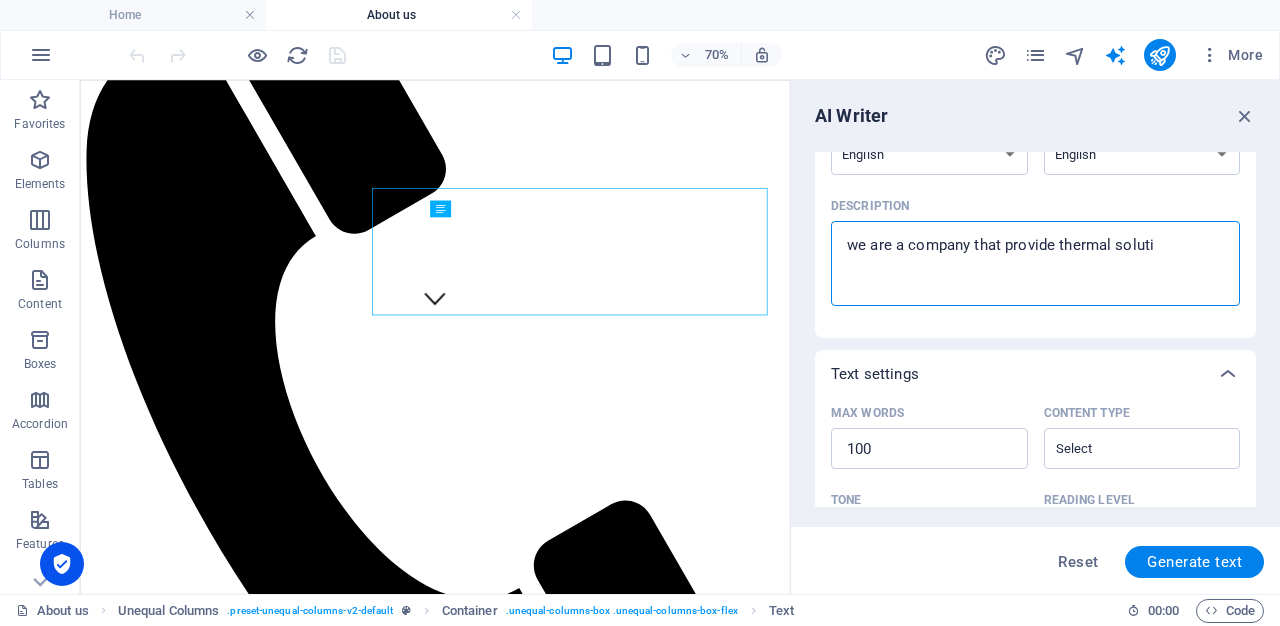 type on "we are a company that provide thermal solutio" 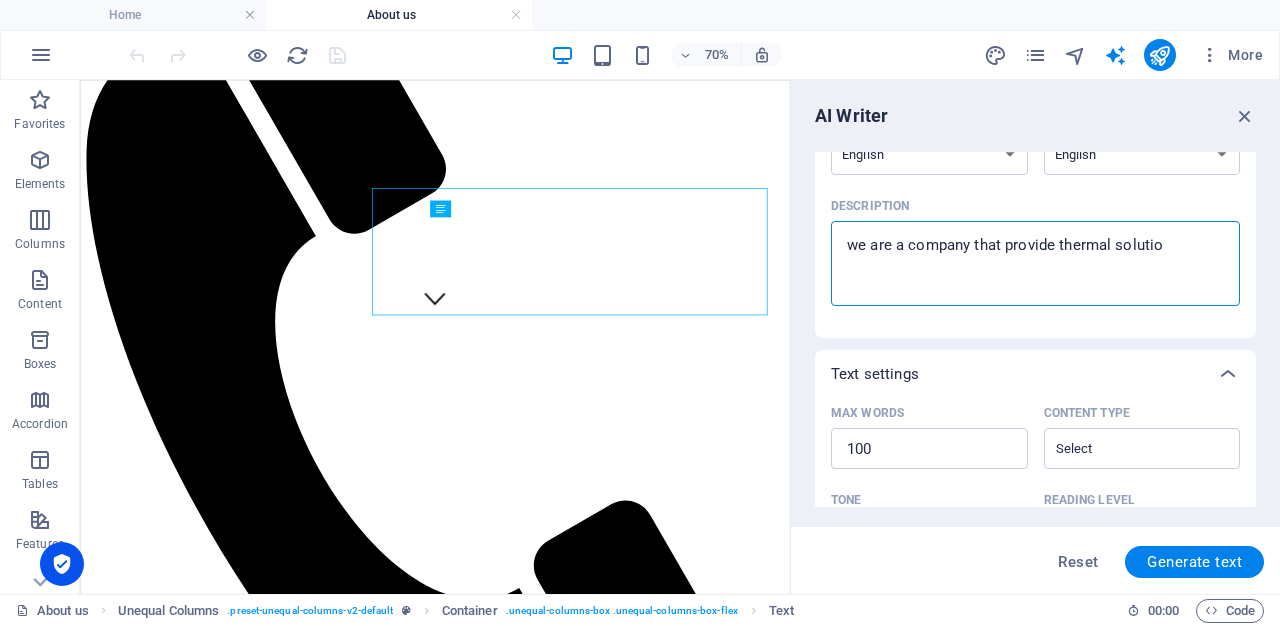 type on "we are a company that provide thermal solution" 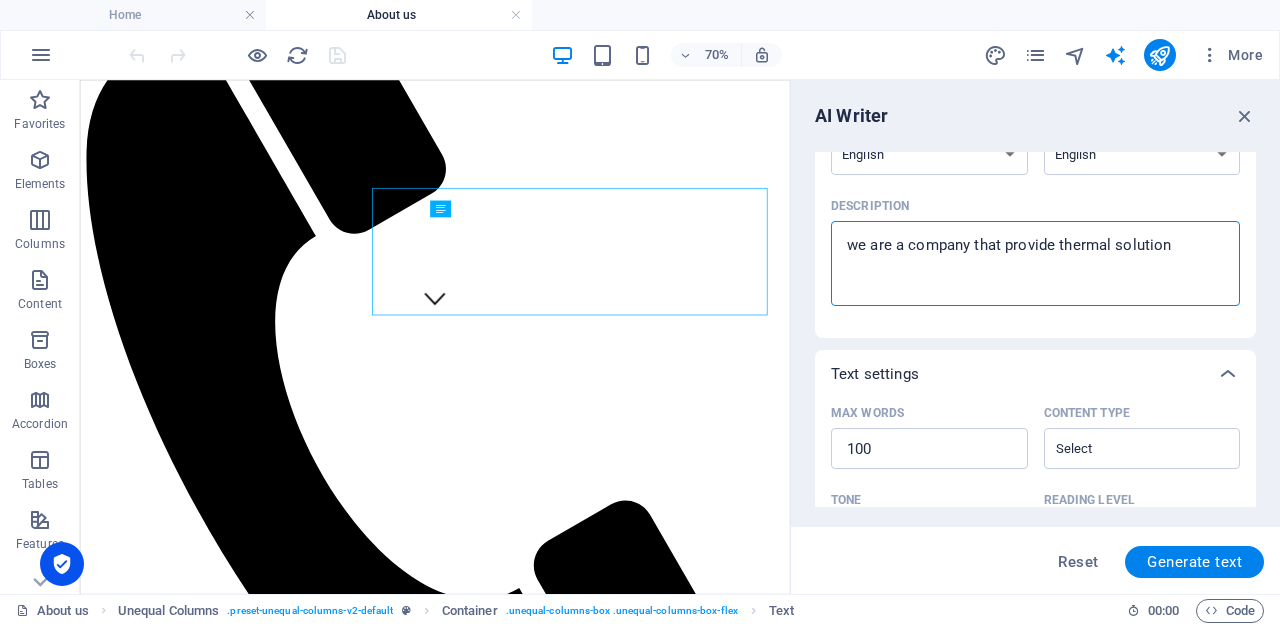 type on "we are a company that provide thermal solutions" 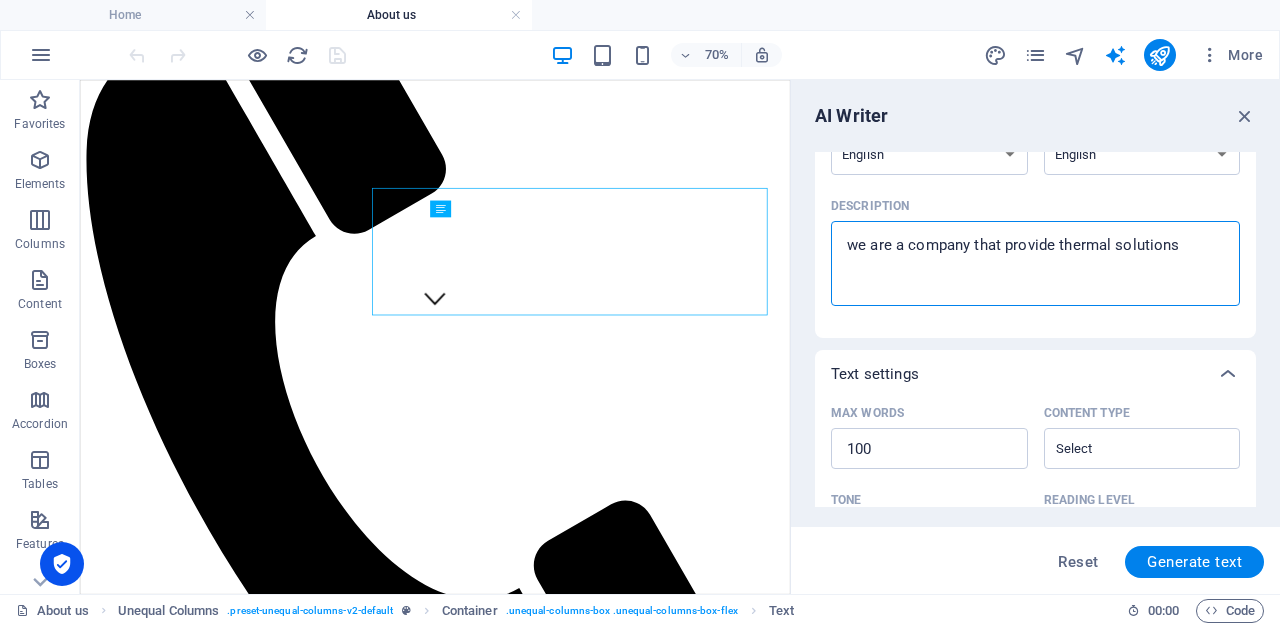 type on "we are a company that provide thermal solutions" 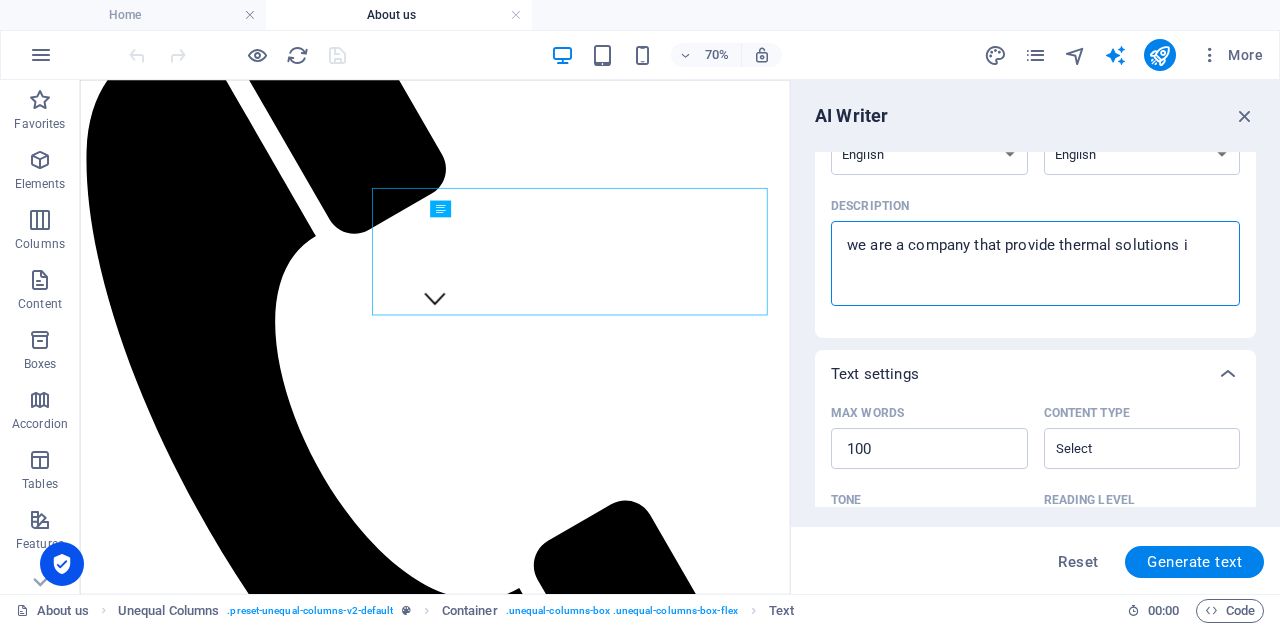 type on "we are a company that provide thermal solutions in" 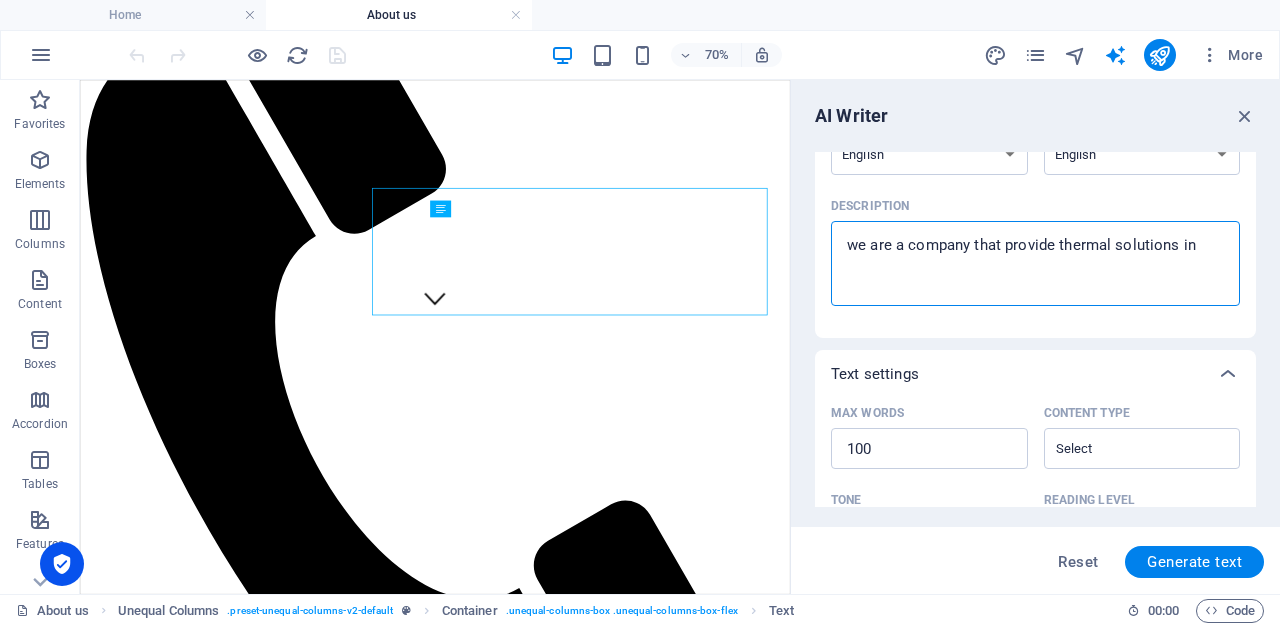 type on "x" 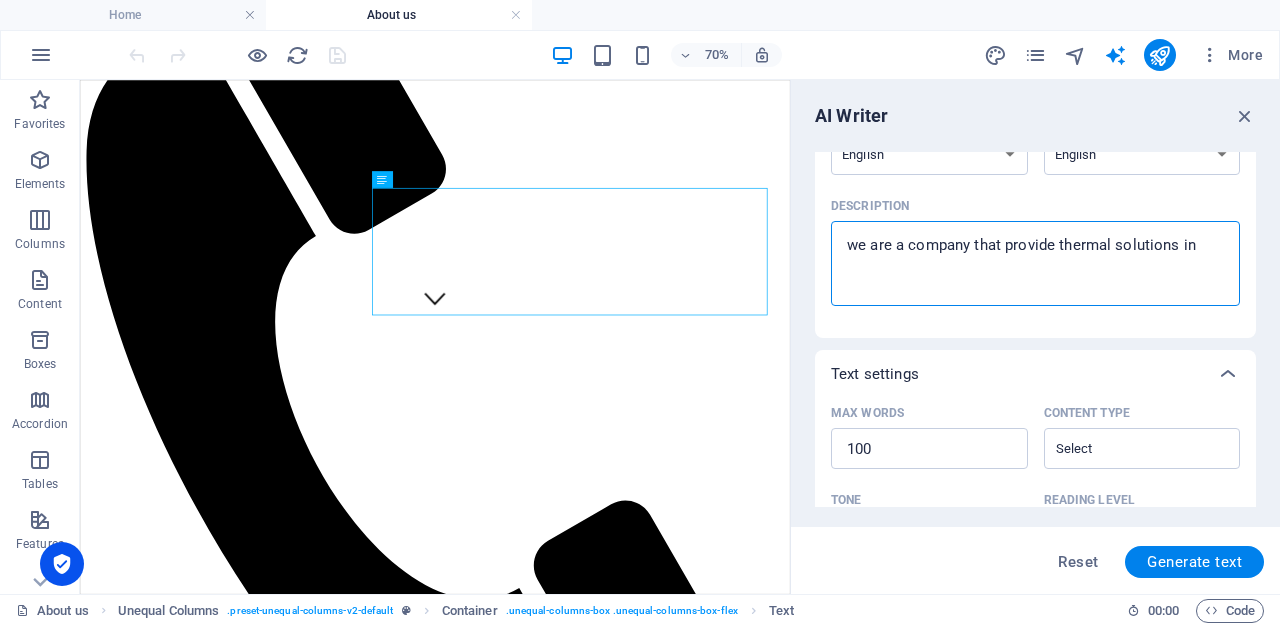 drag, startPoint x: 1201, startPoint y: 244, endPoint x: 846, endPoint y: 231, distance: 355.23795 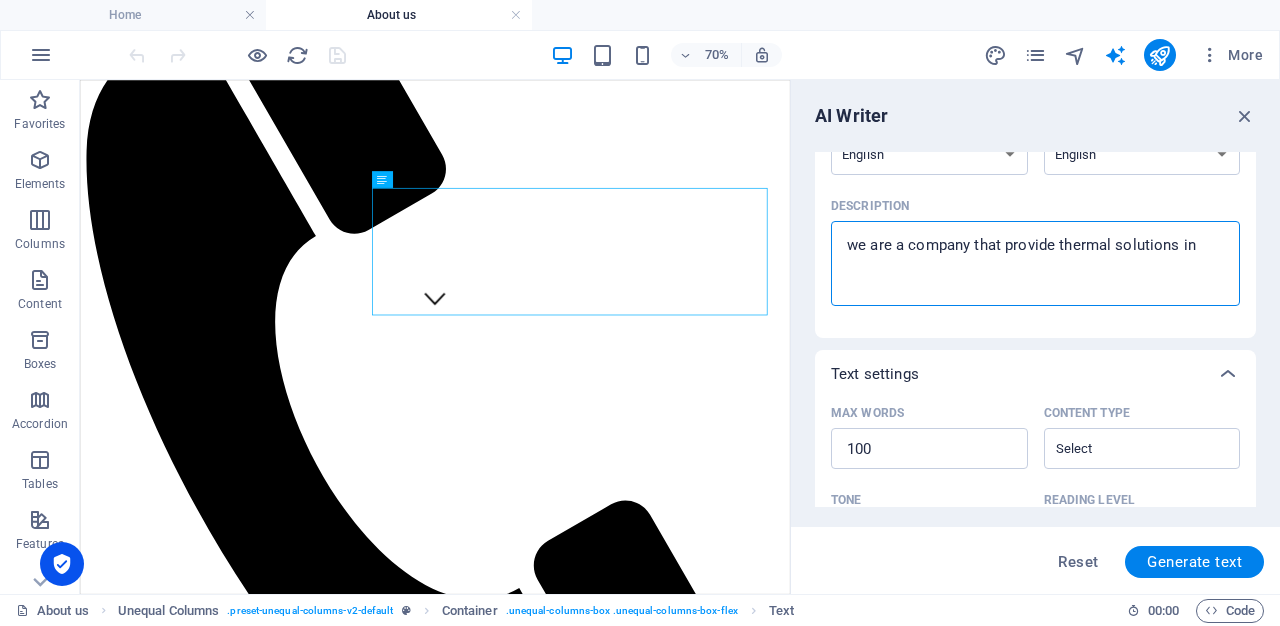 paste on "Pathlink delivers precision temperature sensors, electron beam components, and custom thermal solutions, ensuring top performance and reliability for industrial applications." 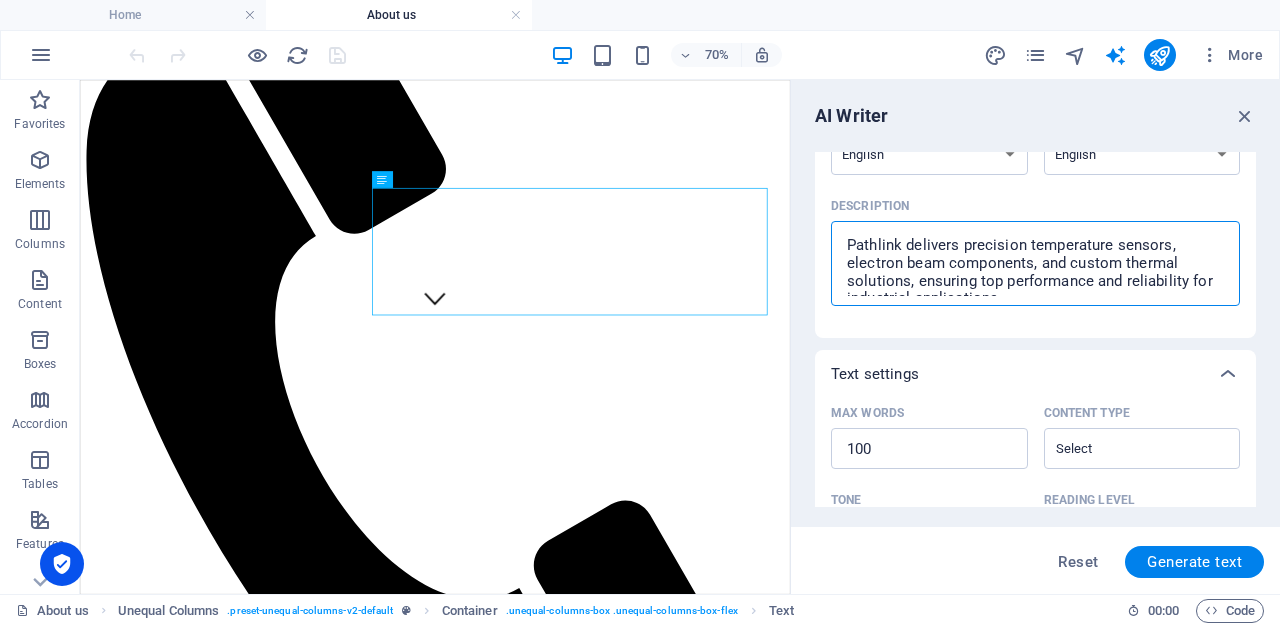 scroll, scrollTop: 9, scrollLeft: 0, axis: vertical 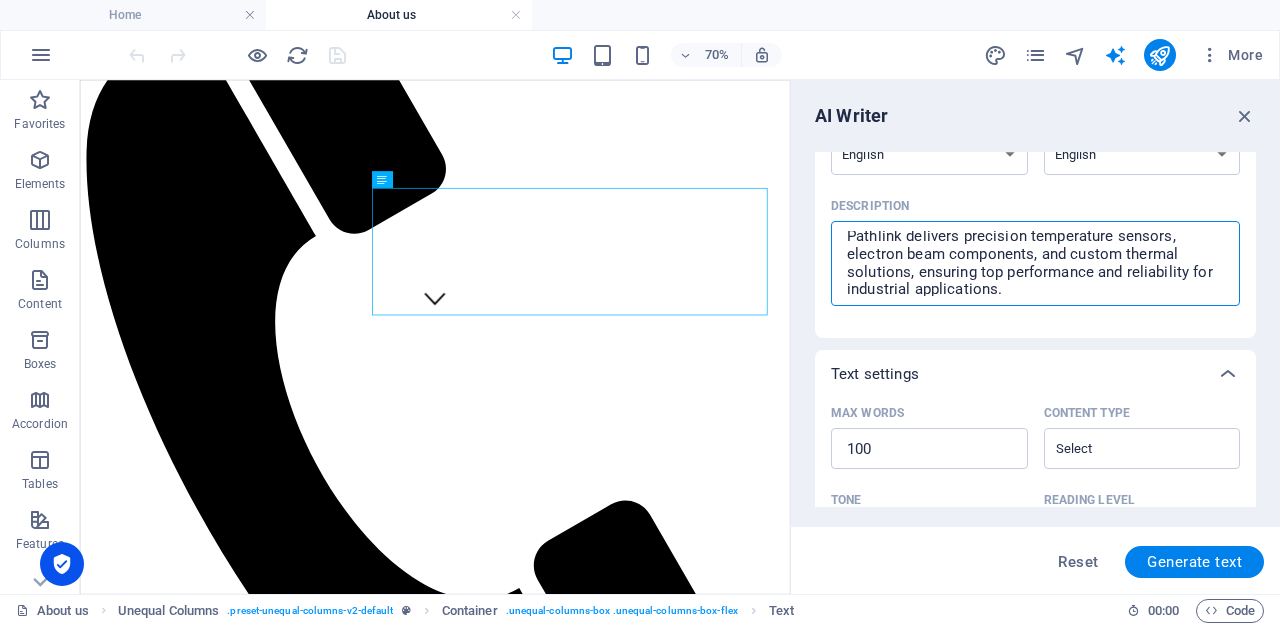 type on "Pathlink delivers precision temperature sensors, electron beam components, and custom thermal solutions, ensuring top performance and reliability for industrial applications." 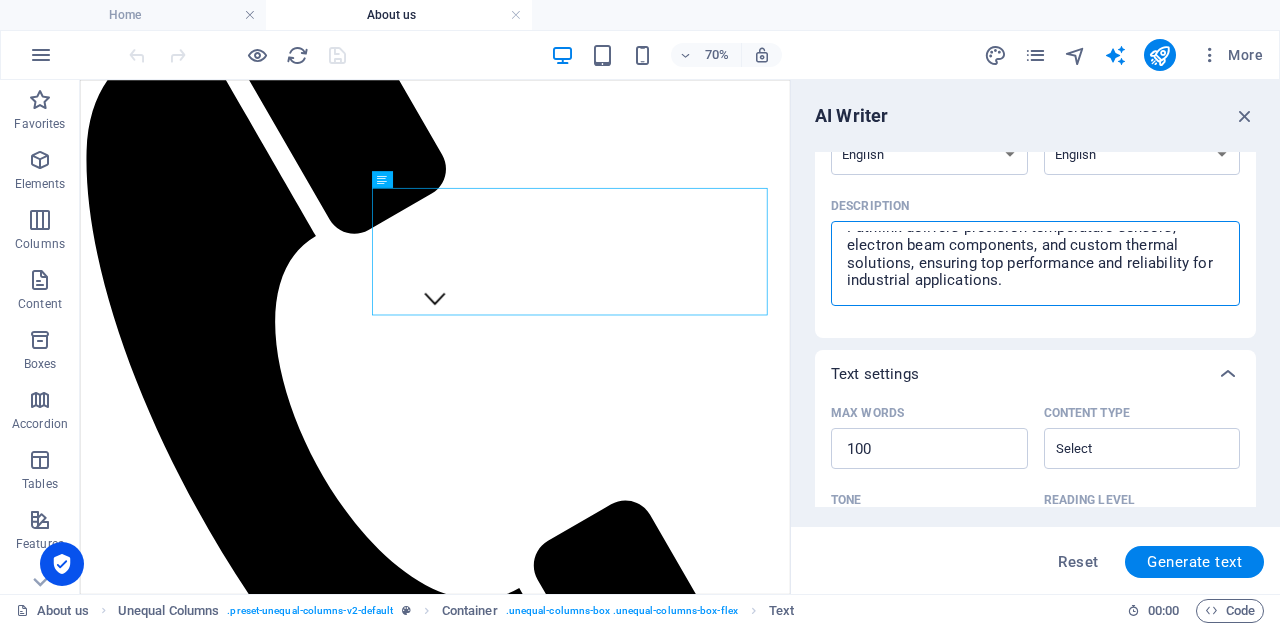 type on "Pathlink delivers precision temperature sensors, electron beam components, and custom thermal solutions, ensuring top performance and reliability for industrial applications." 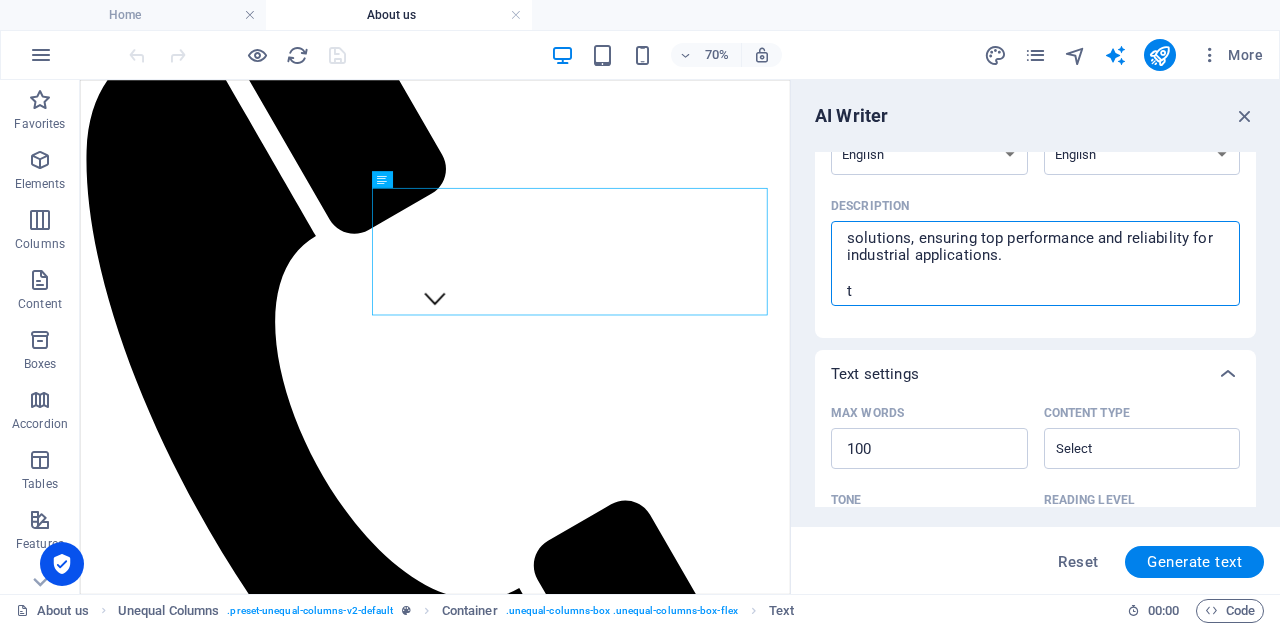 type on "Pathlink delivers precision temperature sensors, electron beam components, and custom thermal solutions, ensuring top performance and reliability for industrial applications.
th" 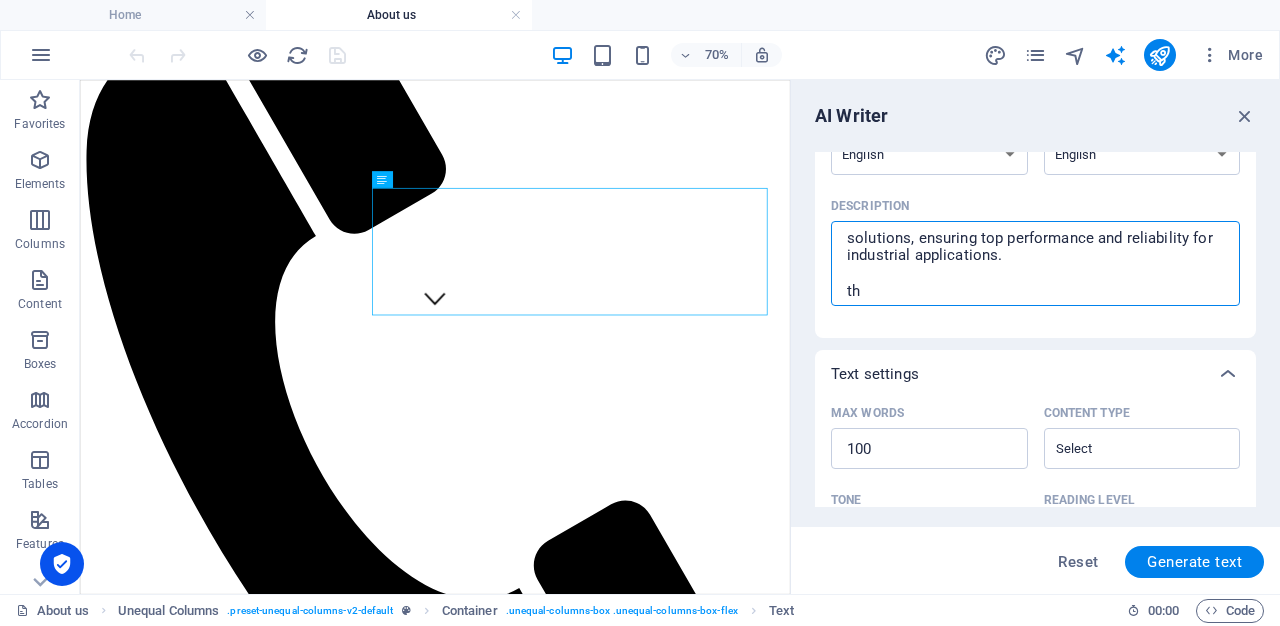 type on "Pathlink delivers precision temperature sensors, electron beam components, and custom thermal solutions, ensuring top performance and reliability for industrial applications.
the" 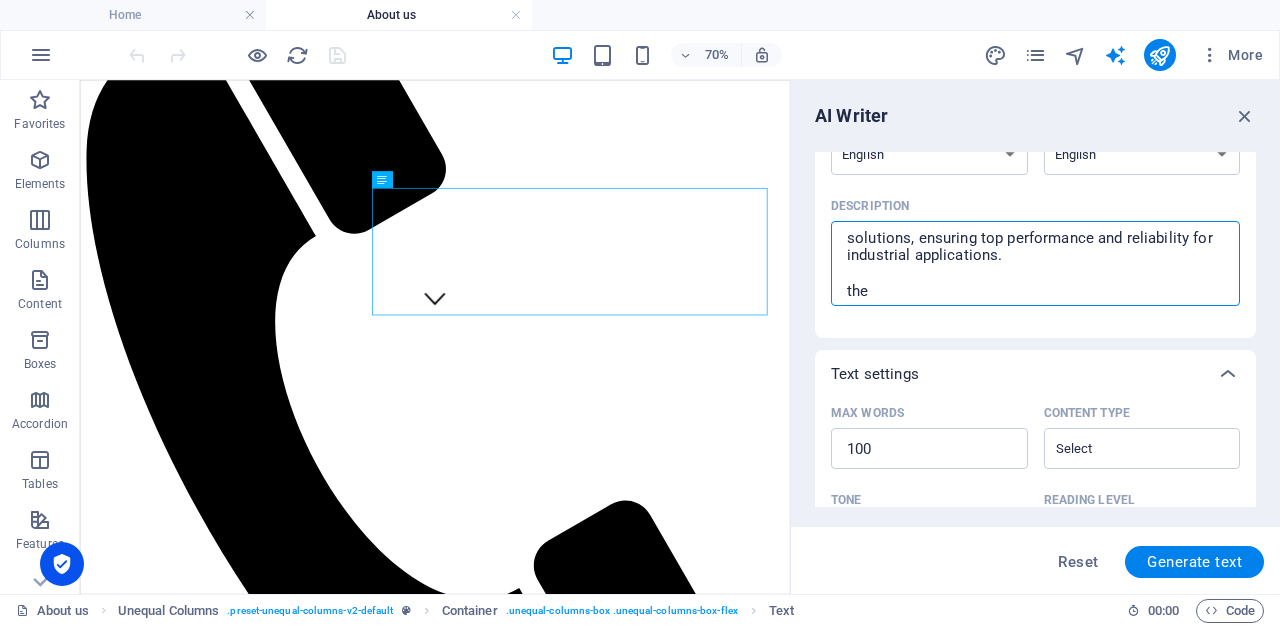 type on "Pathlink delivers precision temperature sensors, electron beam components, and custom thermal solutions, ensuring top performance and reliability for industrial applications.
the" 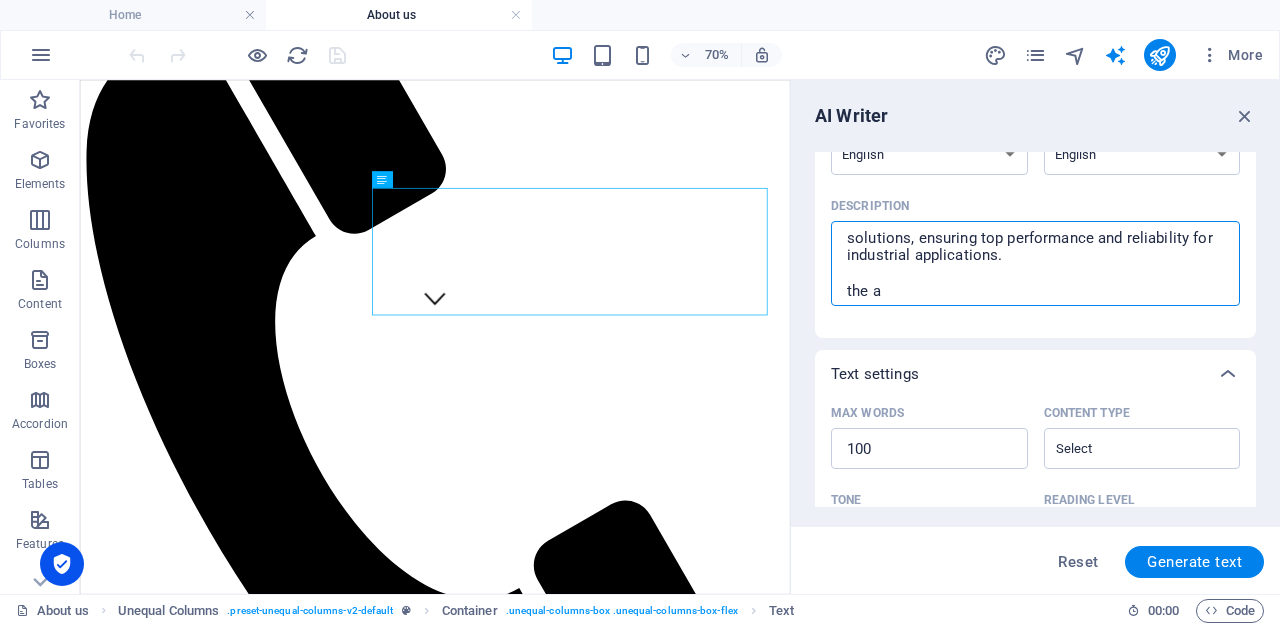 type on "Pathlink delivers precision temperature sensors, electron beam components, and custom thermal solutions, ensuring top performance and reliability for industrial applications.
the ao" 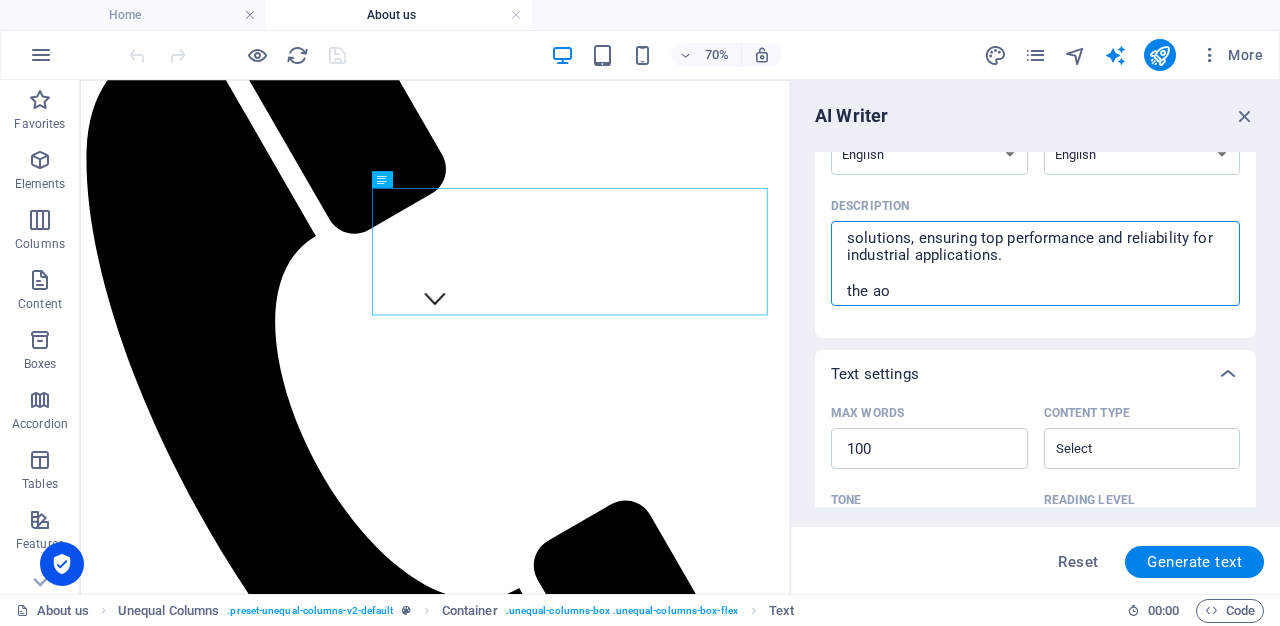 type on "Pathlink delivers precision temperature sensors, electron beam components, and custom thermal solutions, ensuring top performance and reliability for industrial applications.
the a" 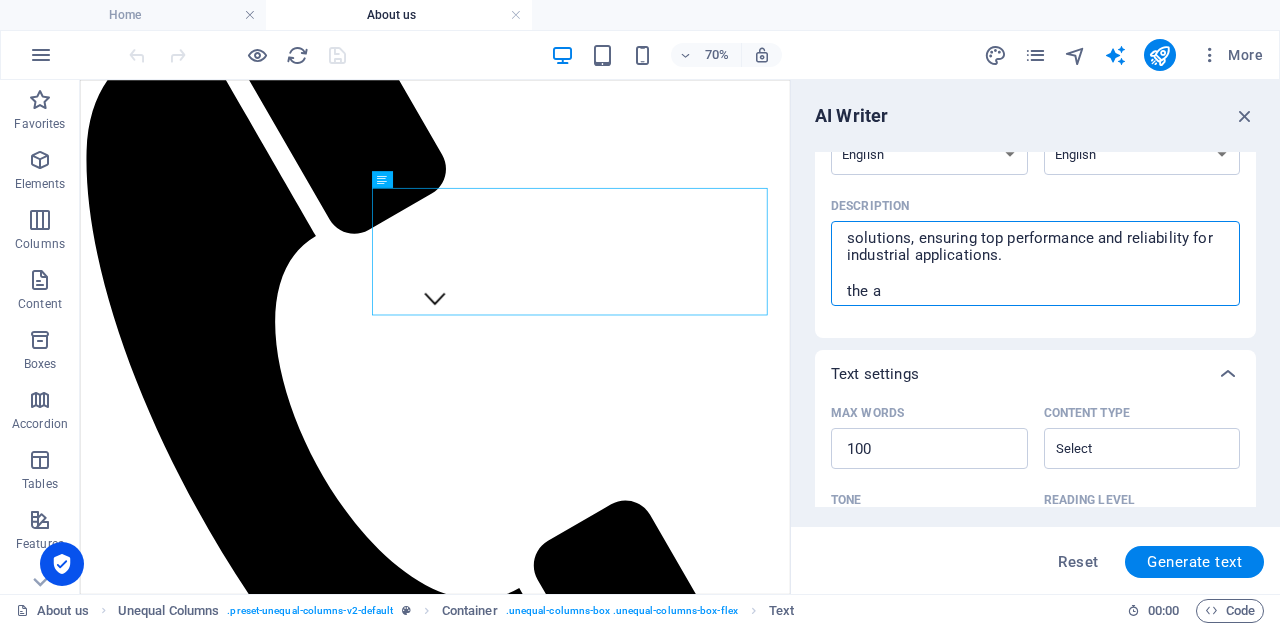 type on "Pathlink delivers precision temperature sensors, electron beam components, and custom thermal solutions, ensuring top performance and reliability for industrial applications.
the ab" 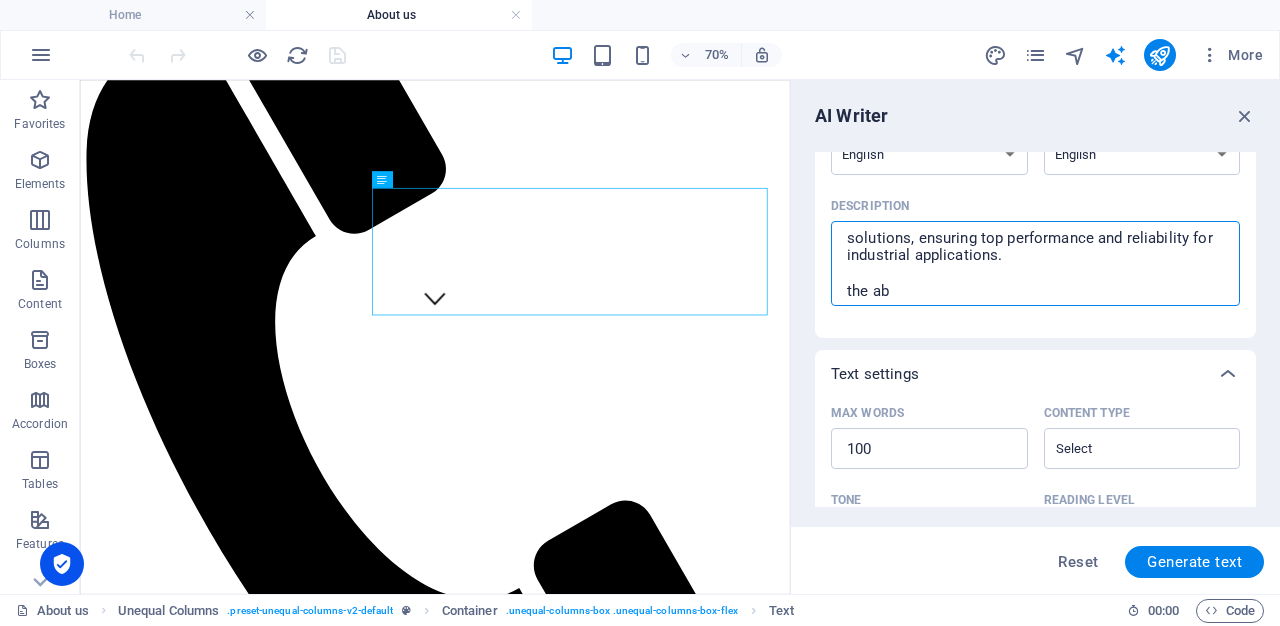 type on "Pathlink delivers precision temperature sensors, electron beam components, and custom thermal solutions, ensuring top performance and reliability for industrial applications.
the abo" 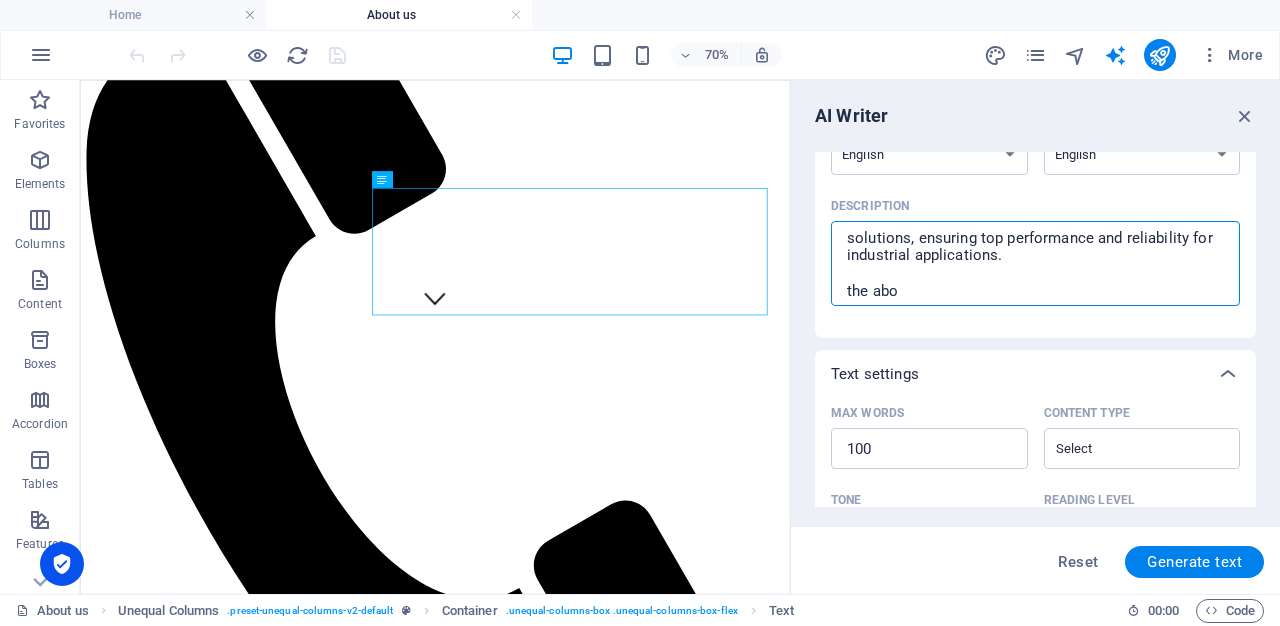 type on "Pathlink delivers precision temperature sensors, electron beam components, and custom thermal solutions, ensuring top performance and reliability for industrial applications.
the abov" 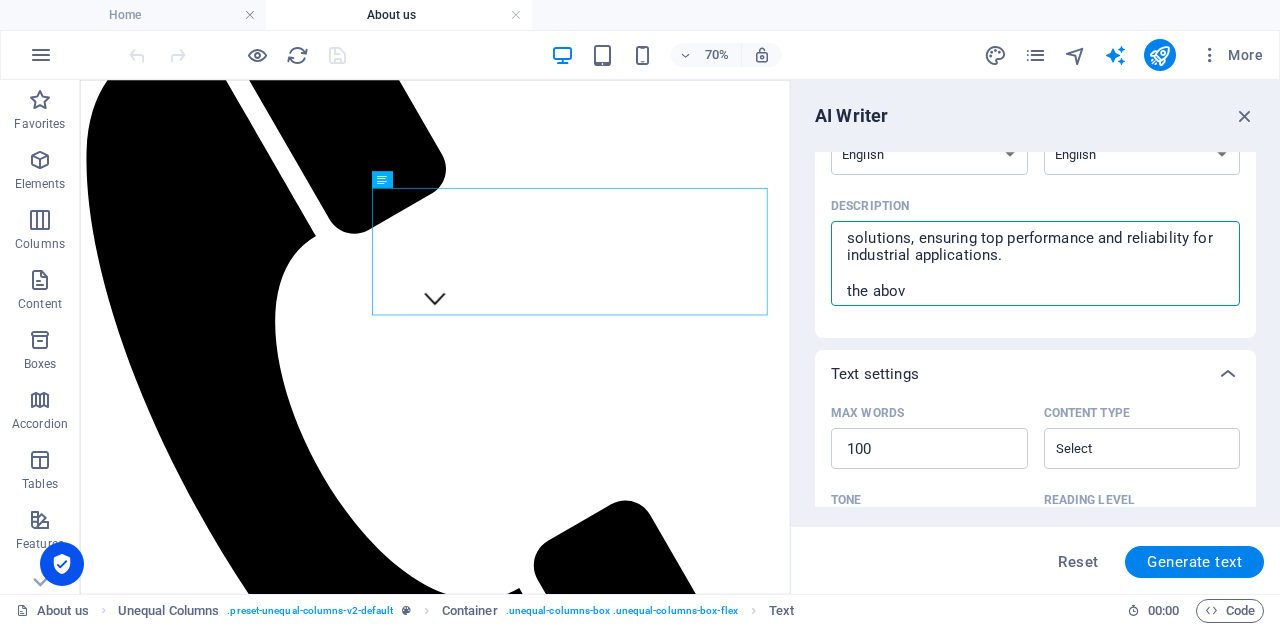 type on "Pathlink delivers precision temperature sensors, electron beam components, and custom thermal solutions, ensuring top performance and reliability for industrial applications.
the above" 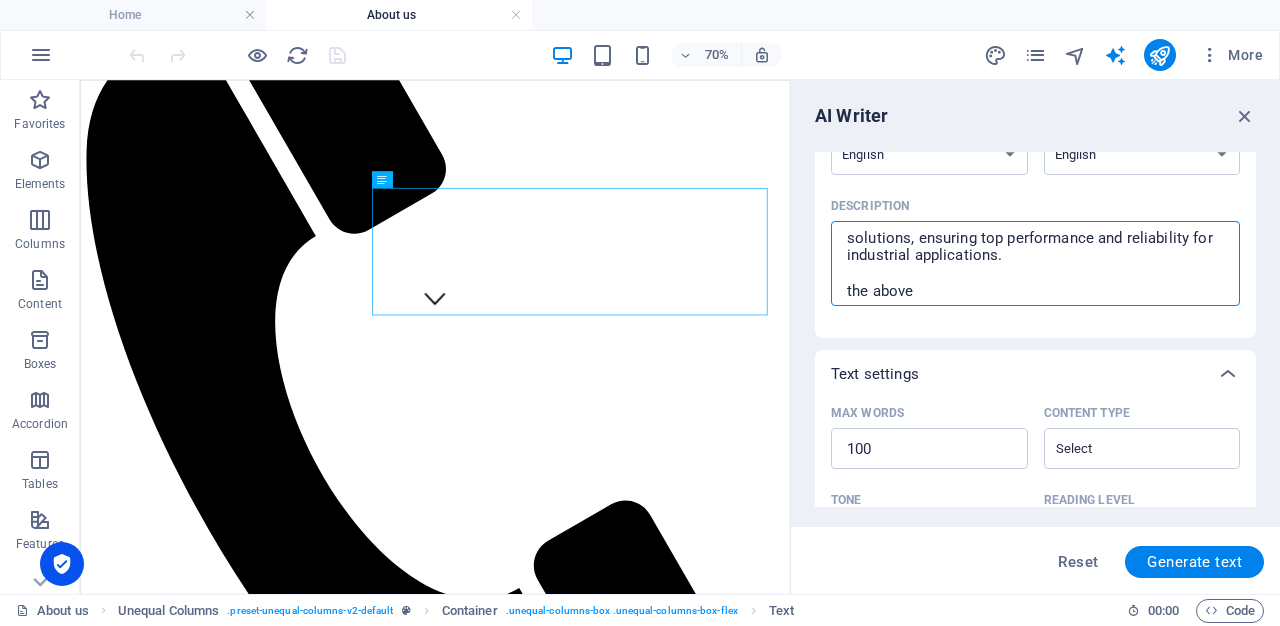 type on "Pathlink delivers precision temperature sensors, electron beam components, and custom thermal solutions, ensuring top performance and reliability for industrial applications.
the above" 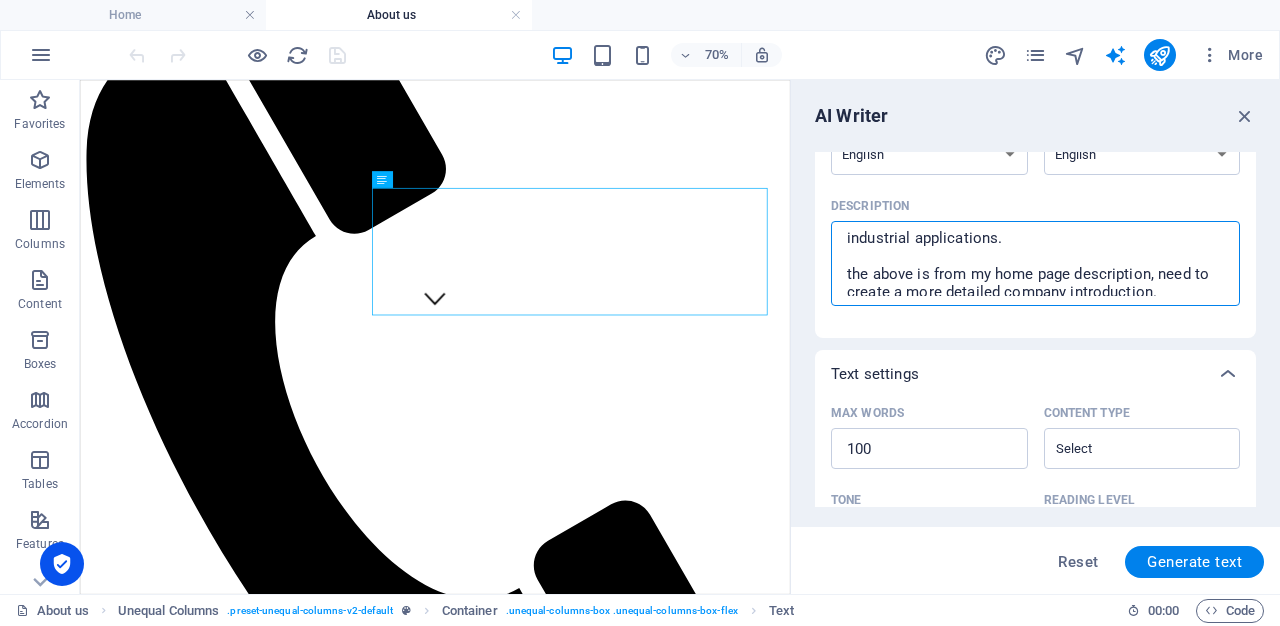 scroll, scrollTop: 77, scrollLeft: 0, axis: vertical 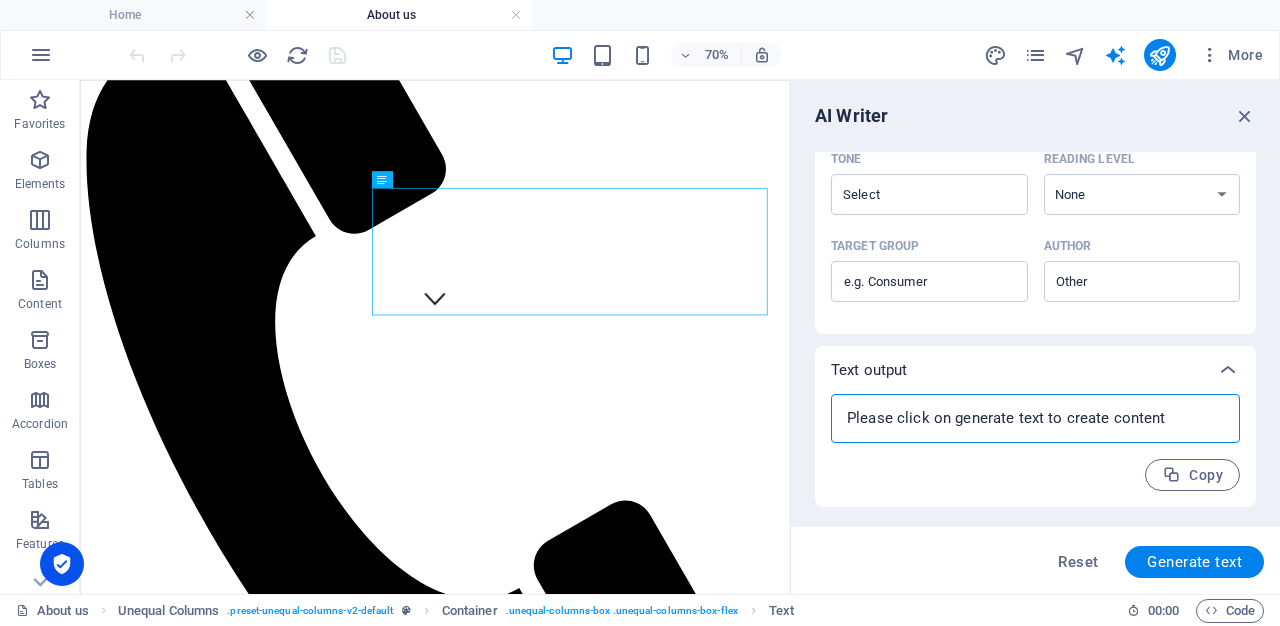 click at bounding box center (1035, 418) 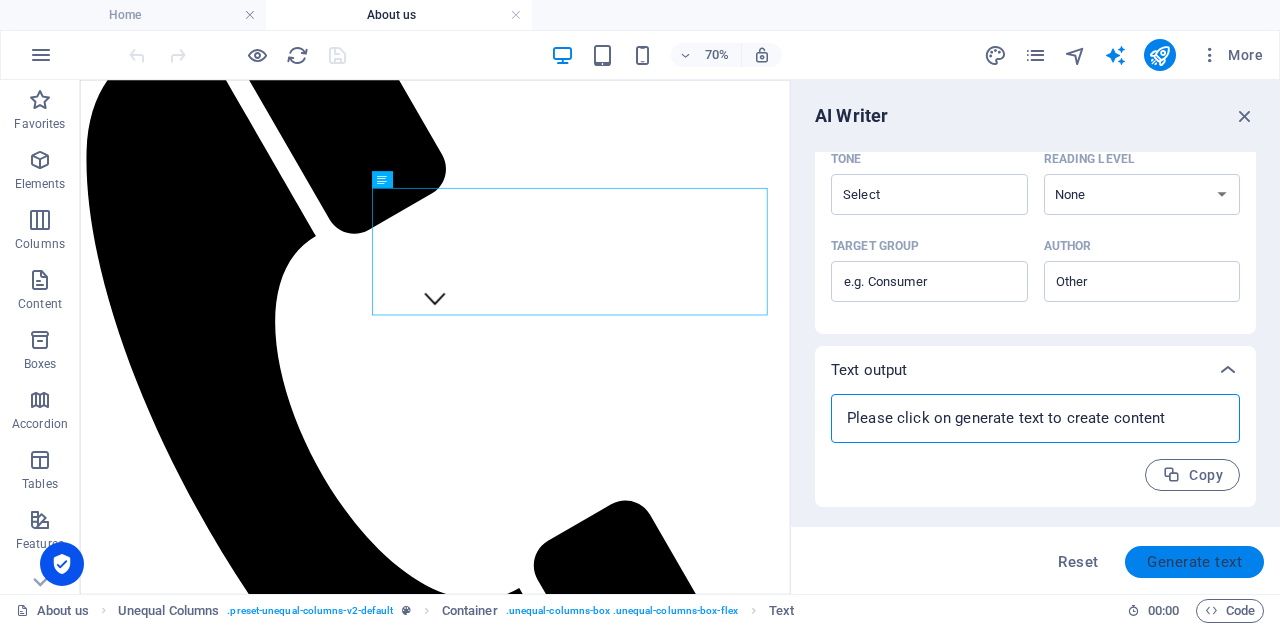 click on "Generate text" at bounding box center [1194, 562] 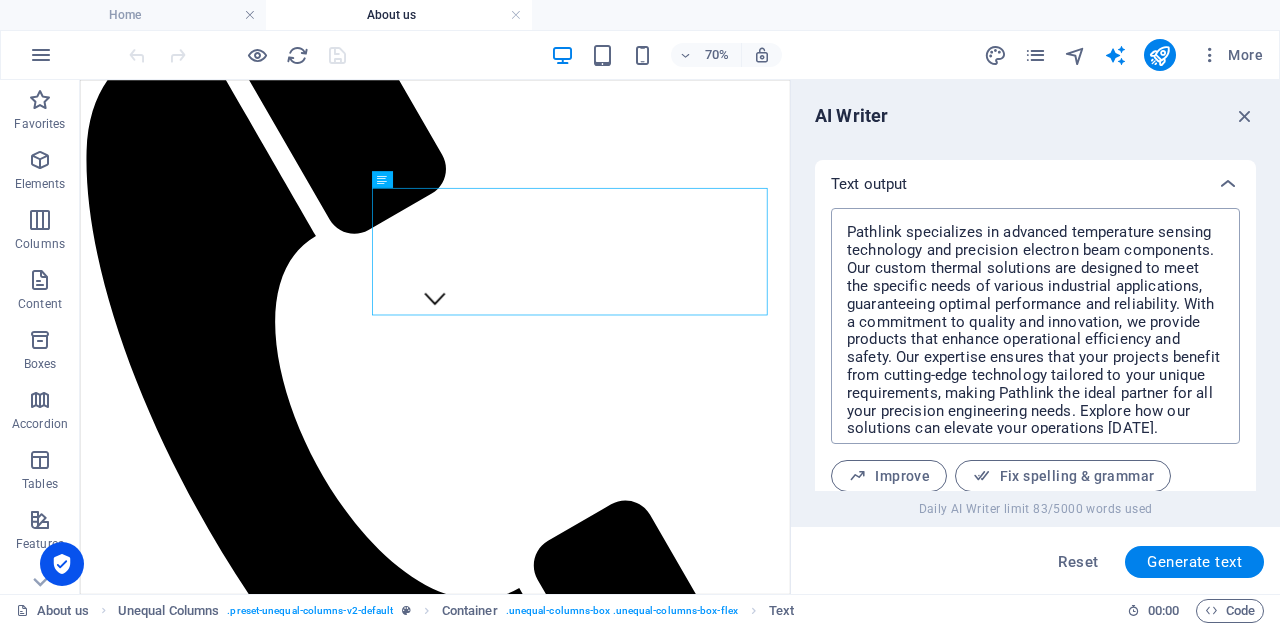 scroll, scrollTop: 850, scrollLeft: 0, axis: vertical 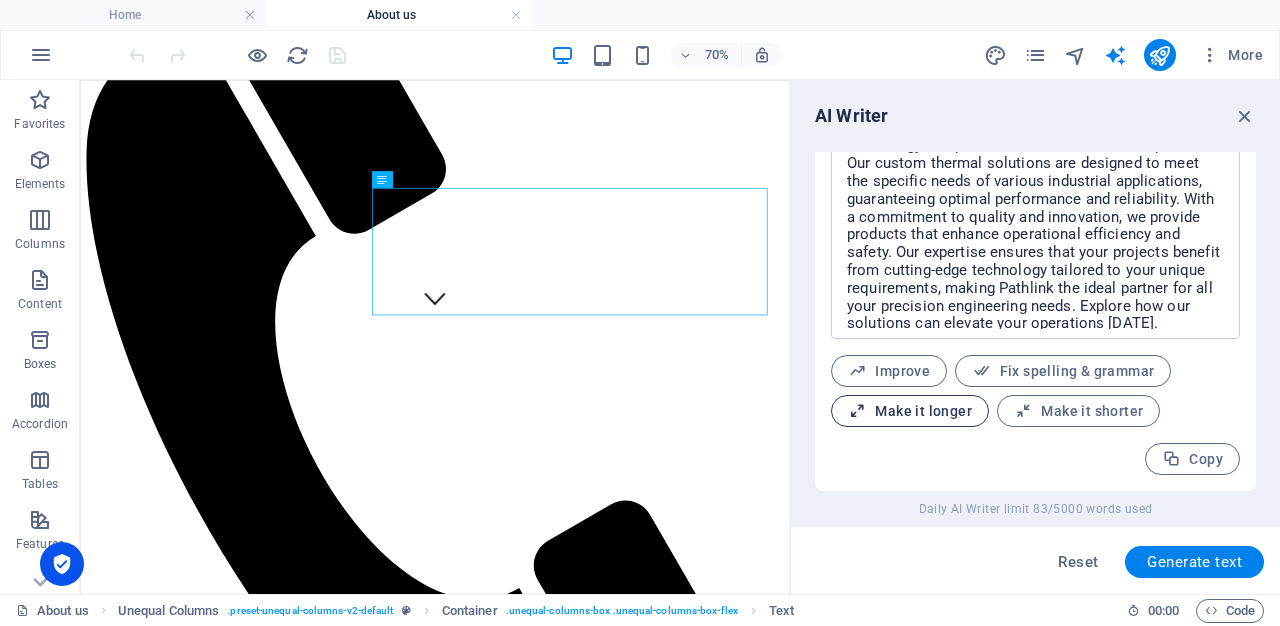 click on "Make it longer" at bounding box center [910, 411] 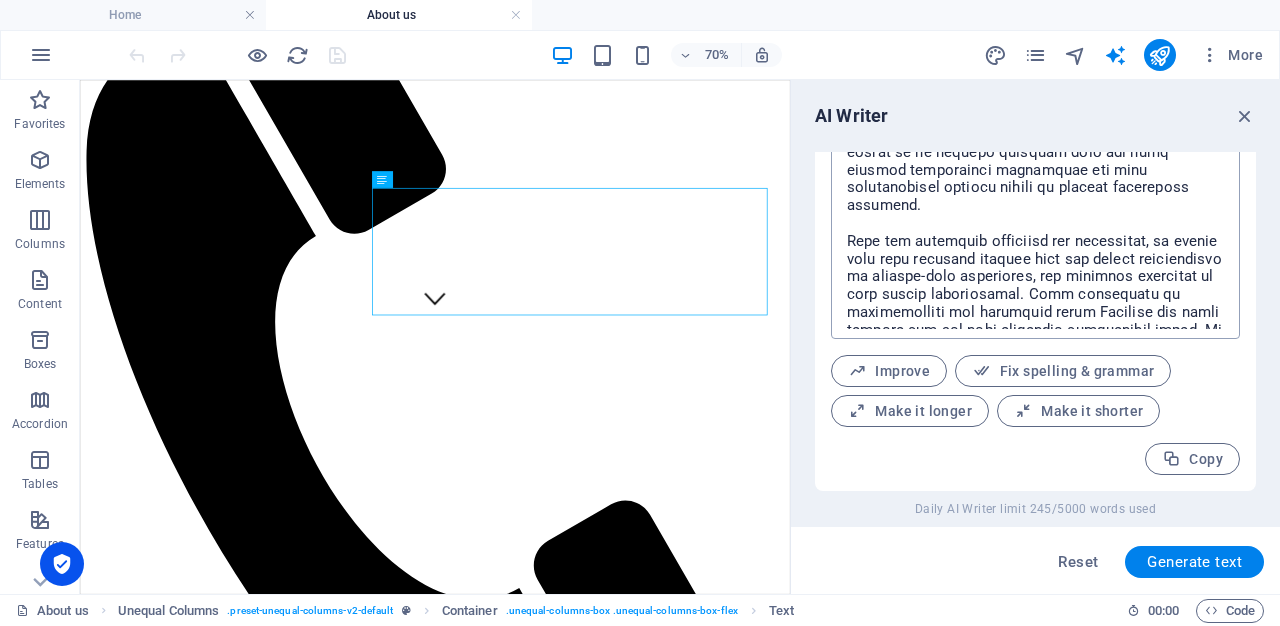 scroll, scrollTop: 739, scrollLeft: 0, axis: vertical 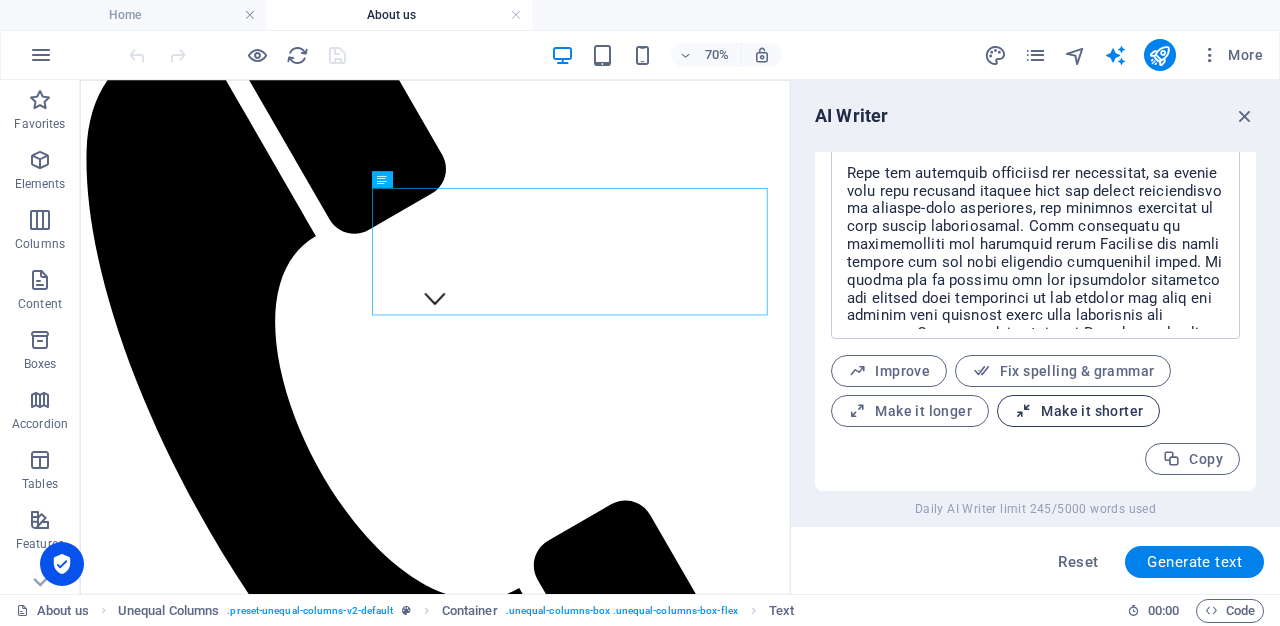 click on "Make it shorter" at bounding box center (1078, 411) 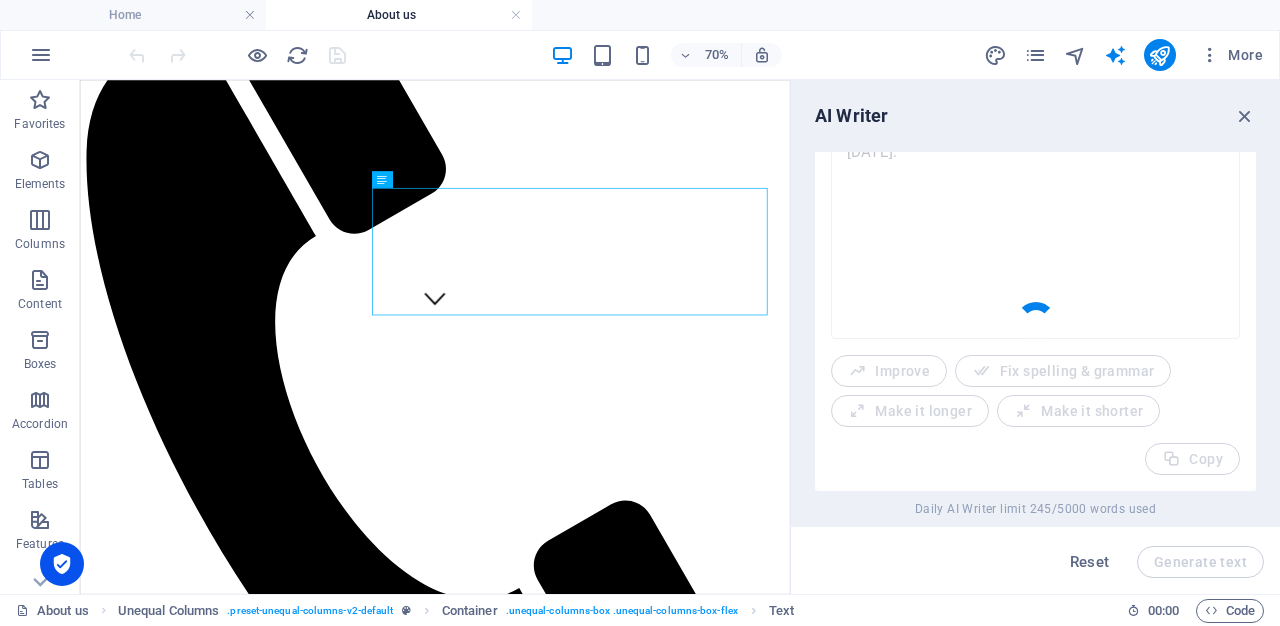 scroll, scrollTop: 0, scrollLeft: 0, axis: both 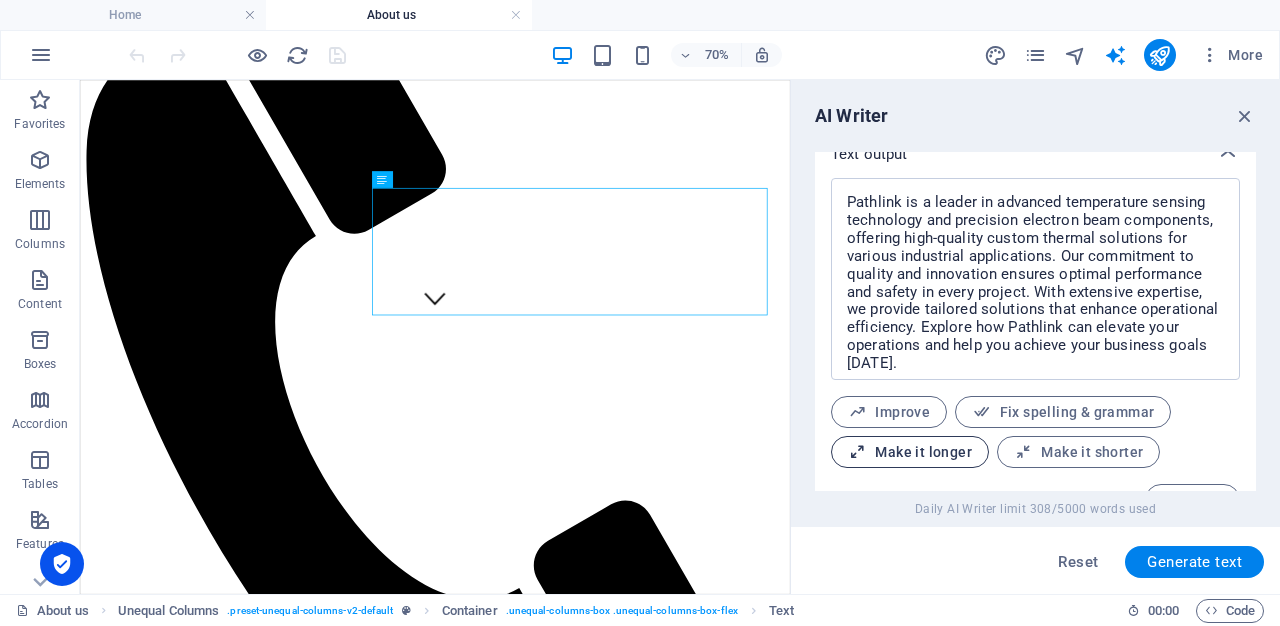 click on "Make it longer" at bounding box center (910, 452) 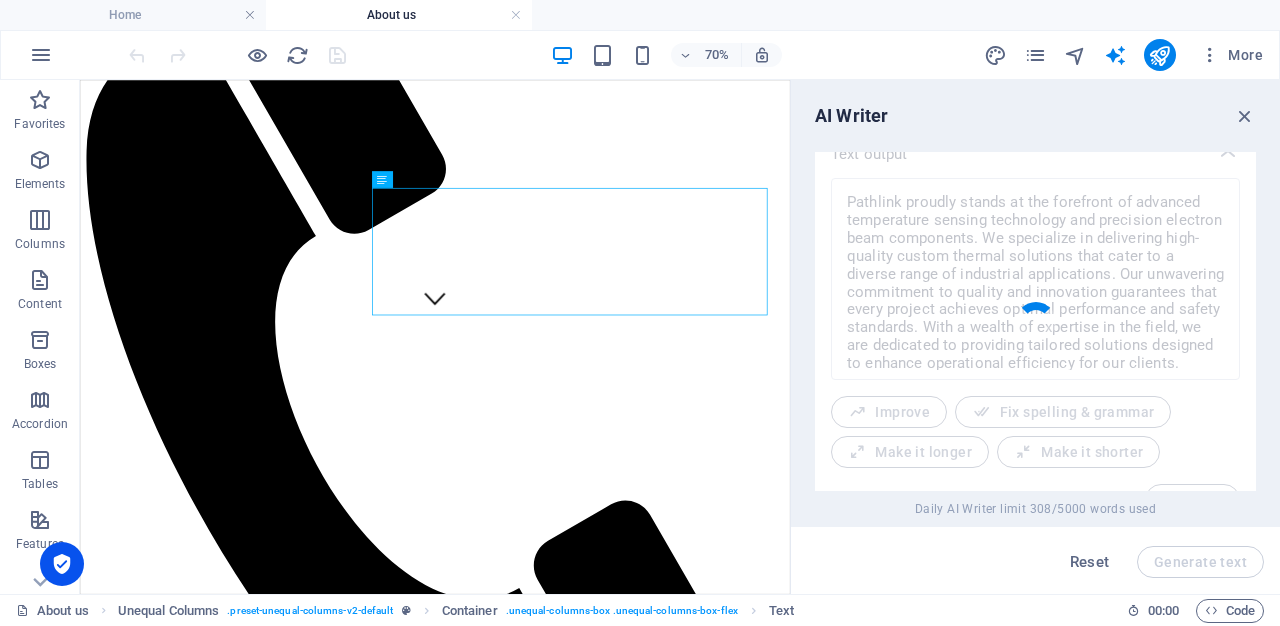 scroll, scrollTop: 884, scrollLeft: 0, axis: vertical 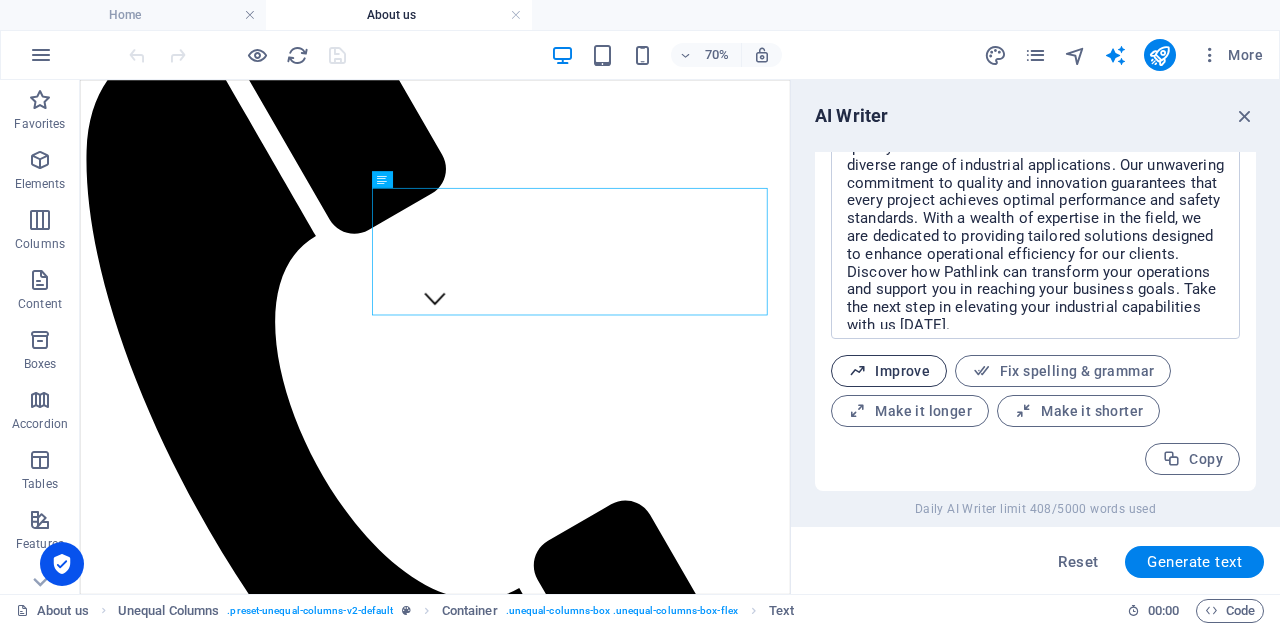 click on "Improve" at bounding box center [889, 371] 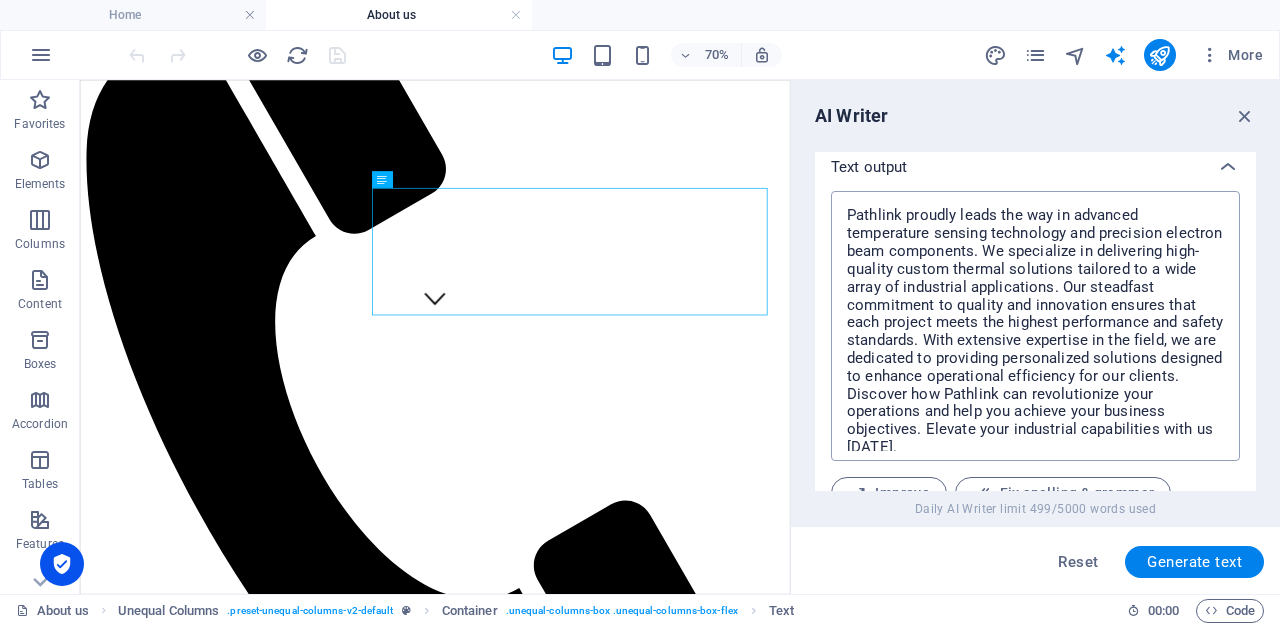 scroll, scrollTop: 867, scrollLeft: 0, axis: vertical 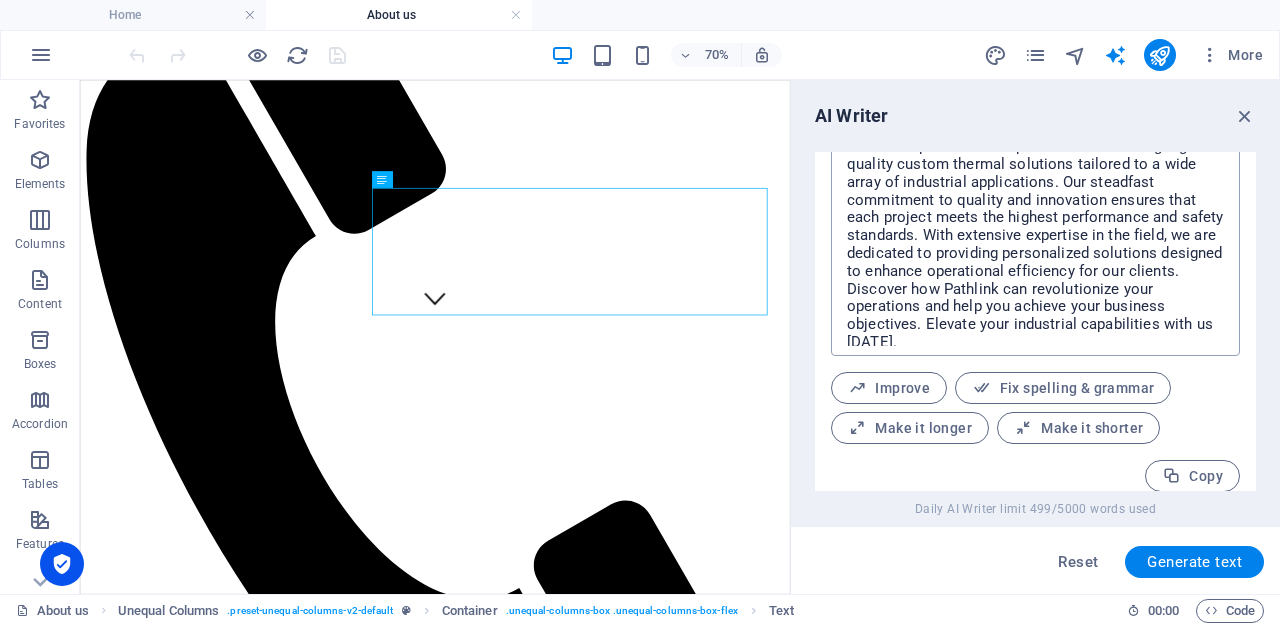 click on "Pathlink proudly leads the way in advanced temperature sensing technology and precision electron beam components. We specialize in delivering high-quality custom thermal solutions tailored to a wide array of industrial applications. Our steadfast commitment to quality and innovation ensures that each project meets the highest performance and safety standards. With extensive expertise in the field, we are dedicated to providing personalized solutions designed to enhance operational efficiency for our clients. Discover how Pathlink can revolutionize your operations and help you achieve your business objectives. Elevate your industrial capabilities with us today." at bounding box center (1035, 221) 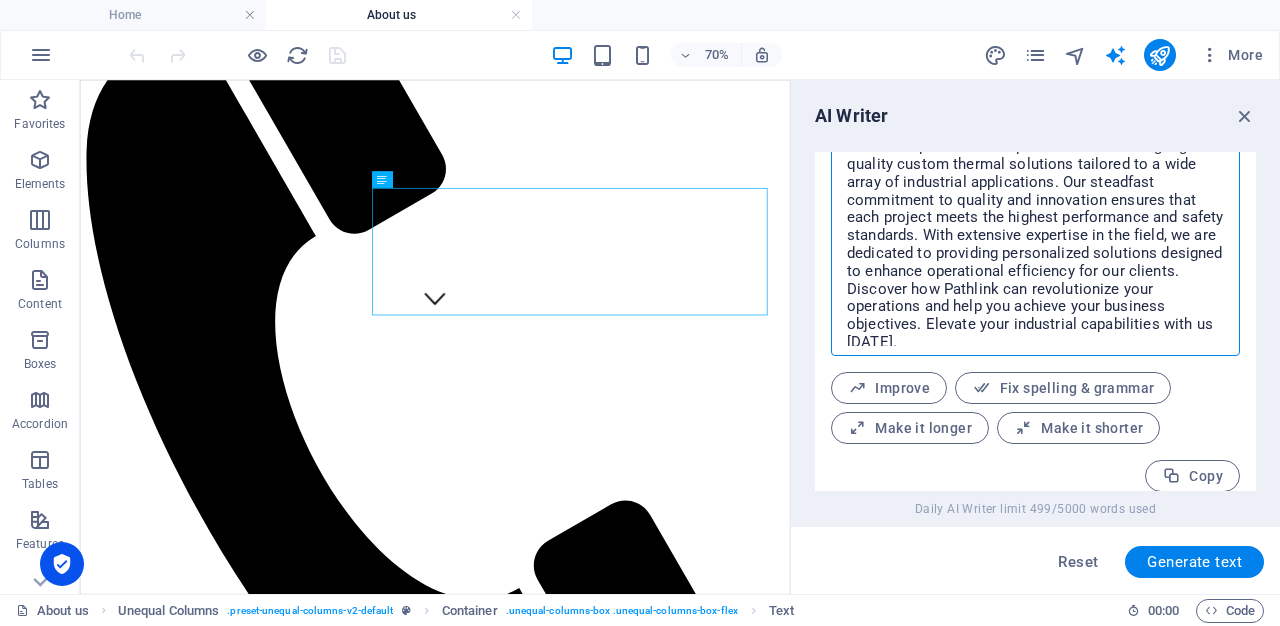 click on "Pathlink proudly leads the way in advanced temperature sensing technology and precision electron beam components. We specialize in delivering high-quality custom thermal solutions tailored to a wide array of industrial applications. Our steadfast commitment to quality and innovation ensures that each project meets the highest performance and safety standards. With extensive expertise in the field, we are dedicated to providing personalized solutions designed to enhance operational efficiency for our clients. Discover how Pathlink can revolutionize your operations and help you achieve your business objectives. Elevate your industrial capabilities with us today." at bounding box center (1035, 221) 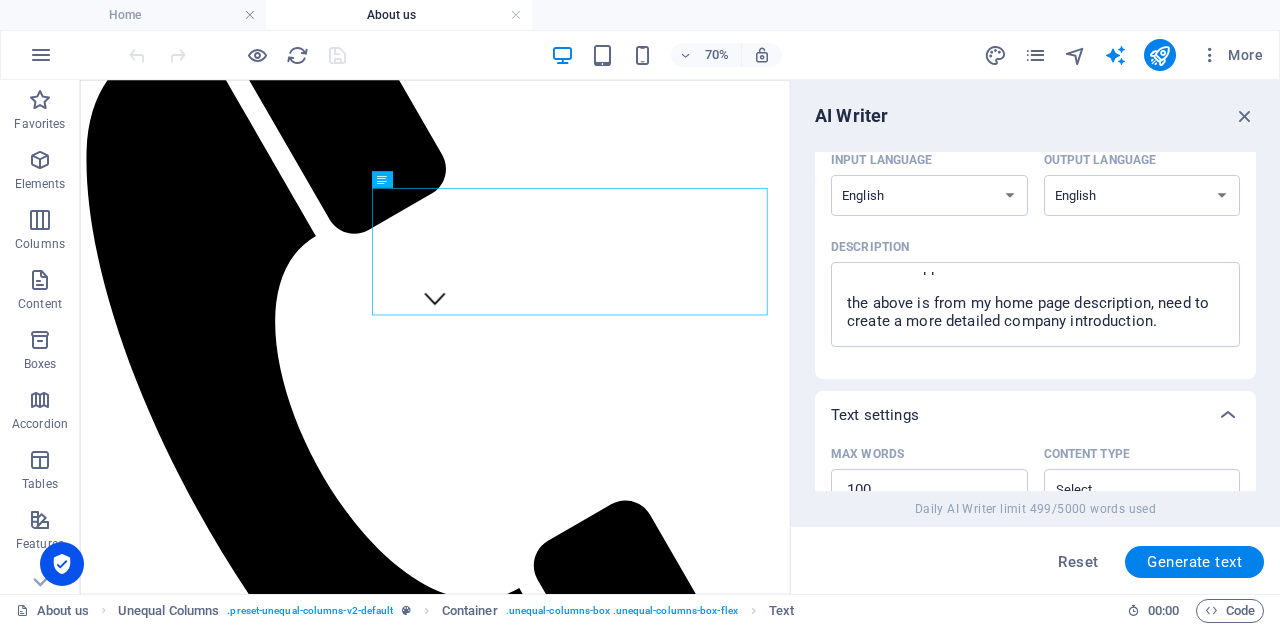 scroll, scrollTop: 177, scrollLeft: 0, axis: vertical 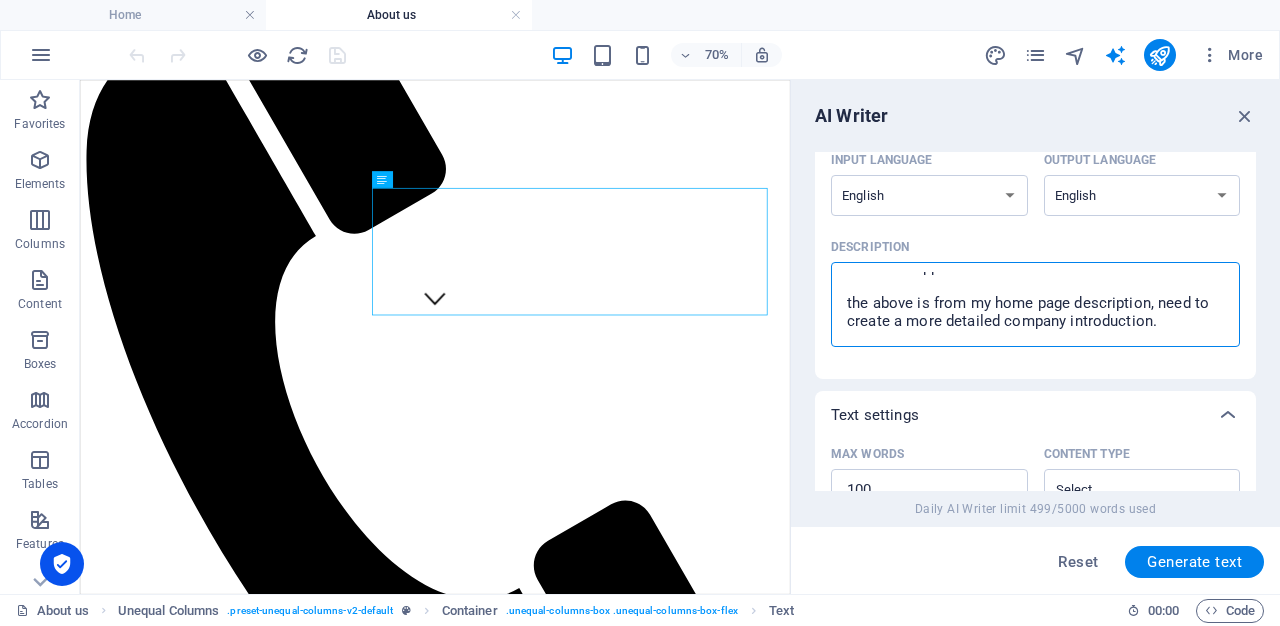 click on "Pathlink delivers precision temperature sensors, electron beam components, and custom thermal solutions, ensuring top performance and reliability for industrial applications.
the above is from my home page description, need to create a more detailed company introduction." at bounding box center (1035, 304) 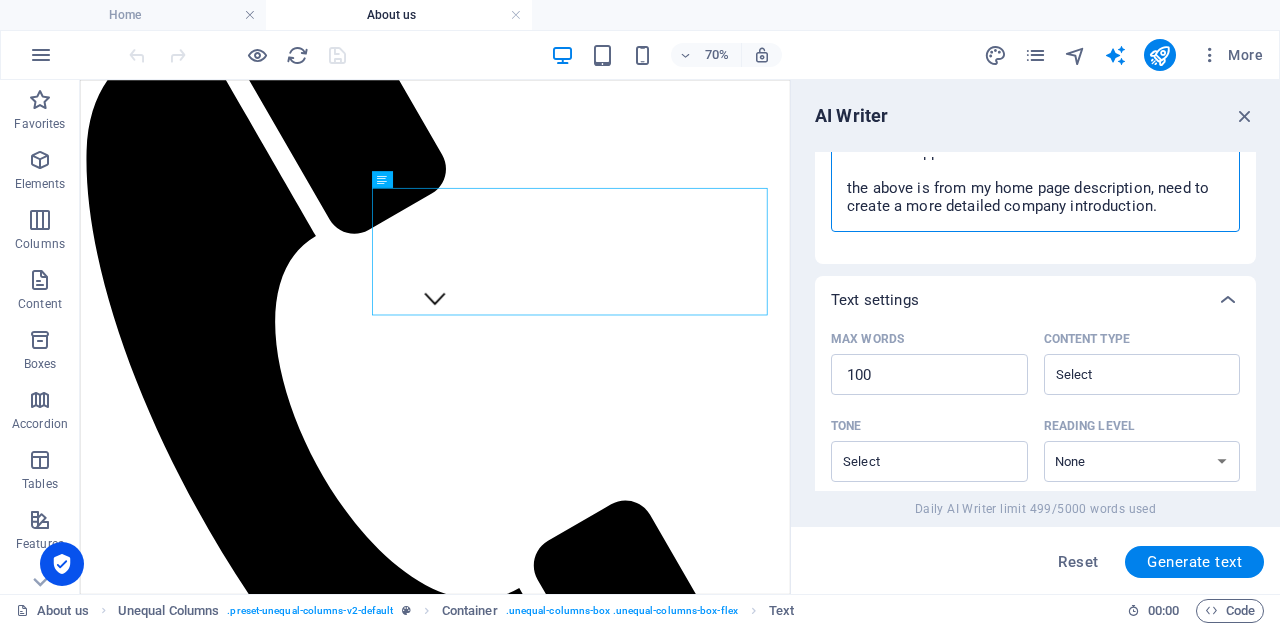scroll, scrollTop: 421, scrollLeft: 0, axis: vertical 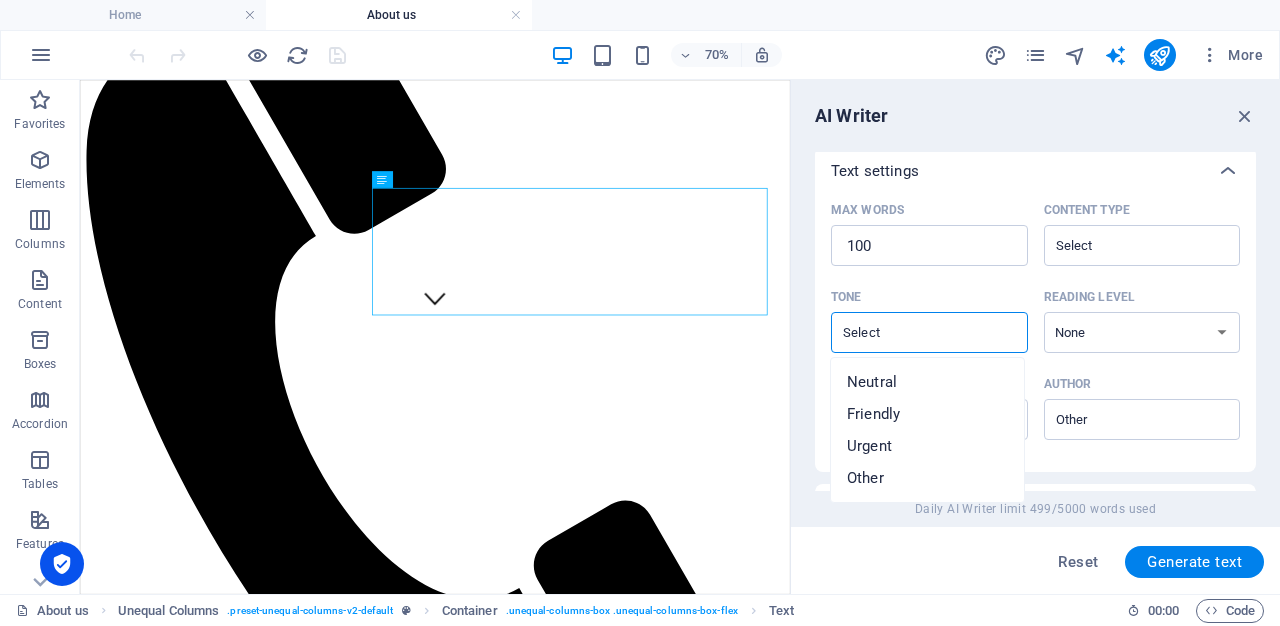 click on "Tone ​" at bounding box center (913, 332) 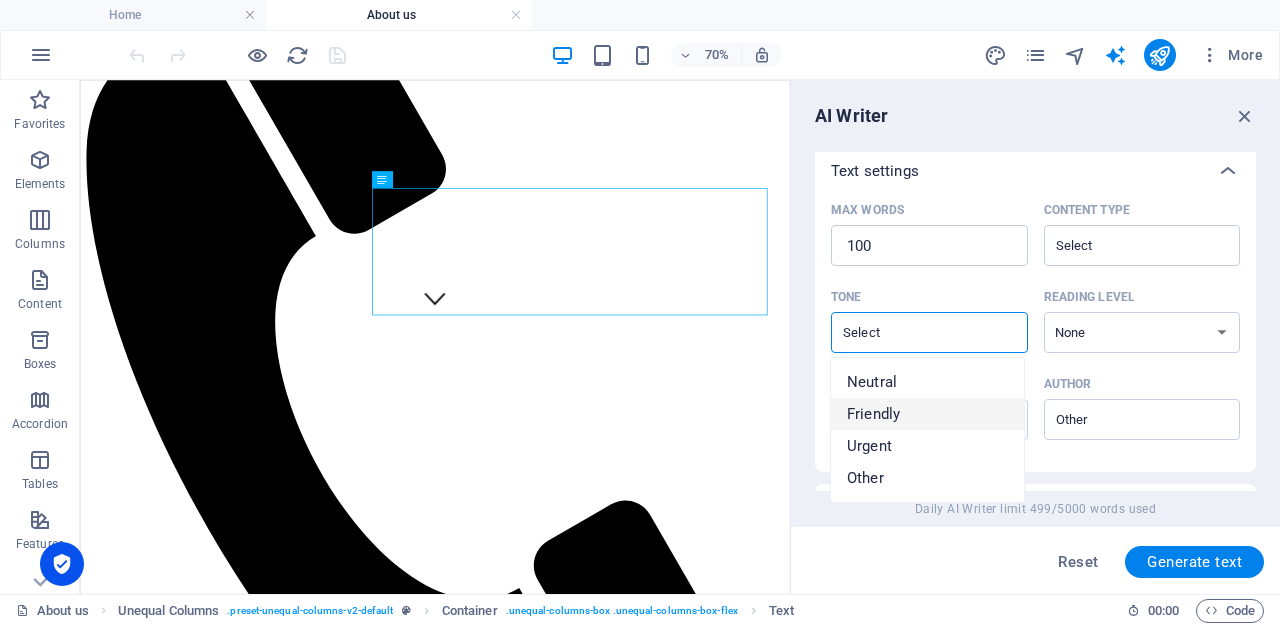 click on "Friendly" at bounding box center [927, 414] 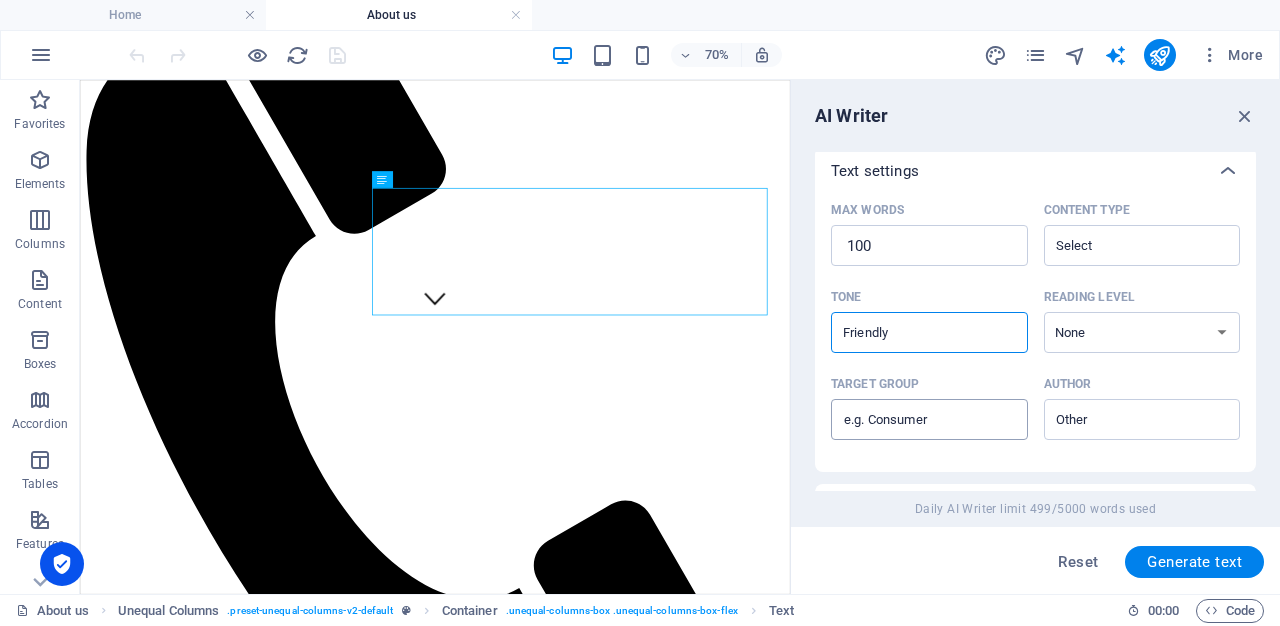 click on "Target group ​" at bounding box center [929, 420] 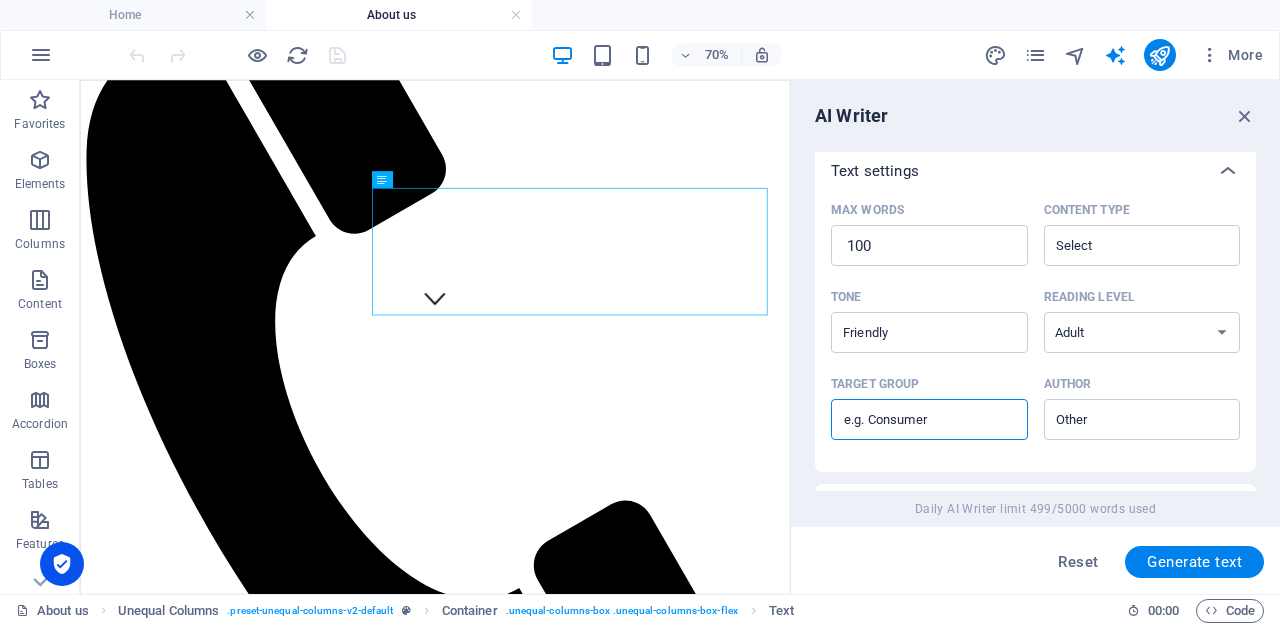 click on "Target group ​" at bounding box center (929, 420) 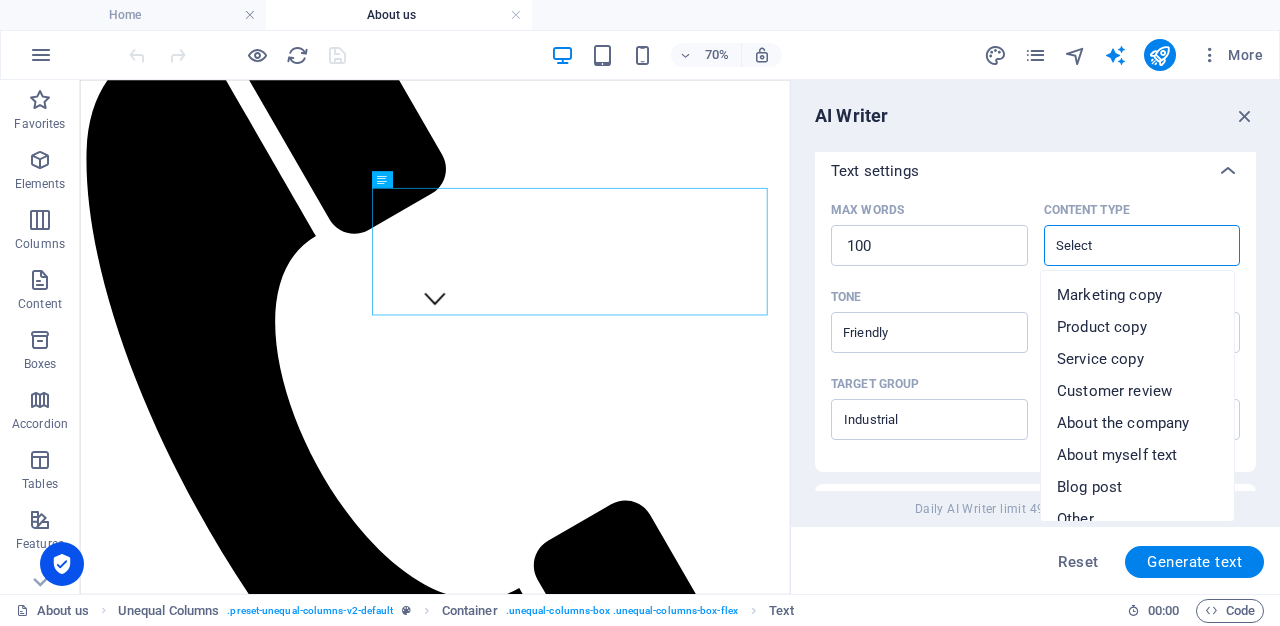 click on "Content type ​" at bounding box center [1126, 245] 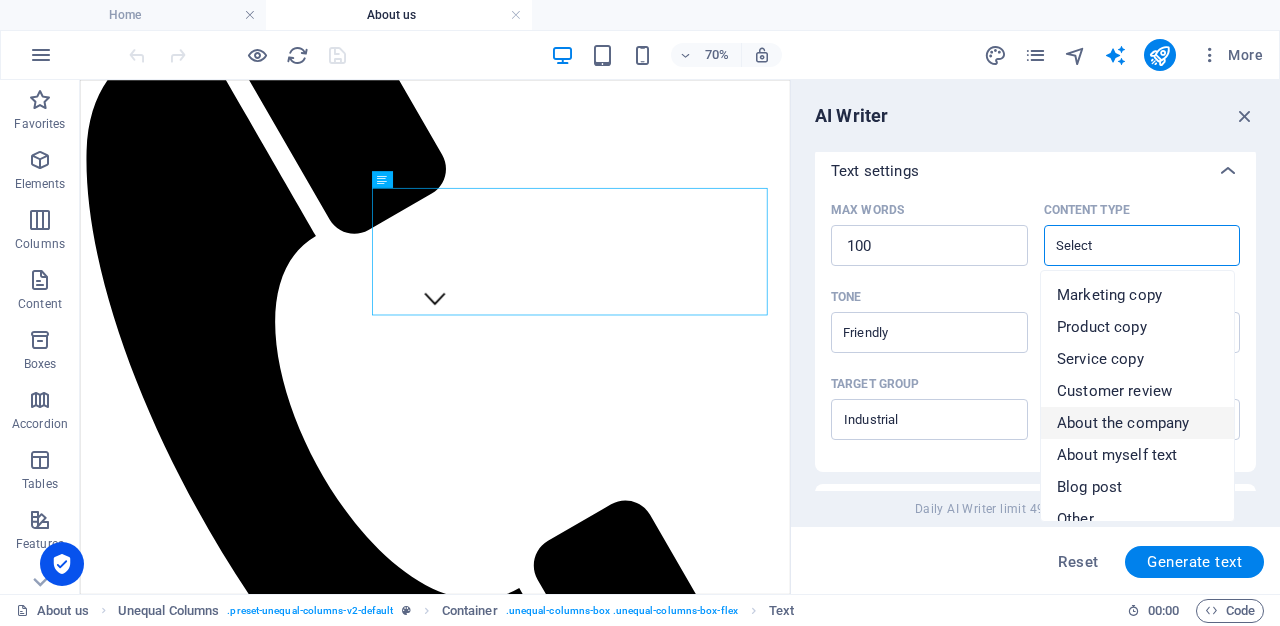 click on "About the company" at bounding box center [1123, 423] 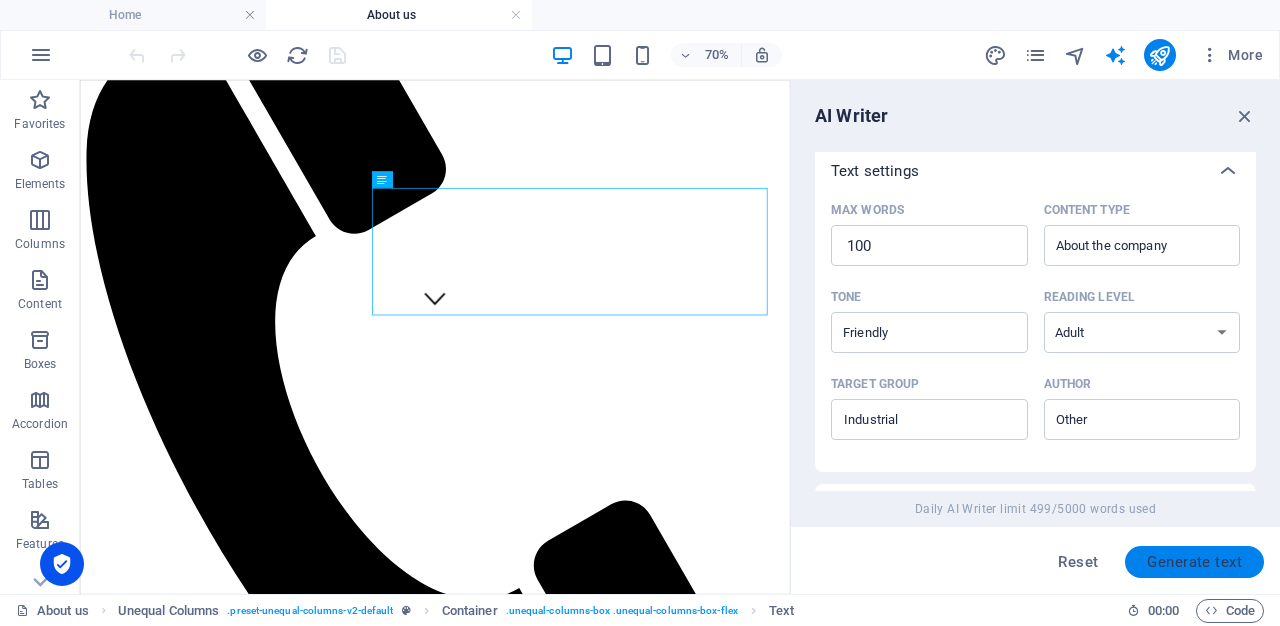 click on "Generate text" at bounding box center [1194, 562] 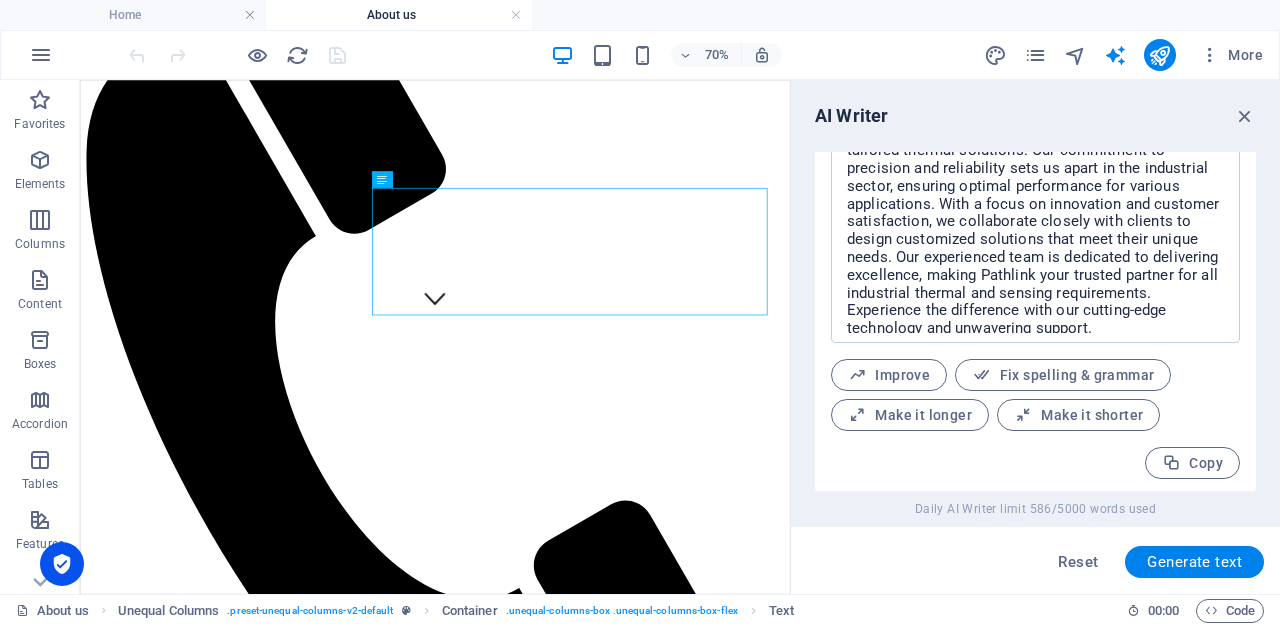 scroll, scrollTop: 867, scrollLeft: 0, axis: vertical 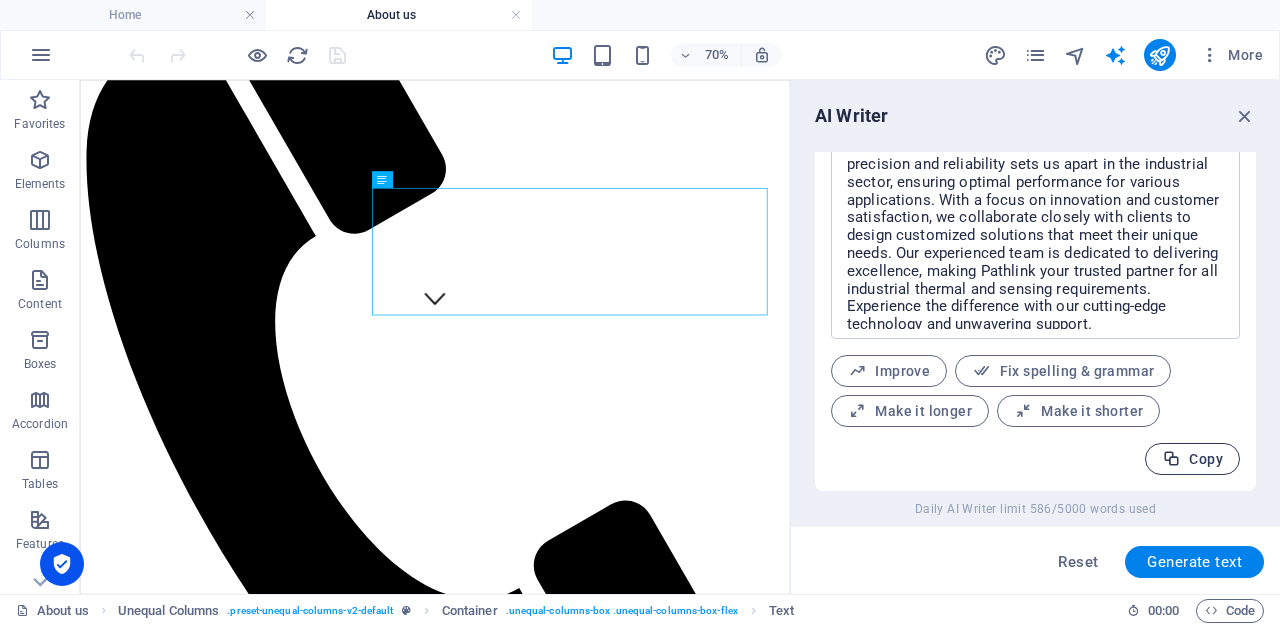 click at bounding box center (1171, 459) 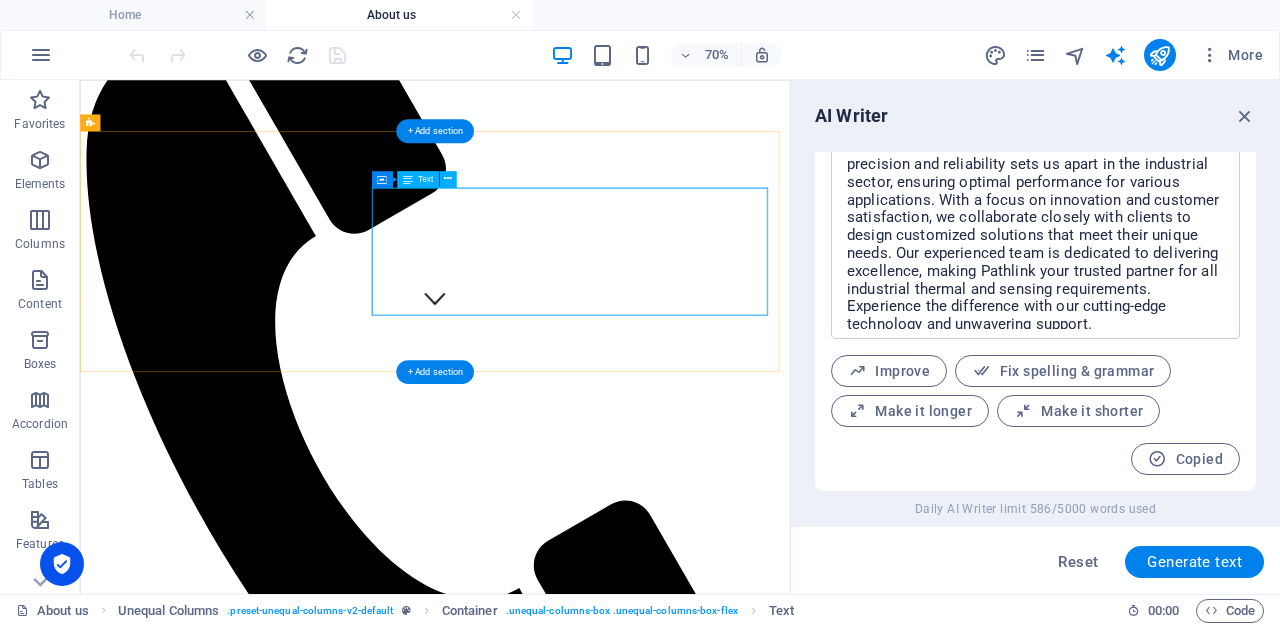 click on "Lorem ipsum dolor sit amet, consectetuer adipiscing elit. Aenean commodo ligula eget dolor. Aenean massa. Cum sociis natoque penatibus et magnis dis parturient montes, nascetur ridiculus mus. Donec quam felis, ultricies nec, pellentesque eu, pretium quis, sem. Nulla consequat massa quis enim. Donec pede justo, fringilla vel, aliquet nec, vulputate eget, arcu. In enim justo, rhoncus ut, imperdiet a, venenatis vitae, justo. Nullam dictum felis eu pede mollis pretium. Integer tincidunt. Cras dapibus." at bounding box center [587, 1958] 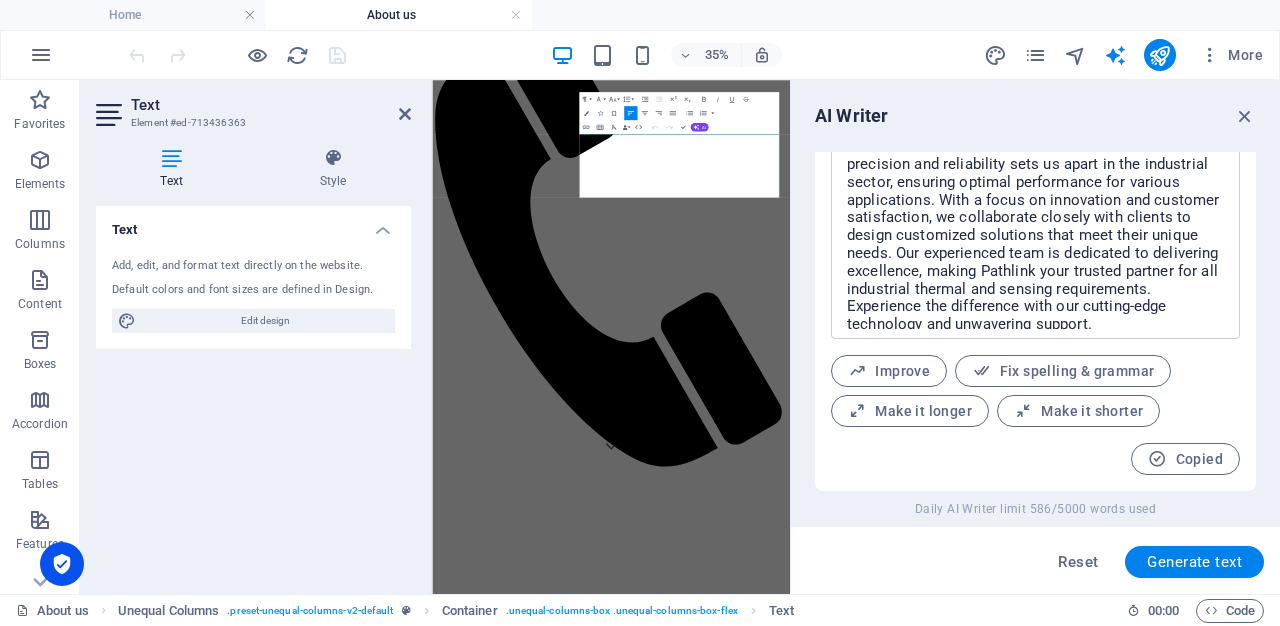 click on "Add, edit, and format text directly on the website." at bounding box center (253, 266) 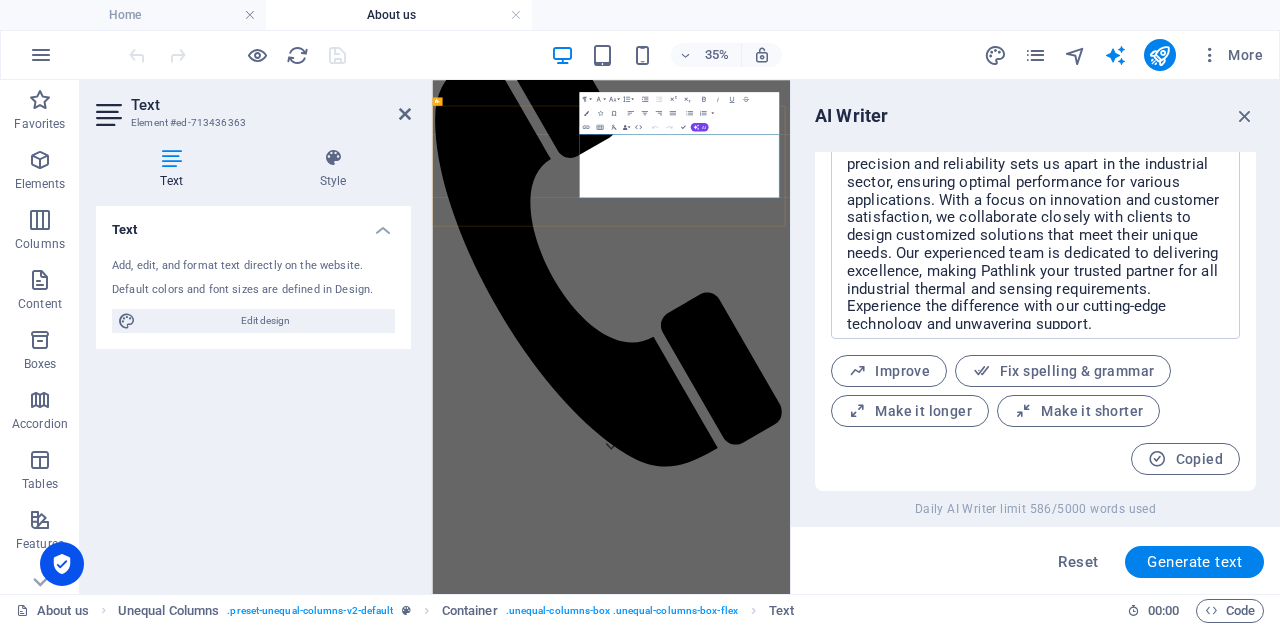click on "Lorem ipsum dolor sit amet, consectetuer adipiscing elit. Aenean commodo ligula eget dolor. Aenean massa. Cum sociis natoque penatibus et magnis dis parturient montes, nascetur ridiculus mus. Donec quam felis, ultricies nec, pellentesque eu, pretium quis, sem. Nulla consequat massa quis enim. Donec pede justo, fringilla vel, aliquet nec, vulputate eget, arcu. In enim justo, rhoncus ut, imperdiet a, venenatis vitae, justo. Nullam dictum felis eu pede mollis pretium. Integer tincidunt. Cras dapibus." at bounding box center (943, 2631) 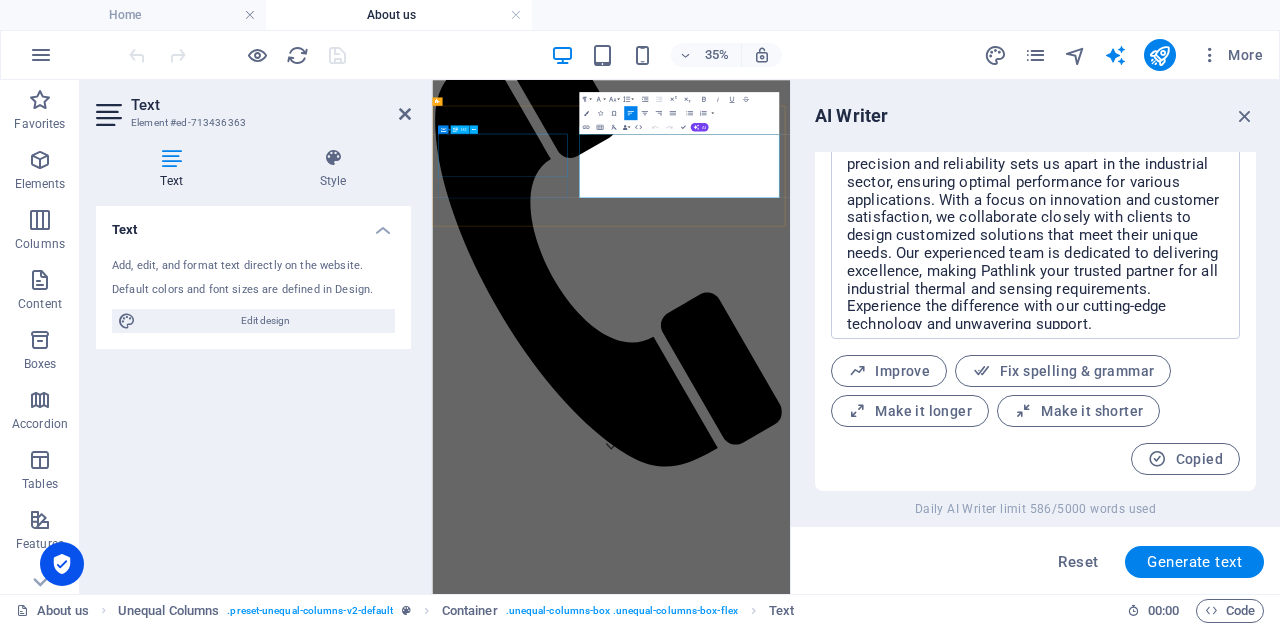 drag, startPoint x: 1052, startPoint y: 403, endPoint x: 786, endPoint y: 237, distance: 313.54745 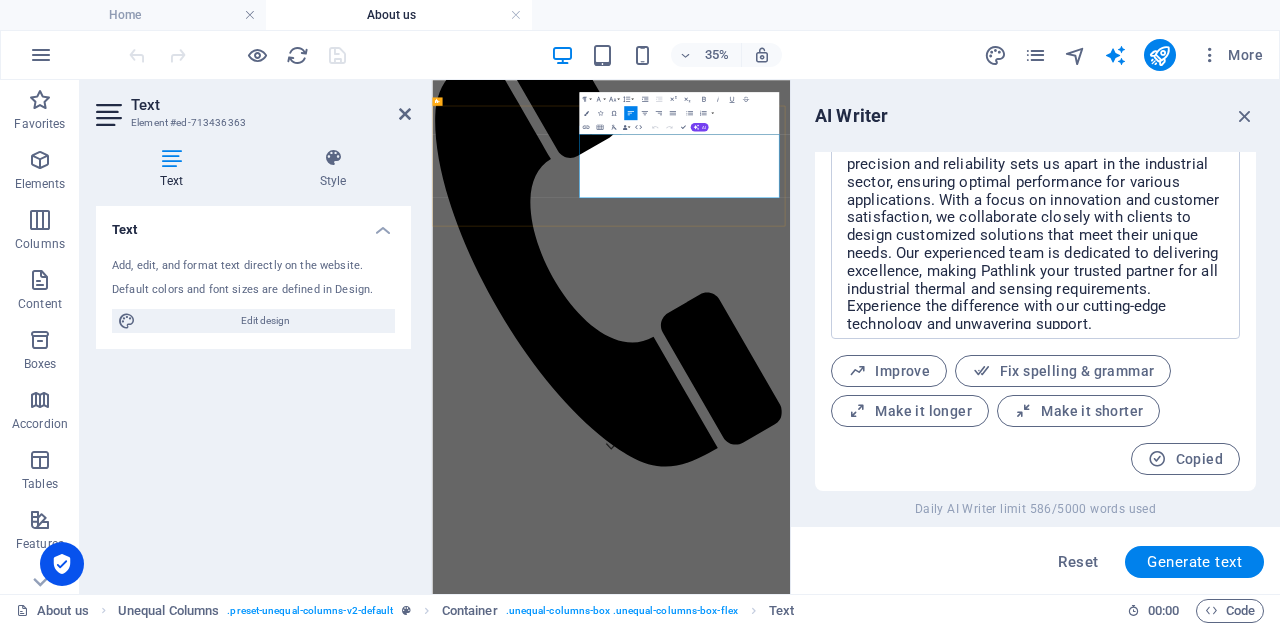copy on "Lorem ipsum dolor sit amet, consectetuer adipiscing elit. Aenean commodo ligula eget dolor. Aenean massa. Cum sociis natoque penatibus et magnis dis parturient montes, nascetur ridiculus mus. Donec quam felis, ultricies nec, pellentesque eu, pretium quis, sem. Nulla consequat massa quis enim. Donec pede justo, fringilla vel, aliquet nec, vulputate eget, arcu. In enim justo, rhoncus ut, imperdiet a, venenatis vitae, justo. Nullam dictum felis eu pede mollis pretium. Integer tincidunt. Cras dapibus." 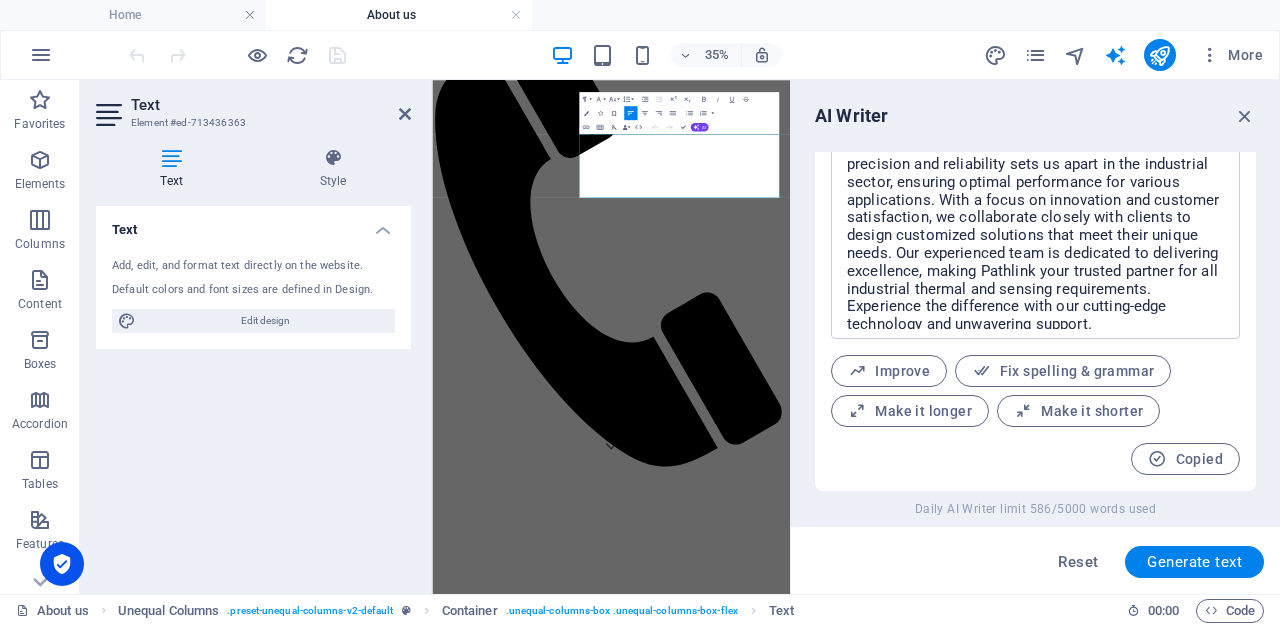 click on "Copied" at bounding box center (1185, 459) 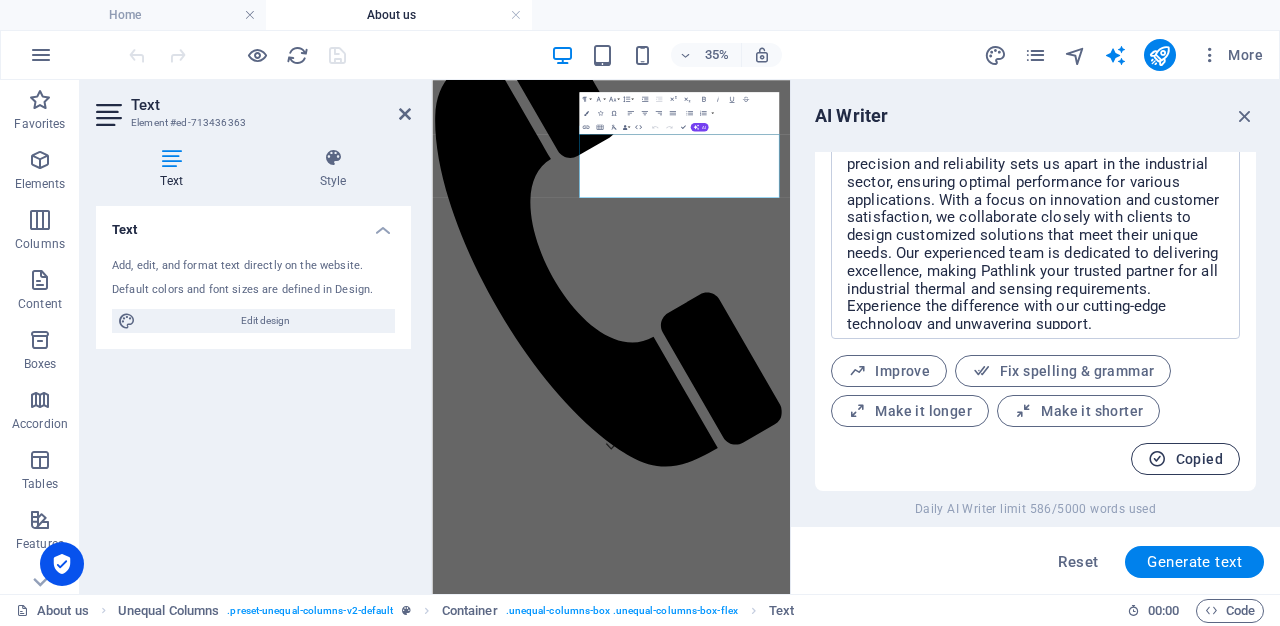 click on "Copied" at bounding box center (1185, 459) 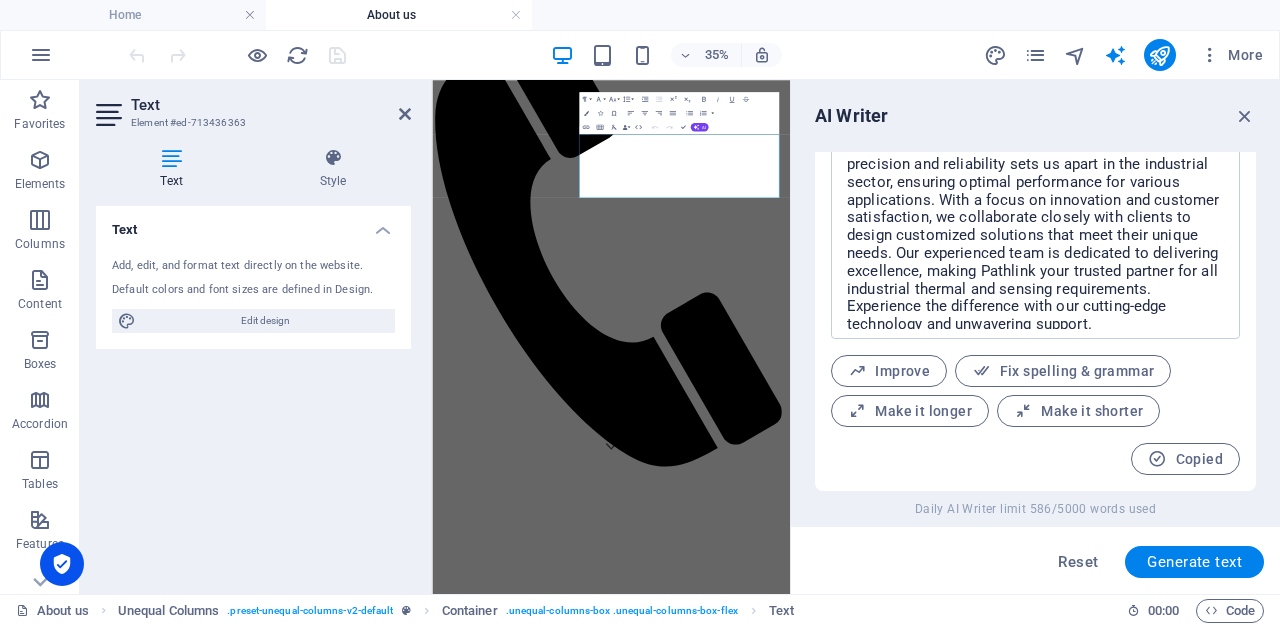 click on "Copied" at bounding box center [1035, 459] 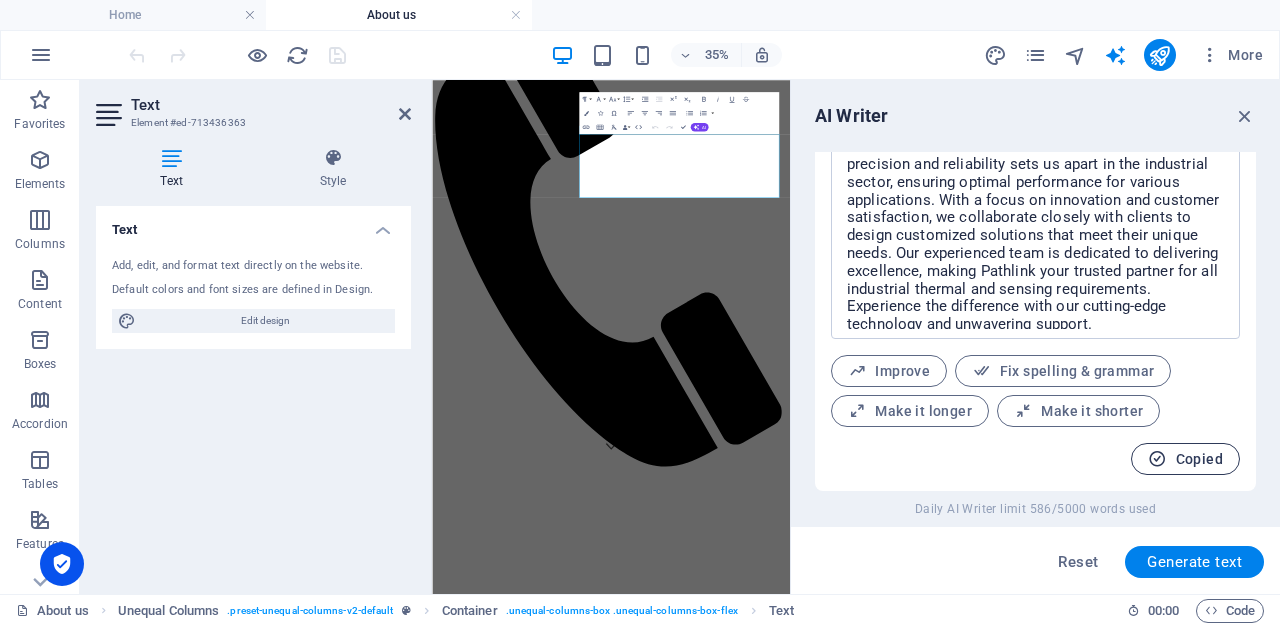 click on "Copied" at bounding box center (1185, 459) 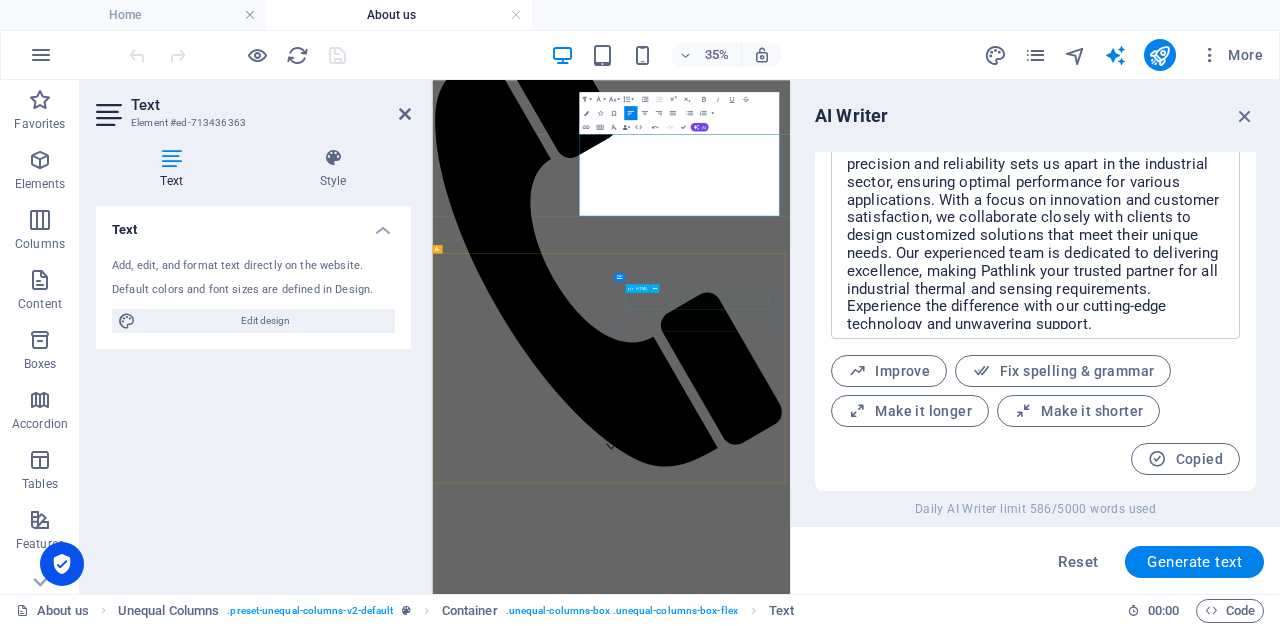 scroll, scrollTop: 12163, scrollLeft: 4, axis: both 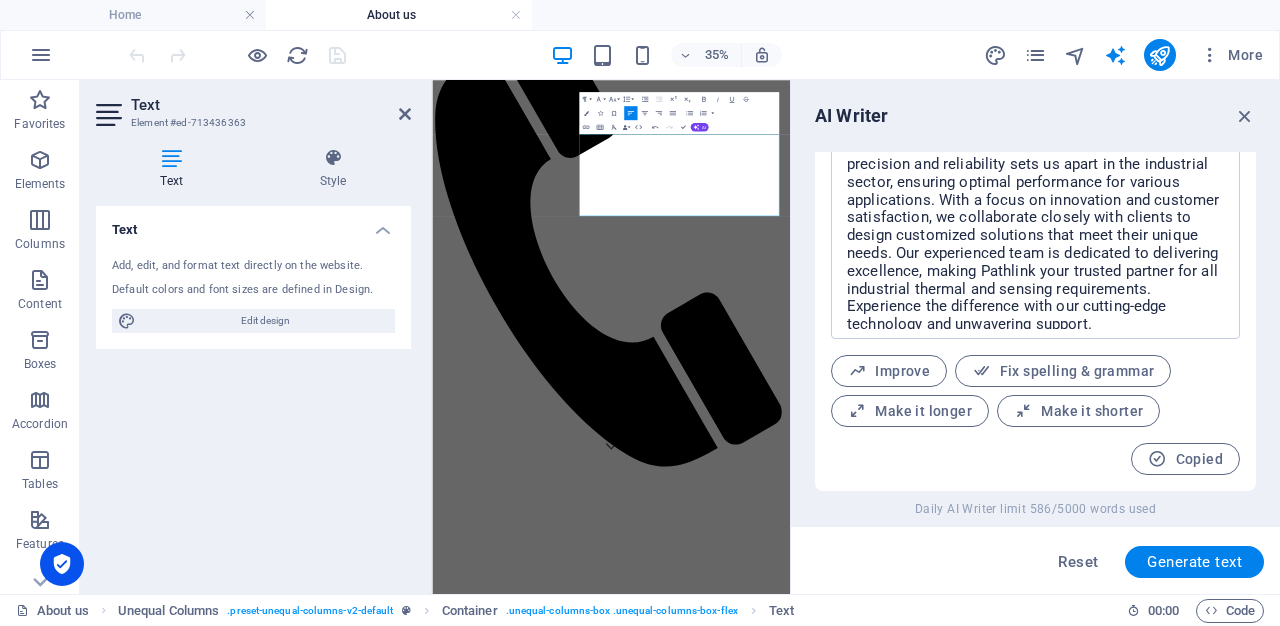 click at bounding box center [405, 114] 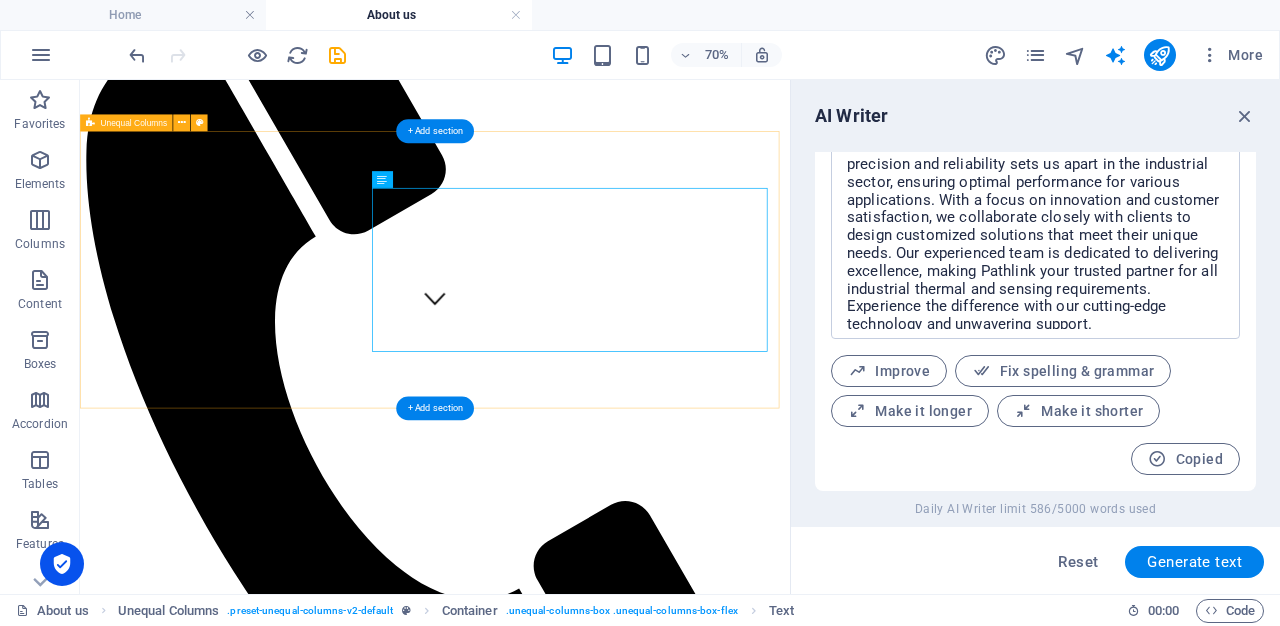click on "We create sustainable furniture At Pathlink, we specialize in providing high-quality temperature sensors, electron beam components, and tailored thermal solutions. Our commitment to precision and reliability sets us apart in the industrial sector, ensuring optimal performance for various applications. With a focus on innovation and customer satisfaction, we collaborate closely with clients to design customized solutions that meet their unique needs. Our experienced team is dedicated to delivering excellence, making Pathlink your trusted partner for all industrial thermal and sensing requirements. Experience the difference with our cutting-edge technology and unwavering support." at bounding box center (587, 1933) 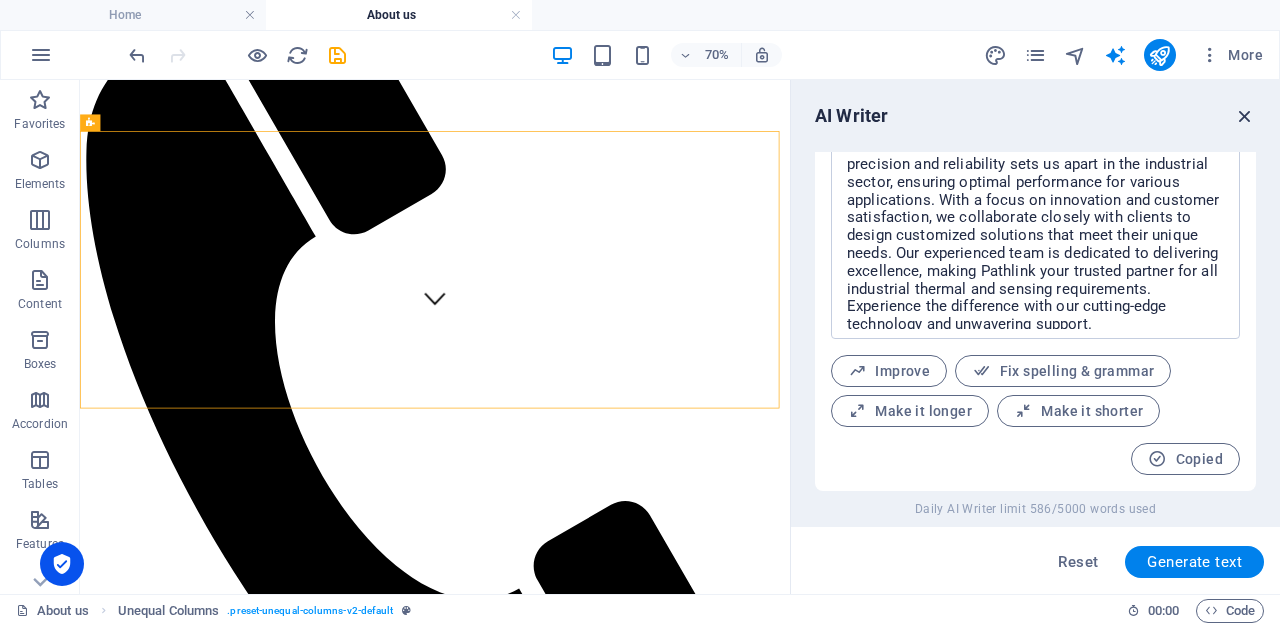click at bounding box center (1245, 116) 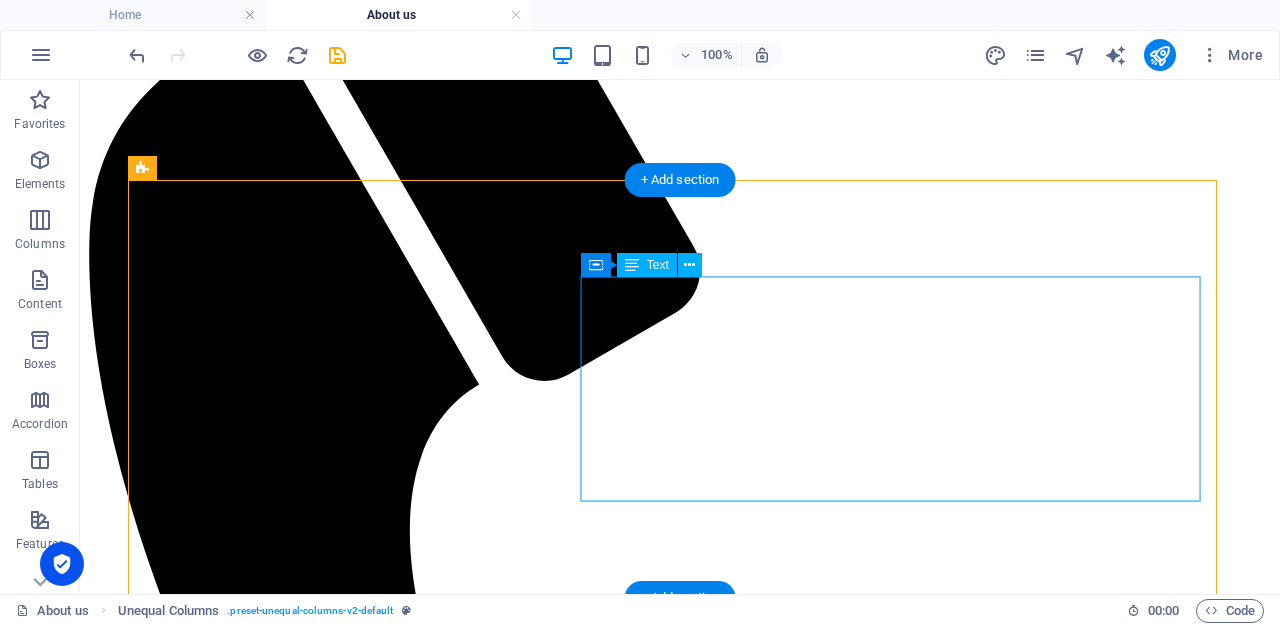 click on "At Pathlink, we specialize in providing high-quality temperature sensors, electron beam components, and tailored thermal solutions. Our commitment to precision and reliability sets us apart in the industrial sector, ensuring optimal performance for various applications. With a focus on innovation and customer satisfaction, we collaborate closely with clients to design customized solutions that meet their unique needs. Our experienced team is dedicated to delivering excellence, making Pathlink your trusted partner for all industrial thermal and sensing requirements. Experience the difference with our cutting-edge technology and unwavering support." at bounding box center [680, 2058] 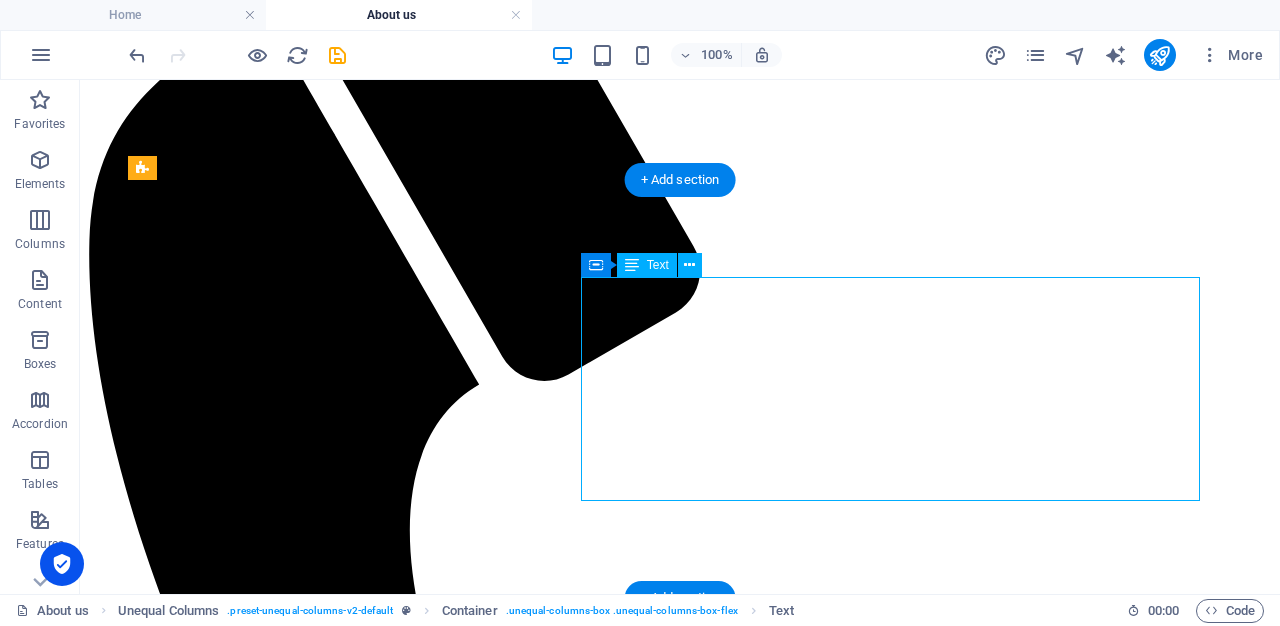 click on "At Pathlink, we specialize in providing high-quality temperature sensors, electron beam components, and tailored thermal solutions. Our commitment to precision and reliability sets us apart in the industrial sector, ensuring optimal performance for various applications. With a focus on innovation and customer satisfaction, we collaborate closely with clients to design customized solutions that meet their unique needs. Our experienced team is dedicated to delivering excellence, making Pathlink your trusted partner for all industrial thermal and sensing requirements. Experience the difference with our cutting-edge technology and unwavering support." at bounding box center (680, 2058) 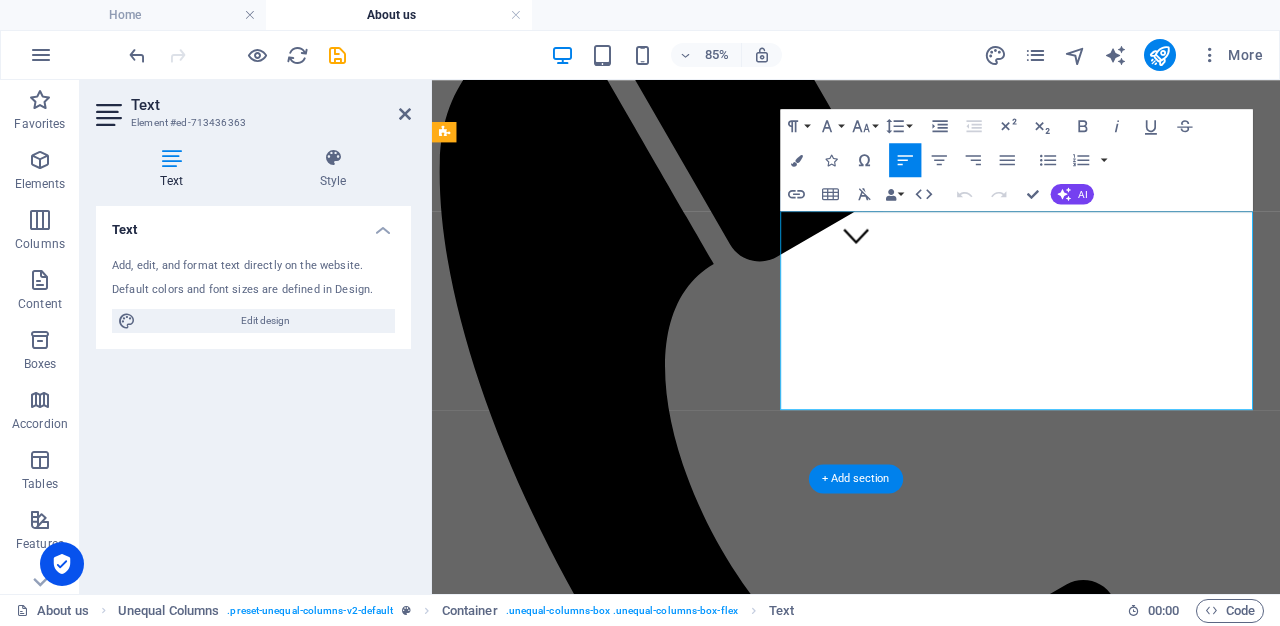 click on "At Pathlink, we specialize in providing high-quality temperature sensors, electron beam components, and tailored thermal solutions. Our commitment to precision and reliability sets us apart in the industrial sector, ensuring optimal performance for various applications. With a focus on innovation and customer satisfaction, we collaborate closely with clients to design customized solutions that meet their unique needs. Our experienced team is dedicated to delivering excellence, making Pathlink your trusted partner for all industrial thermal and sensing requirements. Experience the difference with our cutting-edge technology and unwavering support." at bounding box center (931, 1829) 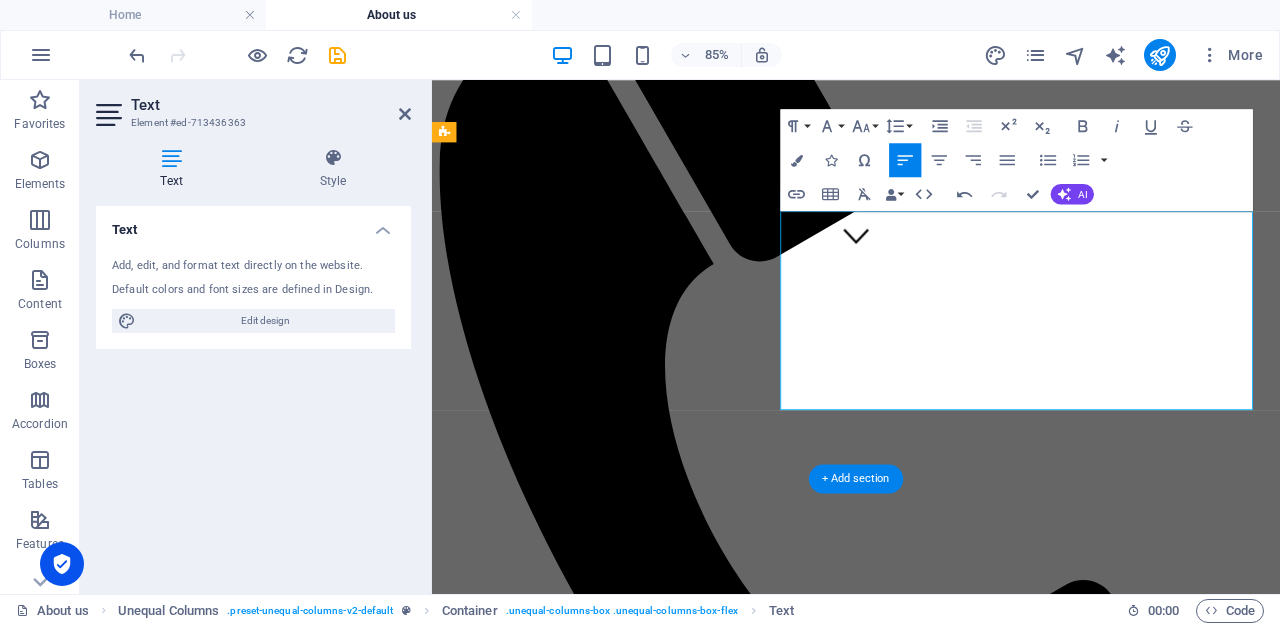 click on "At Pathlink, we specialize in providing high-quality Temperature sensors, electron beam components, and tailored thermal solutions. Our commitment to precision and reliability sets us apart in the industrial sector, ensuring optimal performance for various applications. With a focus on innovation and customer satisfaction, we collaborate closely with clients to design customized solutions that meet their unique needs. Our experienced team is dedicated to delivering excellence, making Pathlink your trusted partner for all industrial thermal and sensing requirements. Experience the difference with our cutting-edge technology and unwavering support." at bounding box center [931, 1829] 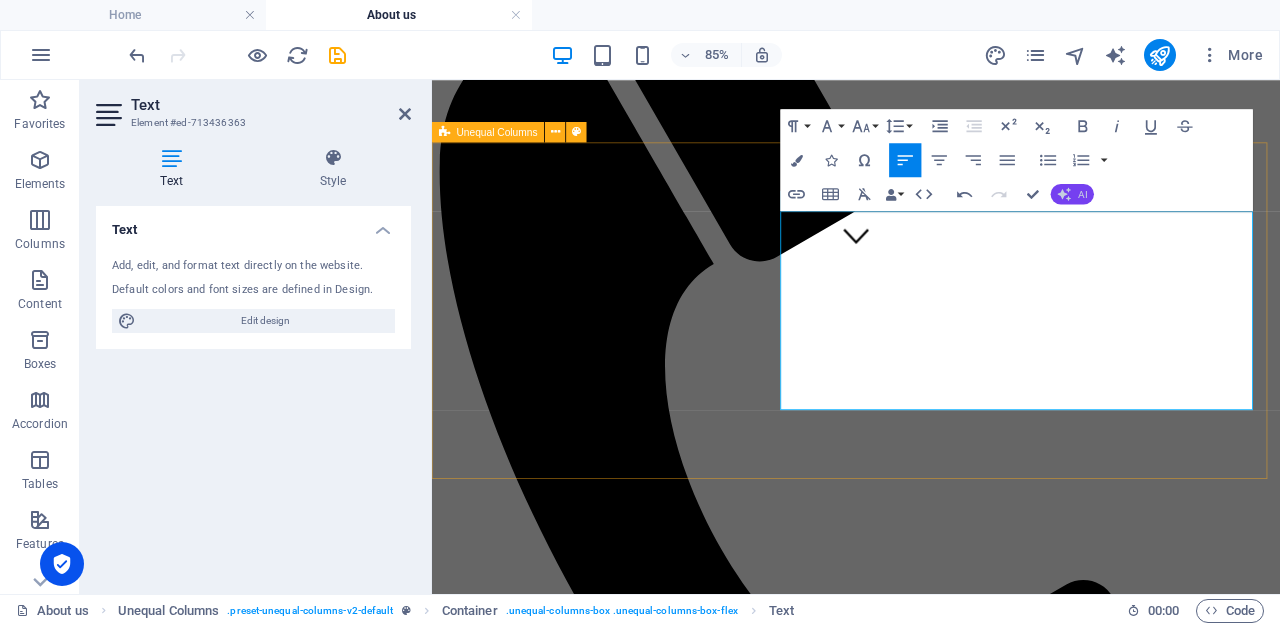 click on "AI" at bounding box center (1072, 193) 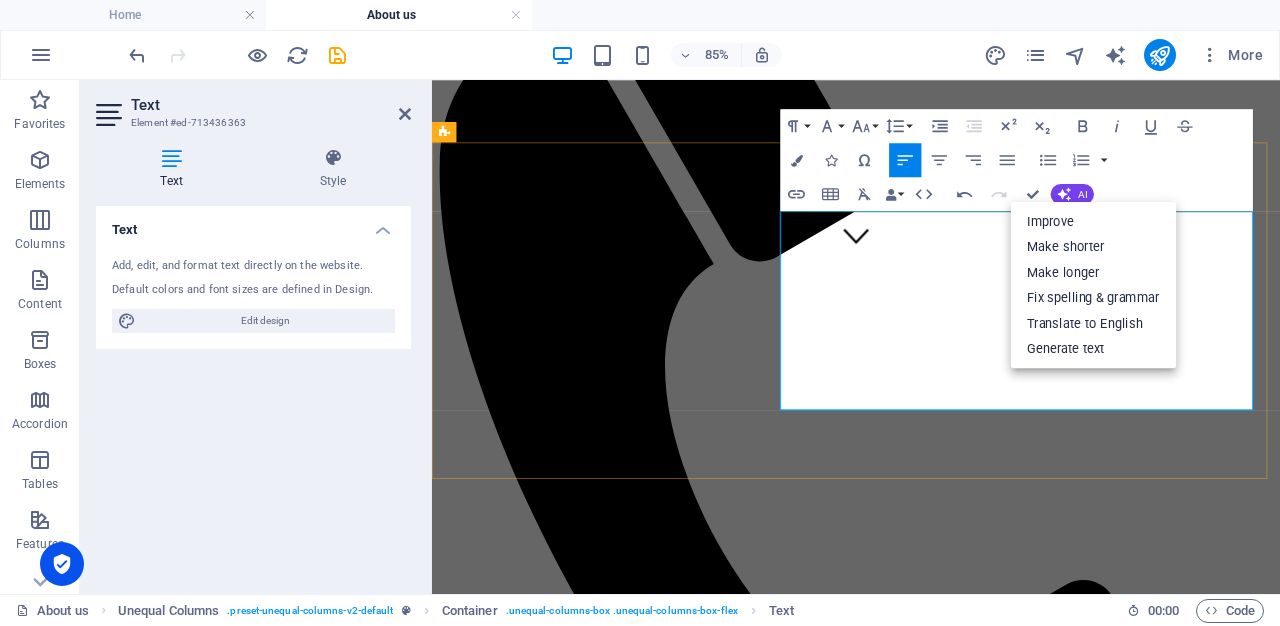 click on "At Pathlink, we specialize in providing high-quality Temperature Sensors, Electron Beam Components, and tailored thermal solutions. Our commitment to precision and reliability sets us apart in the industrial sector, ensuring optimal performance for various applications. With a focus on innovation and customer satisfaction, we collaborate closely with clients to design customized solutions that meet their unique needs. Our experienced team is dedicated to delivering excellence, making Pathlink your trusted partner for all industrial thermal and sensing requirements. Experience the difference with our cutting-edge technology and unwavering support." at bounding box center [931, 1829] 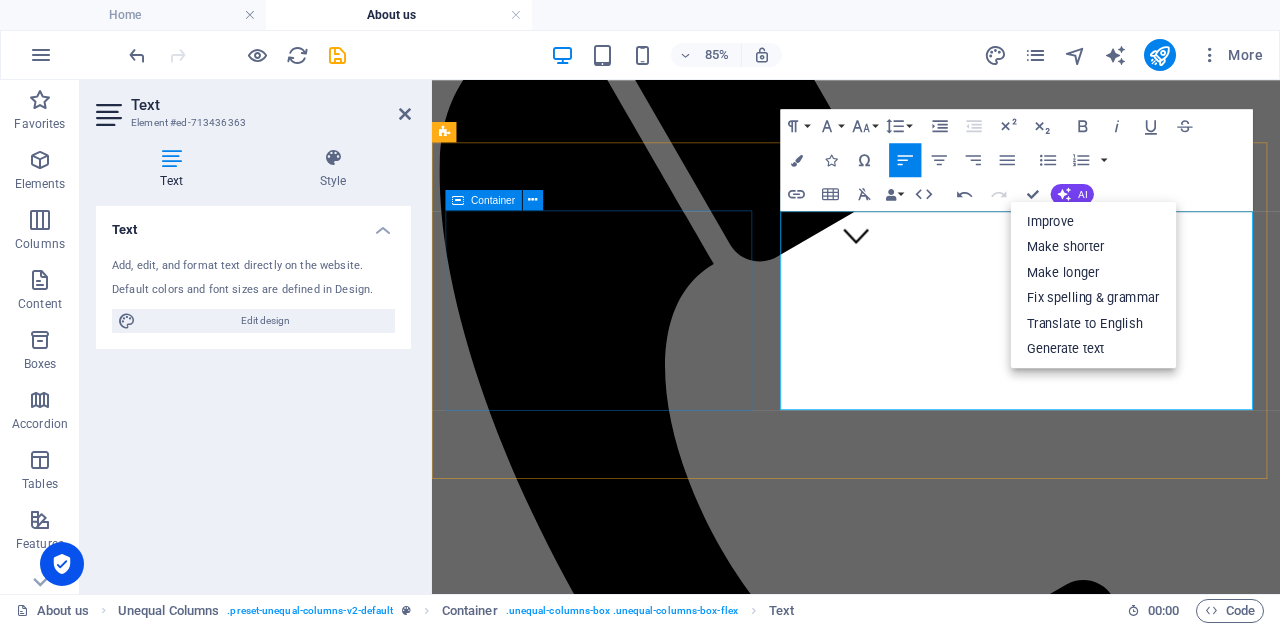 click on "We create sustainable furniture" at bounding box center (931, 1734) 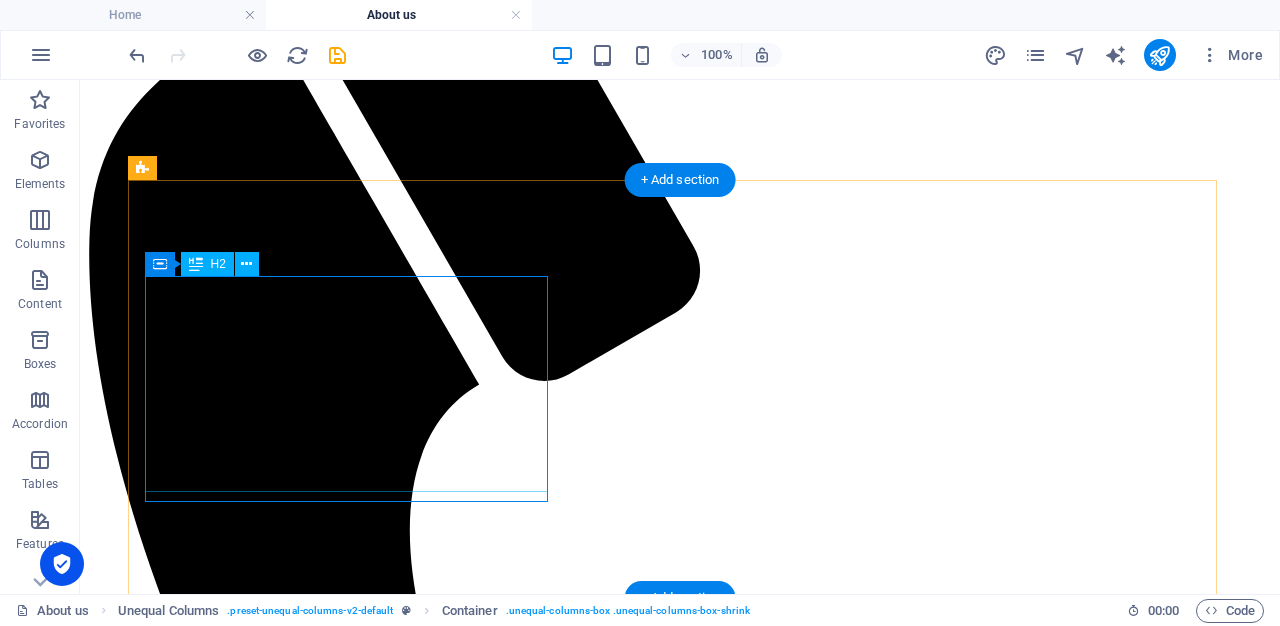 click on "We create sustainable furniture" at bounding box center (680, 1972) 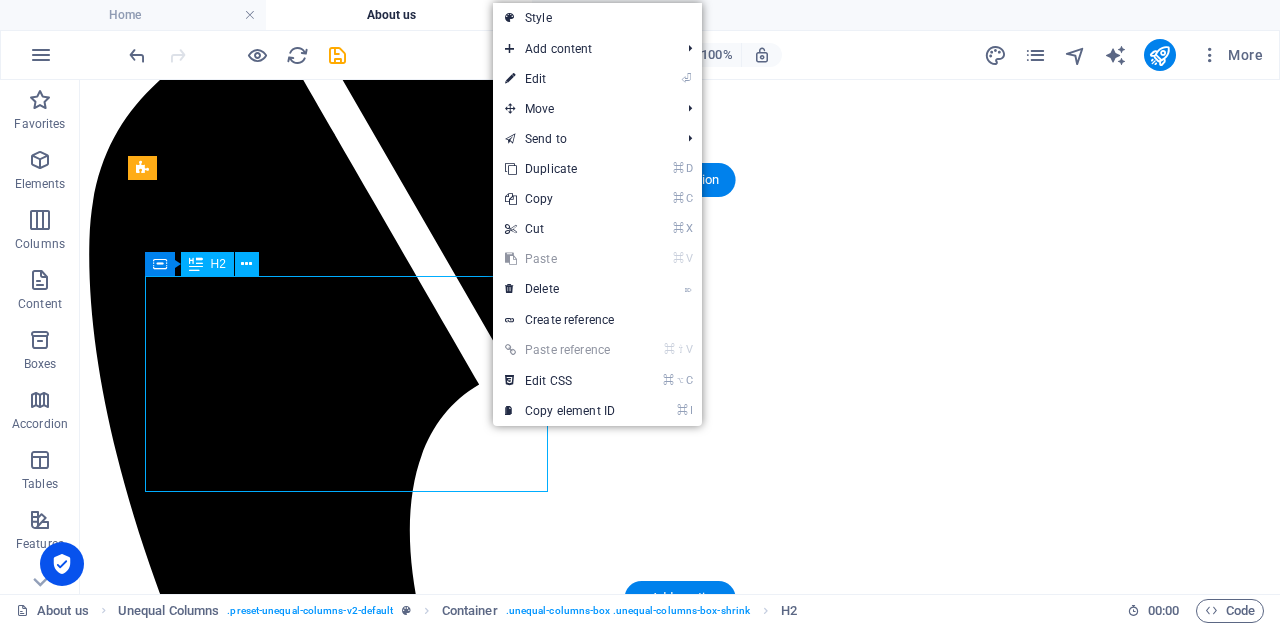 click on "We create sustainable furniture" at bounding box center (680, 1972) 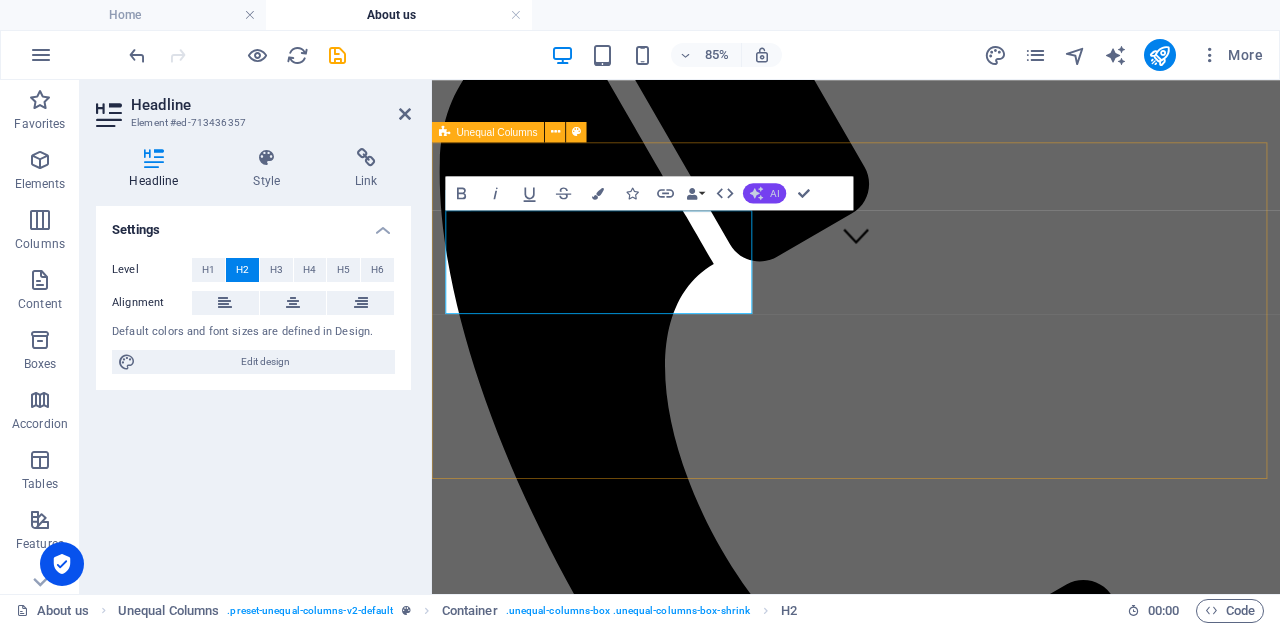 click on "AI" at bounding box center (764, 193) 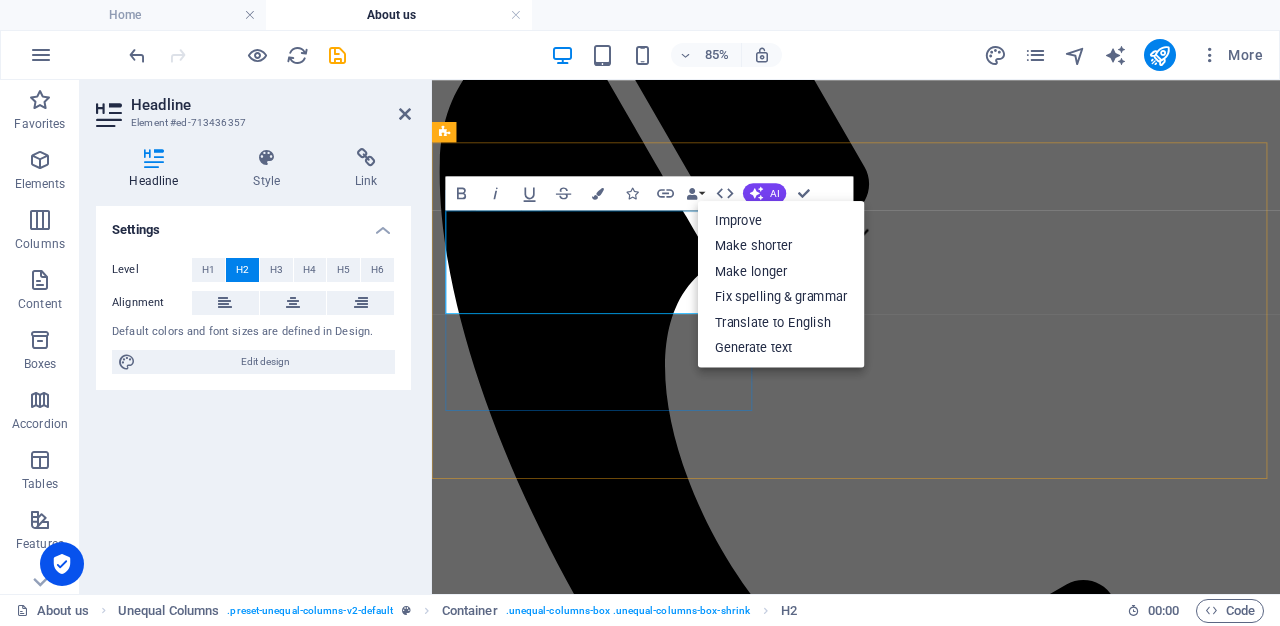 click on "We create sustainable furniture" at bounding box center (931, 1734) 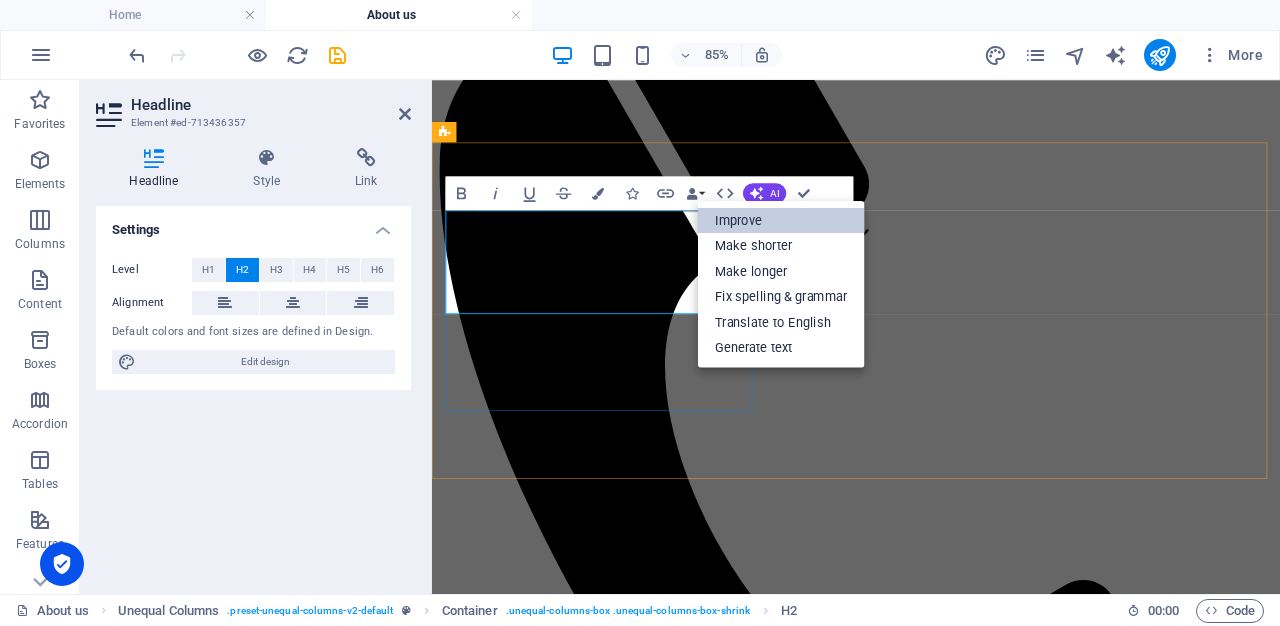click on "Improve" at bounding box center (781, 221) 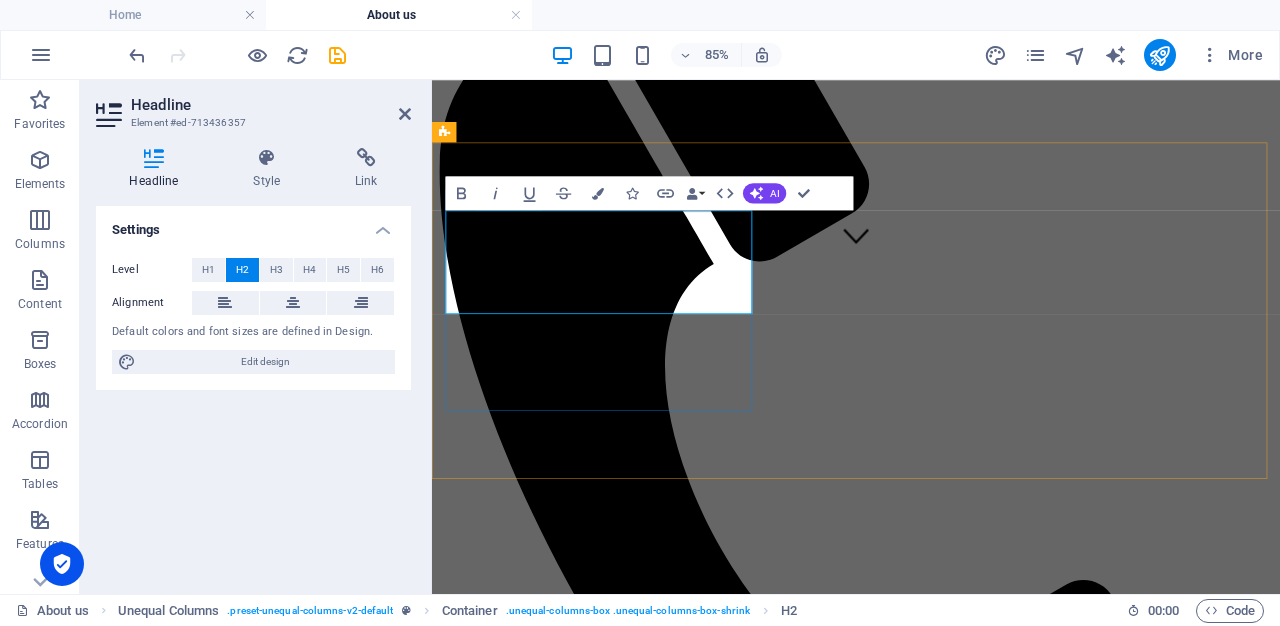 drag, startPoint x: 767, startPoint y: 332, endPoint x: 520, endPoint y: 276, distance: 253.26863 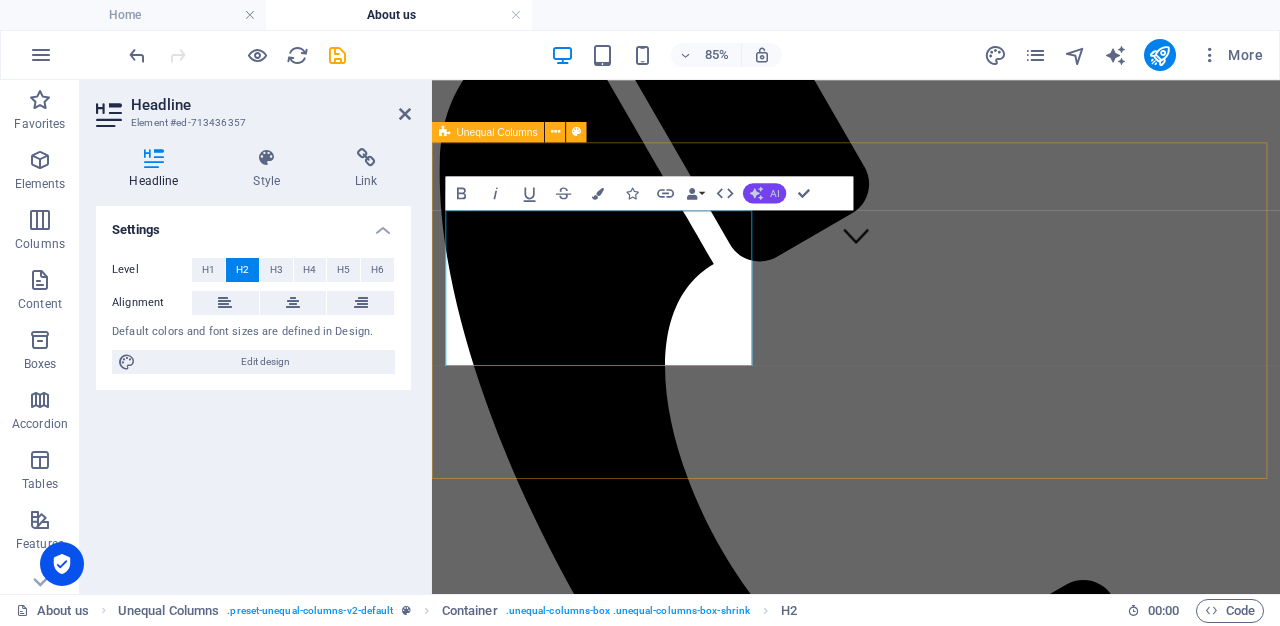 click 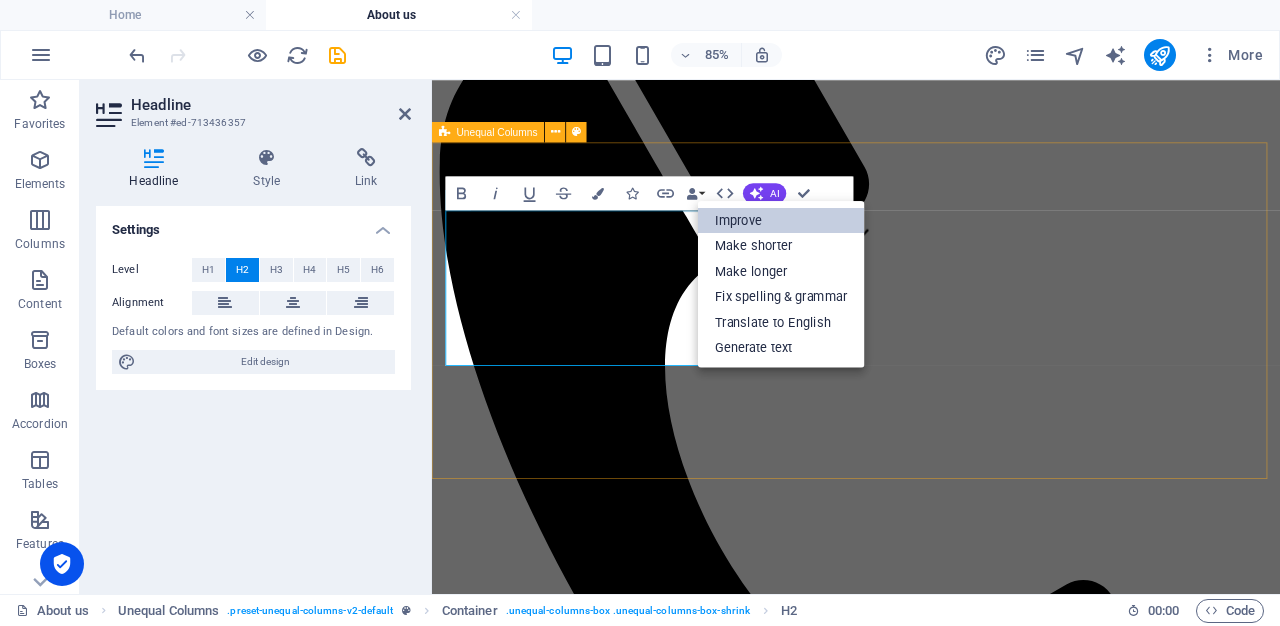 click on "Improve" at bounding box center (781, 221) 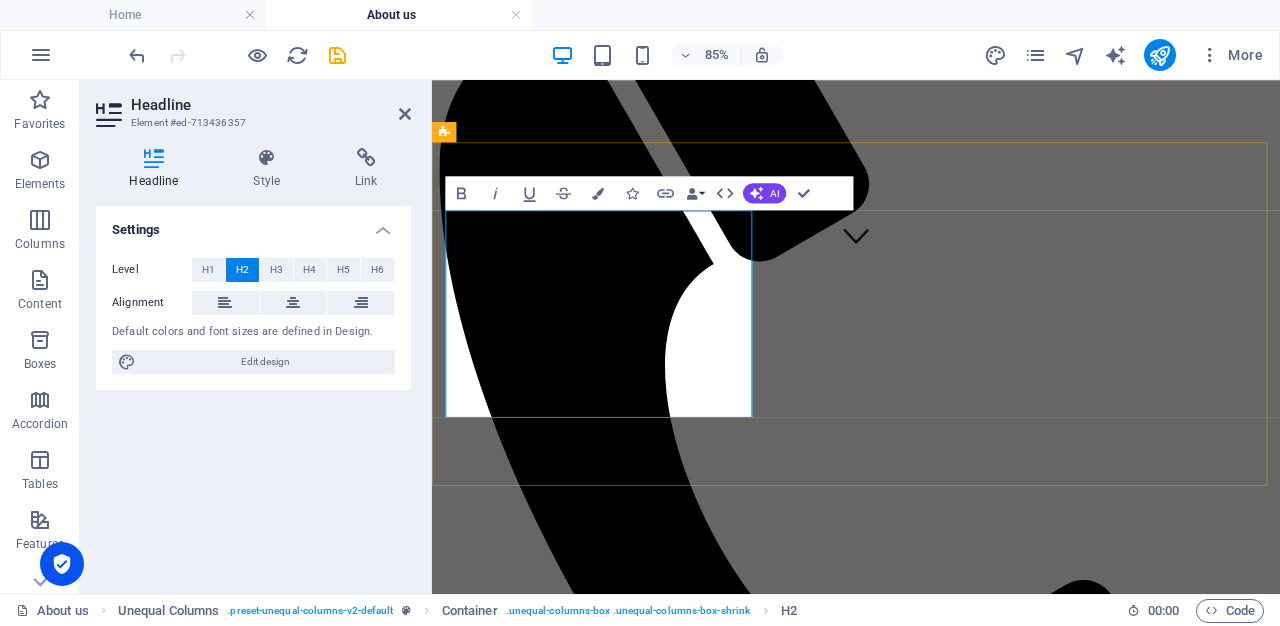 click on "We provide innovative thermal management solutions." at bounding box center [931, 1734] 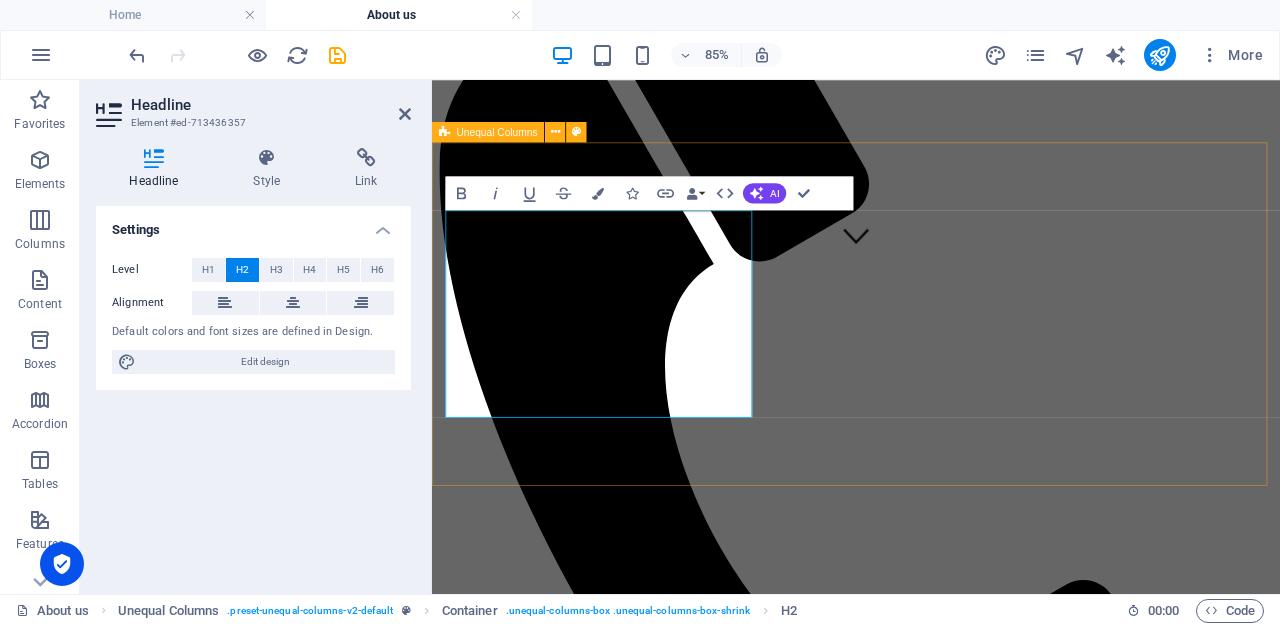 click on "We provide innovative Thermal Management Solutions. At Pathlink, we specialize in providing high-quality Temperature Sensors, Electron Beam Components, and tailored thermal solutions. Our commitment to precision and reliability sets us apart in the industrial sector, ensuring optimal performance for various applications. With a focus on innovation and customer satisfaction, we collaborate closely with clients to design customized solutions that meet their unique needs. Our experienced team is dedicated to delivering excellence, making Pathlink your trusted partner for all industrial thermal and sensing requirements. Experience the difference with our cutting-edge technology and unwavering support." at bounding box center (931, 1795) 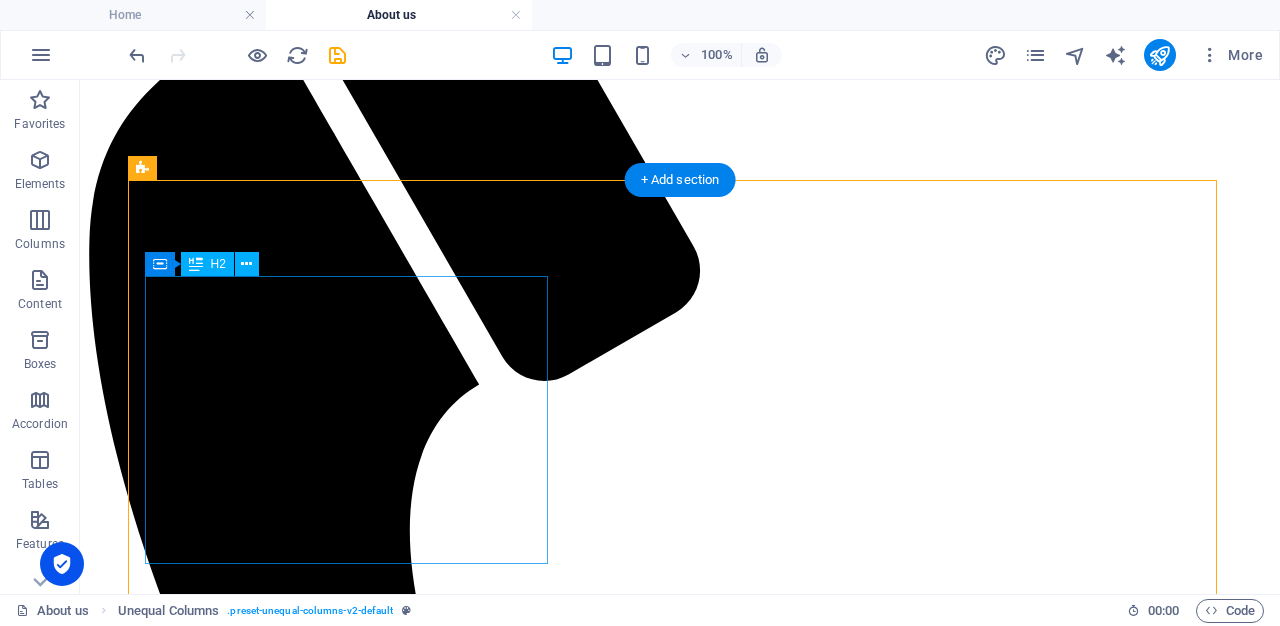 click on "We provide innovative Thermal Management Solutions." at bounding box center (680, 1972) 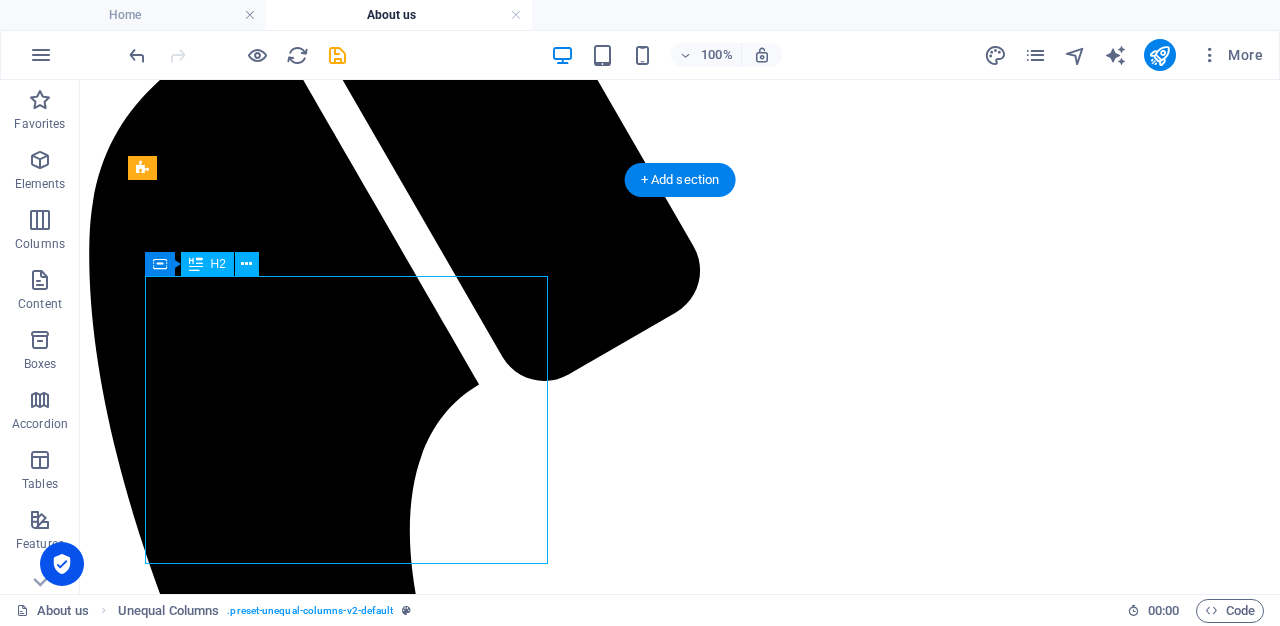 click on "We provide innovative Thermal Management Solutions." at bounding box center (680, 1972) 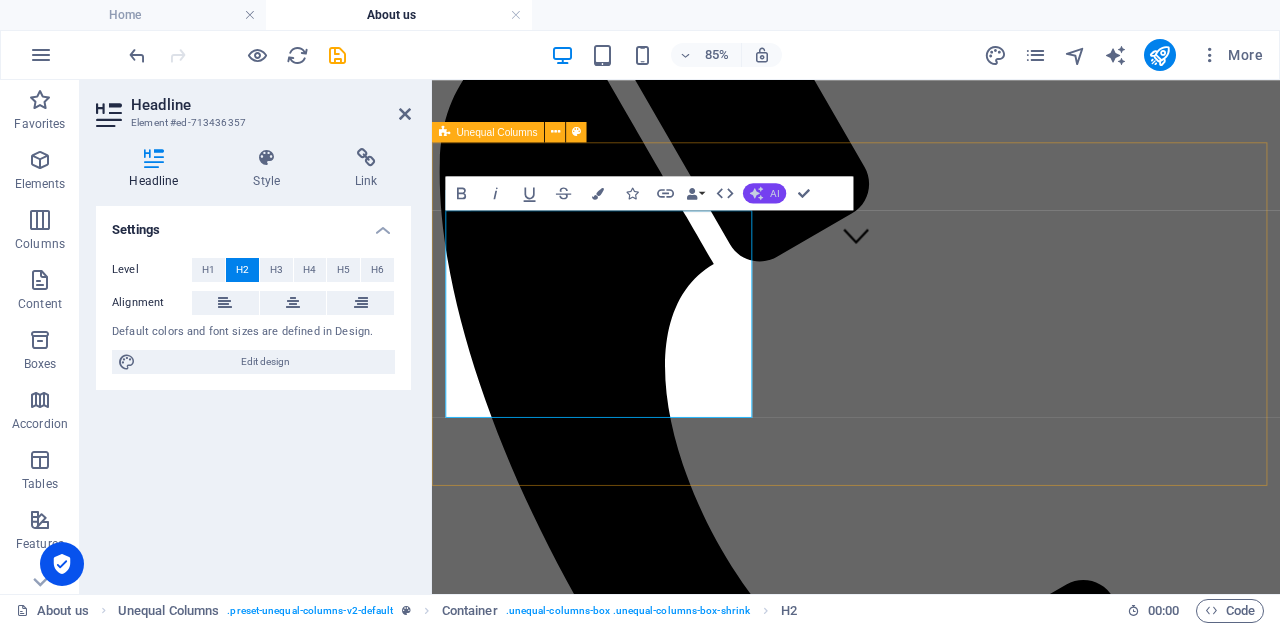 click on "AI" at bounding box center (774, 193) 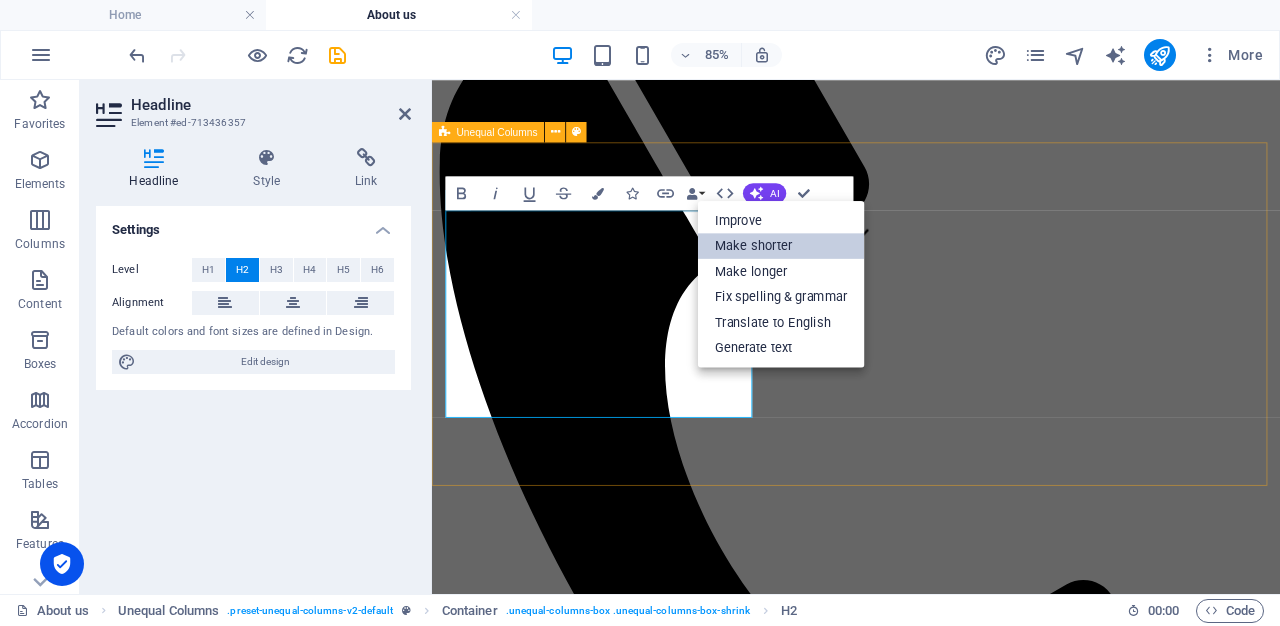 click on "Make shorter" at bounding box center (781, 245) 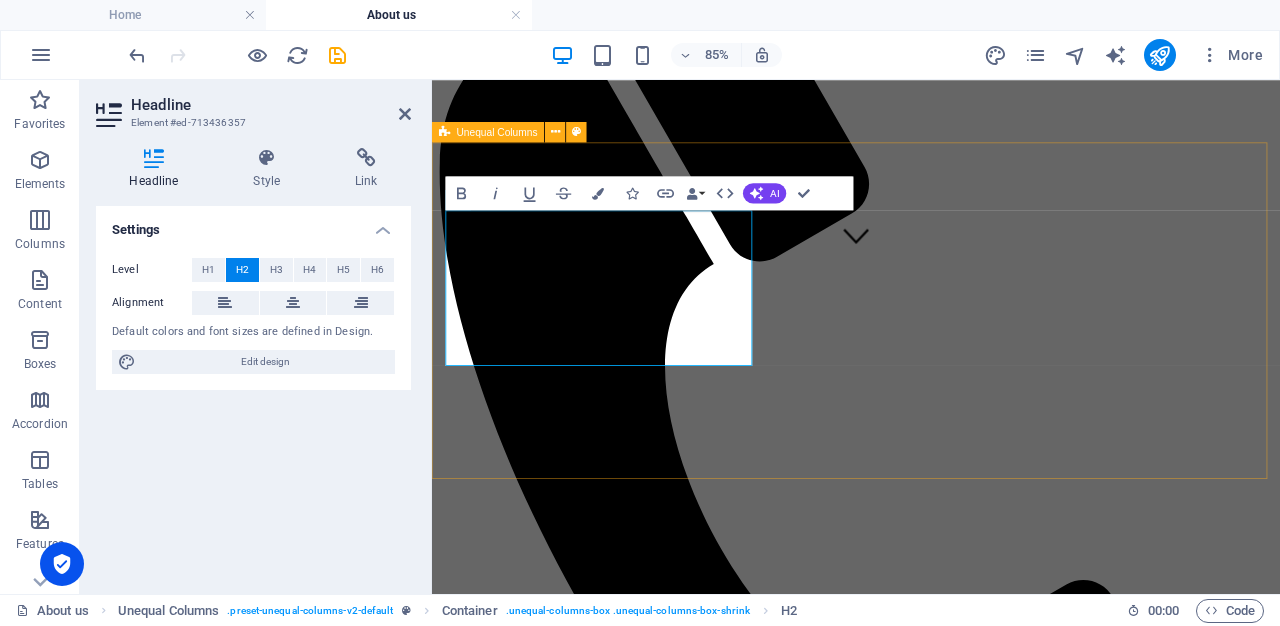 click on "Innovative Thermal Management Solutions. At Pathlink, we specialize in providing high-quality Temperature Sensors, Electron Beam Components, and tailored thermal solutions. Our commitment to precision and reliability sets us apart in the industrial sector, ensuring optimal performance for various applications. With a focus on innovation and customer satisfaction, we collaborate closely with clients to design customized solutions that meet their unique needs. Our experienced team is dedicated to delivering excellence, making Pathlink your trusted partner for all industrial thermal and sensing requirements. Experience the difference with our cutting-edge technology and unwavering support." at bounding box center (931, 1795) 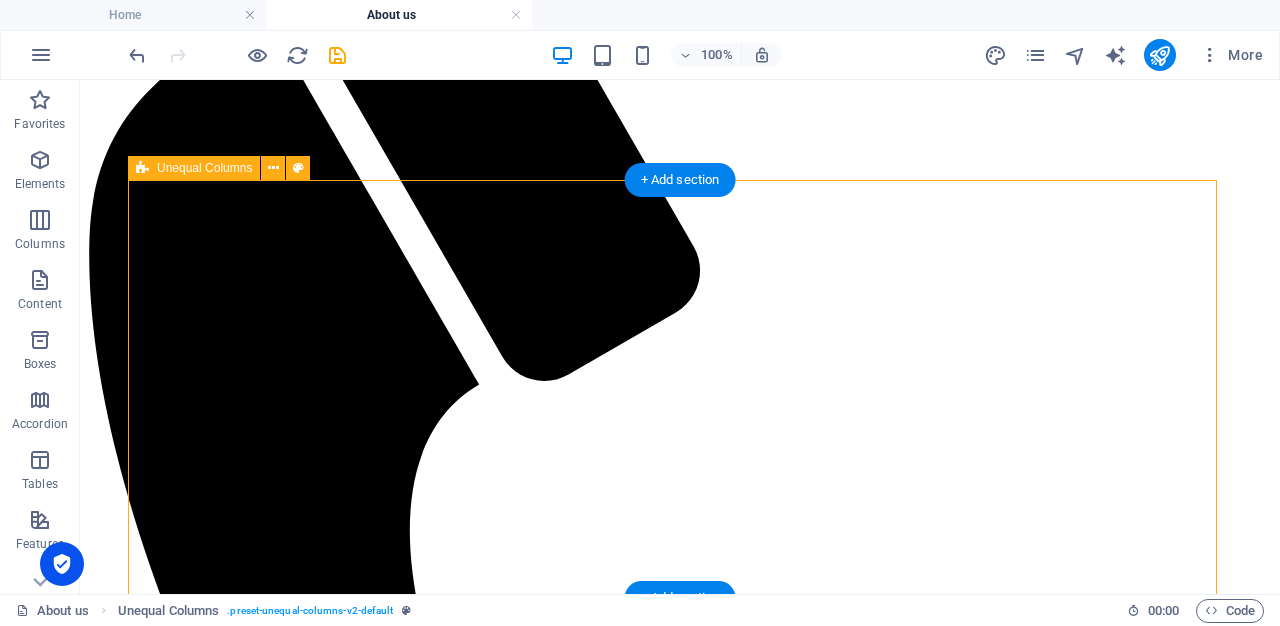click on "Innovative Thermal Management Solutions. At Pathlink, we specialize in providing high-quality Temperature Sensors, Electron Beam Components, and tailored thermal solutions. Our commitment to precision and reliability sets us apart in the industrial sector, ensuring optimal performance for various applications. With a focus on innovation and customer satisfaction, we collaborate closely with clients to design customized solutions that meet their unique needs. Our experienced team is dedicated to delivering excellence, making Pathlink your trusted partner for all industrial thermal and sensing requirements. Experience the difference with our cutting-edge technology and unwavering support." at bounding box center (680, 2024) 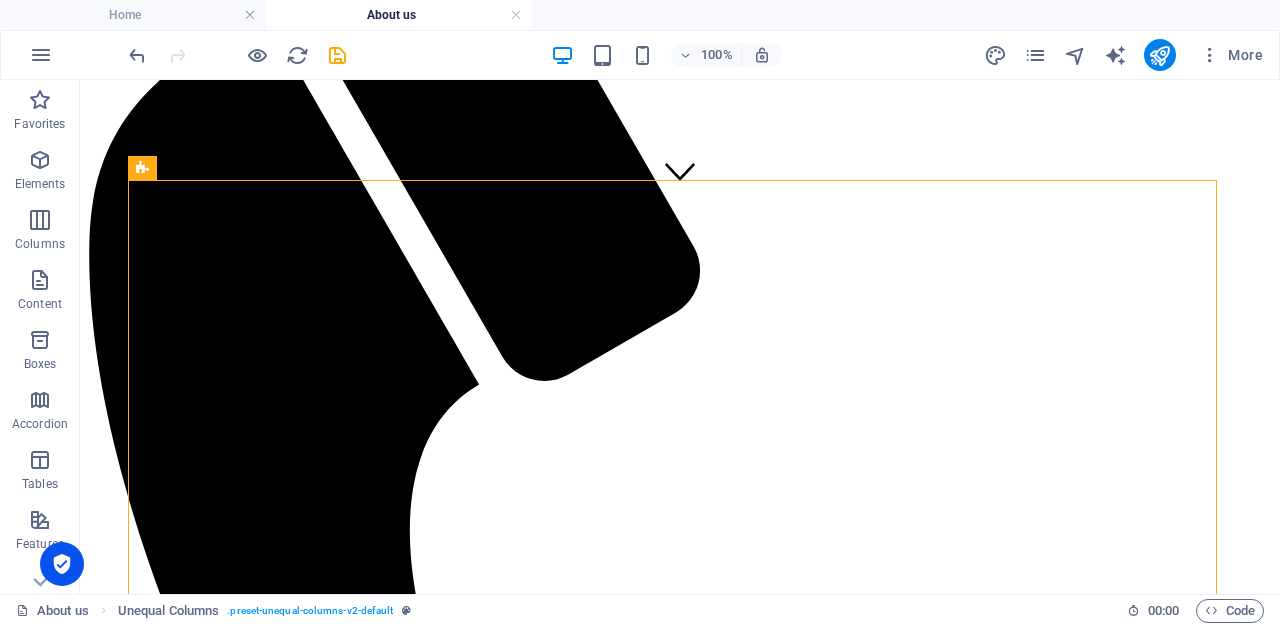 click on "Skip to main content
About us Collection Production FAQ Contact About Handmade Home  /  About us Innovative Thermal Management Solutions. At Pathlink, we specialize in providing high-quality Temperature Sensors, Electron Beam Components, and tailored thermal solutions. Our commitment to precision and reliability sets us apart in the industrial sector, ensuring optimal performance for various applications. With a focus on innovation and customer satisfaction, we collaborate closely with clients to design customized solutions that meet their unique needs. Our experienced team is dedicated to delivering excellence, making Pathlink your trusted partner for all industrial thermal and sensing requirements. Experience the difference with our cutting-edge technology and unwavering support.  138 PROJECTS 678 HOURS WORKED 247 HAPPY CLIENTS 48 AWARDS 426 CUSTOMERS 26 PARTNERS JOHN SMITH CEO & Designer RITA TURNER Office Management ROGER FITZ Designer LAURA DAVIS Marketing MATT WARD Constructor HANNAH LEE Marketing" at bounding box center (680, 9891) 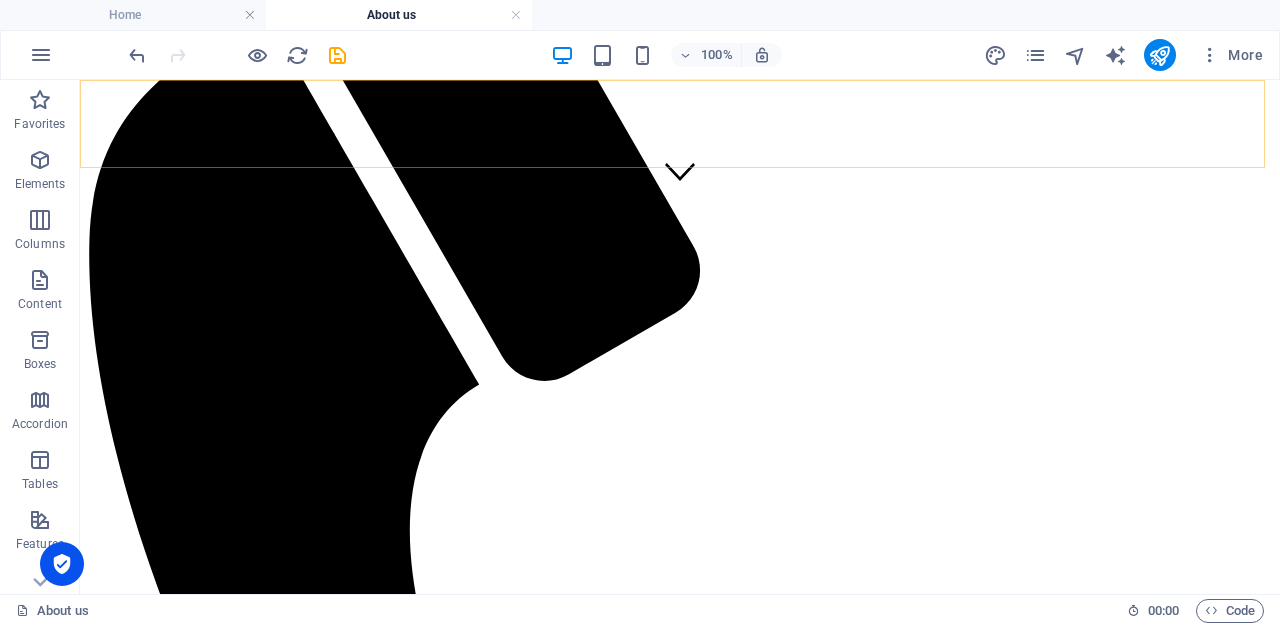 click on "About us Collection Production FAQ Contact" at bounding box center (680, -191) 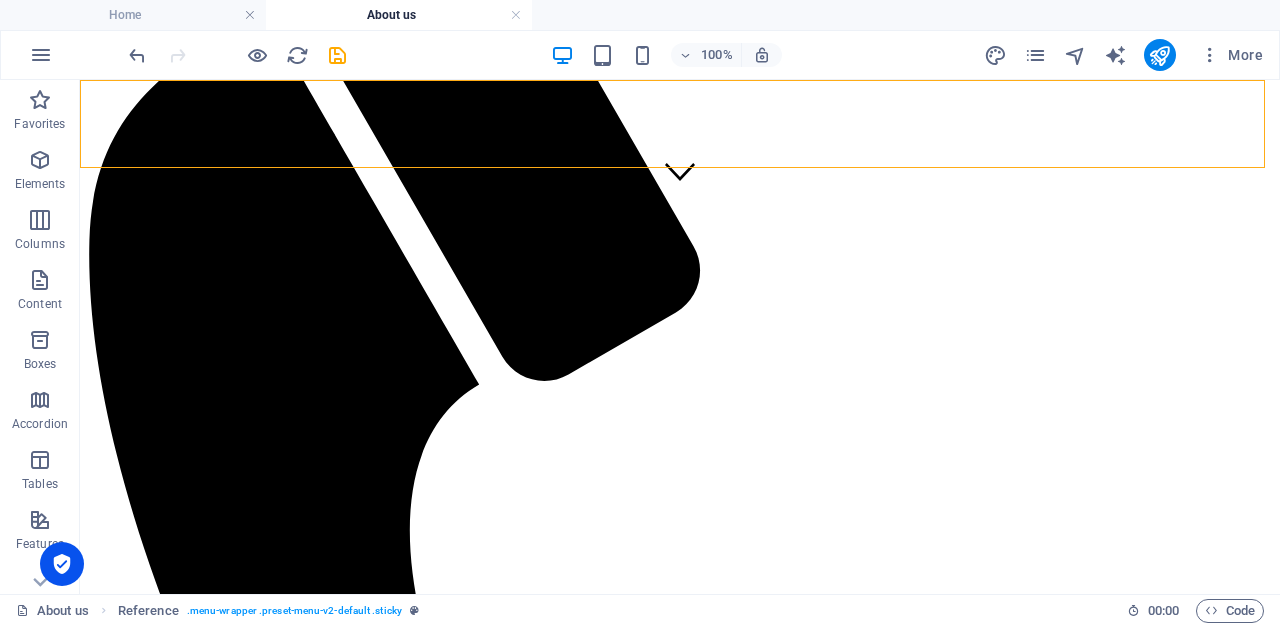 click on "About us Collection Production FAQ Contact" at bounding box center [680, -191] 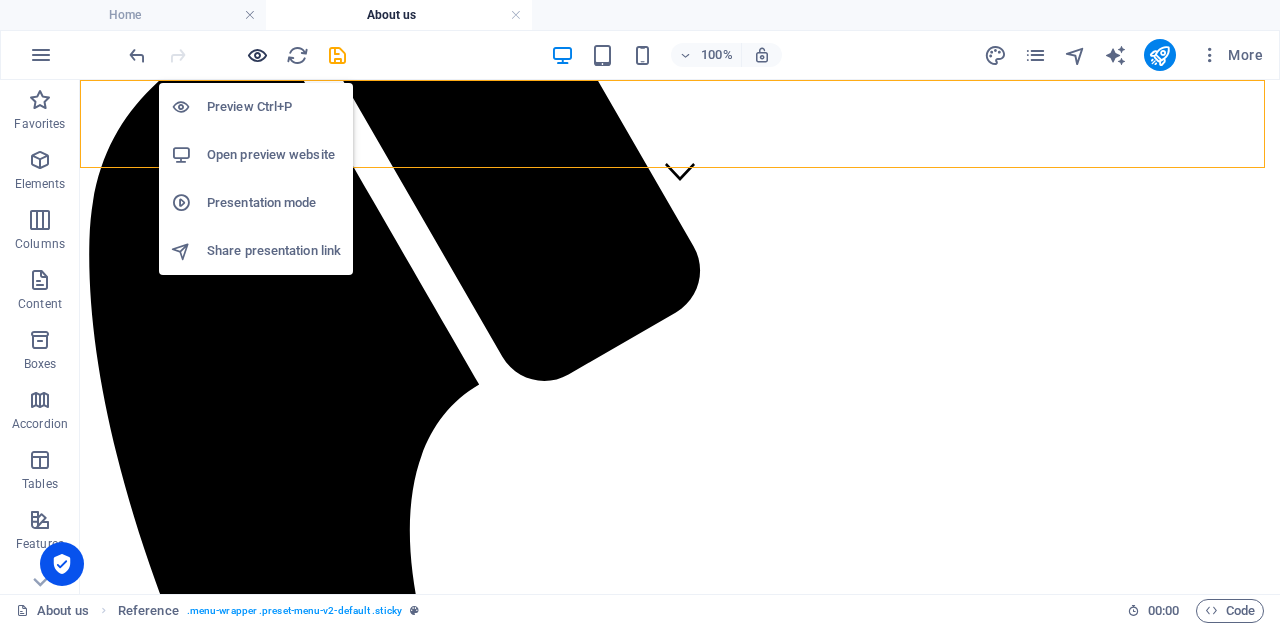 click at bounding box center (257, 55) 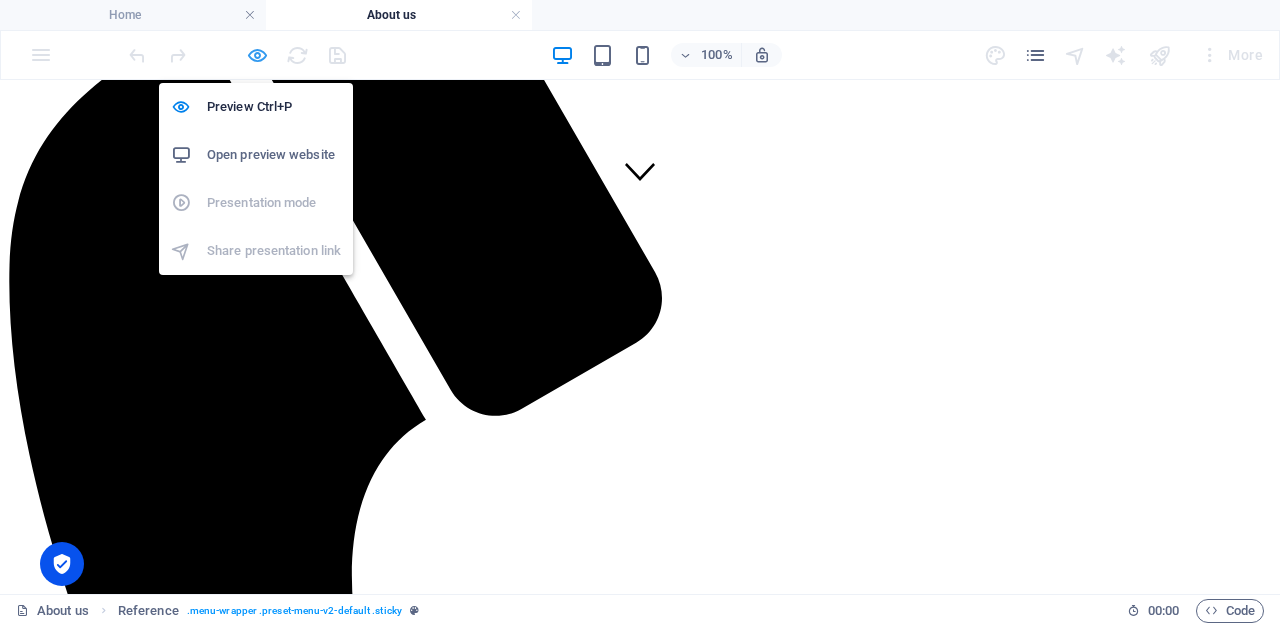 click at bounding box center [257, 55] 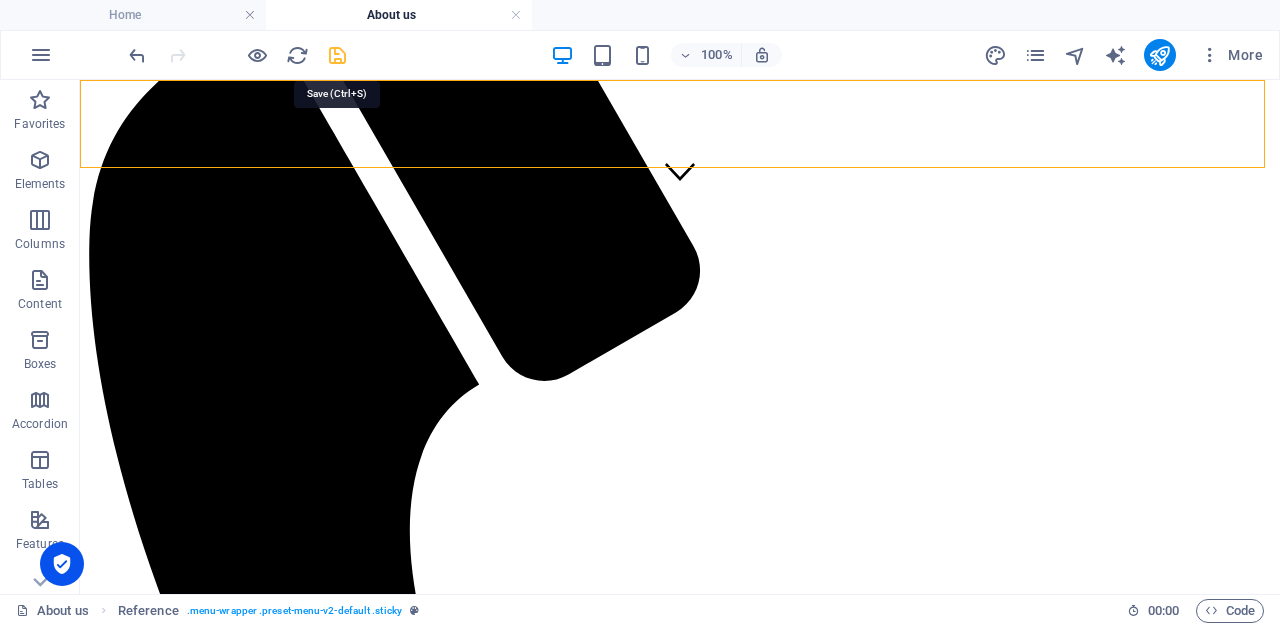 click at bounding box center (337, 55) 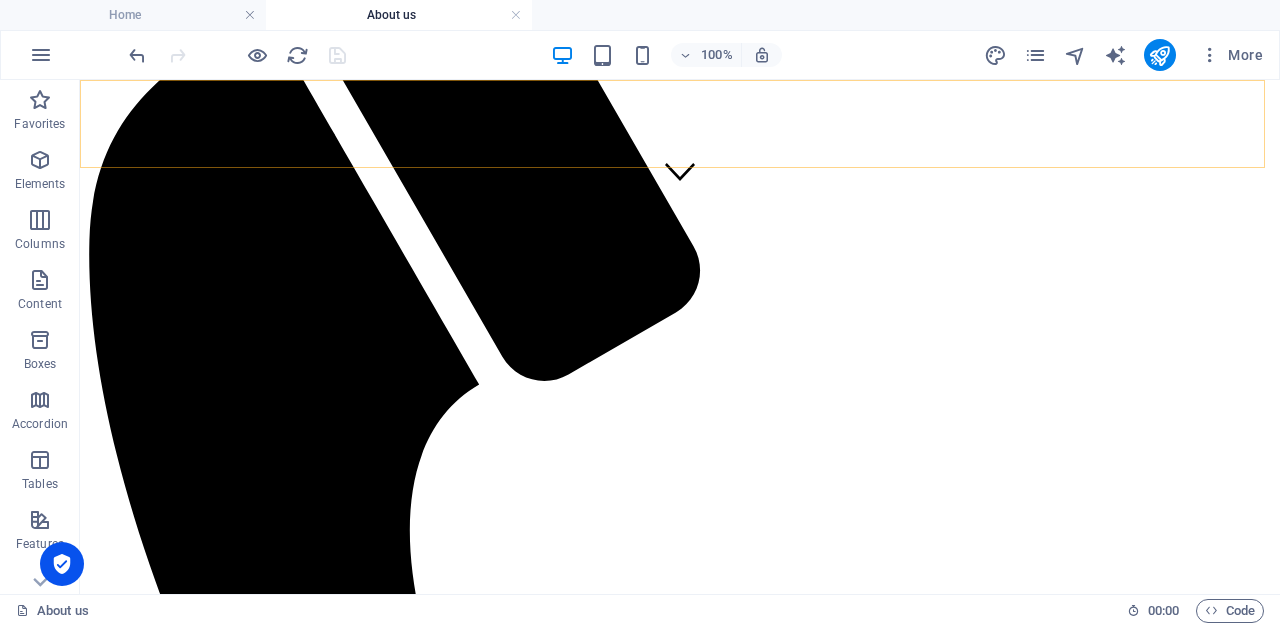 click at bounding box center [680, -267] 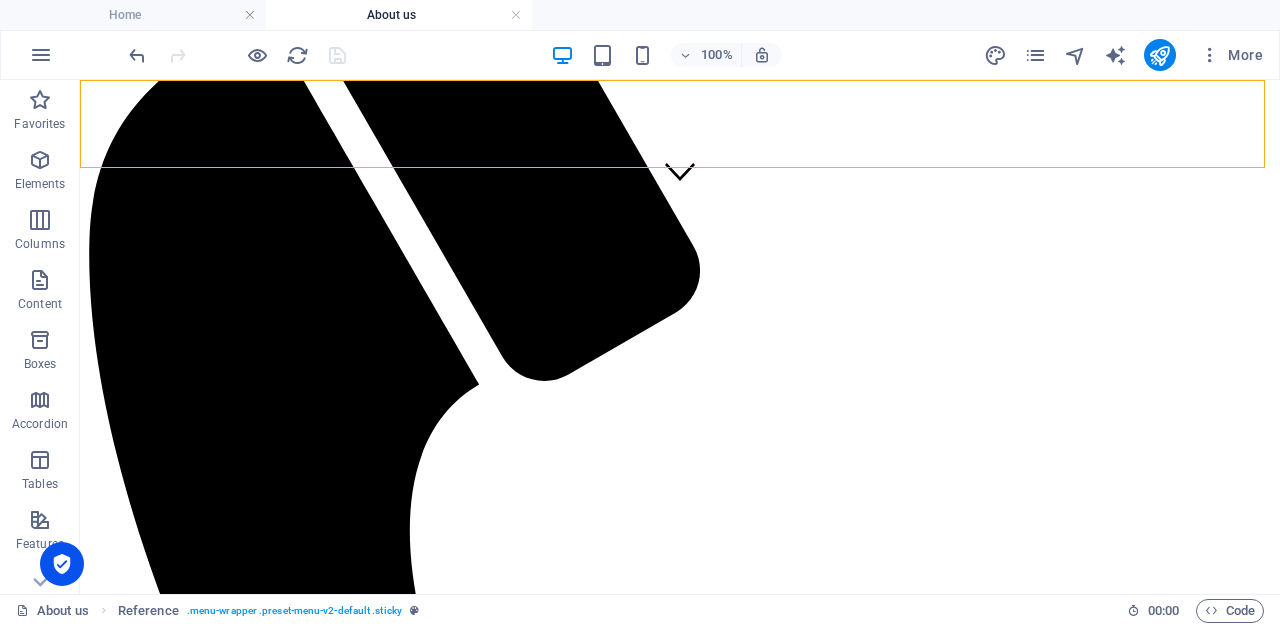 click on "Skip to main content
About us Collection Production FAQ Contact About Handmade Home  /  About us Innovative Thermal Management Solutions. At Pathlink, we specialize in providing high-quality Temperature Sensors, Electron Beam Components, and tailored thermal solutions. Our commitment to precision and reliability sets us apart in the industrial sector, ensuring optimal performance for various applications. With a focus on innovation and customer satisfaction, we collaborate closely with clients to design customized solutions that meet their unique needs. Our experienced team is dedicated to delivering excellence, making Pathlink your trusted partner for all industrial thermal and sensing requirements. Experience the difference with our cutting-edge technology and unwavering support.  138 PROJECTS 678 HOURS WORKED 247 HAPPY CLIENTS 48 AWARDS 426 CUSTOMERS 26 PARTNERS JOHN SMITH CEO & Designer RITA TURNER Office Management ROGER FITZ Designer LAURA DAVIS Marketing MATT WARD Constructor HANNAH LEE Marketing" at bounding box center [680, 9891] 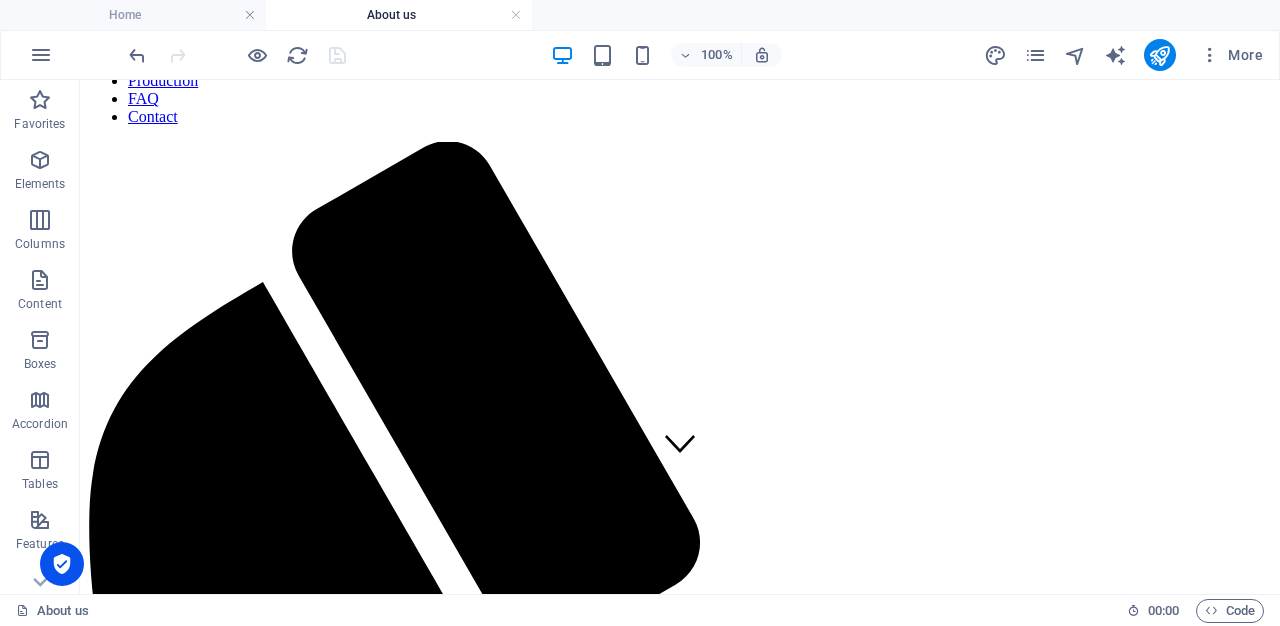 scroll, scrollTop: 0, scrollLeft: 0, axis: both 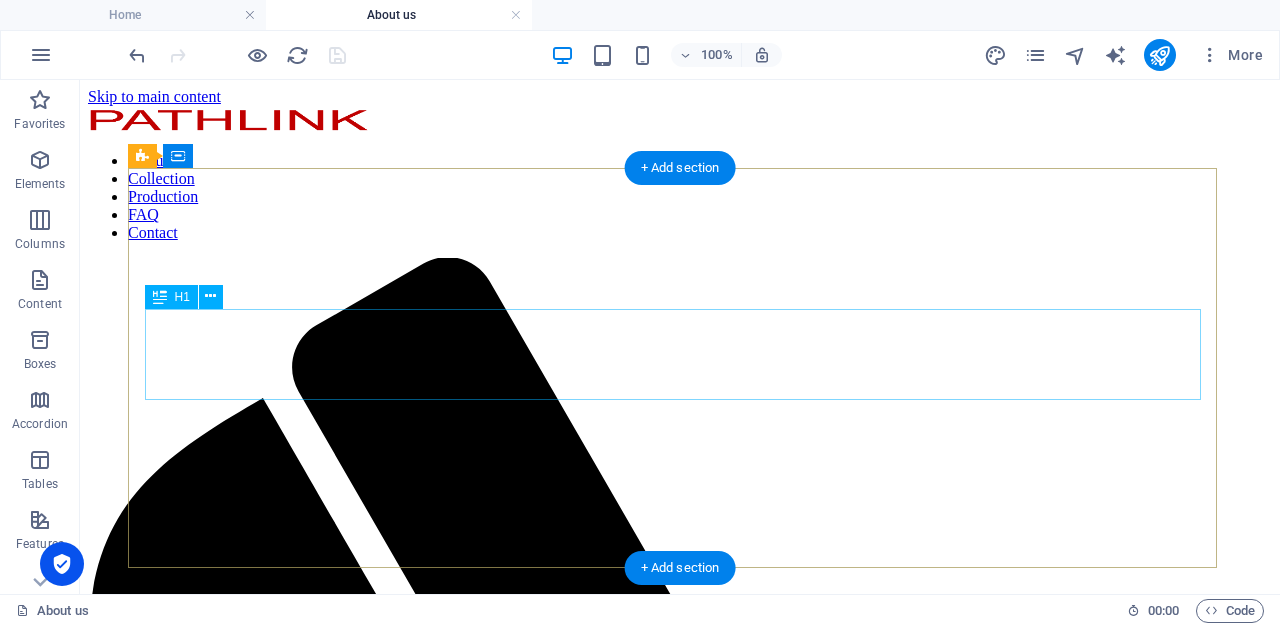 click on "About Handmade" at bounding box center (680, 2253) 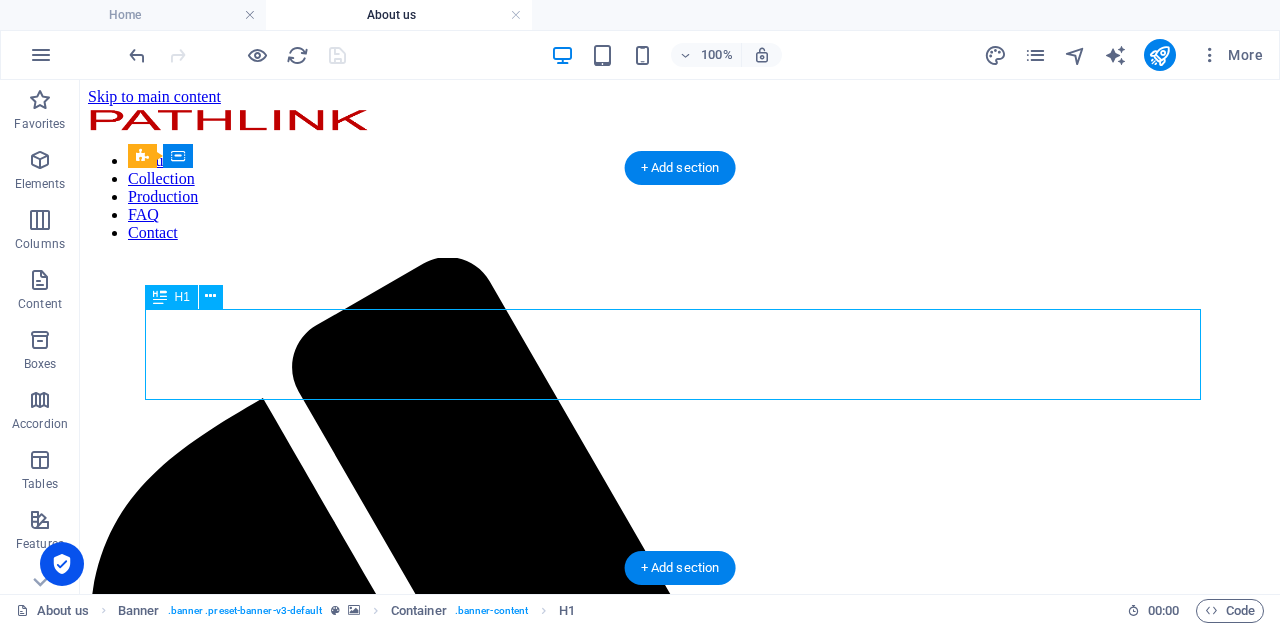 click on "About Handmade" at bounding box center [680, 2253] 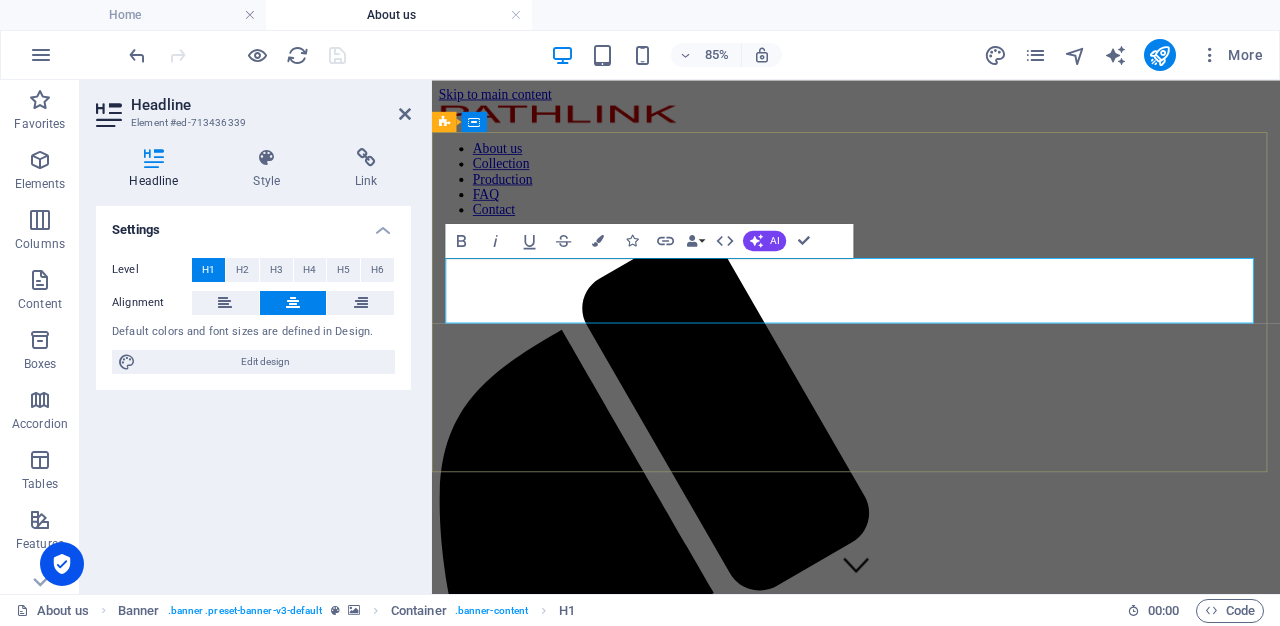 click on "About Handmade" at bounding box center [931, 1984] 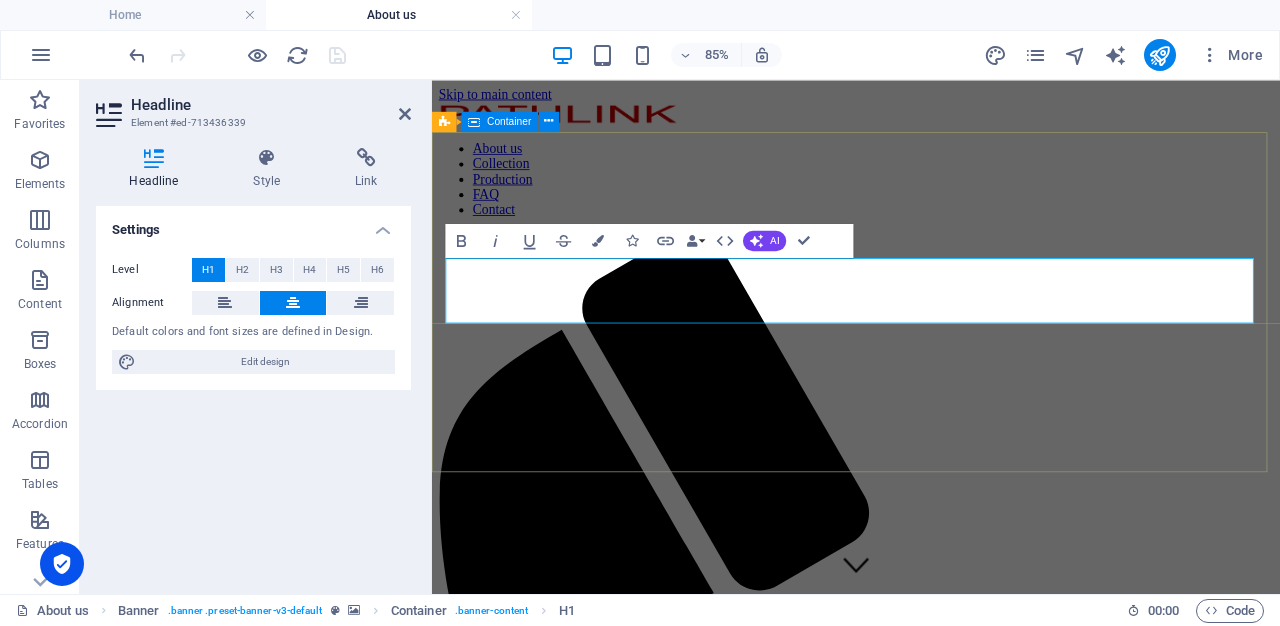 click on "About PATHLINK Home  /  About us" at bounding box center (931, 2002) 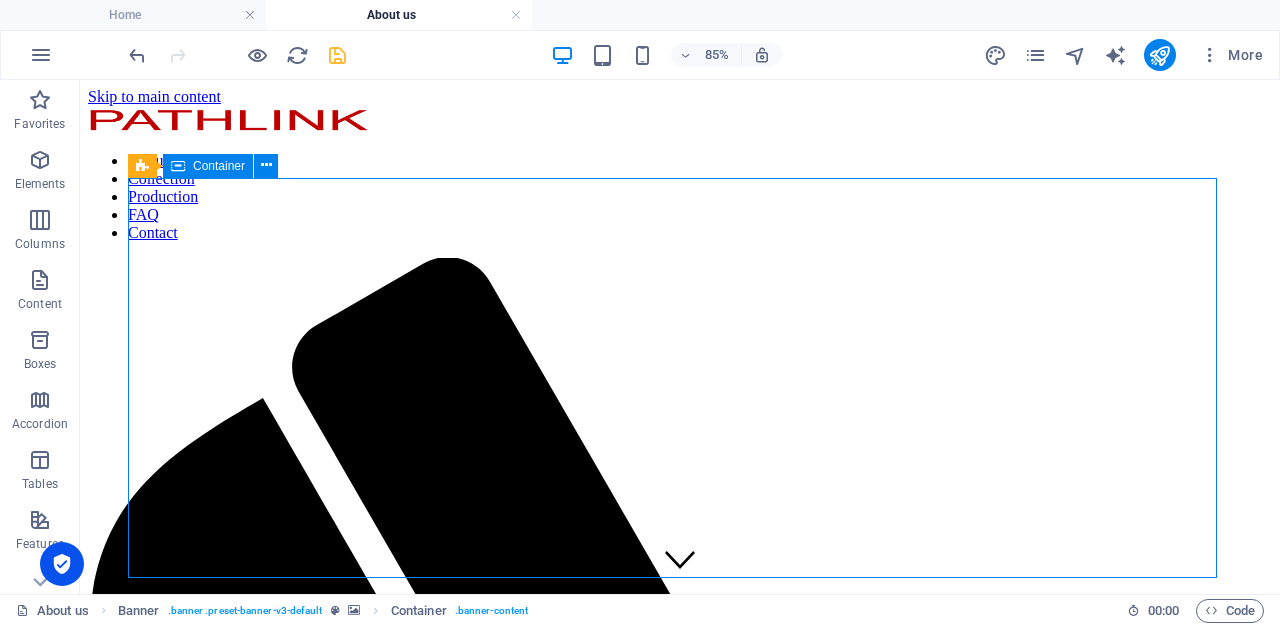 click on "About PATHLINK Home  /  About us" at bounding box center (680, 2270) 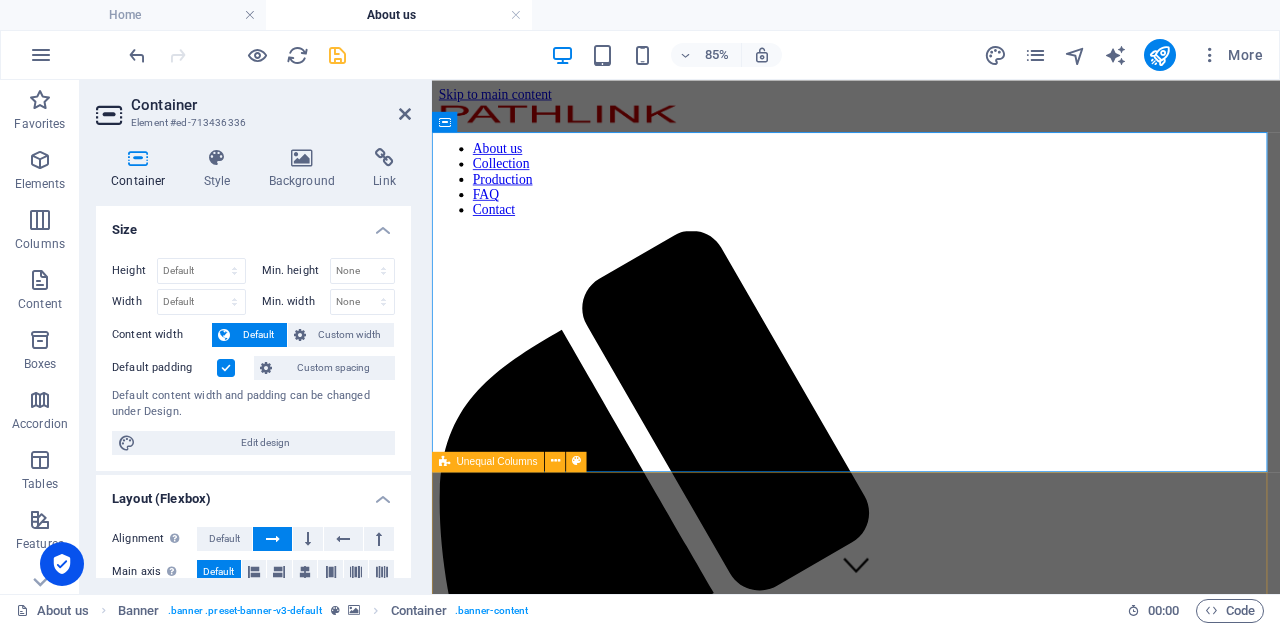 click on "Innovative Thermal Management Solutions. At Pathlink, we specialize in providing high-quality Temperature Sensors, Electron Beam Components, and tailored thermal solutions. Our commitment to precision and reliability sets us apart in the industrial sector, ensuring optimal performance for various applications. With a focus on innovation and customer satisfaction, we collaborate closely with clients to design customized solutions that meet their unique needs. Our experienced team is dedicated to delivering excellence, making Pathlink your trusted partner for all industrial thermal and sensing requirements. Experience the difference with our cutting-edge technology and unwavering support." at bounding box center [931, 2183] 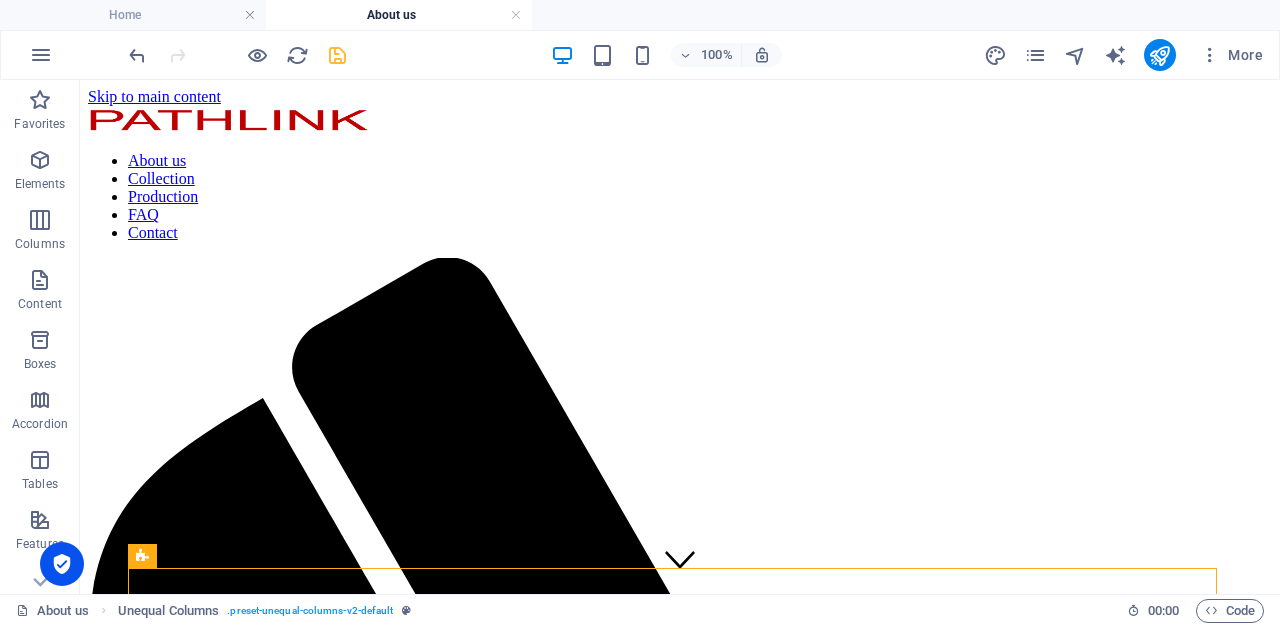 click on "Skip to main content
About us Collection Production FAQ Contact About PATHLINK Home  /  About us Innovative Thermal Management Solutions. At Pathlink, we specialize in providing high-quality Temperature Sensors, Electron Beam Components, and tailored thermal solutions. Our commitment to precision and reliability sets us apart in the industrial sector, ensuring optimal performance for various applications. With a focus on innovation and customer satisfaction, we collaborate closely with clients to design customized solutions that meet their unique needs. Our experienced team is dedicated to delivering excellence, making Pathlink your trusted partner for all industrial thermal and sensing requirements. Experience the difference with our cutting-edge technology and unwavering support.  138 PROJECTS 678 HOURS WORKED 247 HAPPY CLIENTS 48 AWARDS 426 CUSTOMERS 26 PARTNERS JOHN SMITH CEO & Designer RITA TURNER Office Management ROGER FITZ Designer LAURA DAVIS Marketing MATT WARD Constructor HANNAH LEE Marketing" at bounding box center (680, 10279) 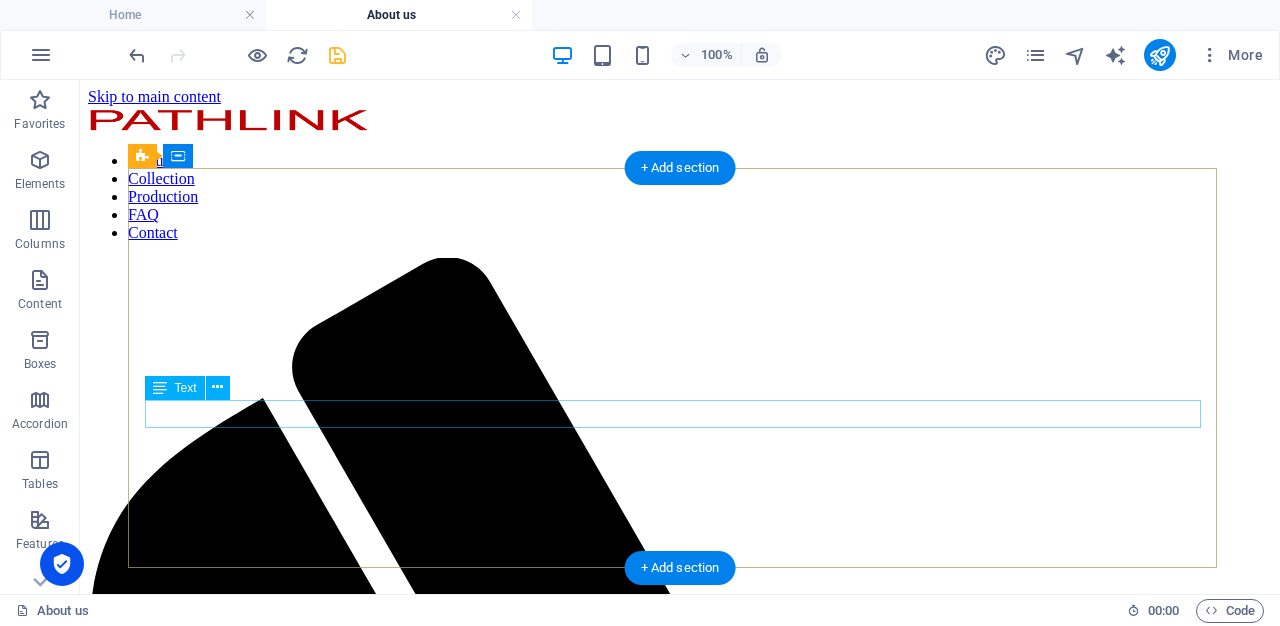 click on "Home  /  About us" at bounding box center [680, 2302] 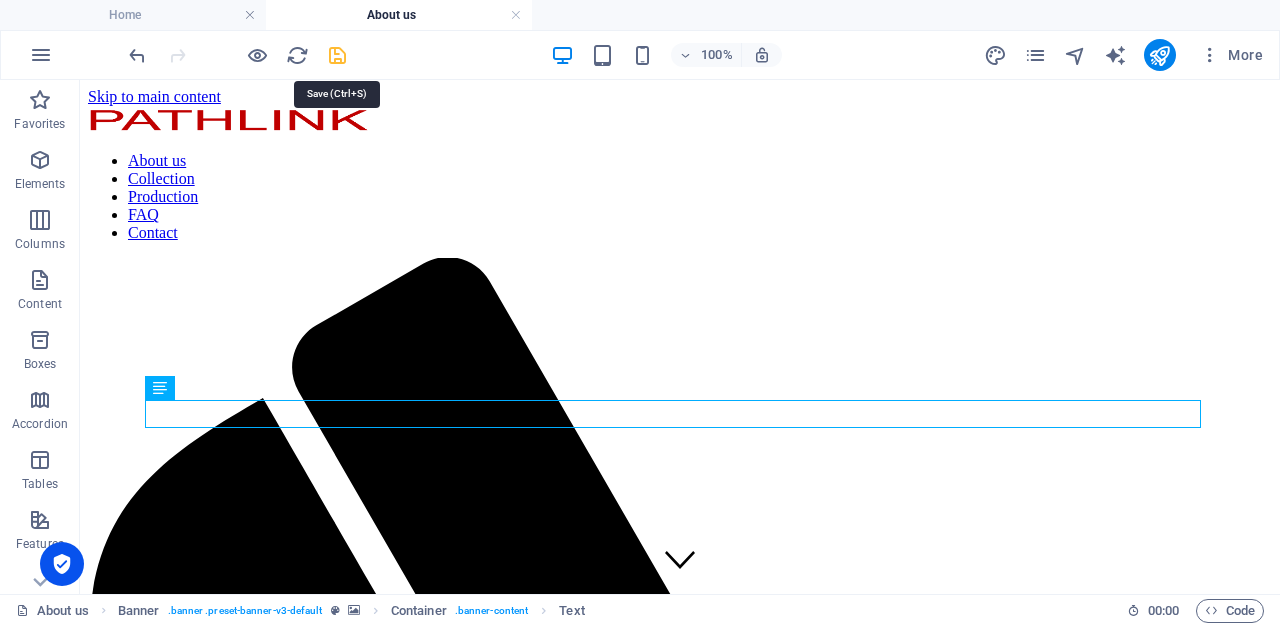 click at bounding box center [337, 55] 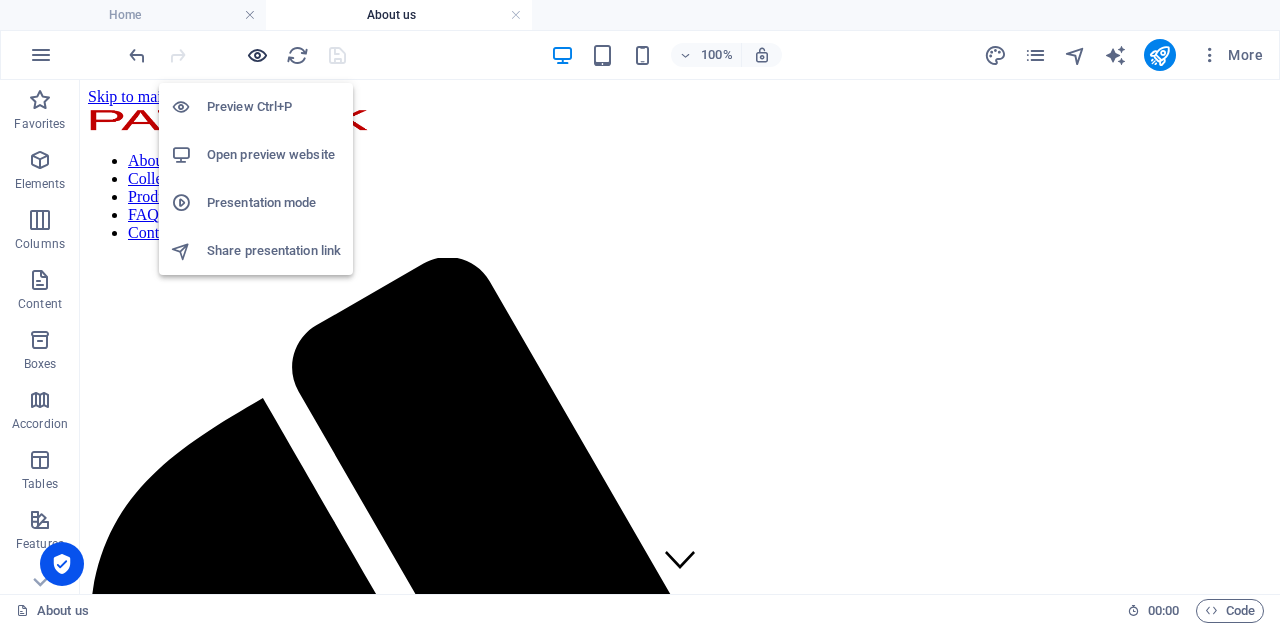 click at bounding box center (257, 55) 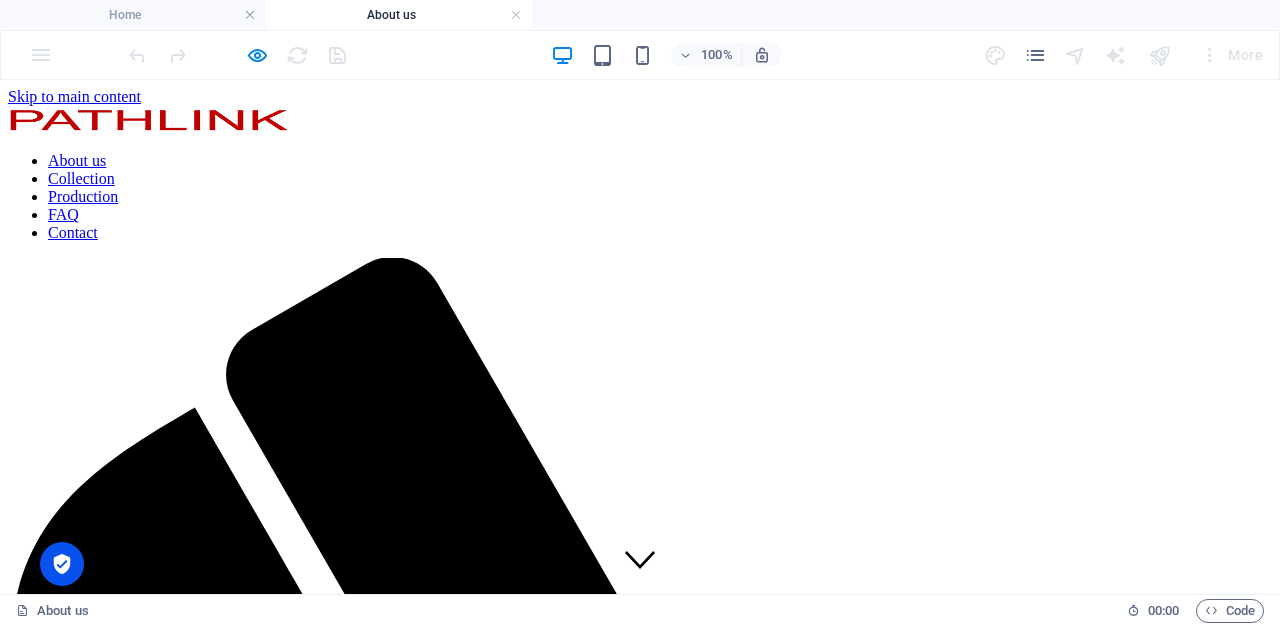 click on "Home" at bounding box center [606, 2407] 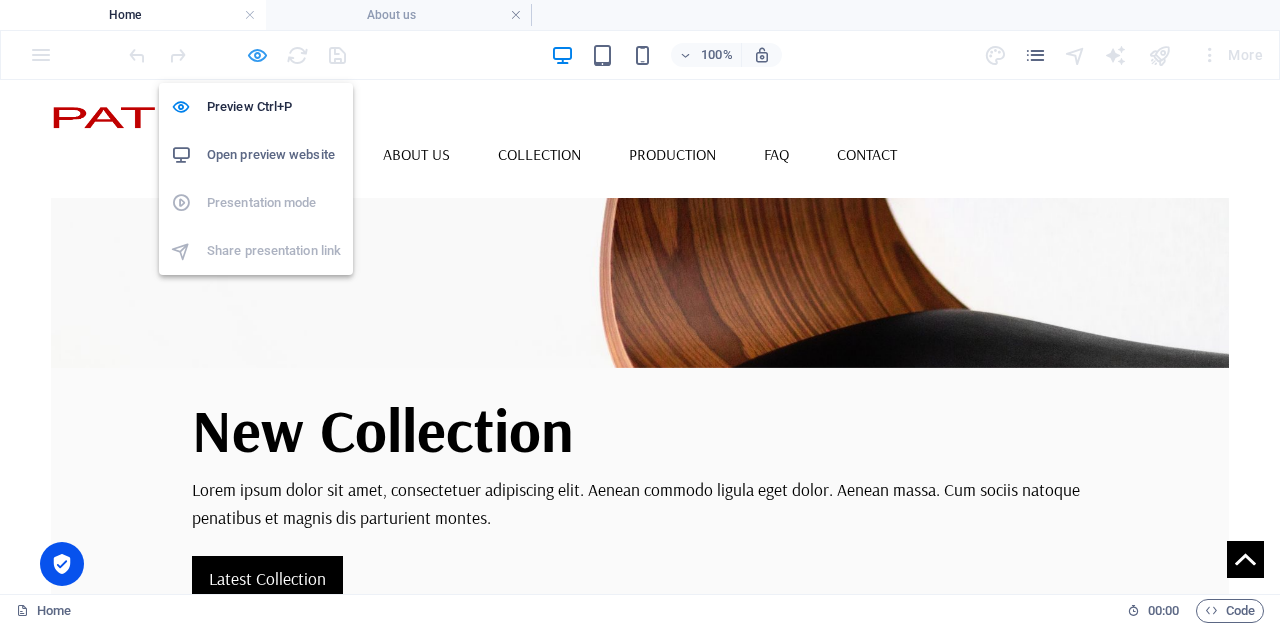 click at bounding box center (257, 55) 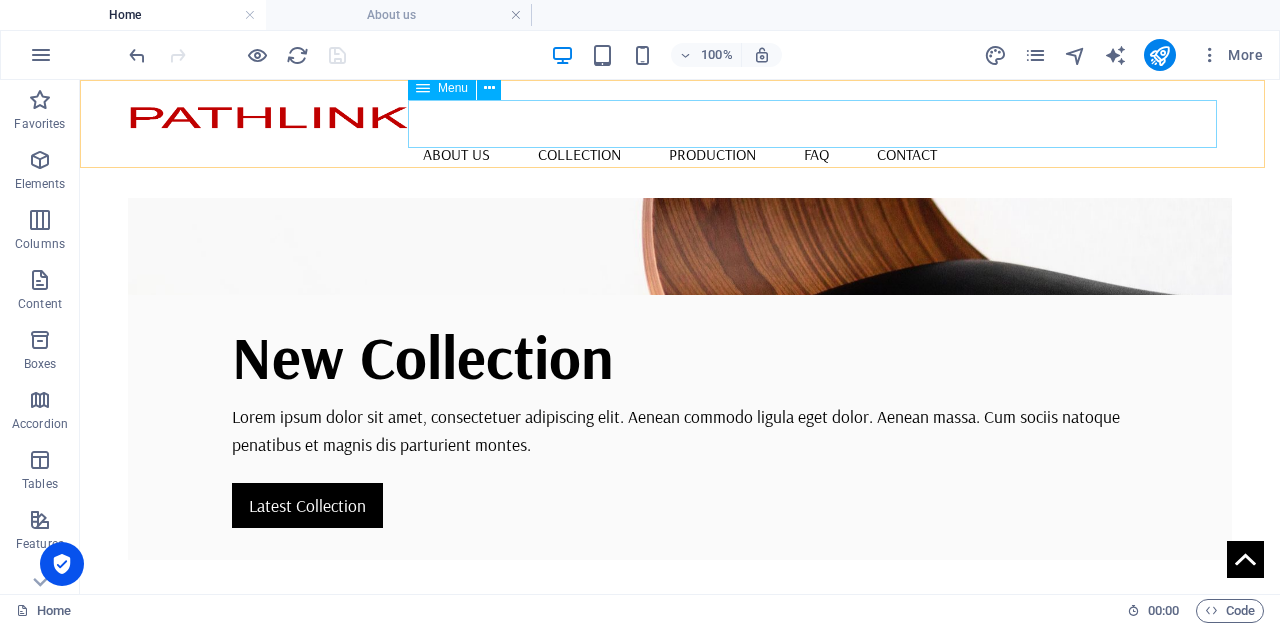 click on "About us Collection Production FAQ Contact" at bounding box center [680, 154] 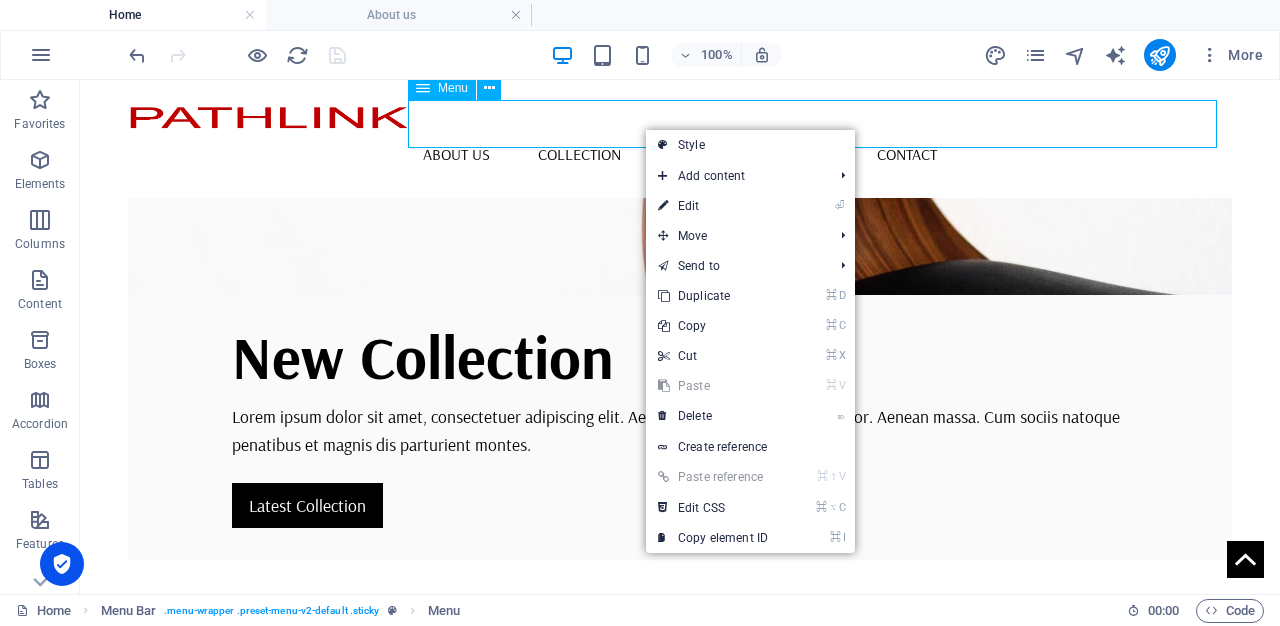 click on "About us Collection Production FAQ Contact" at bounding box center (680, 154) 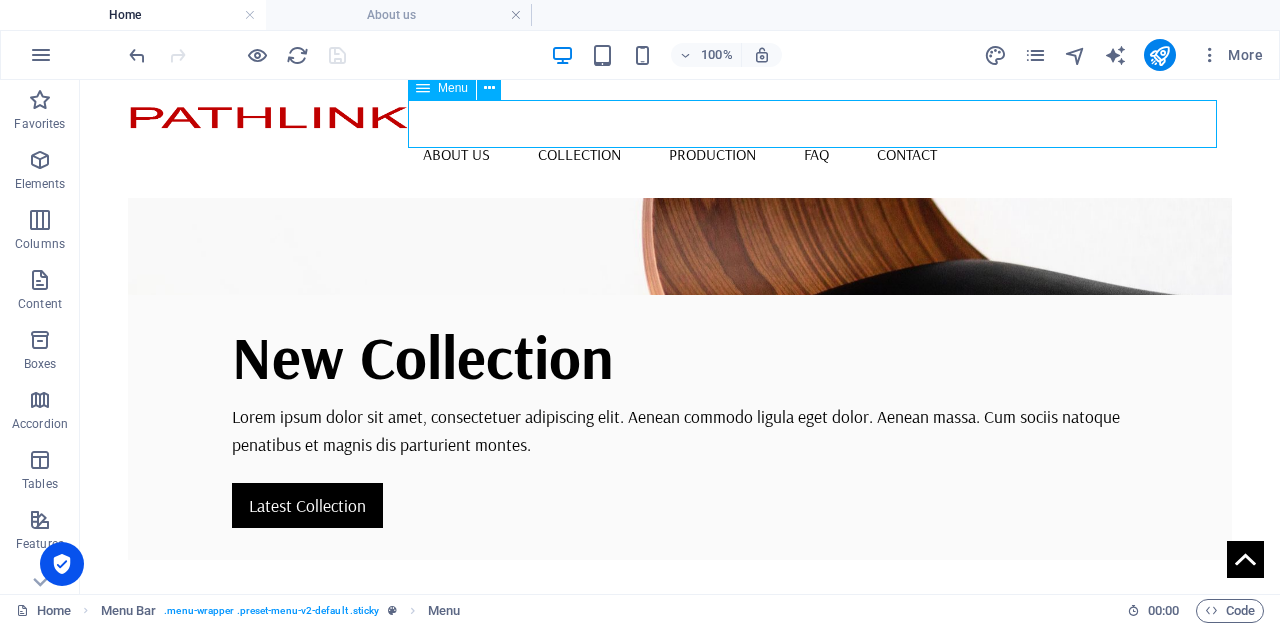 click on "About us Collection Production FAQ Contact" at bounding box center (680, 154) 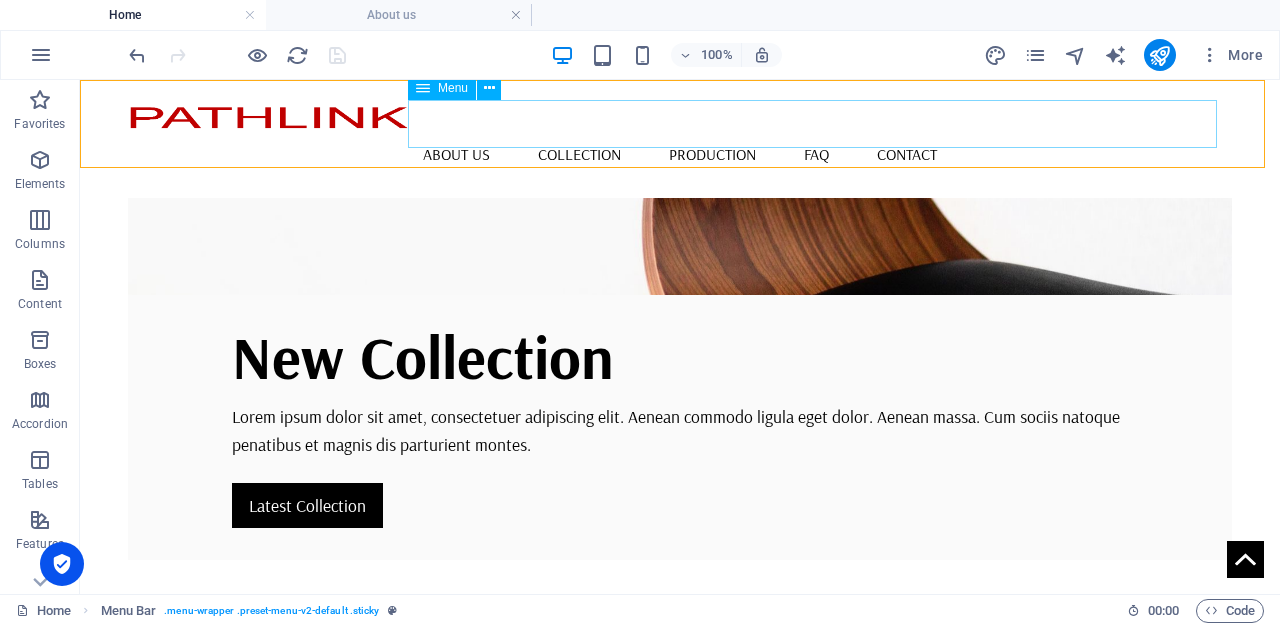 click on "About us Collection Production FAQ Contact" at bounding box center [680, 154] 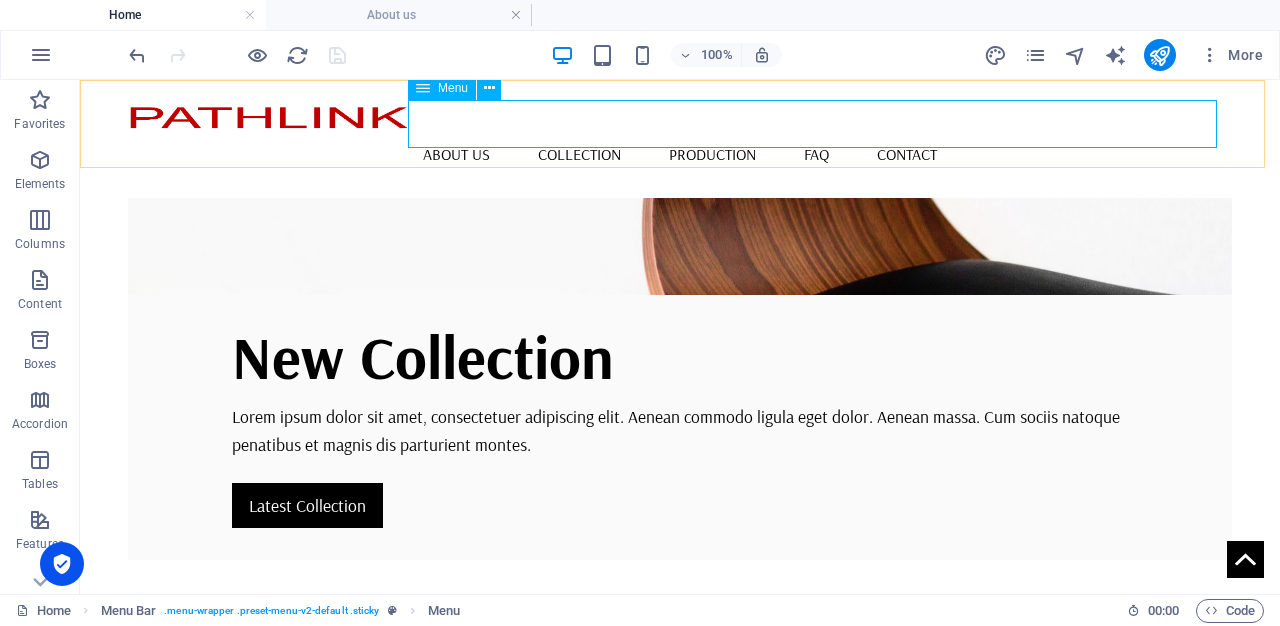 click on "Menu" at bounding box center [442, 88] 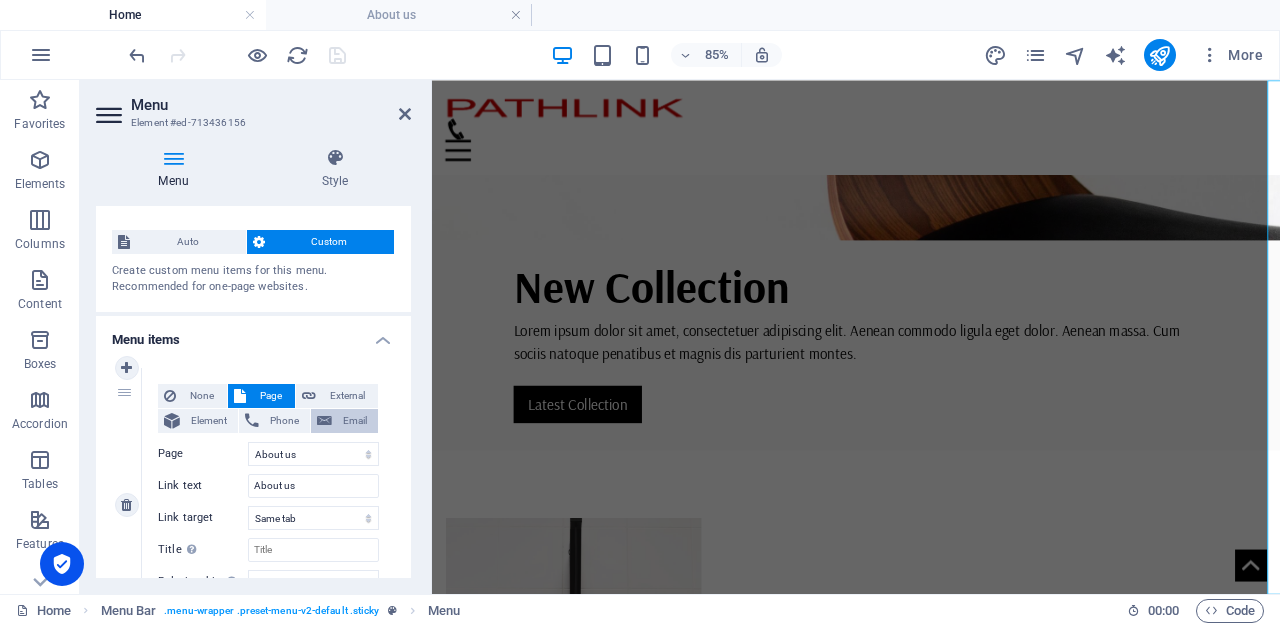 scroll, scrollTop: 192, scrollLeft: 0, axis: vertical 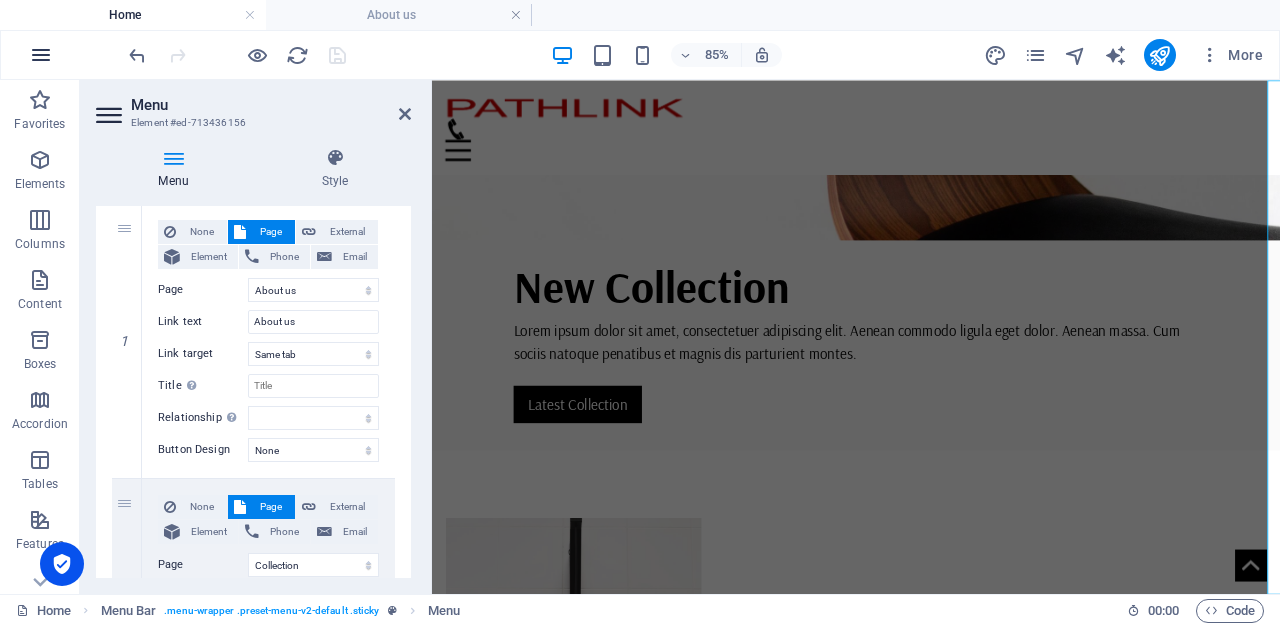 click at bounding box center (41, 55) 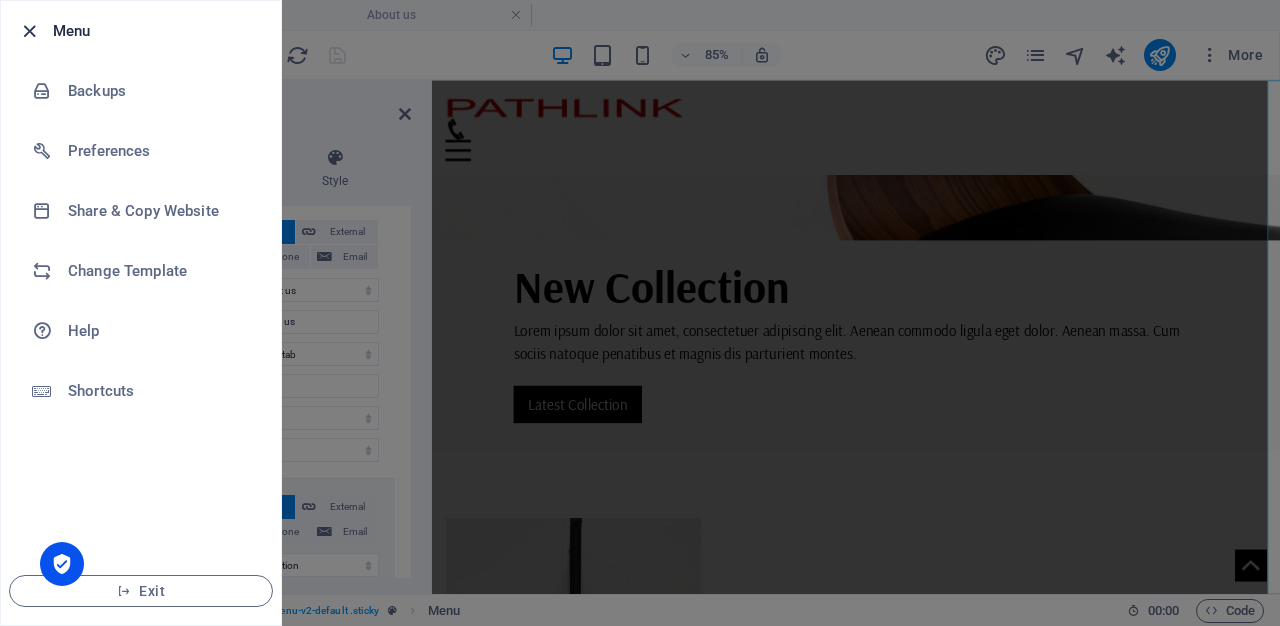 click at bounding box center [29, 31] 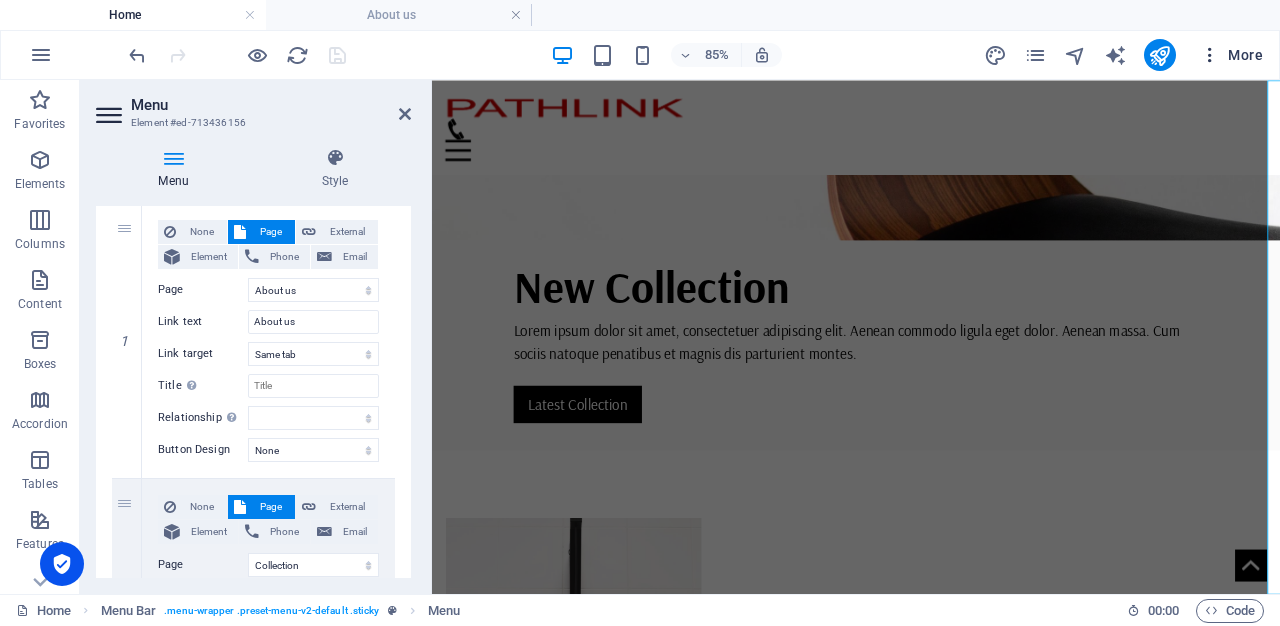 click on "More" at bounding box center [1231, 55] 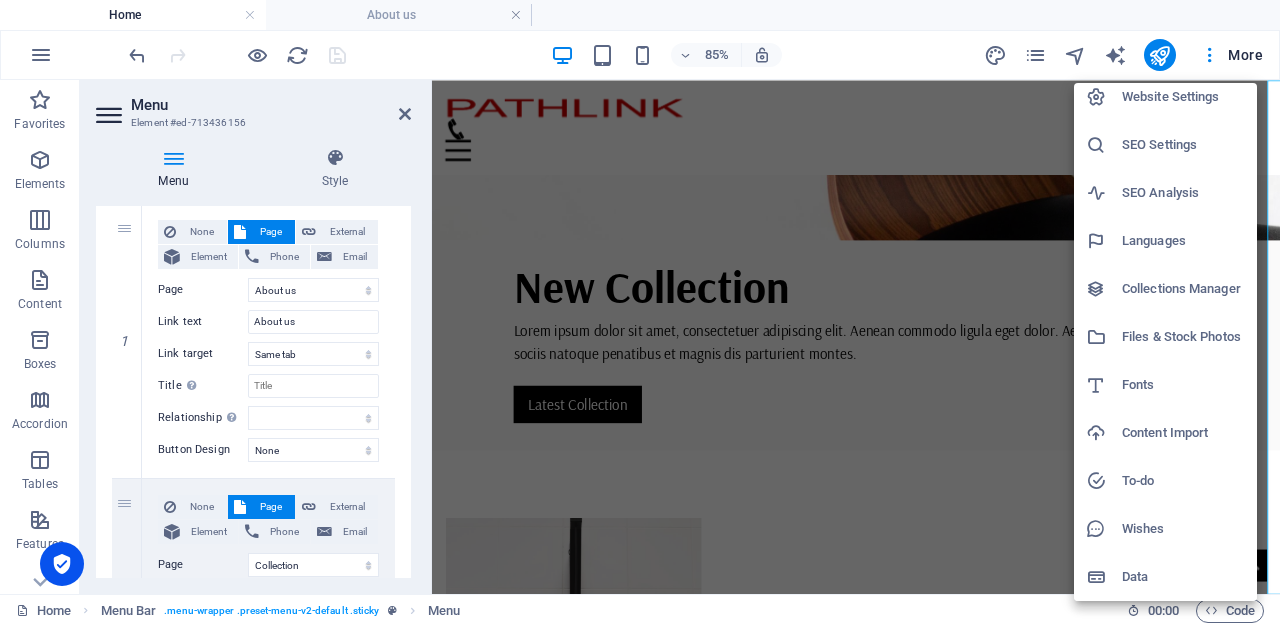 scroll, scrollTop: 0, scrollLeft: 0, axis: both 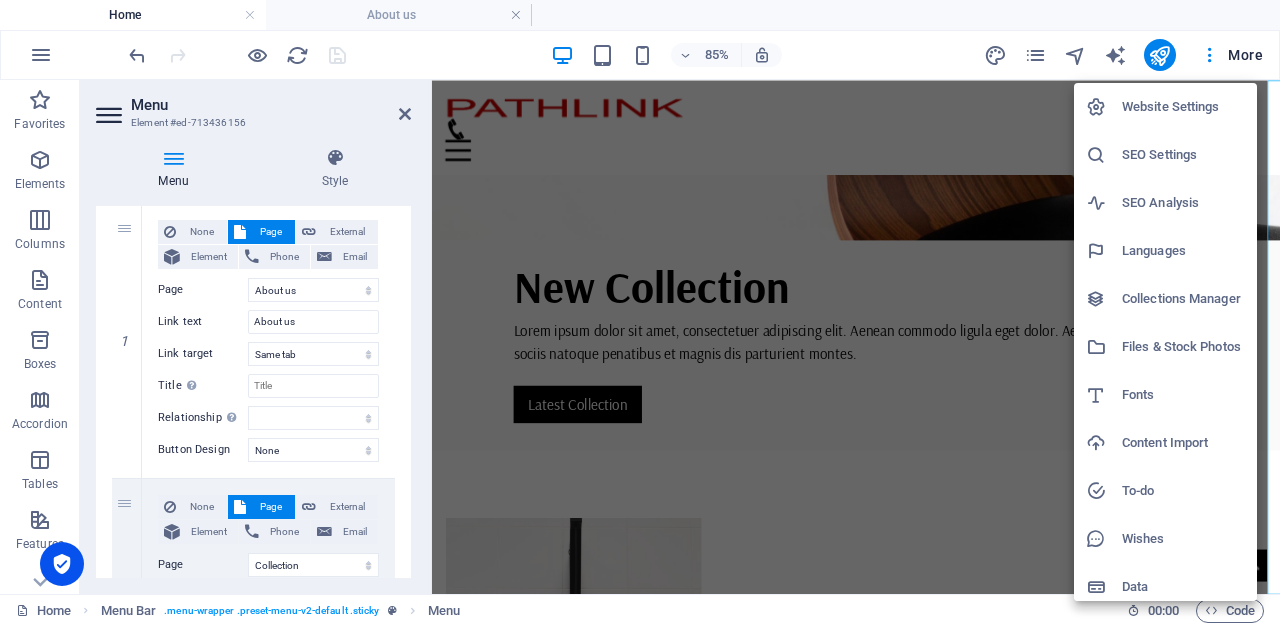 click on "Website Settings" at bounding box center (1183, 107) 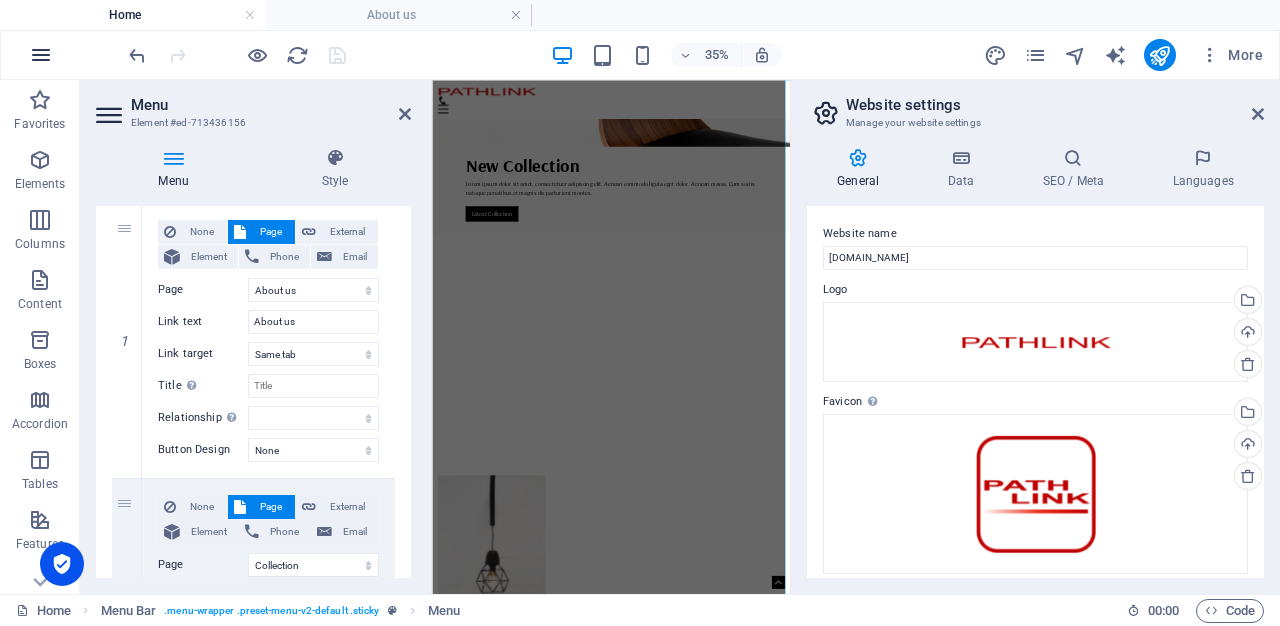 click at bounding box center [41, 55] 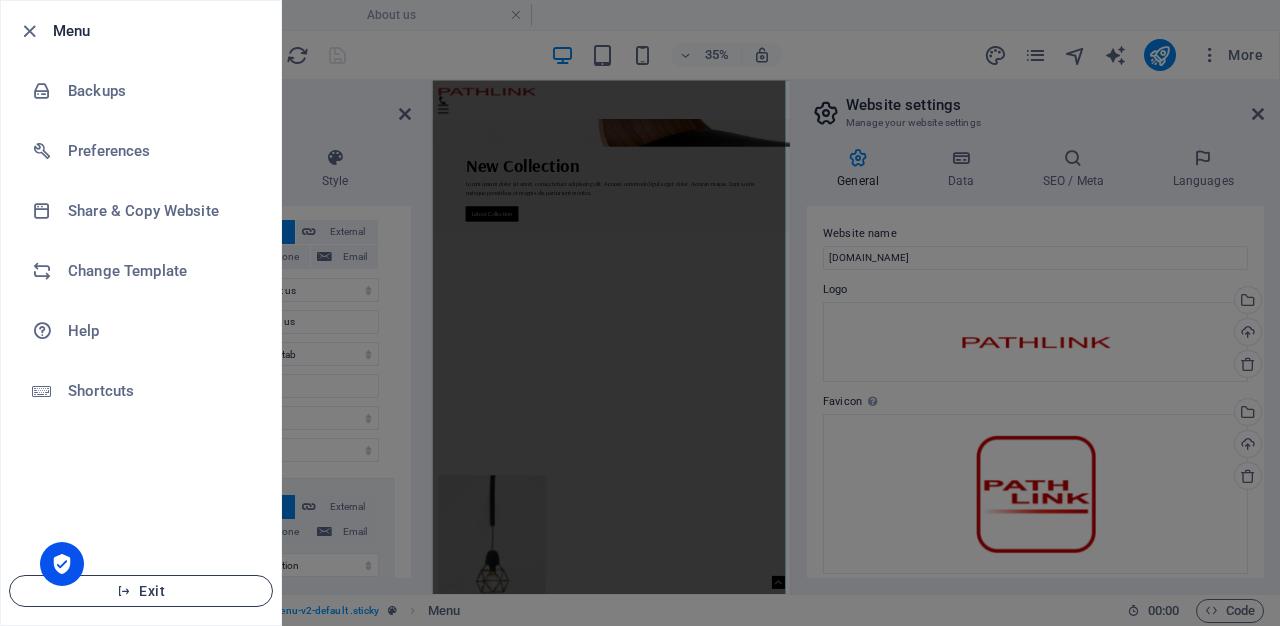 click on "Exit" at bounding box center (141, 591) 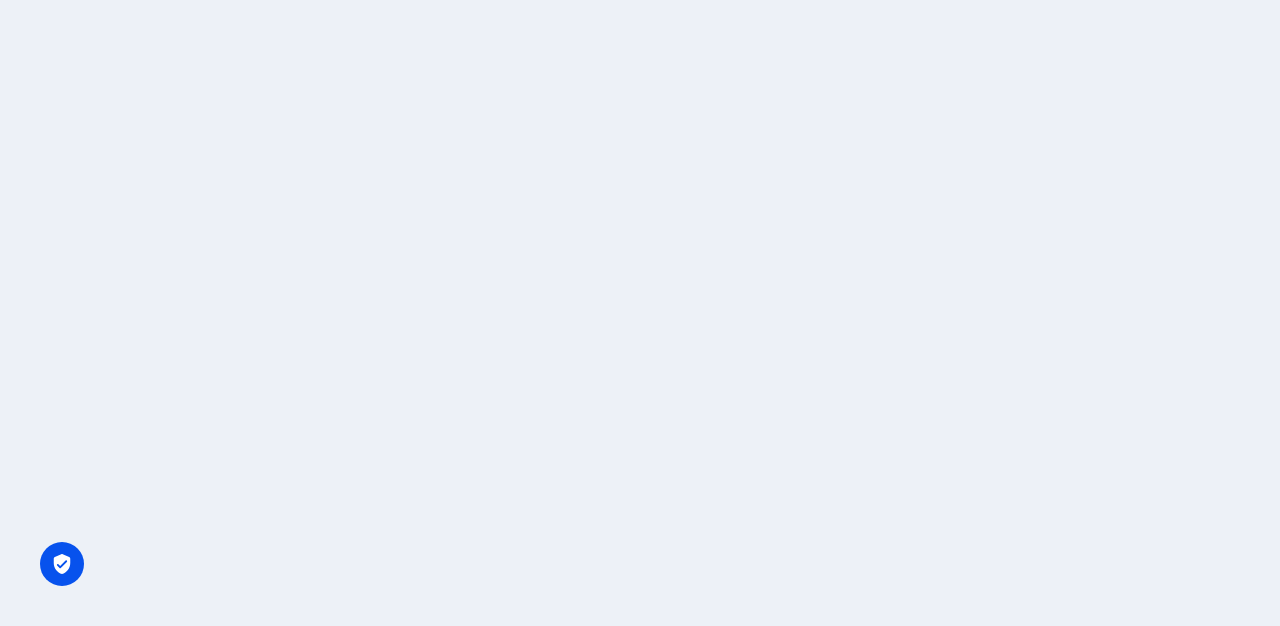 scroll, scrollTop: 0, scrollLeft: 0, axis: both 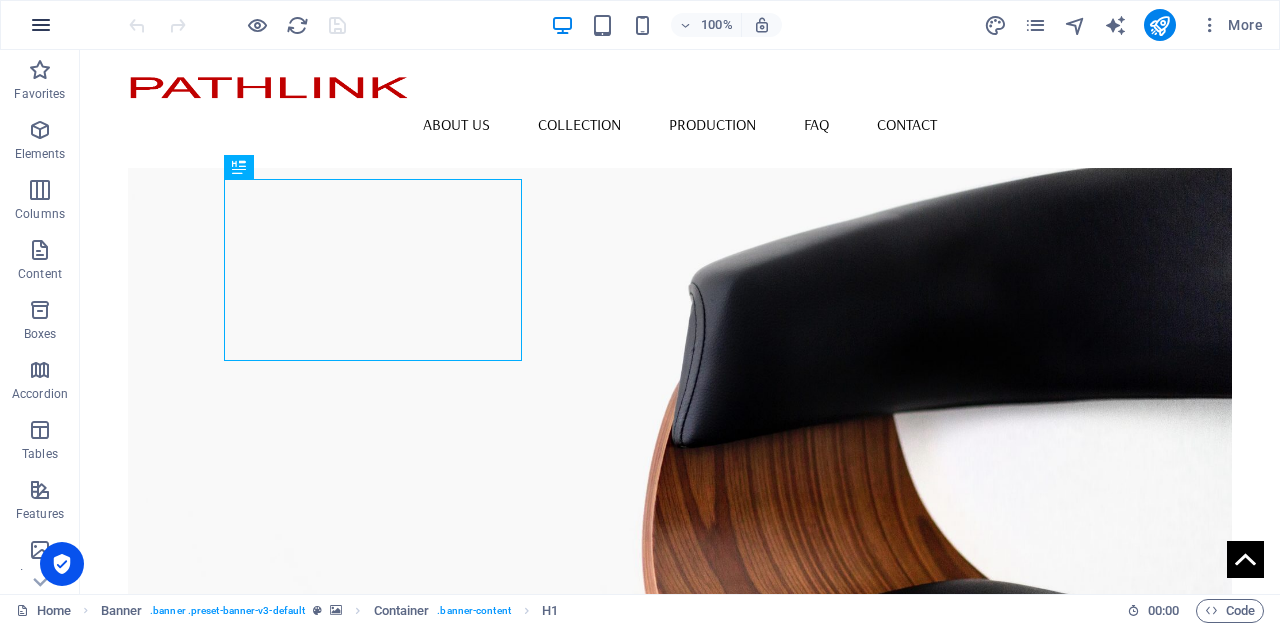 click at bounding box center [41, 25] 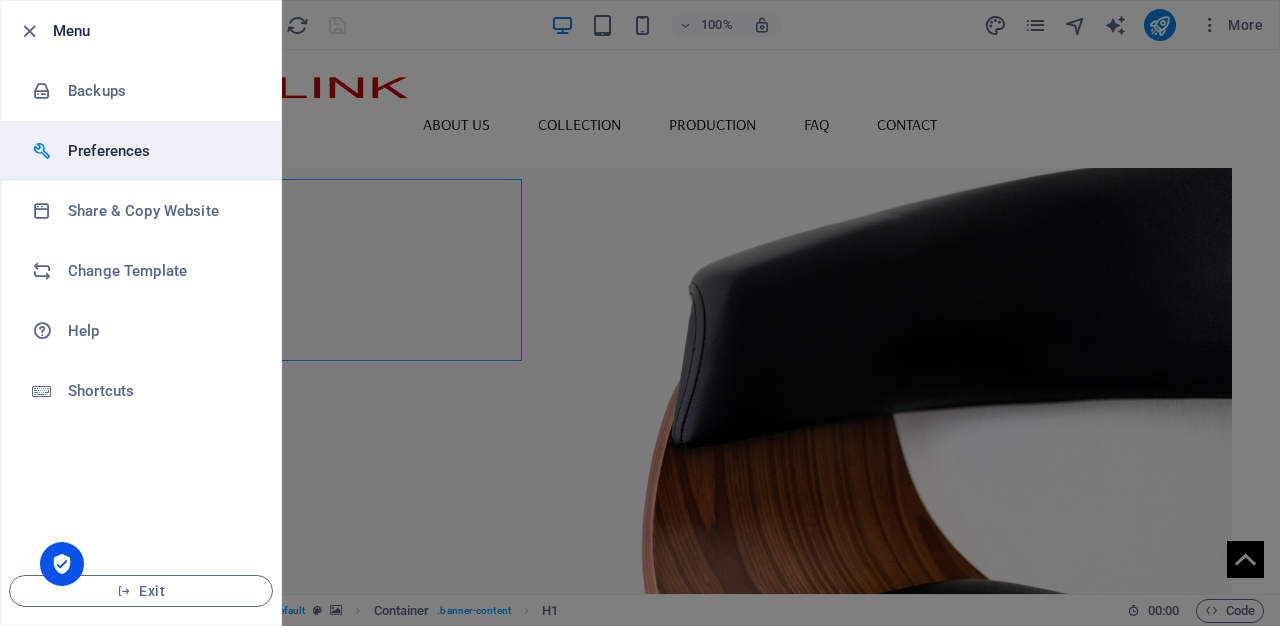 click on "Preferences" at bounding box center [160, 151] 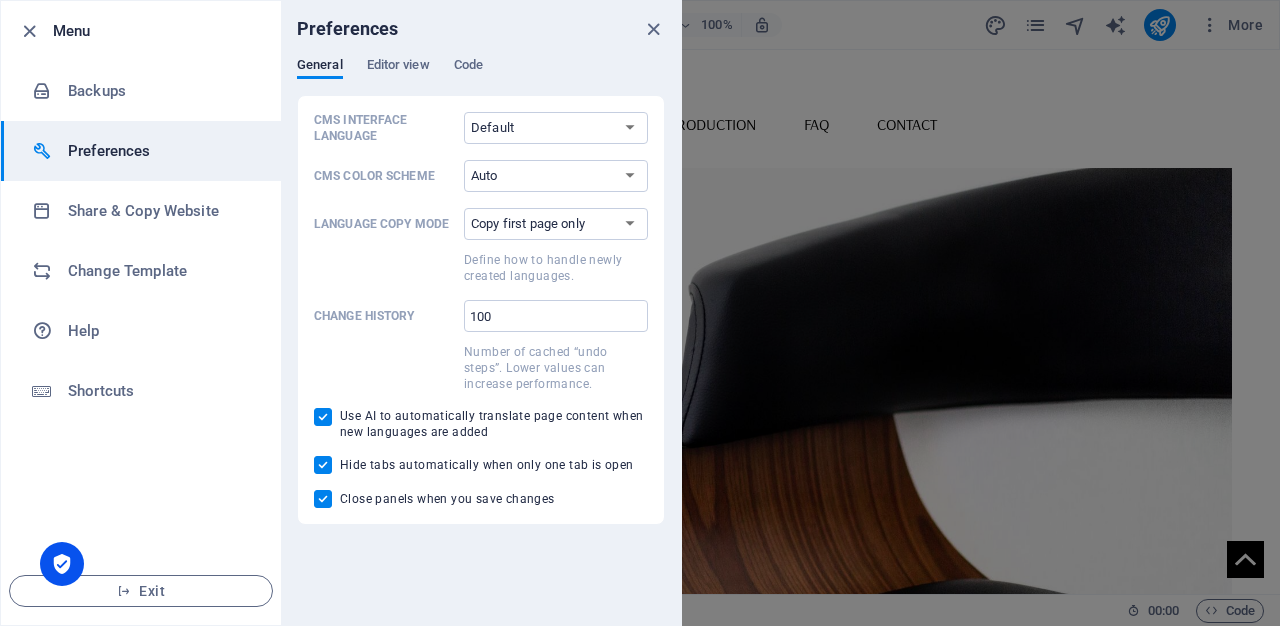 click on "Preferences" at bounding box center [160, 151] 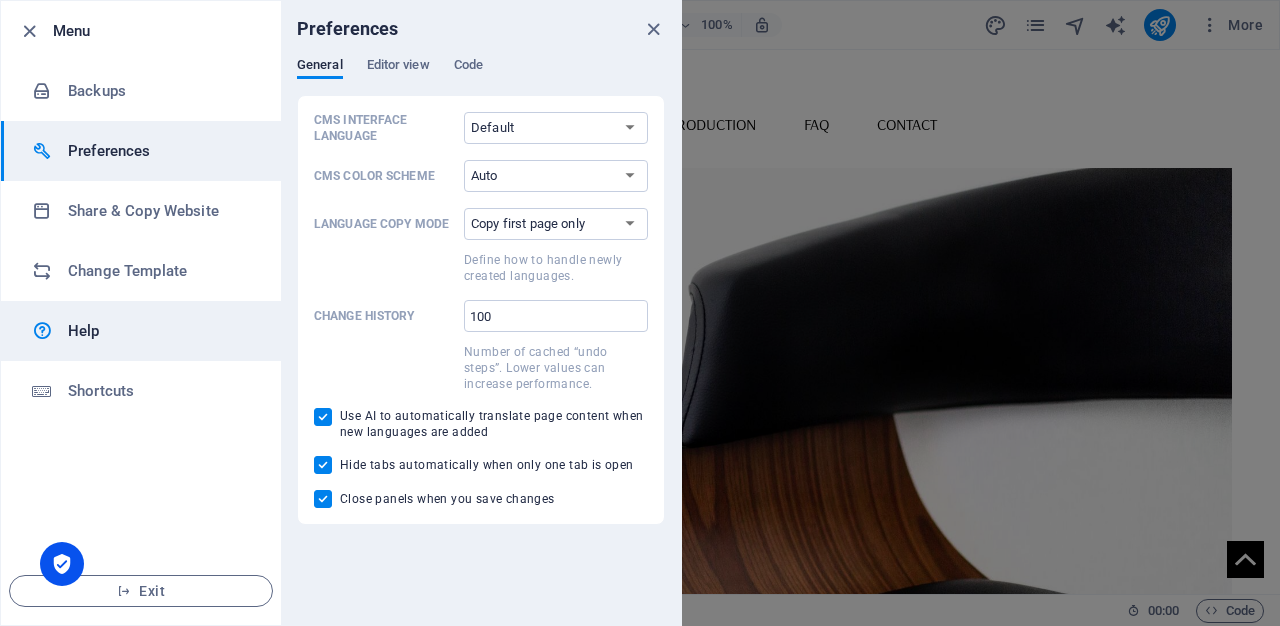 click on "Help" at bounding box center [160, 331] 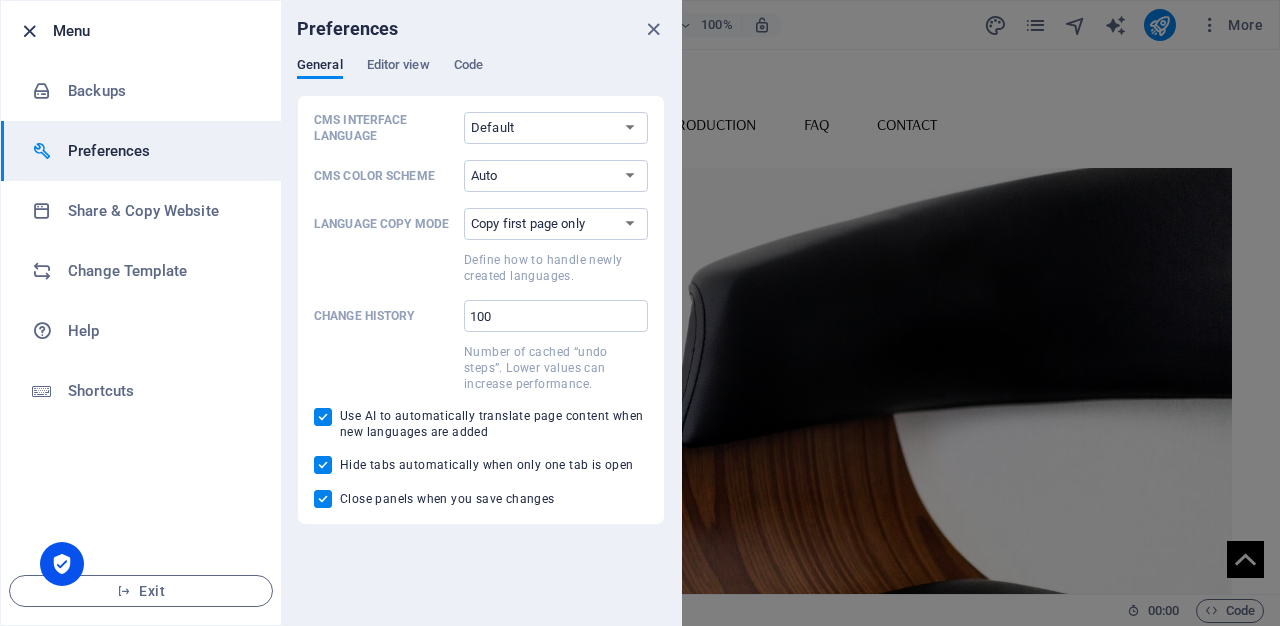 click at bounding box center (29, 31) 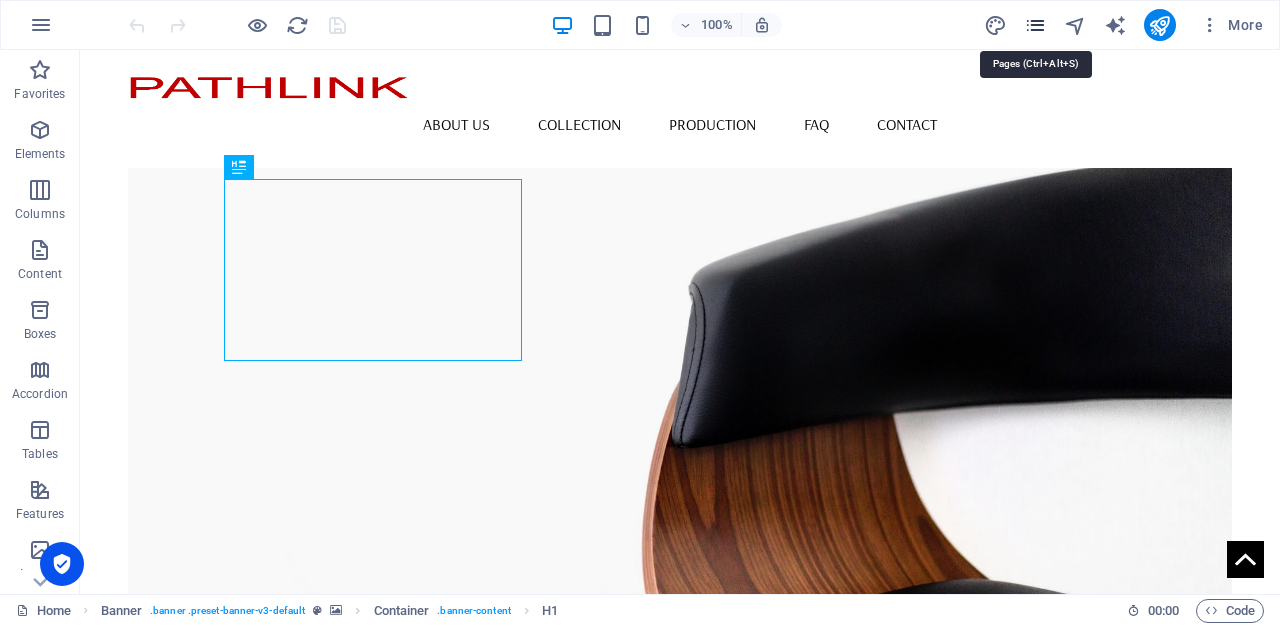 click at bounding box center (1035, 25) 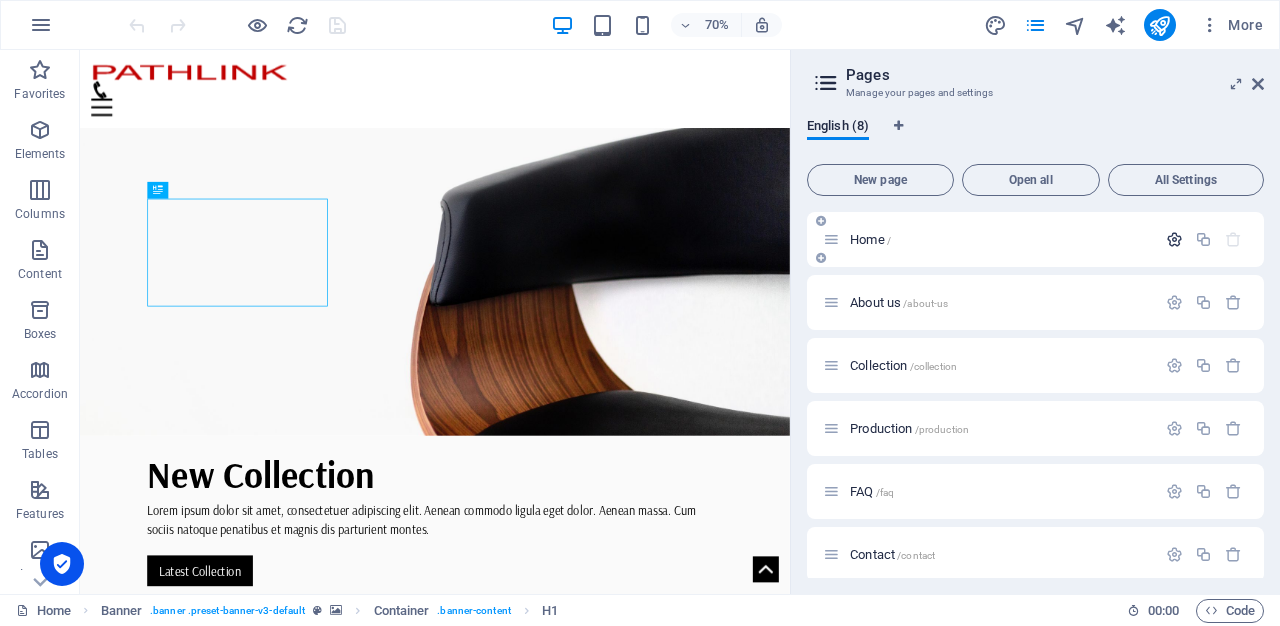 click at bounding box center (1174, 239) 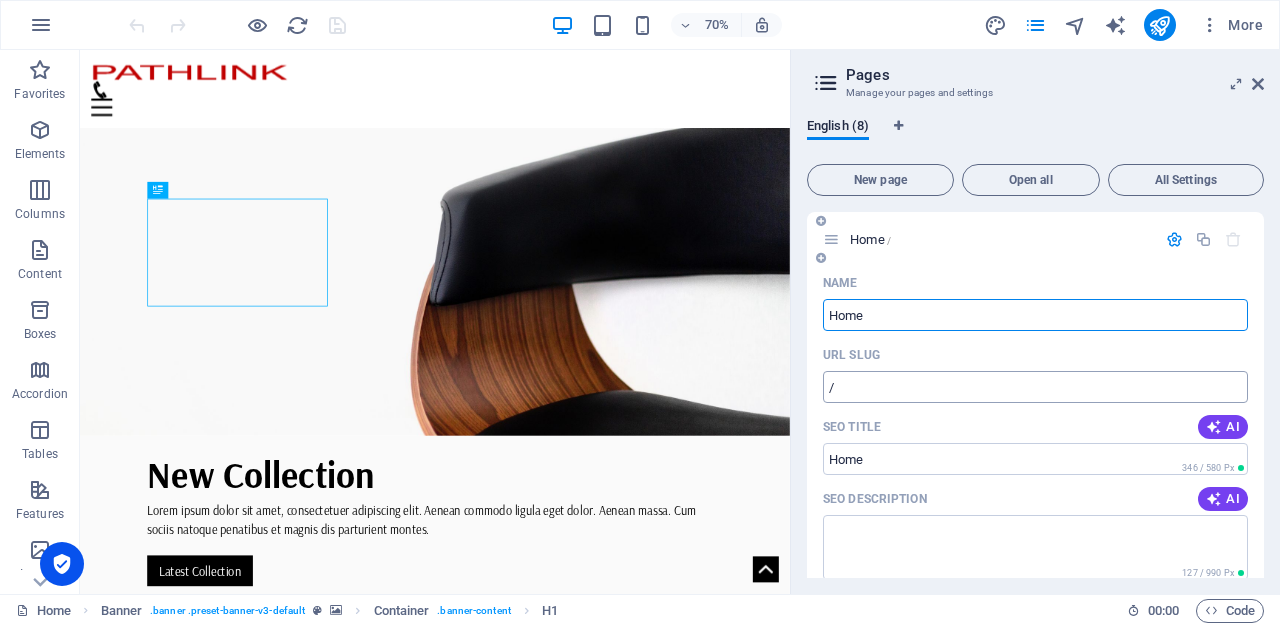 click on "/" at bounding box center [1035, 387] 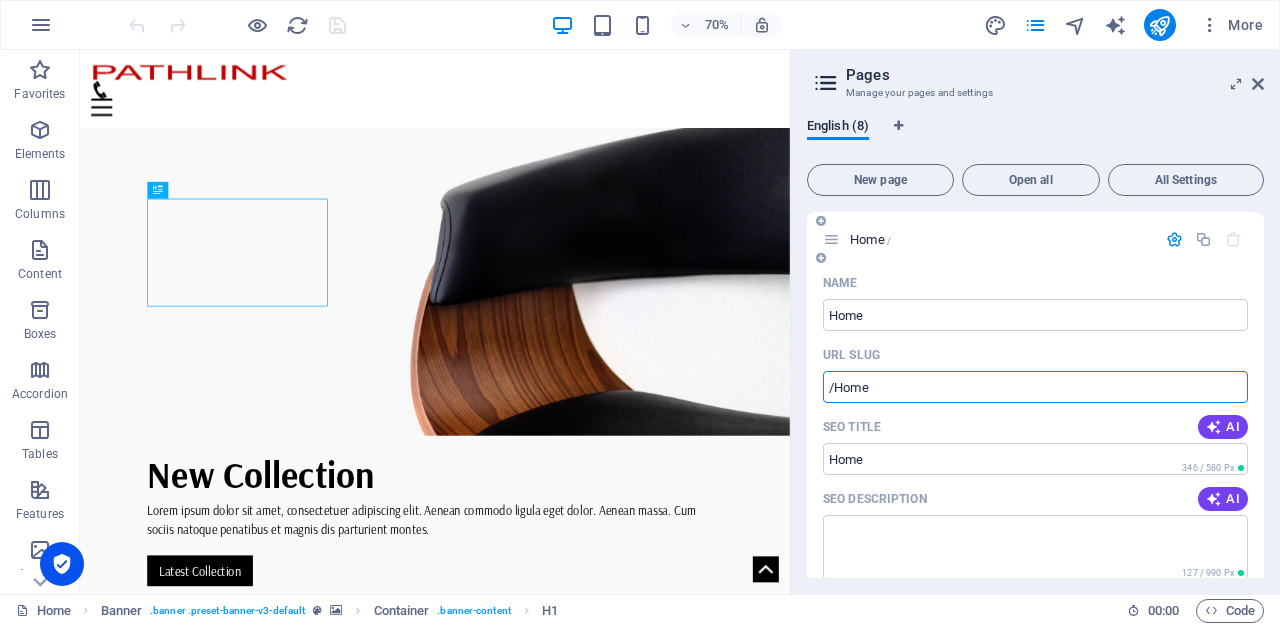 type on "/Home" 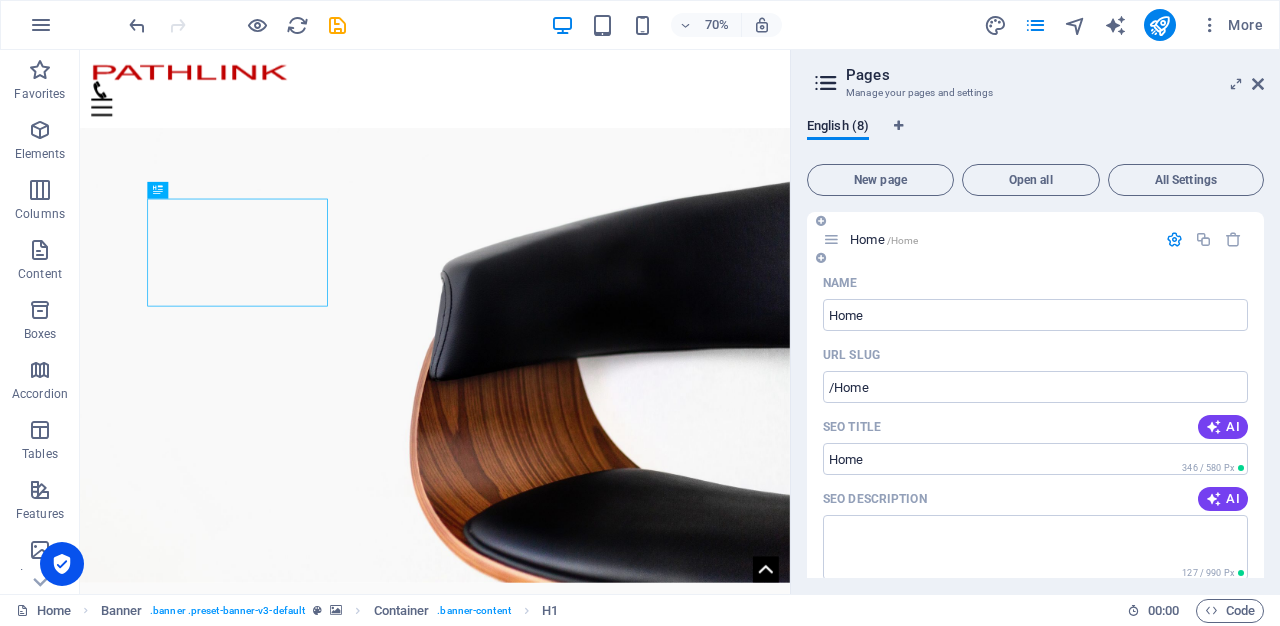 click on "Home /Home" at bounding box center [1035, 239] 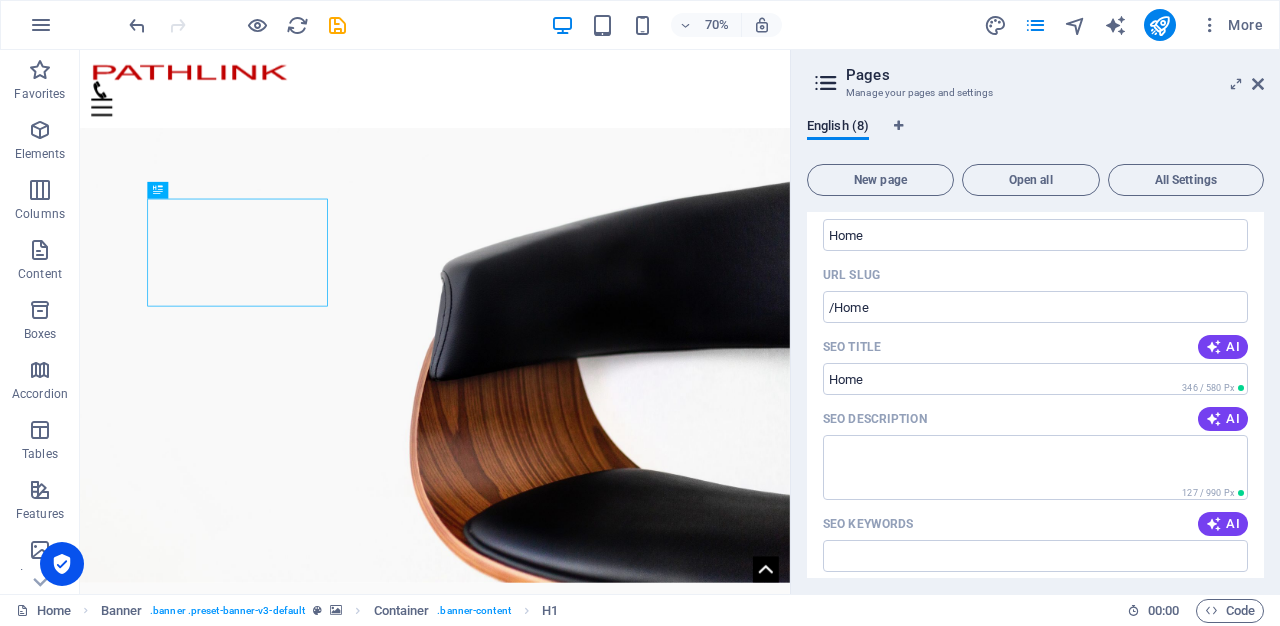 scroll, scrollTop: 0, scrollLeft: 0, axis: both 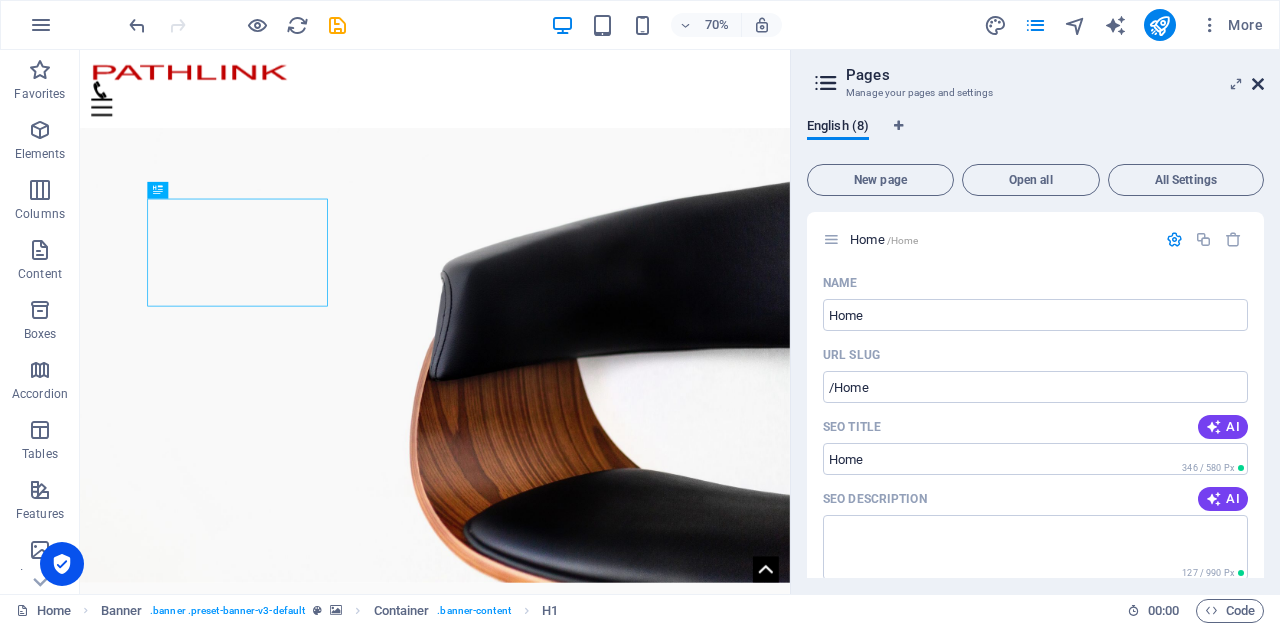 click at bounding box center (1258, 84) 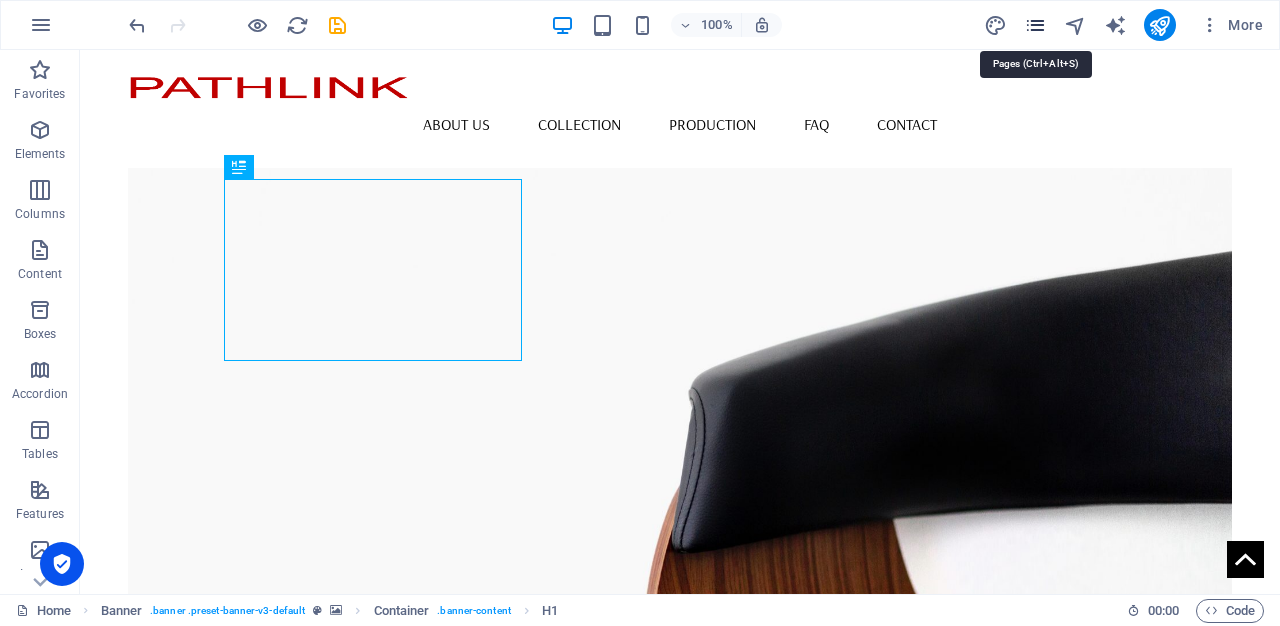 click at bounding box center (1035, 25) 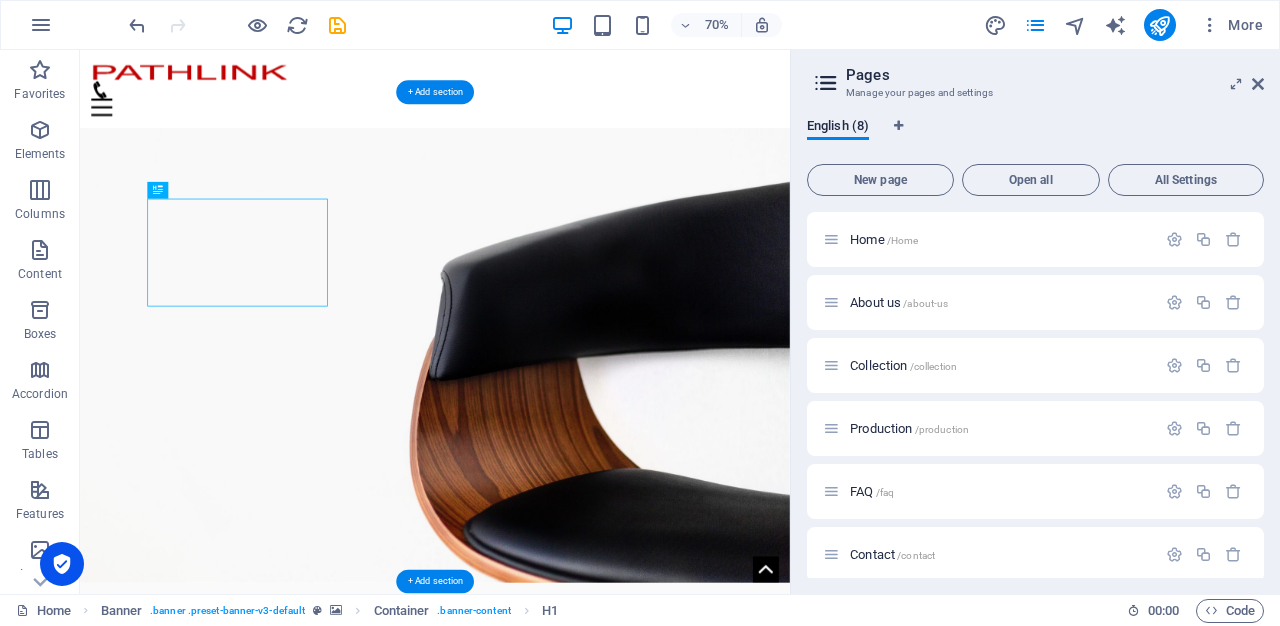 click at bounding box center [587, 461] 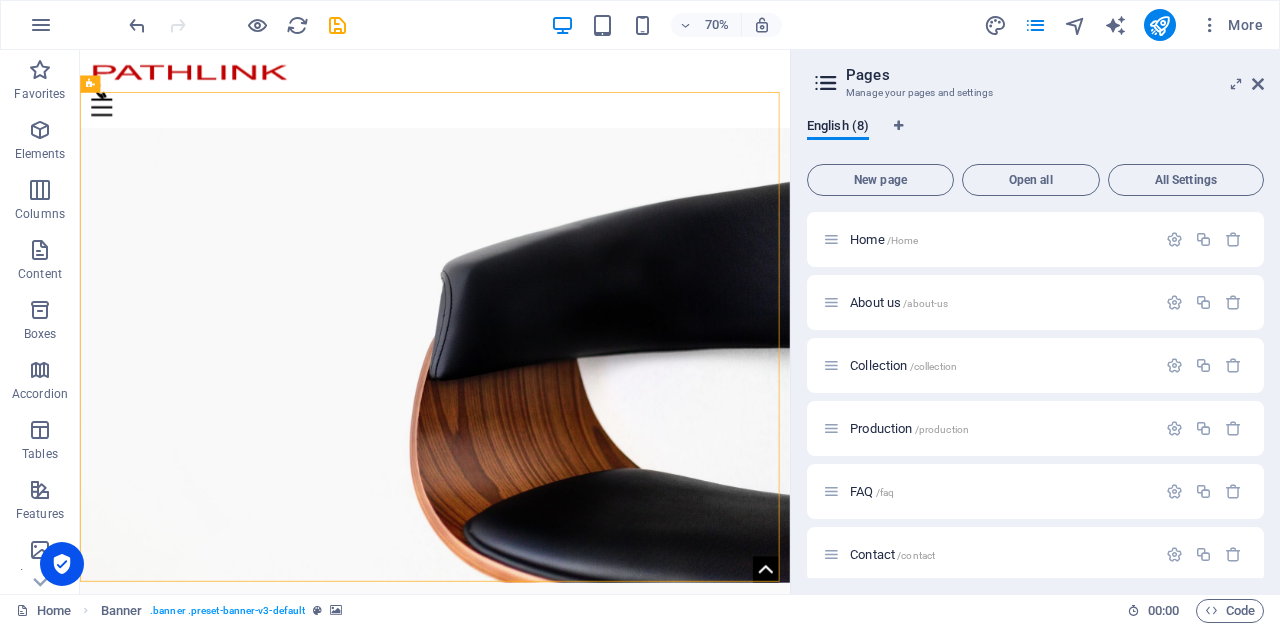 click on "Pages Manage your pages and settings English (8) New page Open all All Settings Home /Home About us /about-us Collection /collection Production /production FAQ /faq Contact /contact Legal Notice /legal-notice Privacy /privacy" at bounding box center (1035, 322) 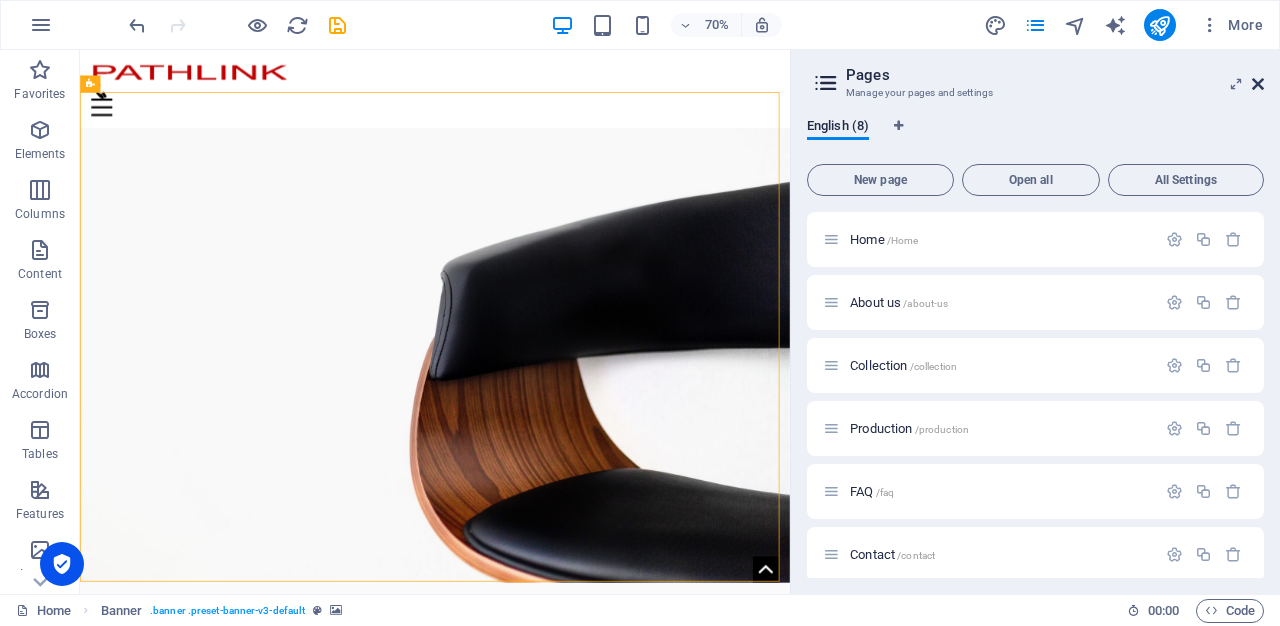 click at bounding box center (1258, 84) 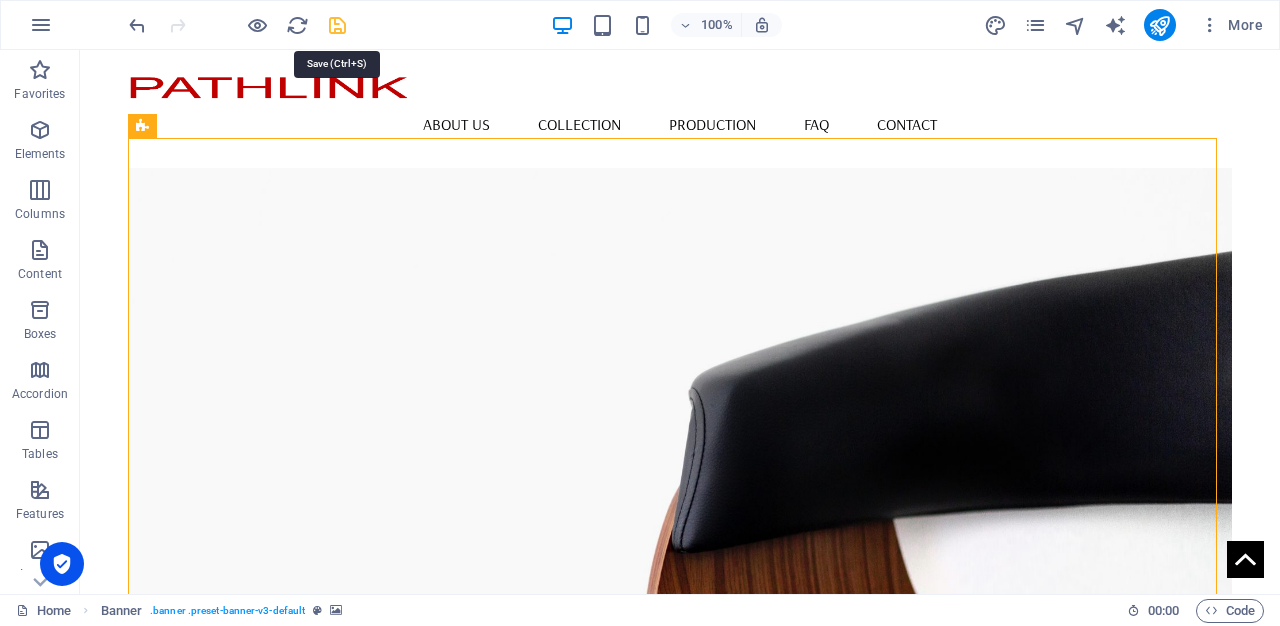 click at bounding box center [337, 25] 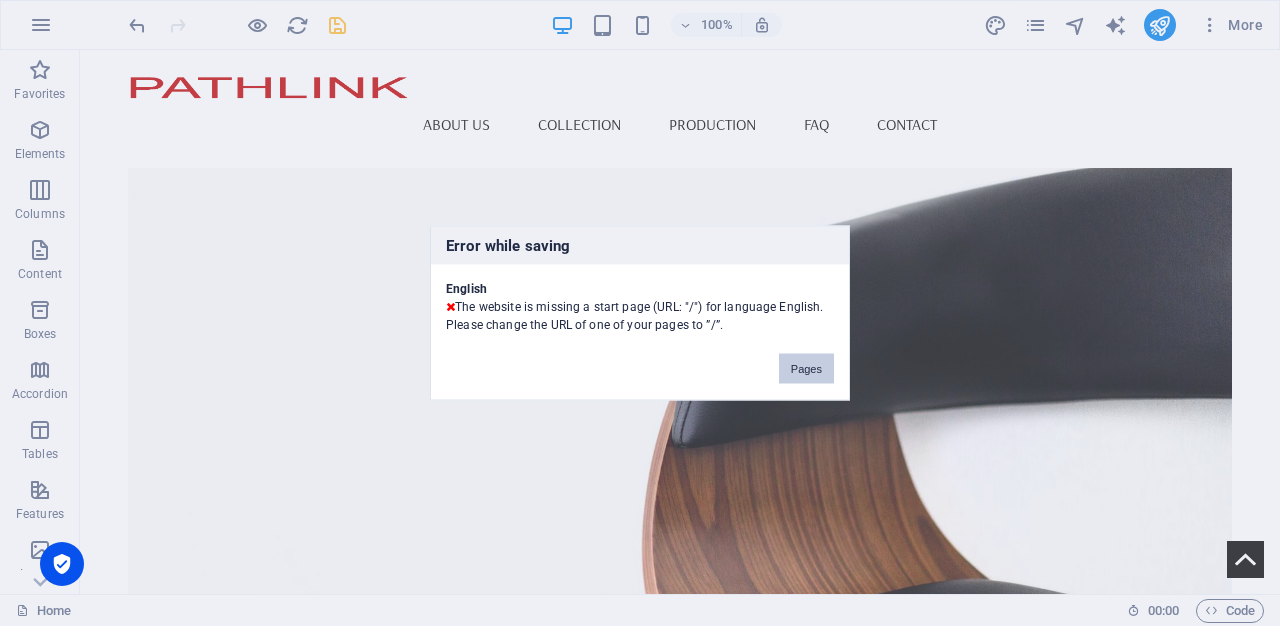 click on "Pages" at bounding box center (806, 369) 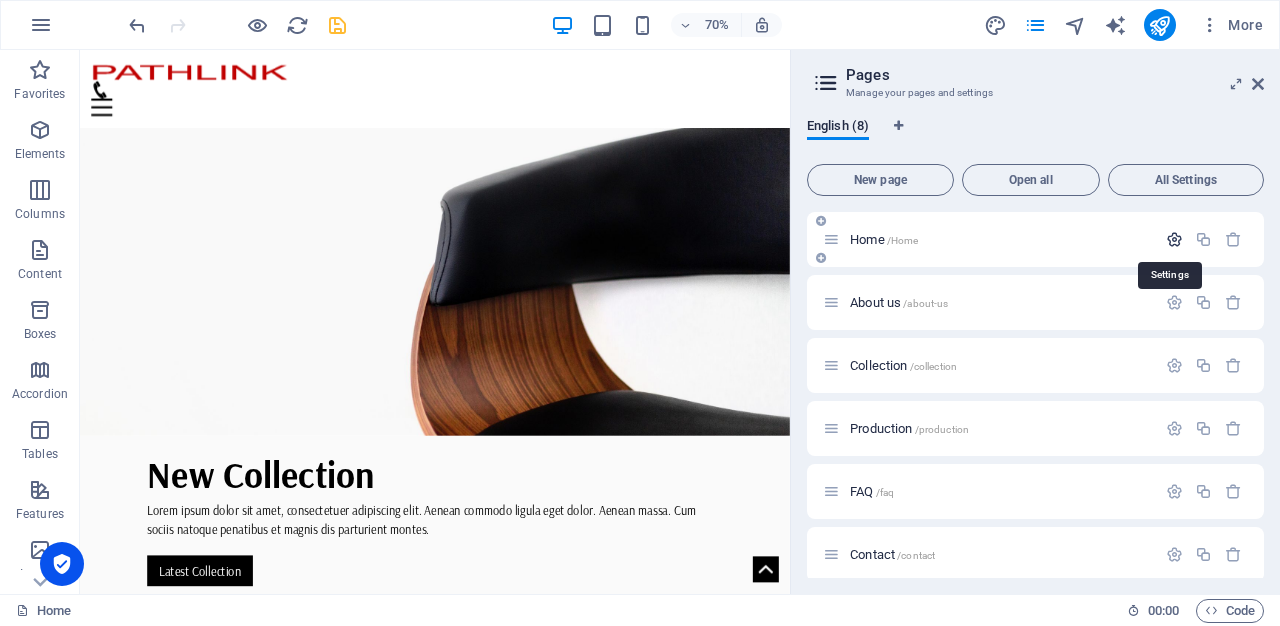 click at bounding box center (1174, 239) 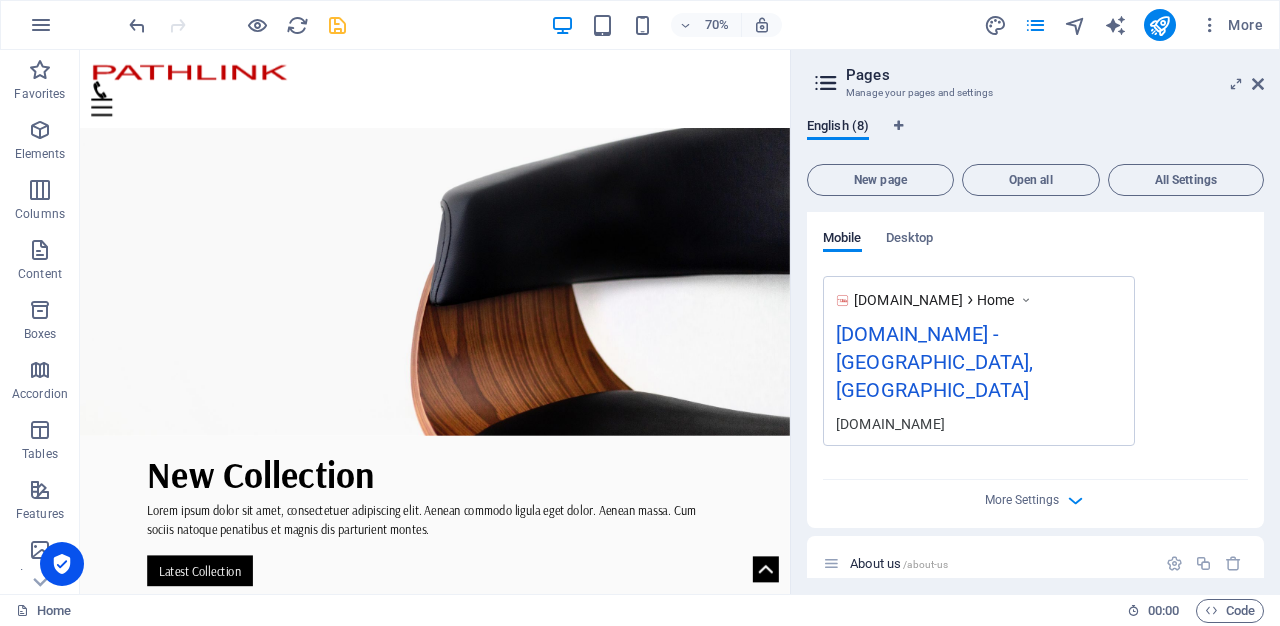 scroll, scrollTop: 563, scrollLeft: 0, axis: vertical 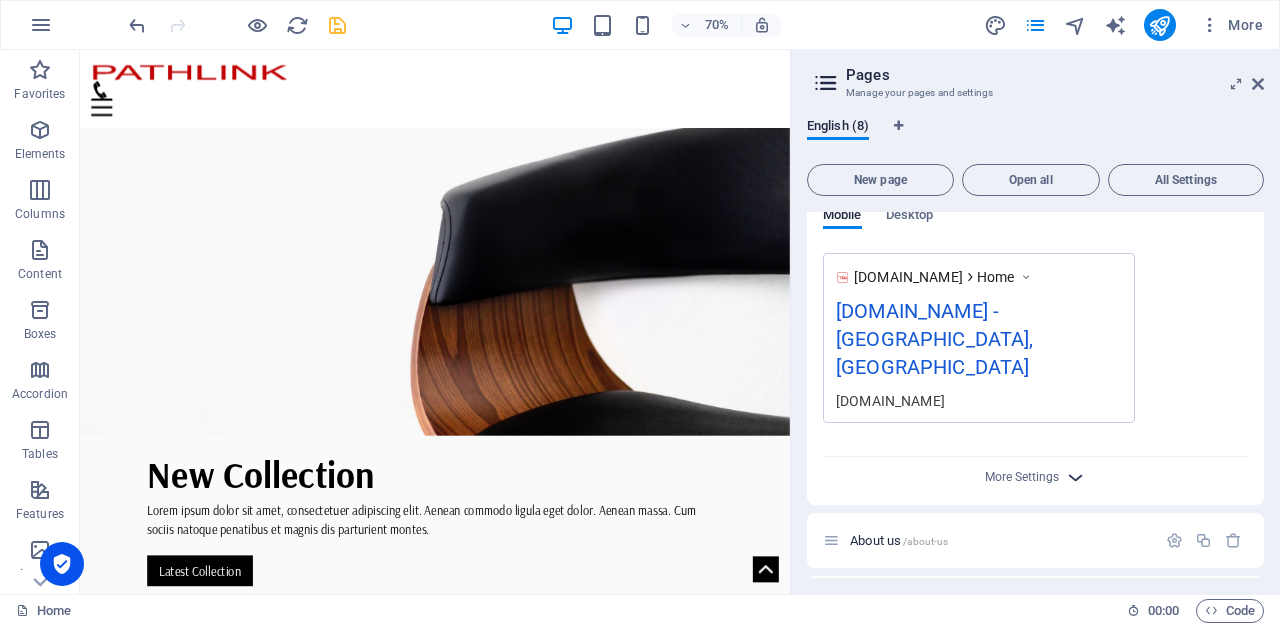 click at bounding box center [1075, 477] 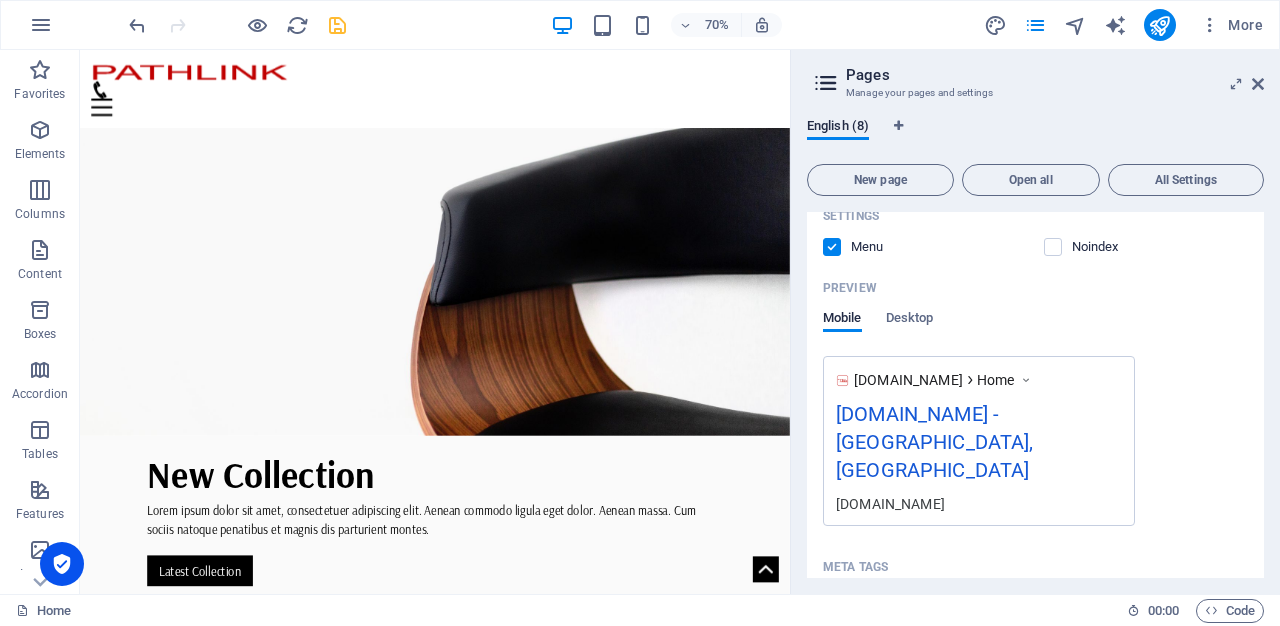 scroll, scrollTop: 953, scrollLeft: 0, axis: vertical 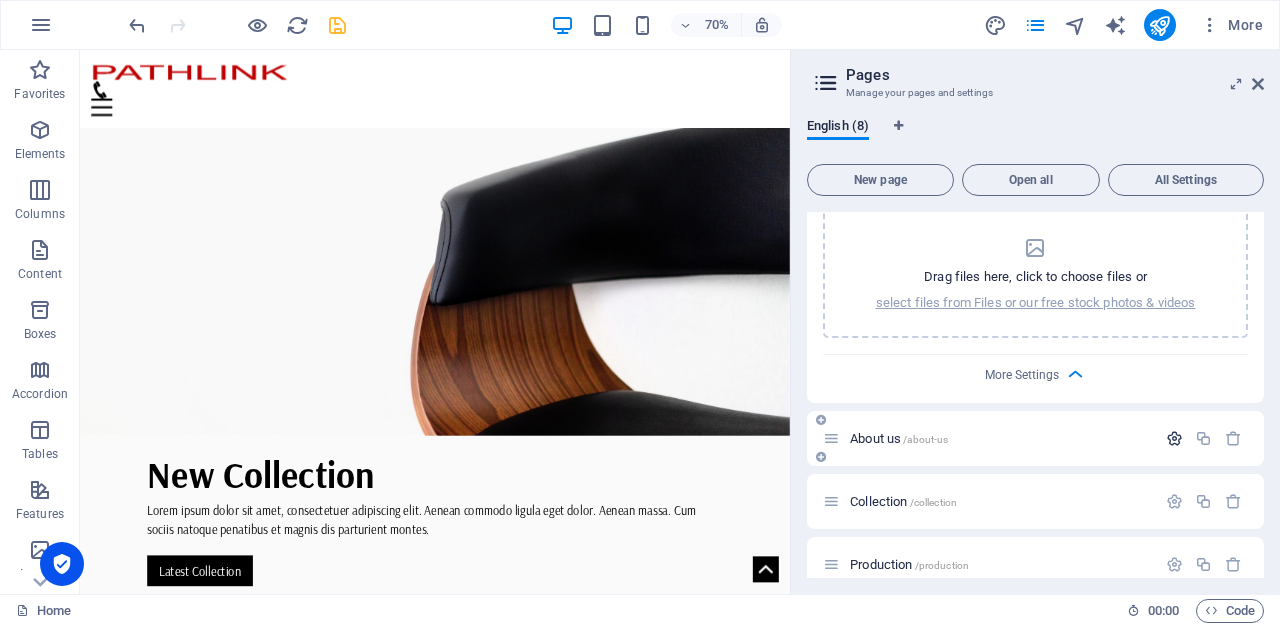 click at bounding box center [1174, 438] 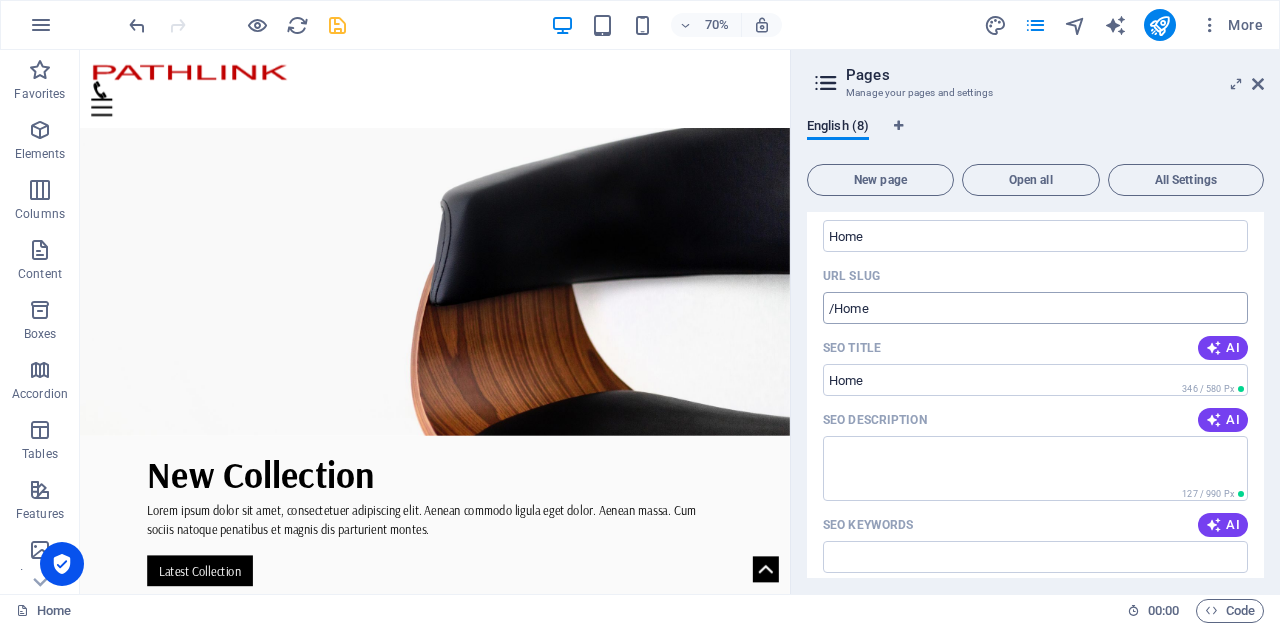 scroll, scrollTop: 0, scrollLeft: 0, axis: both 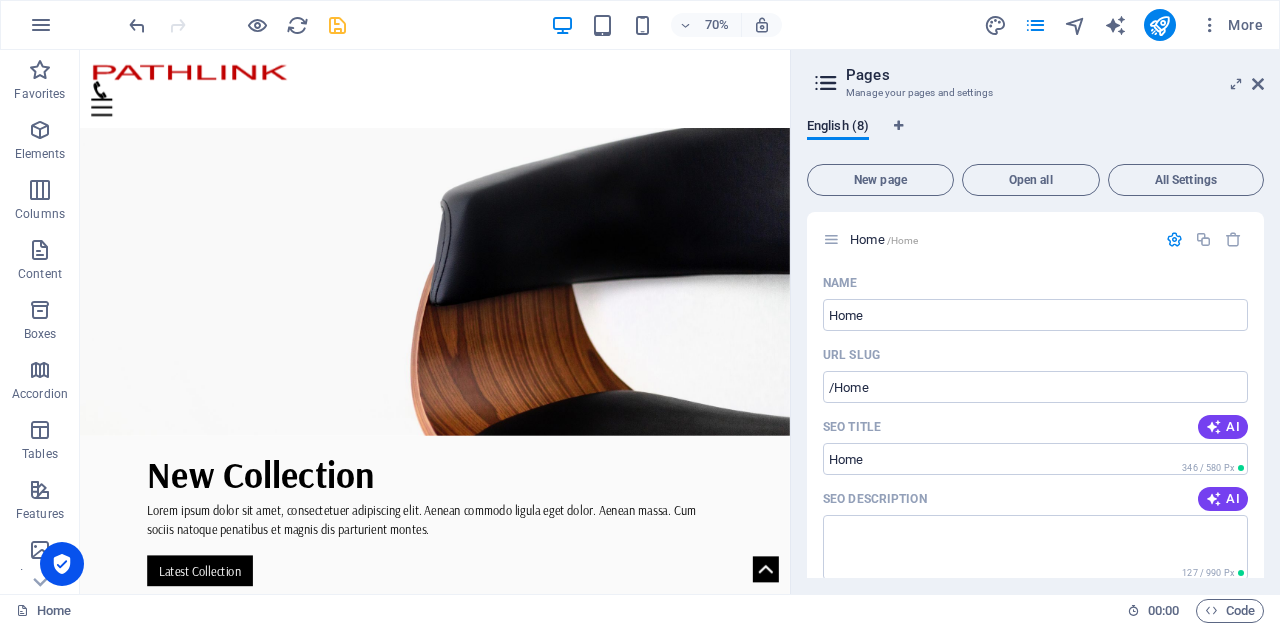 click on "Pages Manage your pages and settings English (8) New page Open all All Settings Home /Home Name Home ​ URL SLUG /Home ​ SEO Title AI ​ 346 / 580 Px SEO Description AI ​ 127 / 990 Px SEO Keywords AI ​ Settings Menu Noindex Preview Mobile Desktop [DOMAIN_NAME] Home [DOMAIN_NAME] - [GEOGRAPHIC_DATA], [GEOGRAPHIC_DATA] [DOMAIN_NAME] Meta tags ​ Preview Image (Open Graph) Drag files here, click to choose files or select files from Files or our free stock photos & videos More Settings About us /about-us Name About us ​ URL SLUG /about-us ​ SEO Title AI ​ 279 / 580 Px SEO Description AI ​ 127 / 990 Px SEO Keywords AI ​ Settings Menu Noindex Preview Mobile Desktop [DOMAIN_NAME] about-us About us - [DOMAIN_NAME] [DOMAIN_NAME] Meta tags ​ Preview Image (Open Graph) Drag files here, click to choose files or select files from Files or our free stock photos & videos More Settings Collection /collection Production /production FAQ /faq Contact /contact Legal Notice /legal-notice Privacy" at bounding box center [1035, 322] 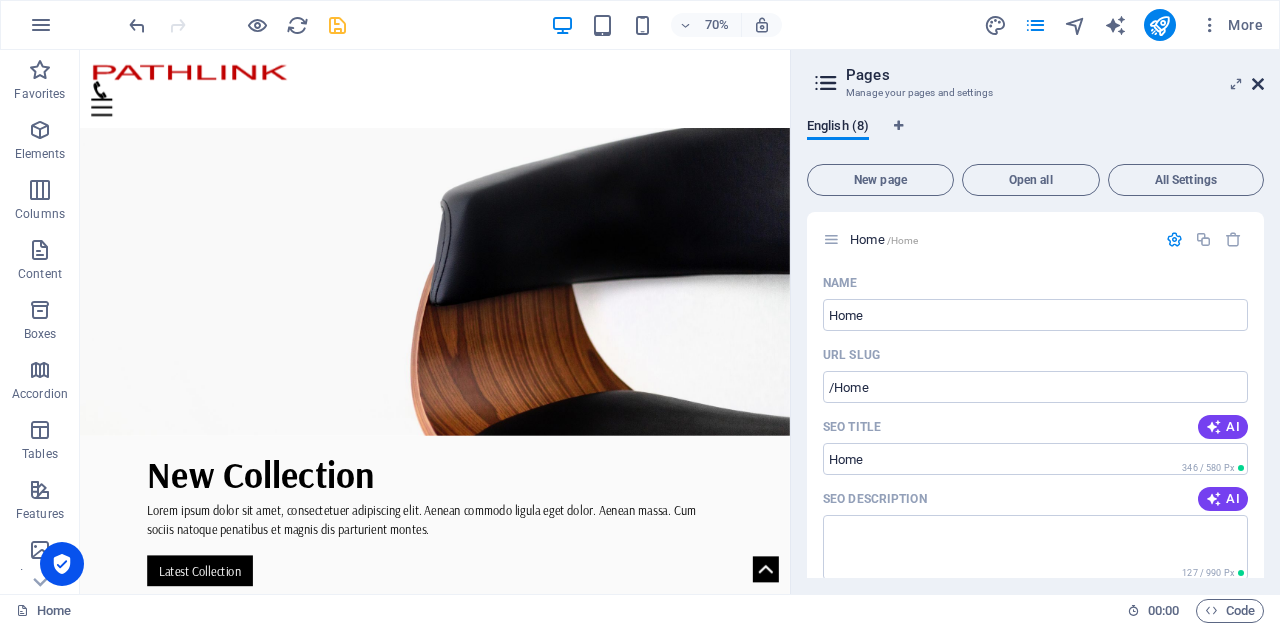 click at bounding box center [1258, 84] 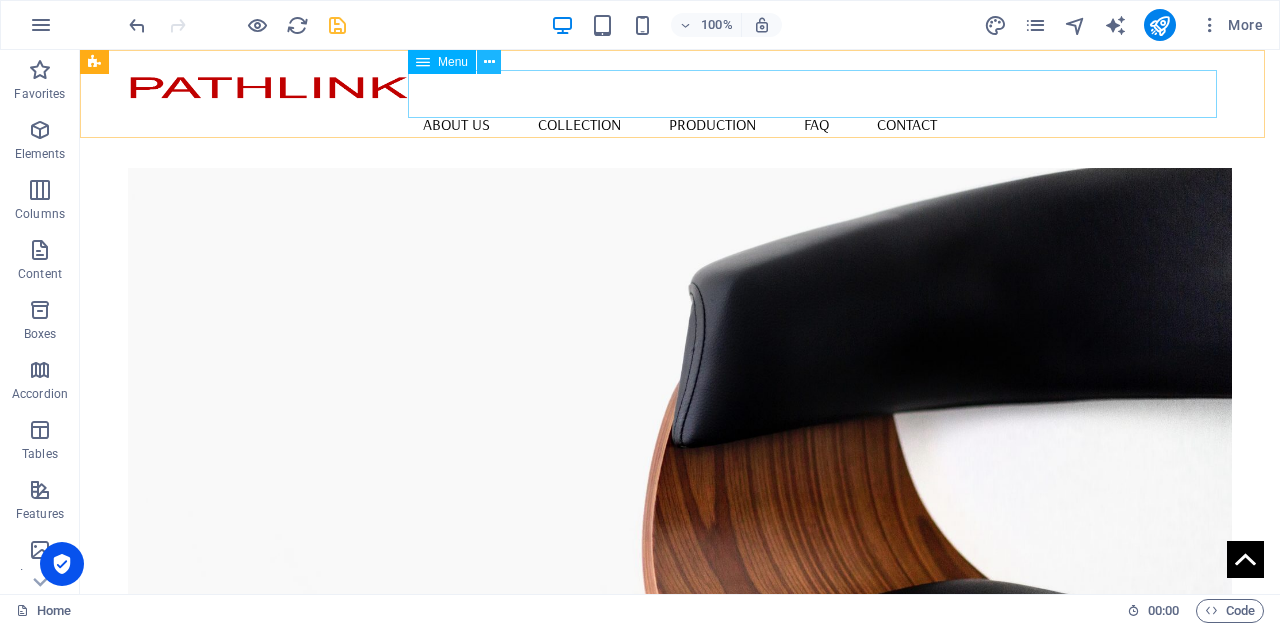 click at bounding box center (489, 62) 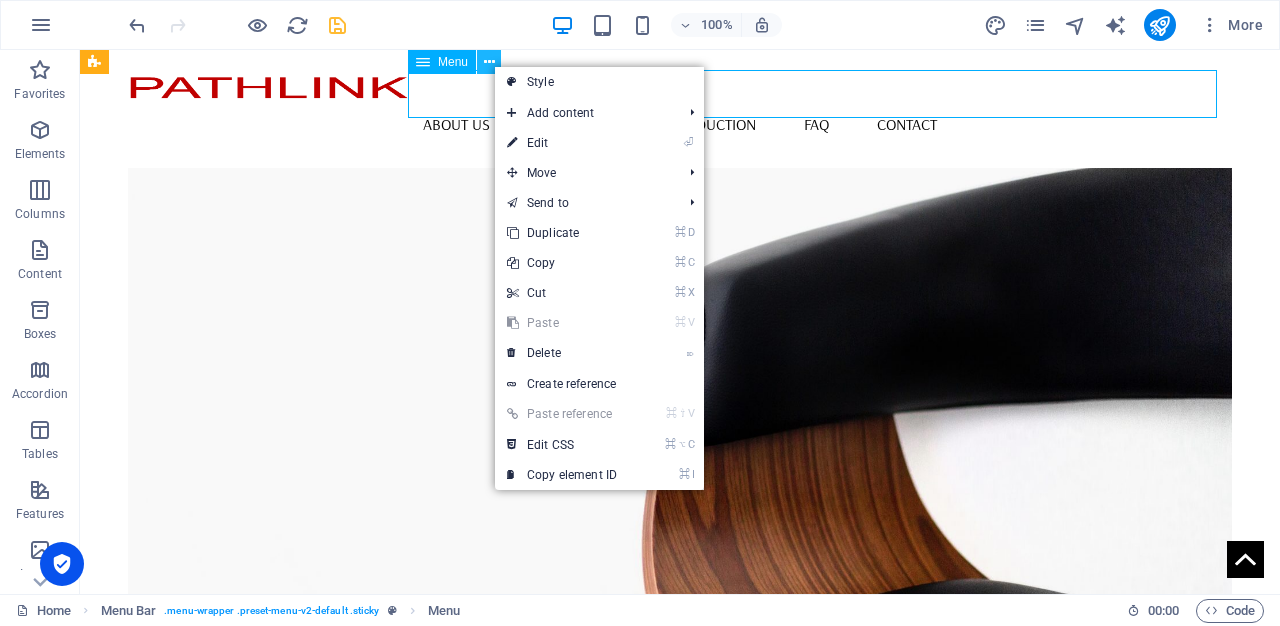 click at bounding box center [489, 62] 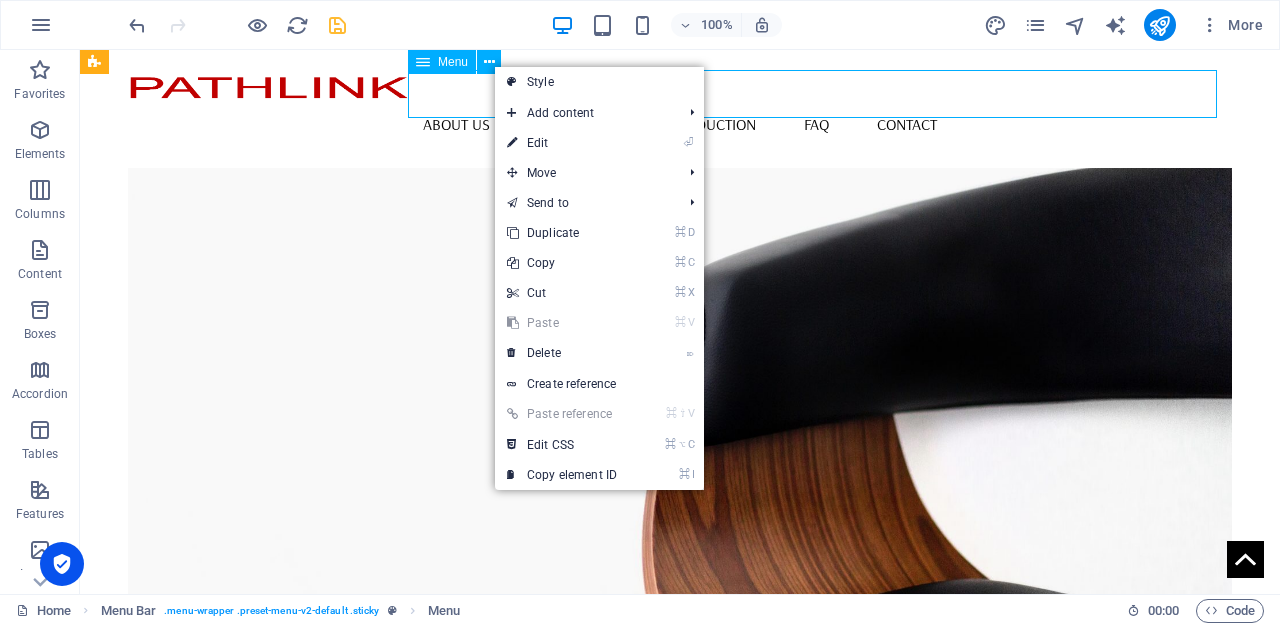click on "Menu" at bounding box center (453, 62) 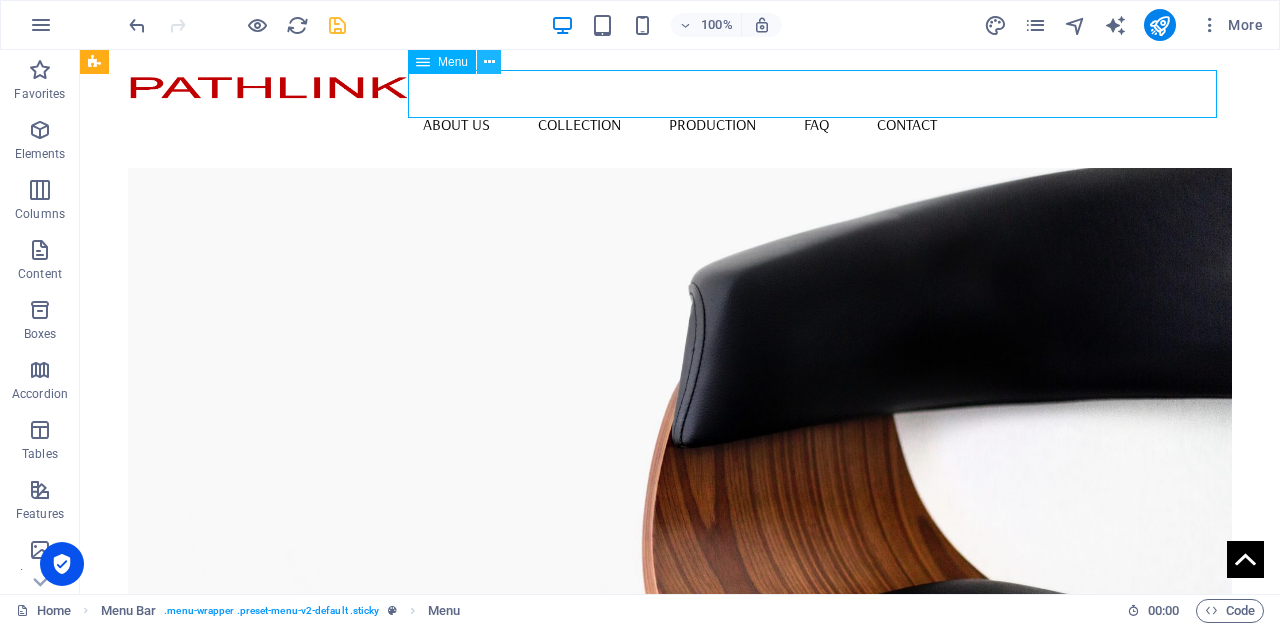 click at bounding box center [489, 62] 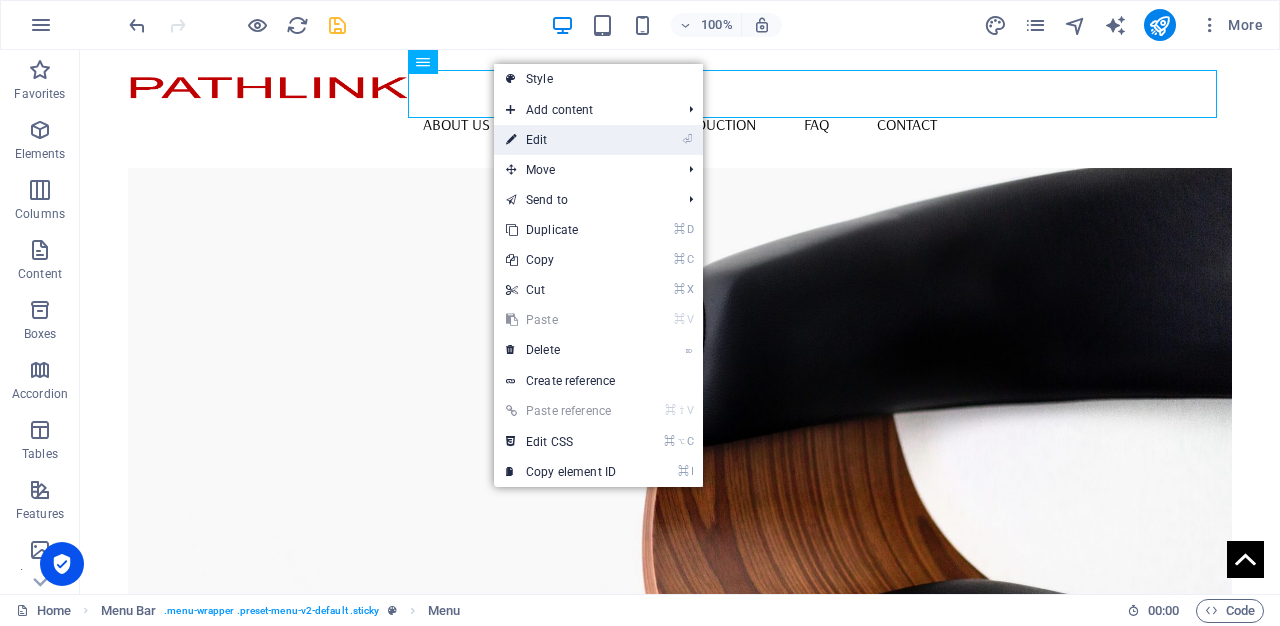 click on "⏎  Edit" at bounding box center (561, 140) 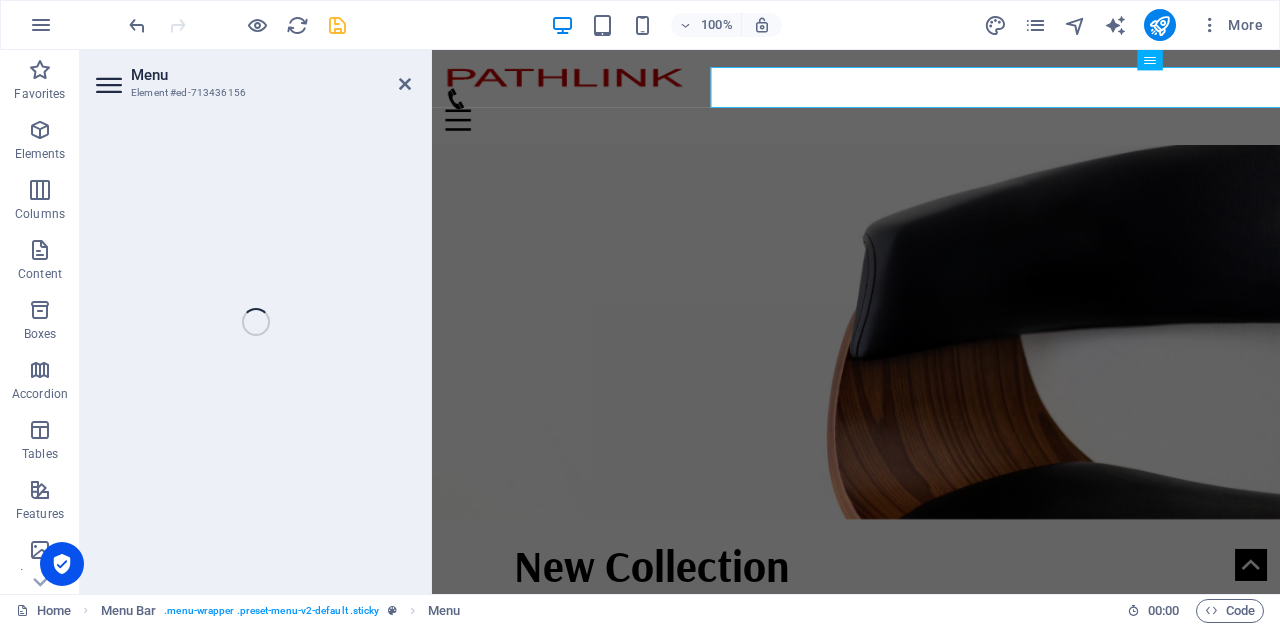 select on "1" 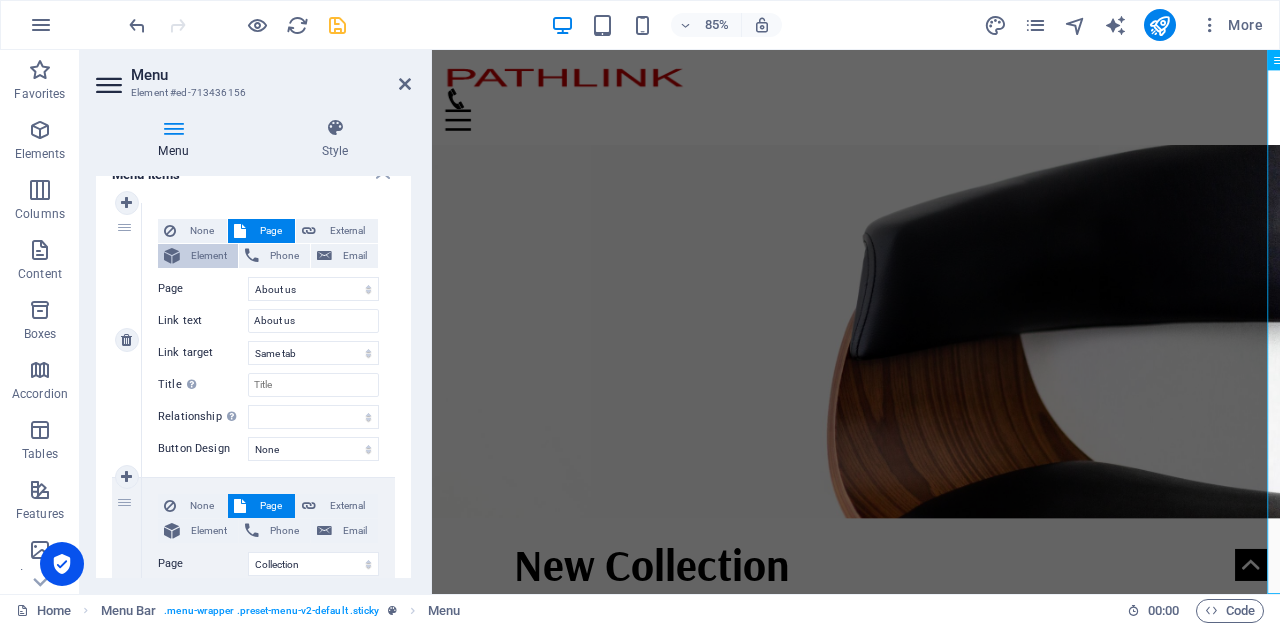 scroll, scrollTop: 140, scrollLeft: 0, axis: vertical 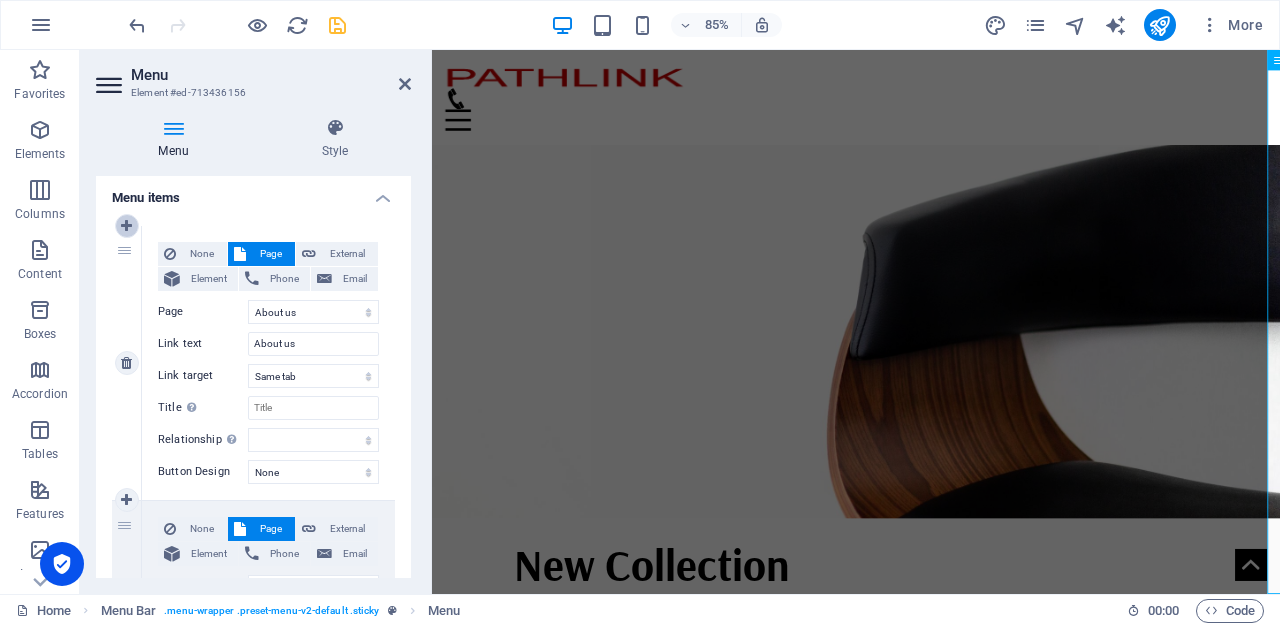 click at bounding box center (126, 226) 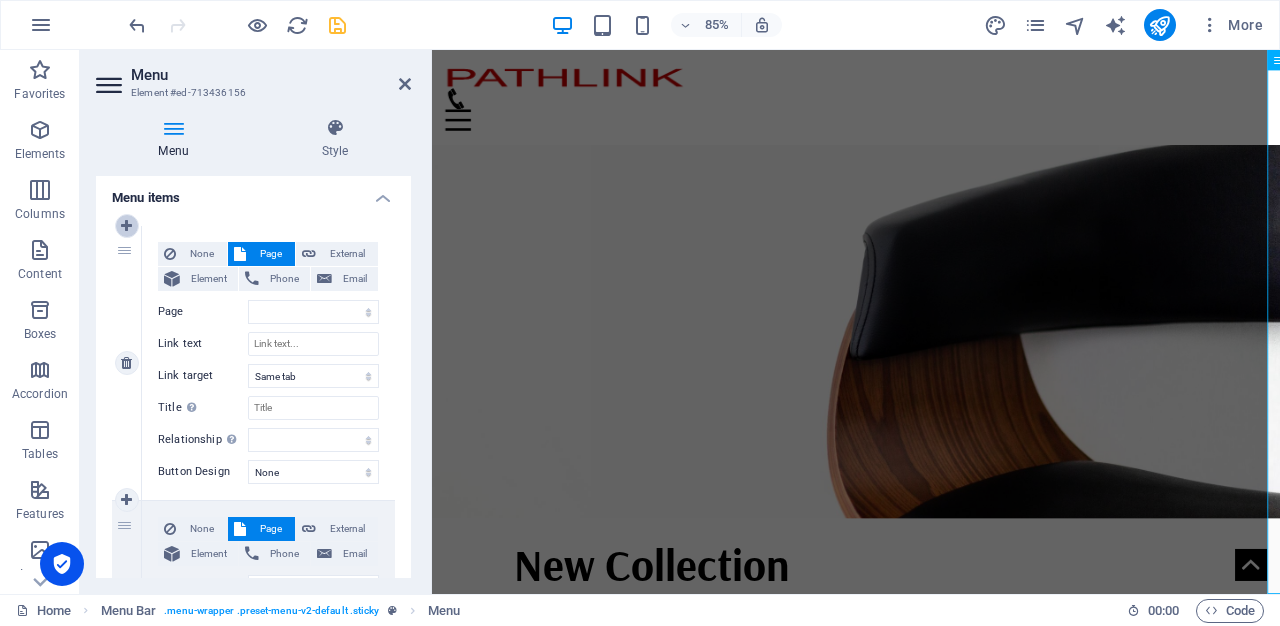 select on "5" 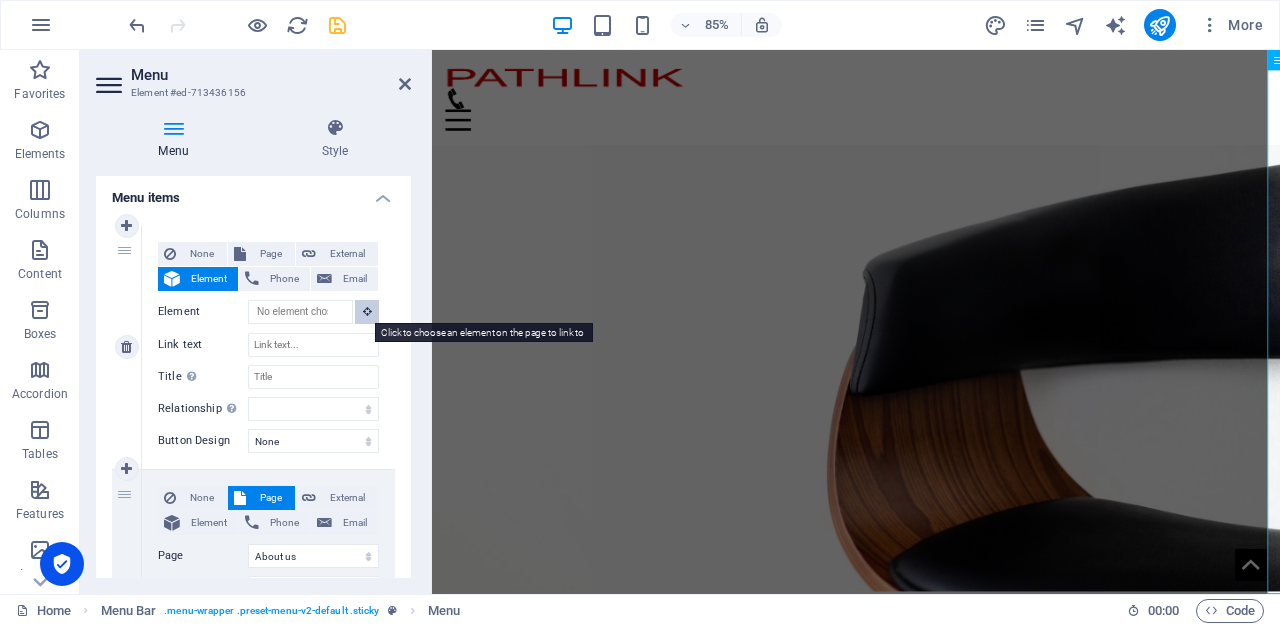 click at bounding box center (367, 311) 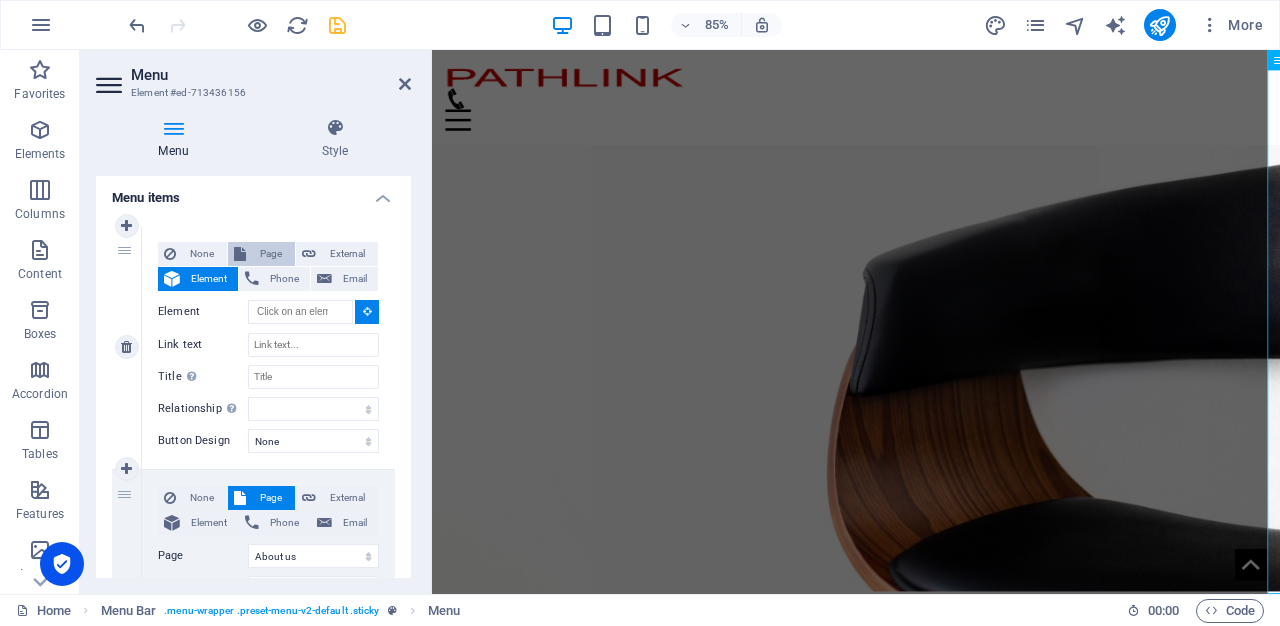 click on "Page" at bounding box center (270, 254) 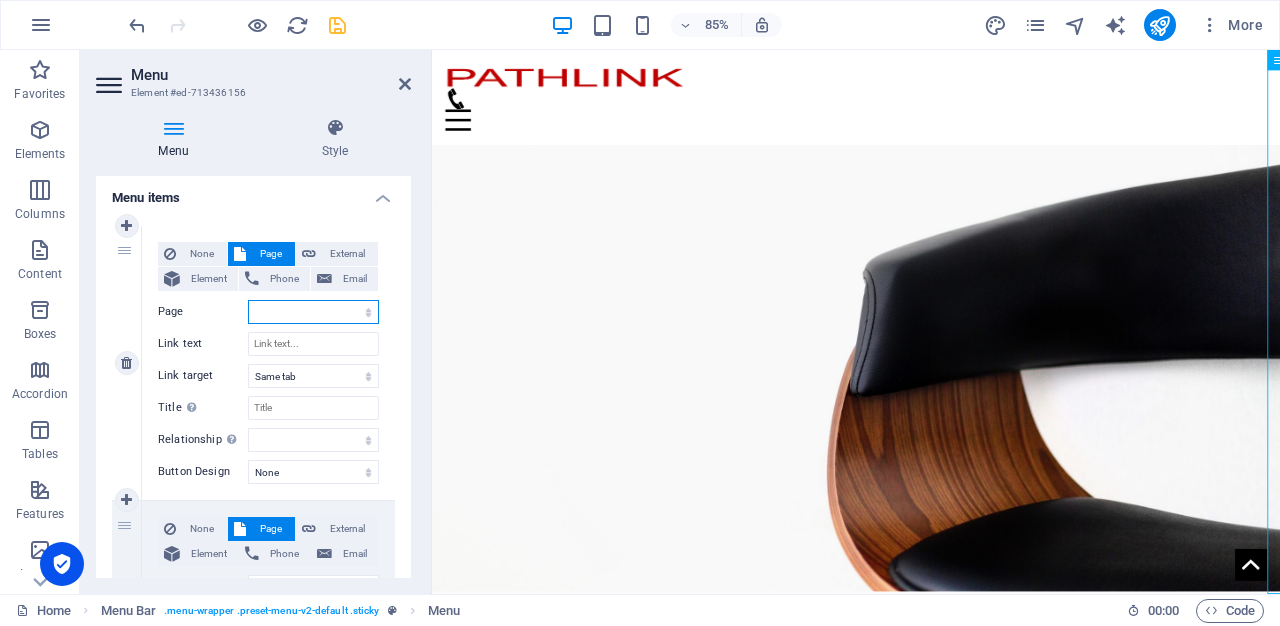 select on "0" 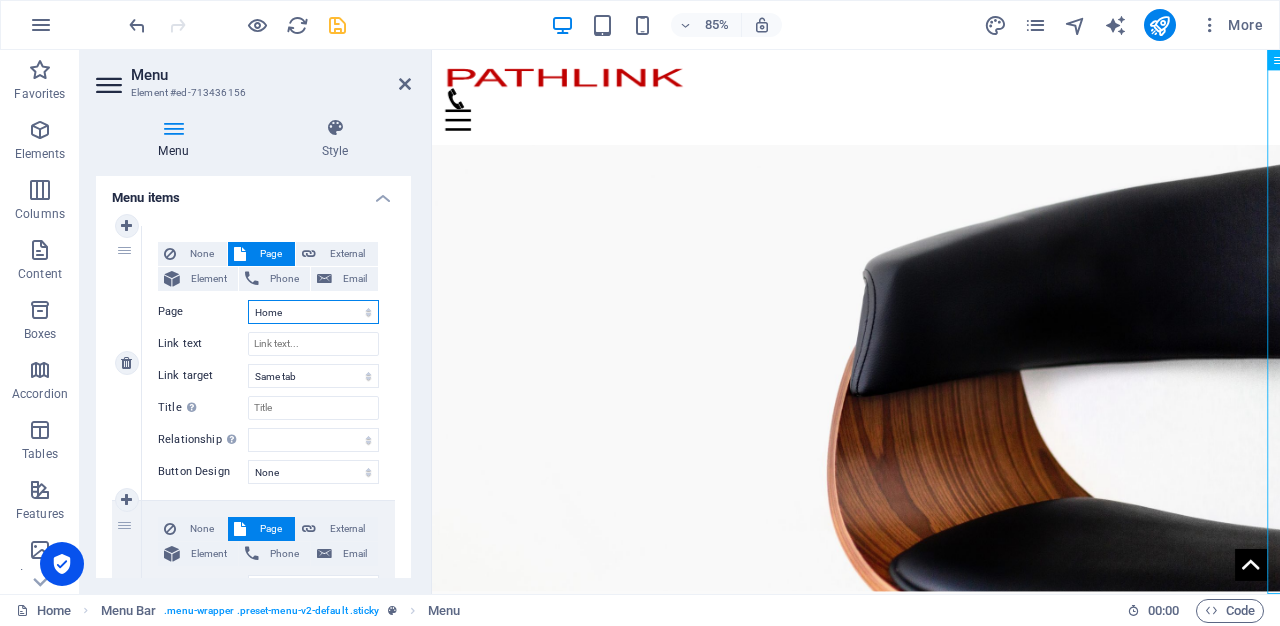 select 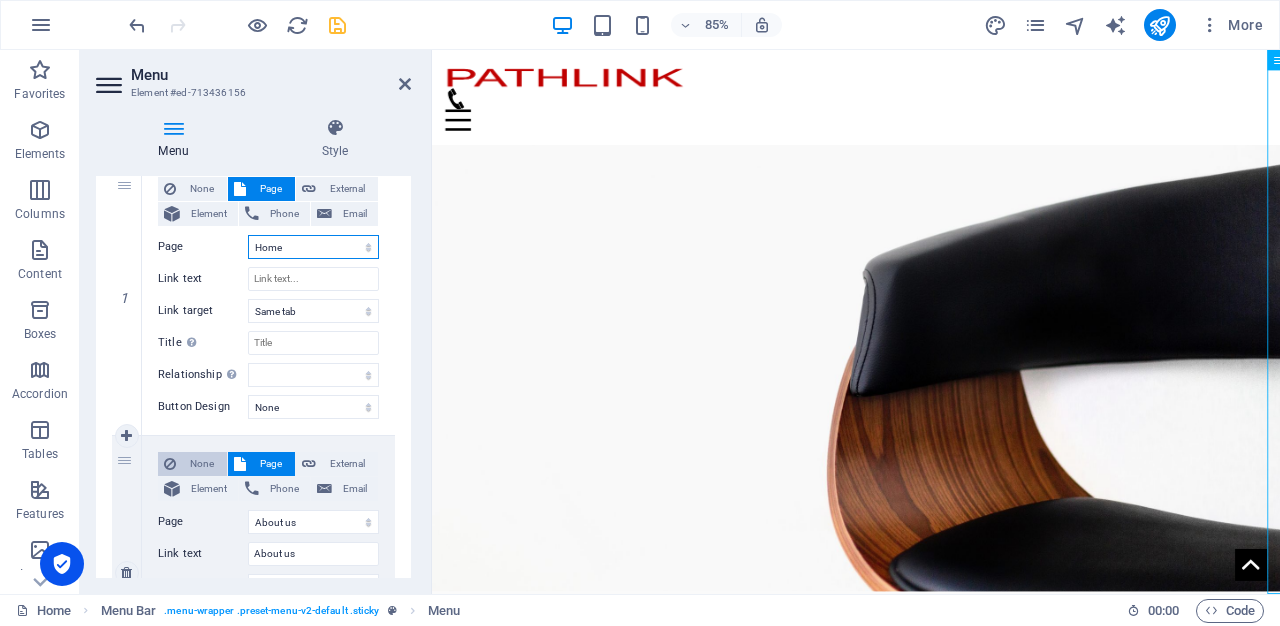 scroll, scrollTop: 201, scrollLeft: 0, axis: vertical 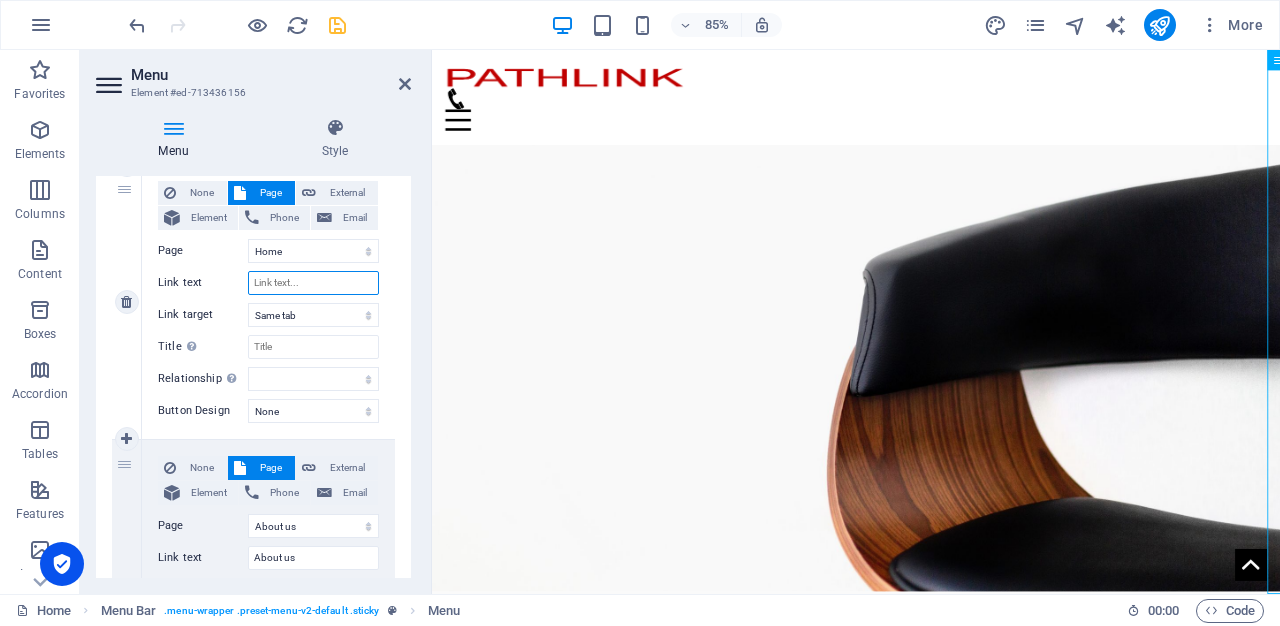 click on "Link text" at bounding box center (313, 283) 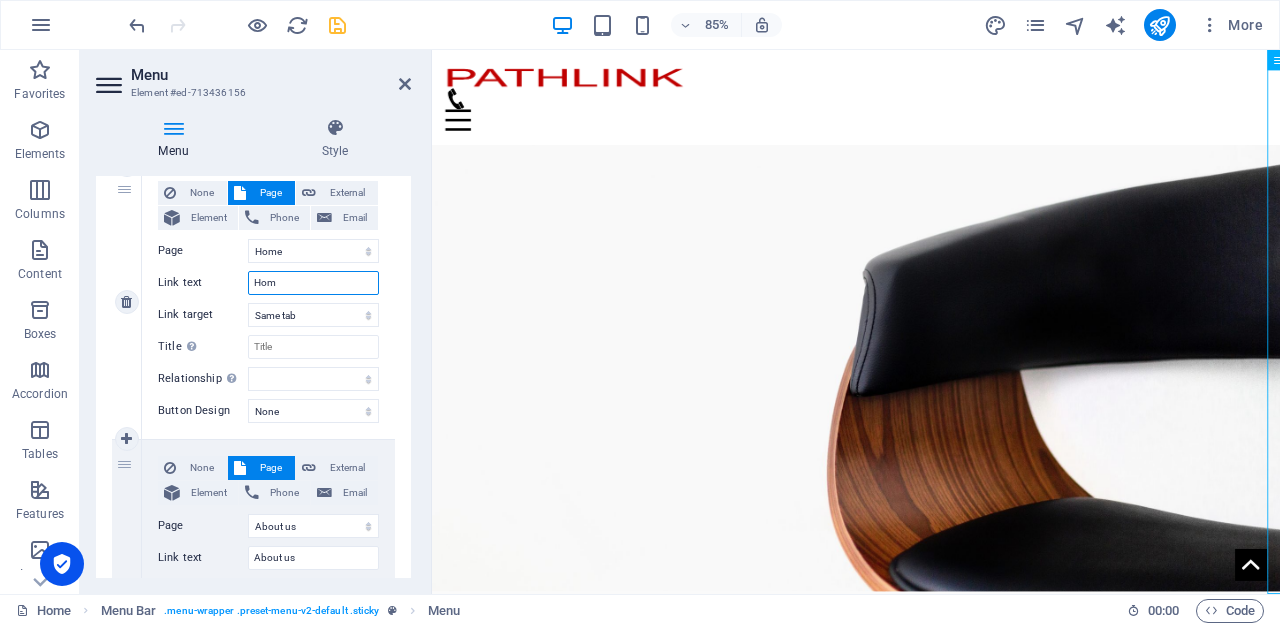 type on "Home" 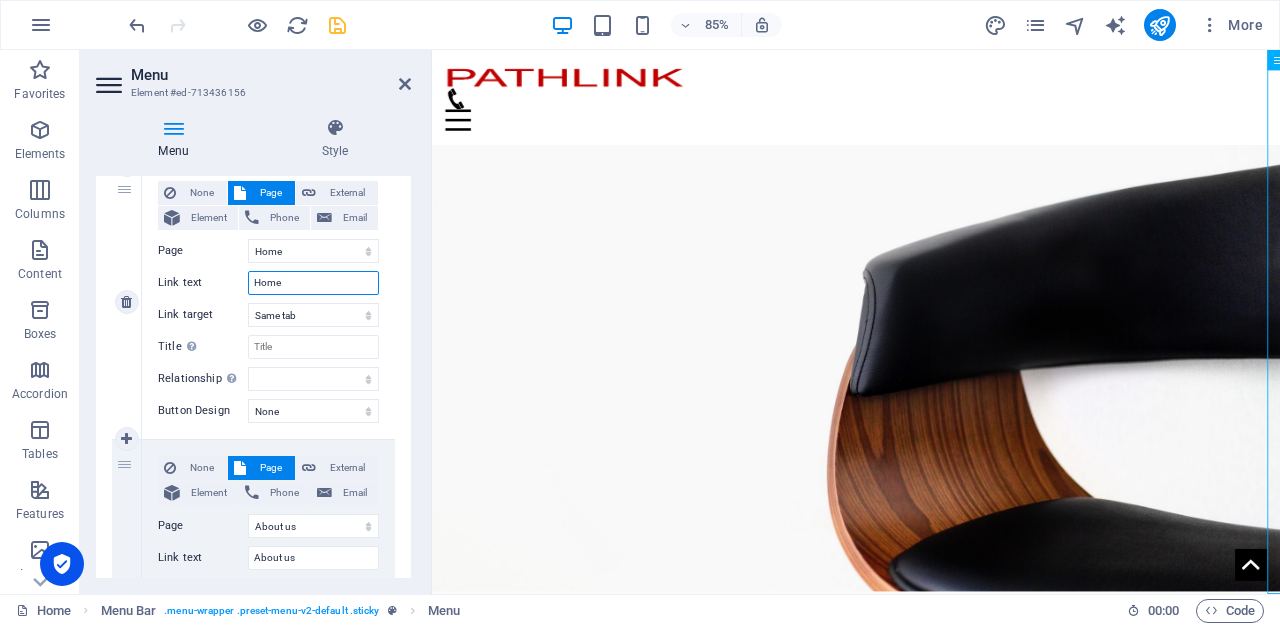 select 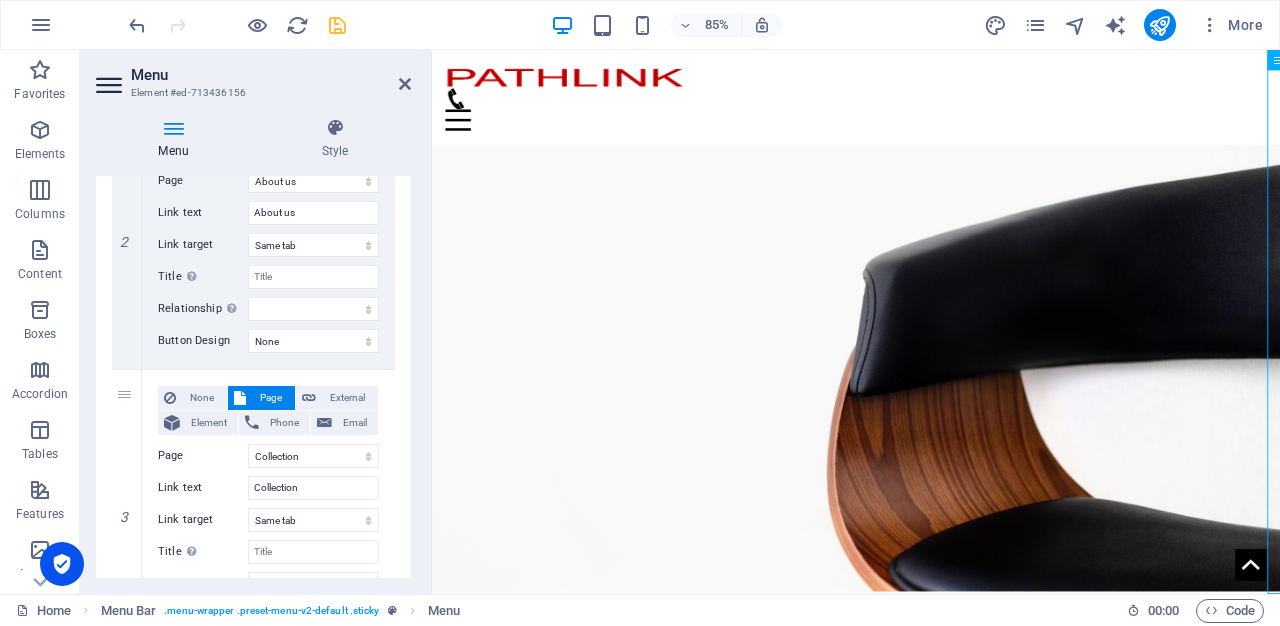 scroll, scrollTop: 0, scrollLeft: 0, axis: both 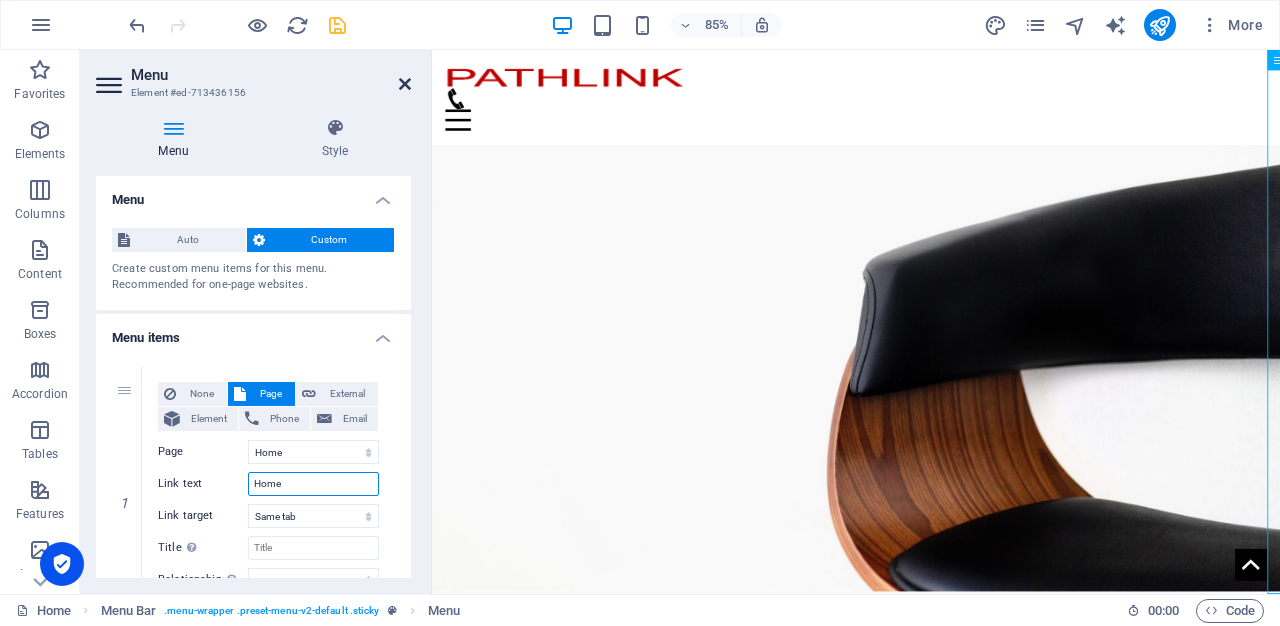 type on "Home" 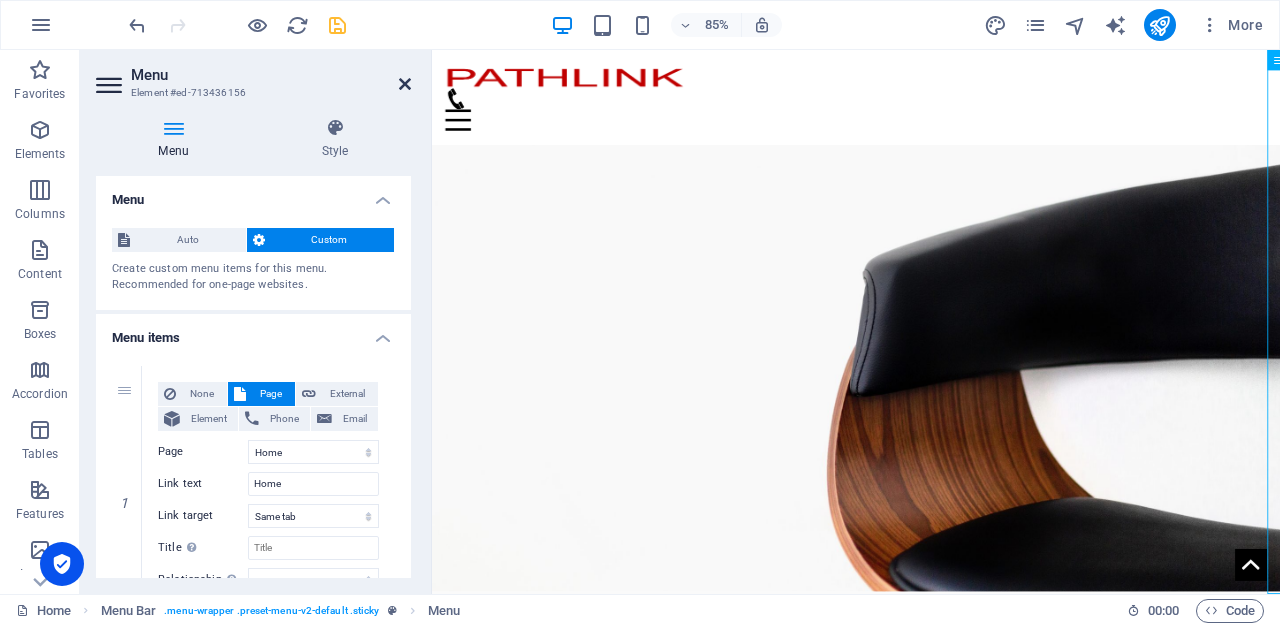 click at bounding box center (405, 84) 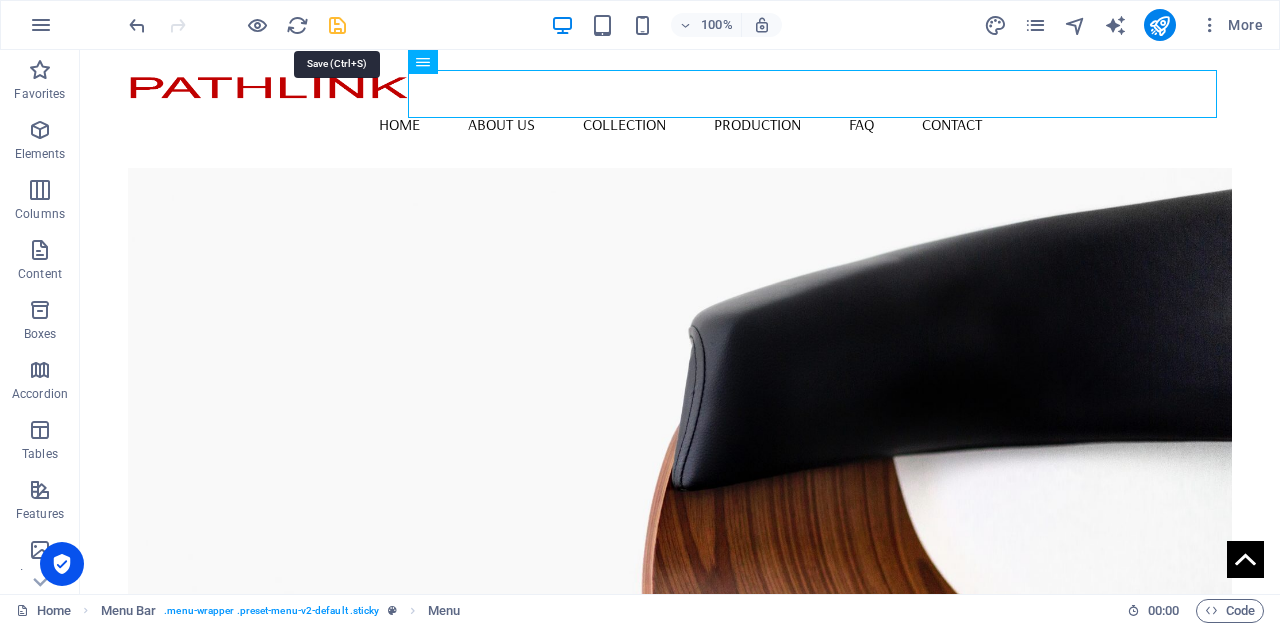 click at bounding box center (337, 25) 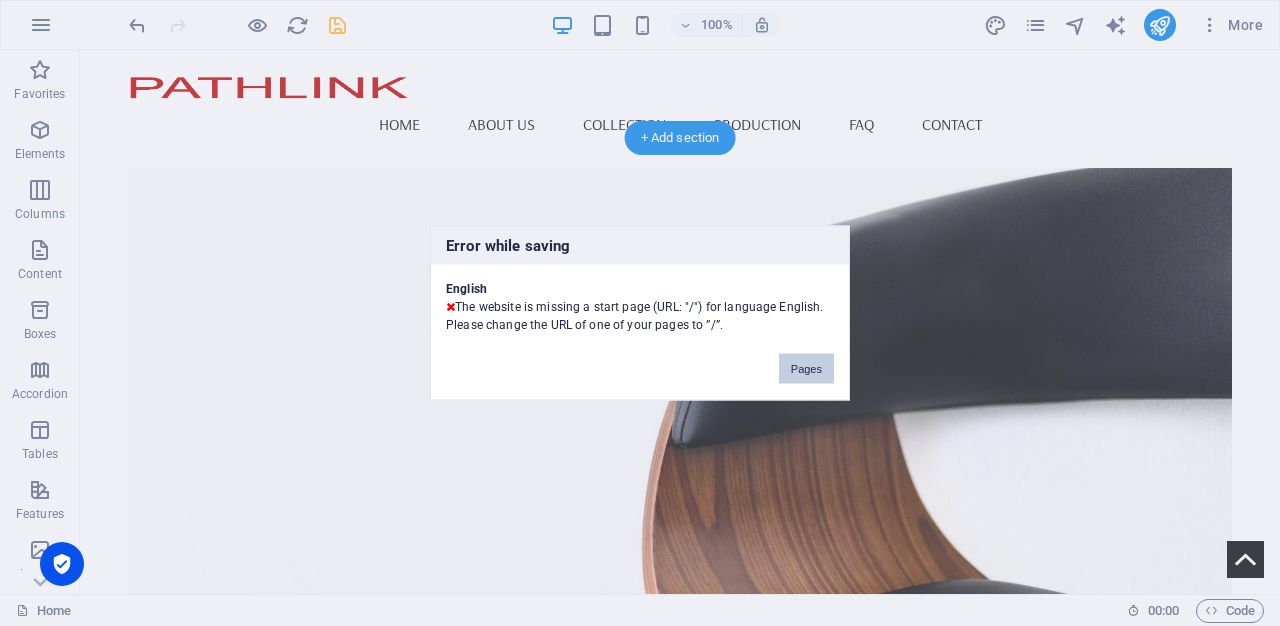 click on "Pages" at bounding box center [806, 369] 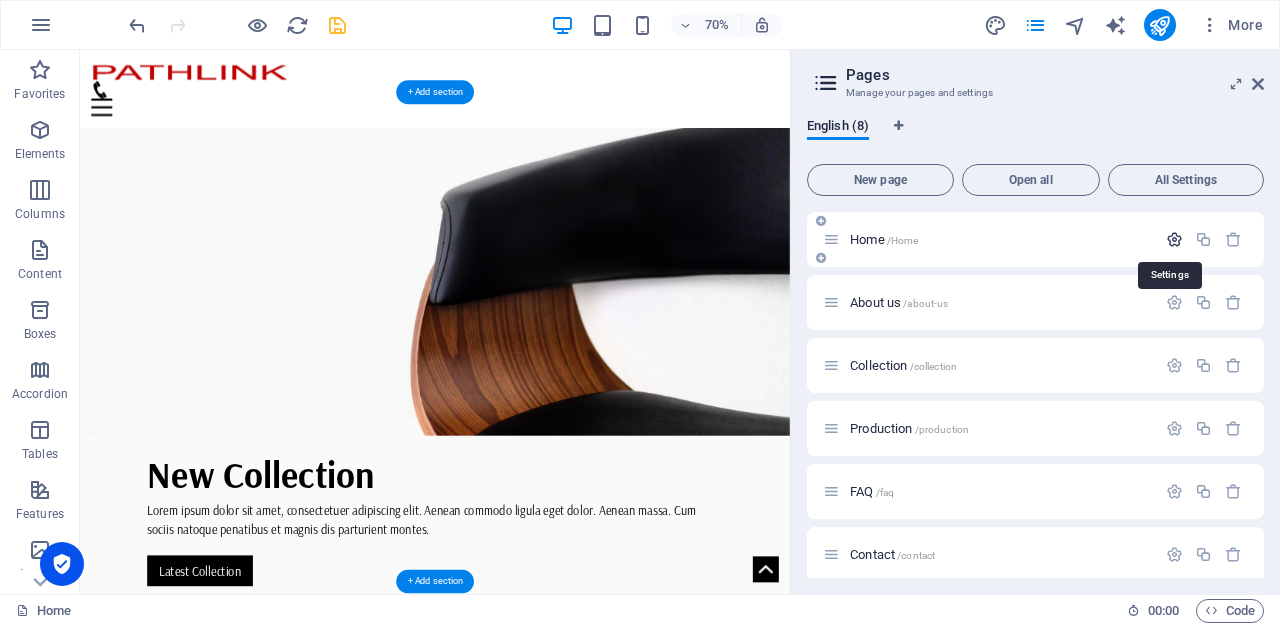 click at bounding box center [1174, 239] 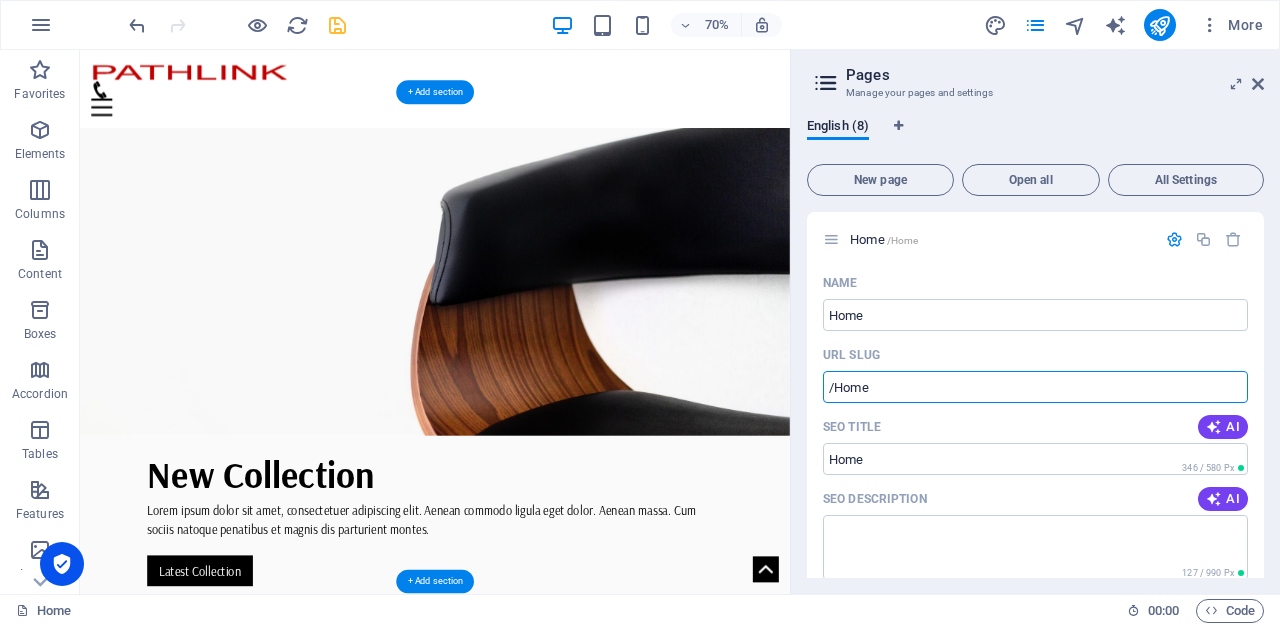 drag, startPoint x: 997, startPoint y: 438, endPoint x: 1013, endPoint y: 496, distance: 60.166435 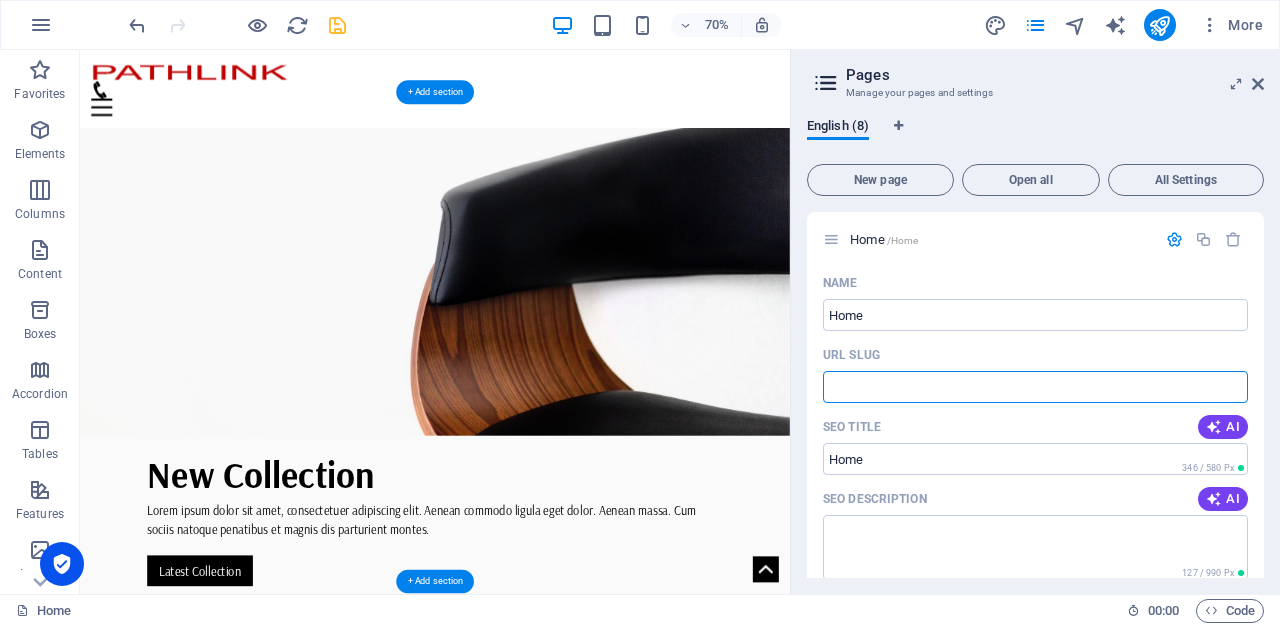 type 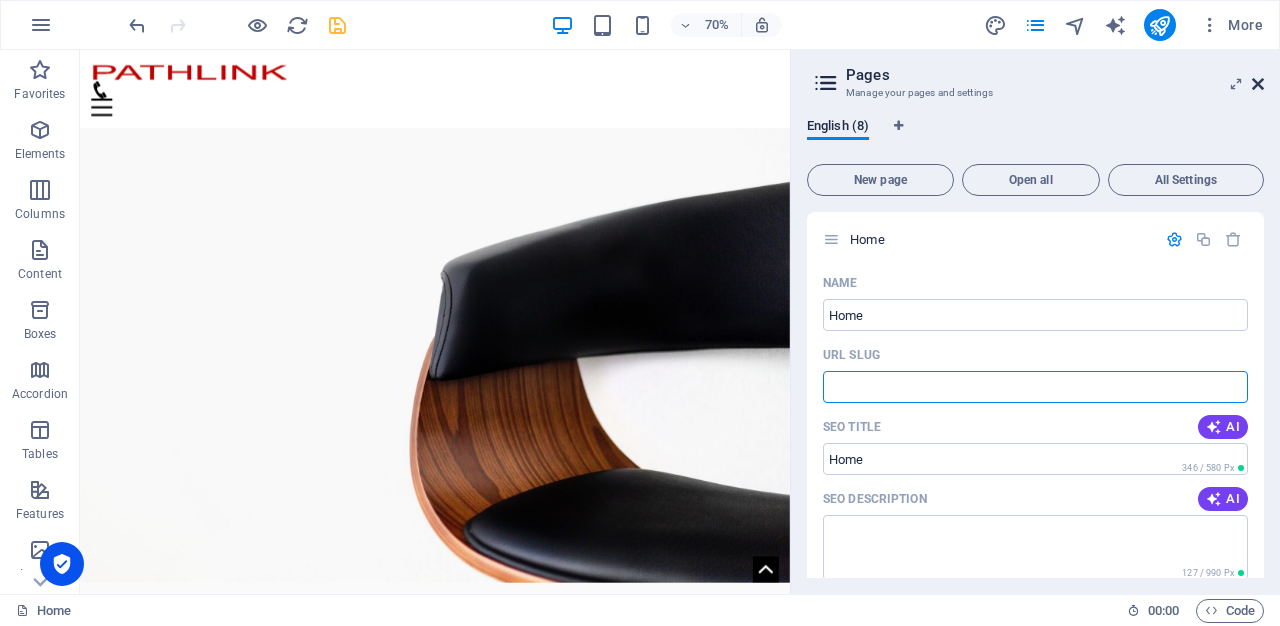 click at bounding box center [1258, 84] 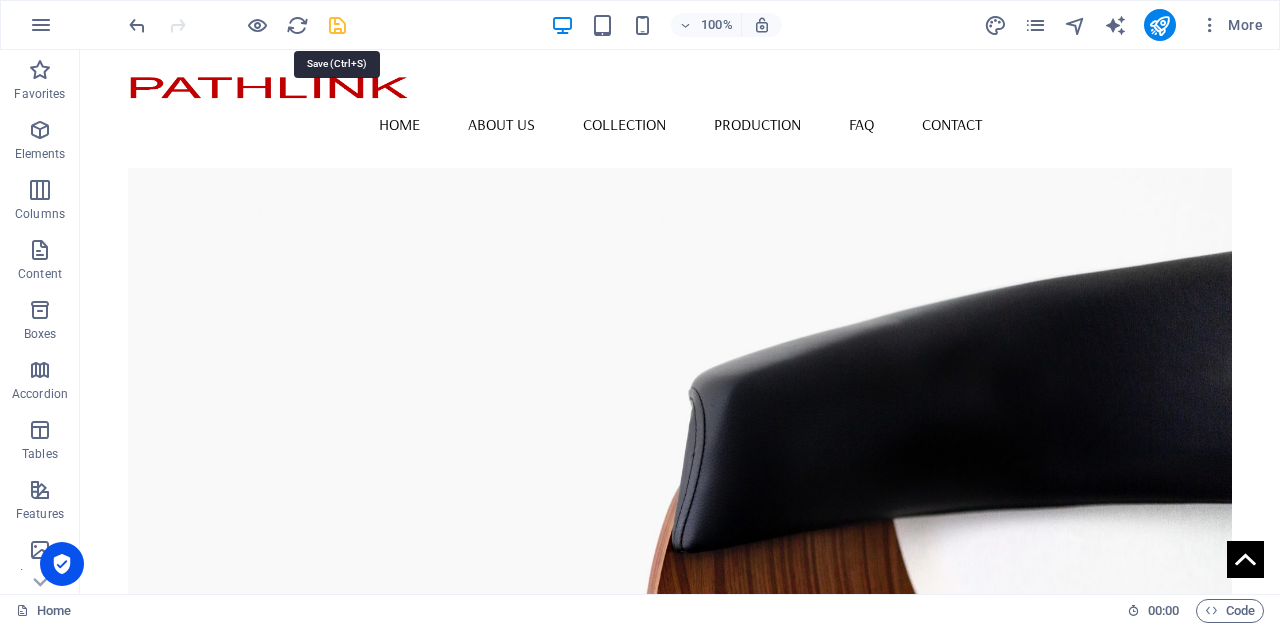 click at bounding box center (337, 25) 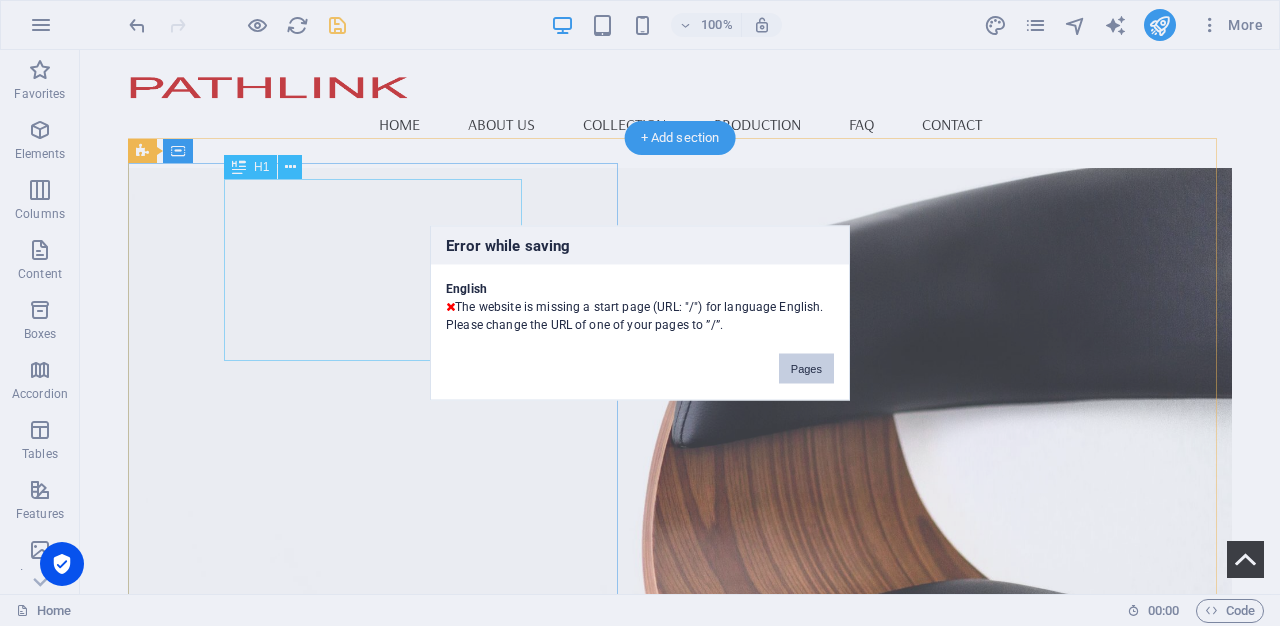 click on "Pages" at bounding box center [806, 369] 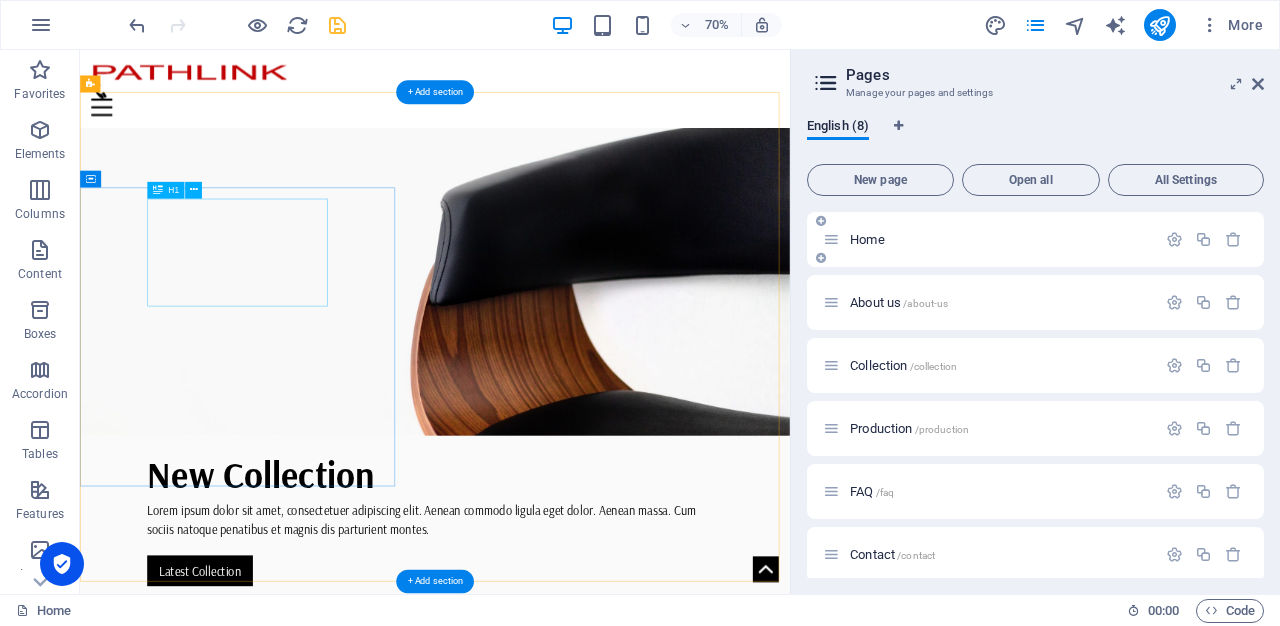 click on "Home" at bounding box center [989, 239] 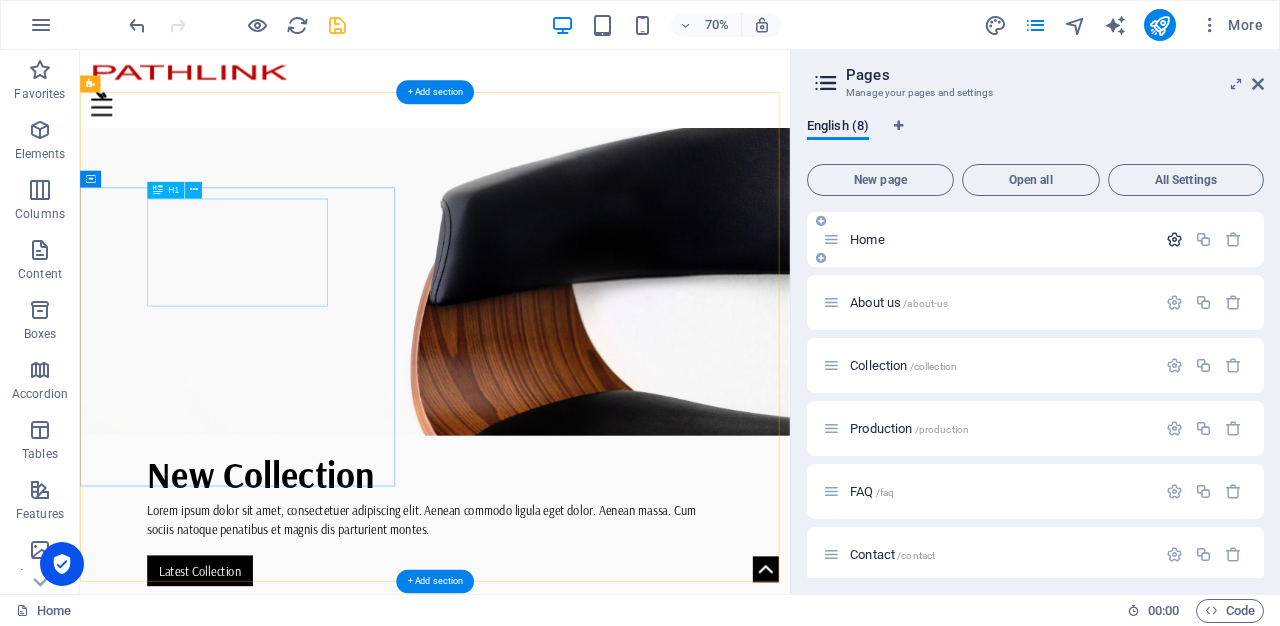 click at bounding box center [1174, 239] 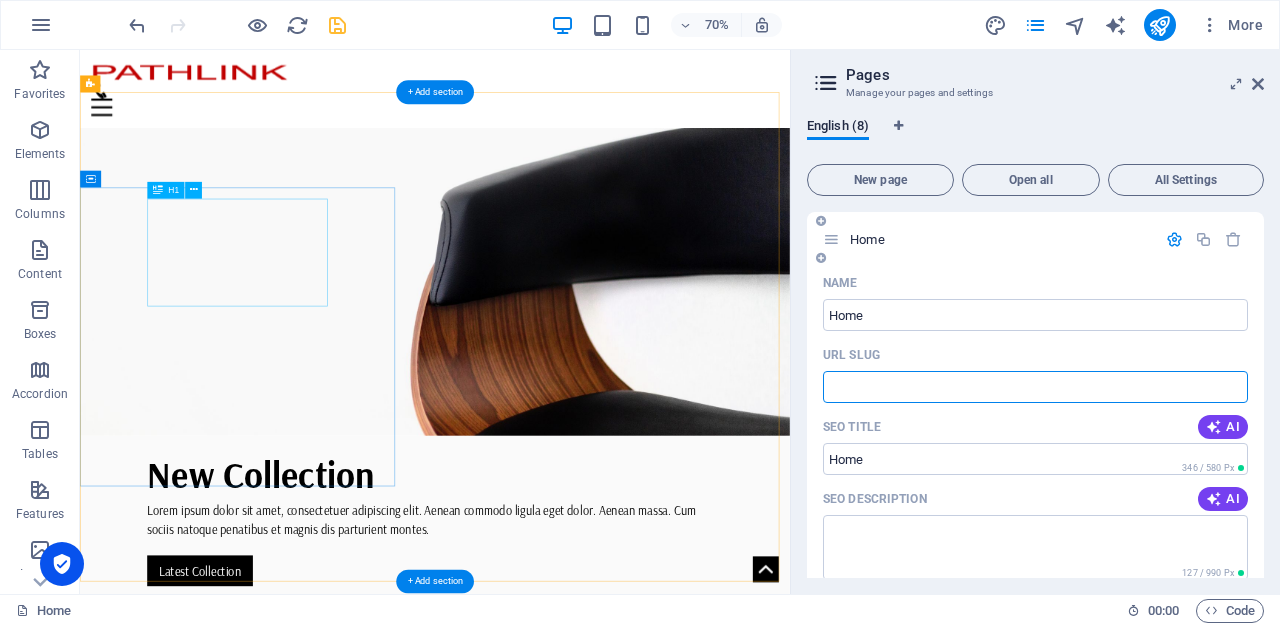 click on "URL SLUG" at bounding box center [1035, 387] 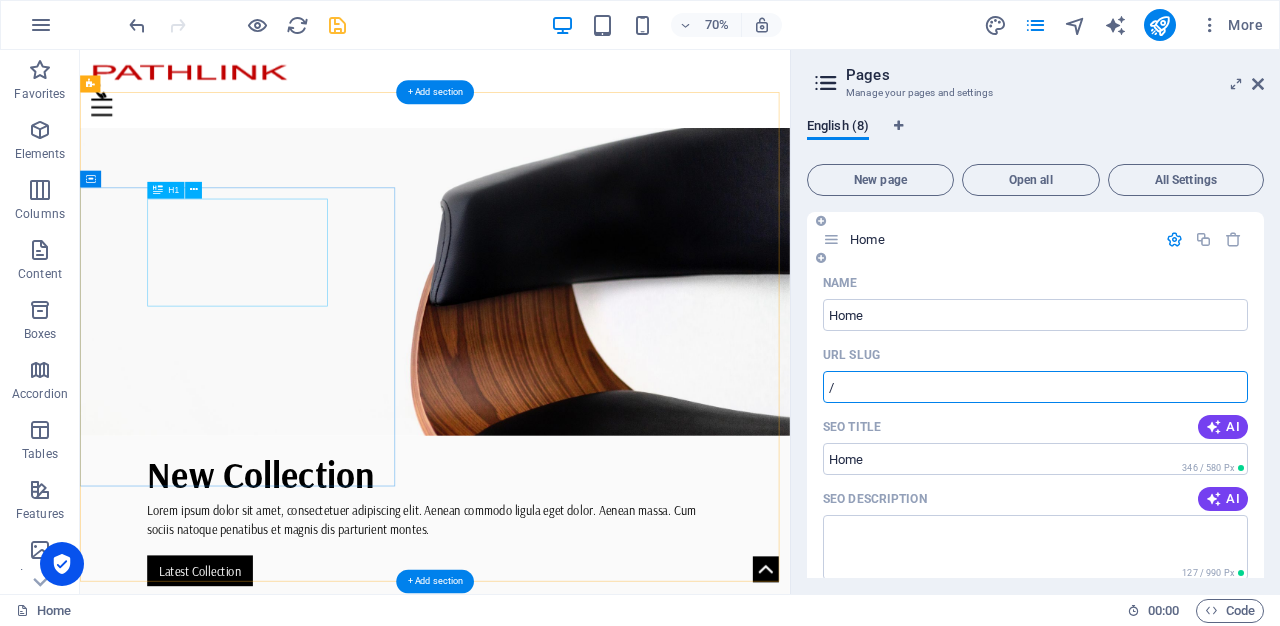 type on "/" 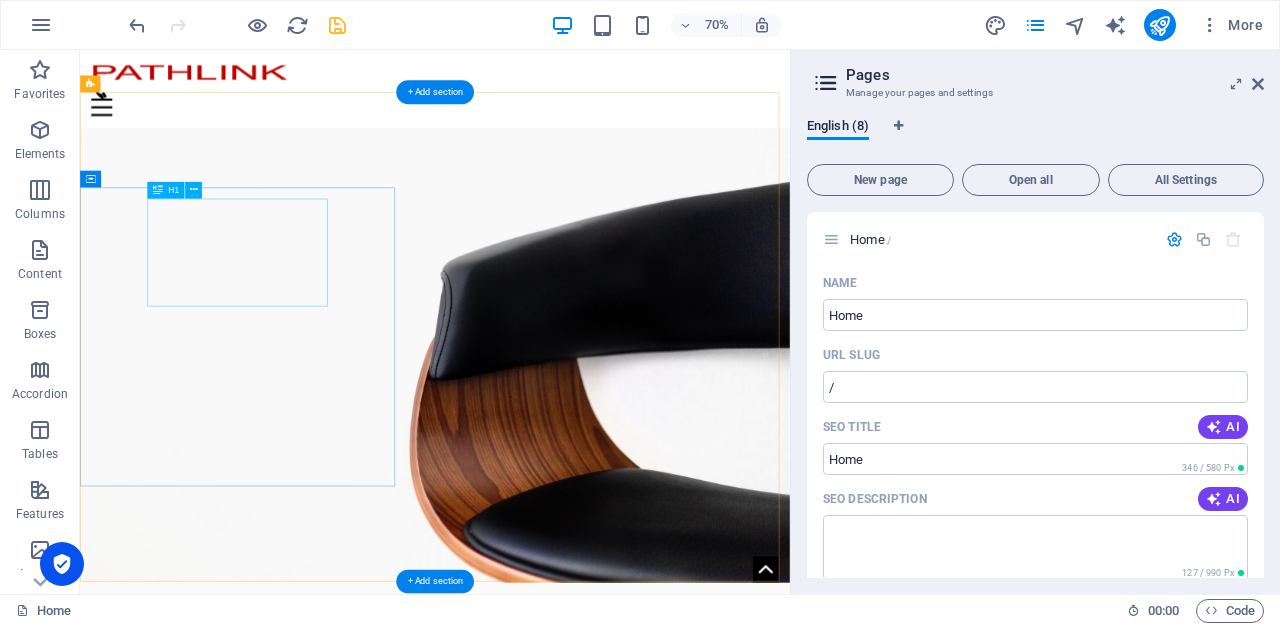 click on "Pages Manage your pages and settings English (8) New page Open all All Settings Home / Name Home ​ URL SLUG / ​ SEO Title AI ​ 346 / 580 Px SEO Description AI ​ 127 / 990 Px SEO Keywords AI ​ Settings Menu Noindex Preview Mobile Desktop [DOMAIN_NAME] [DOMAIN_NAME] - [GEOGRAPHIC_DATA], [GEOGRAPHIC_DATA] [DOMAIN_NAME] Meta tags ​ Preview Image (Open Graph) Drag files here, click to choose files or select files from Files or our free stock photos & videos More Settings About us /about-us Collection /collection Production /production FAQ /faq Contact /contact Legal Notice /legal-notice Privacy /privacy" at bounding box center (1035, 322) 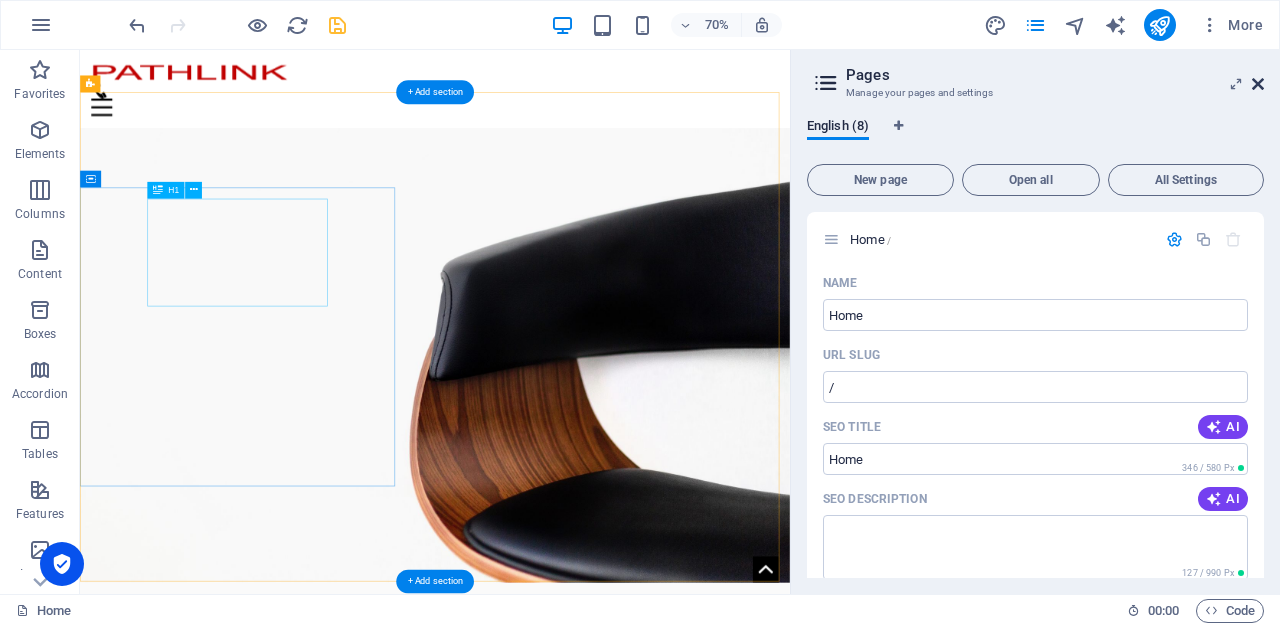 click at bounding box center (1258, 84) 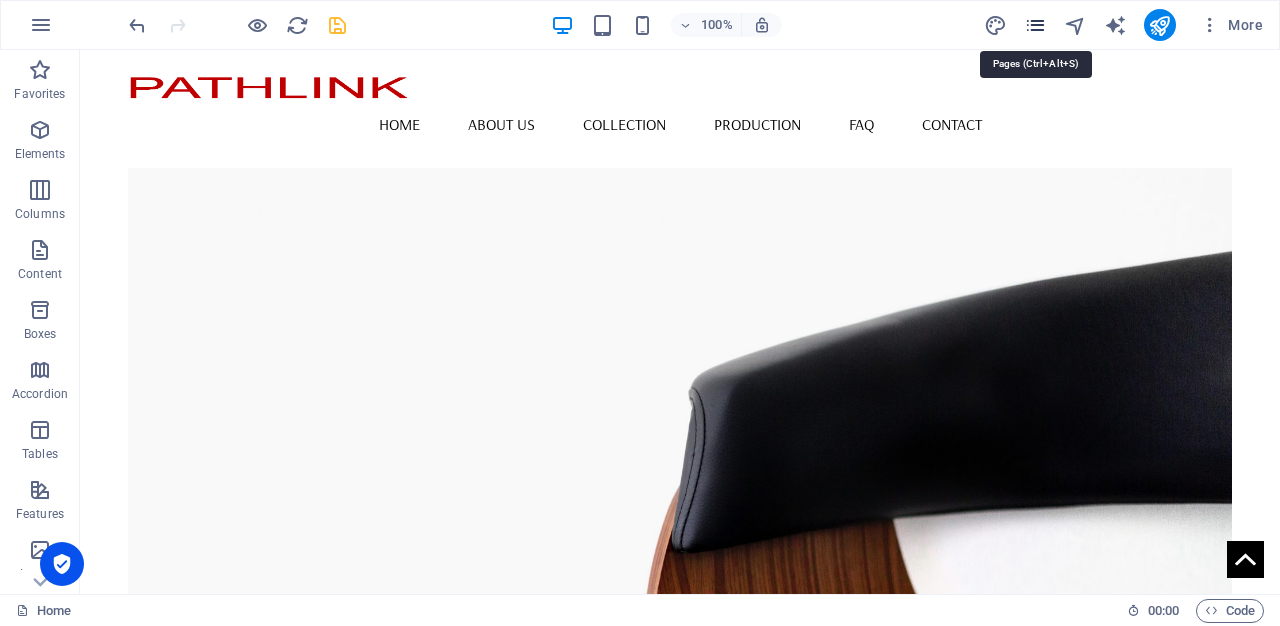 click at bounding box center (1035, 25) 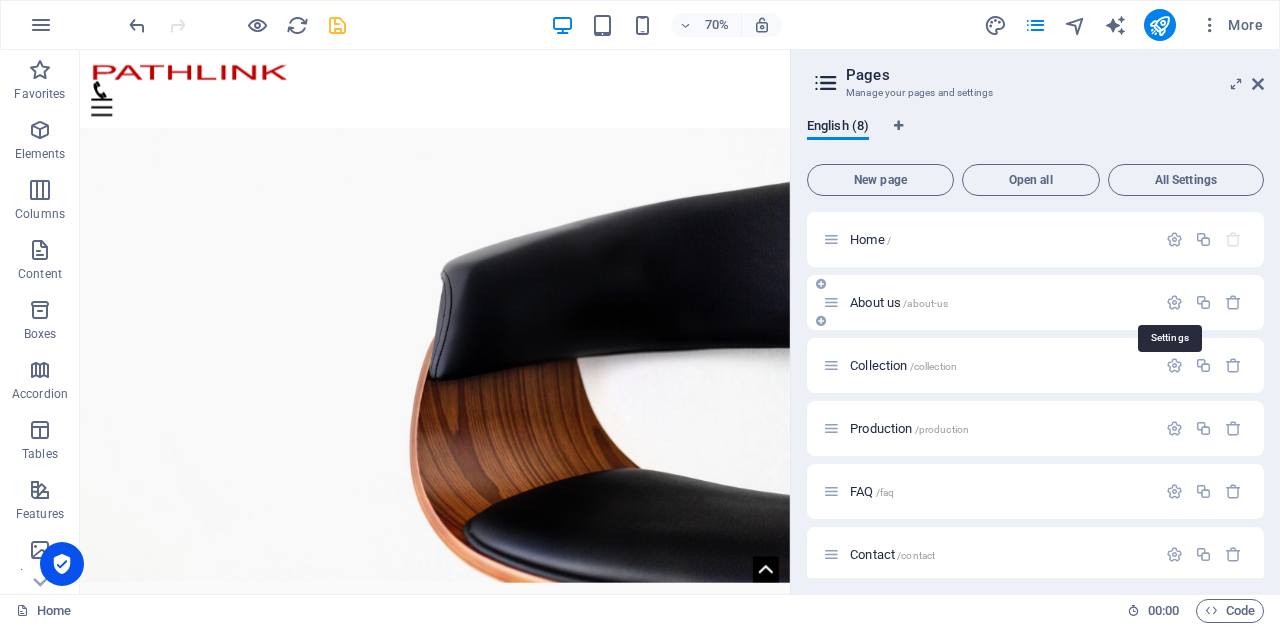 scroll, scrollTop: 4, scrollLeft: 0, axis: vertical 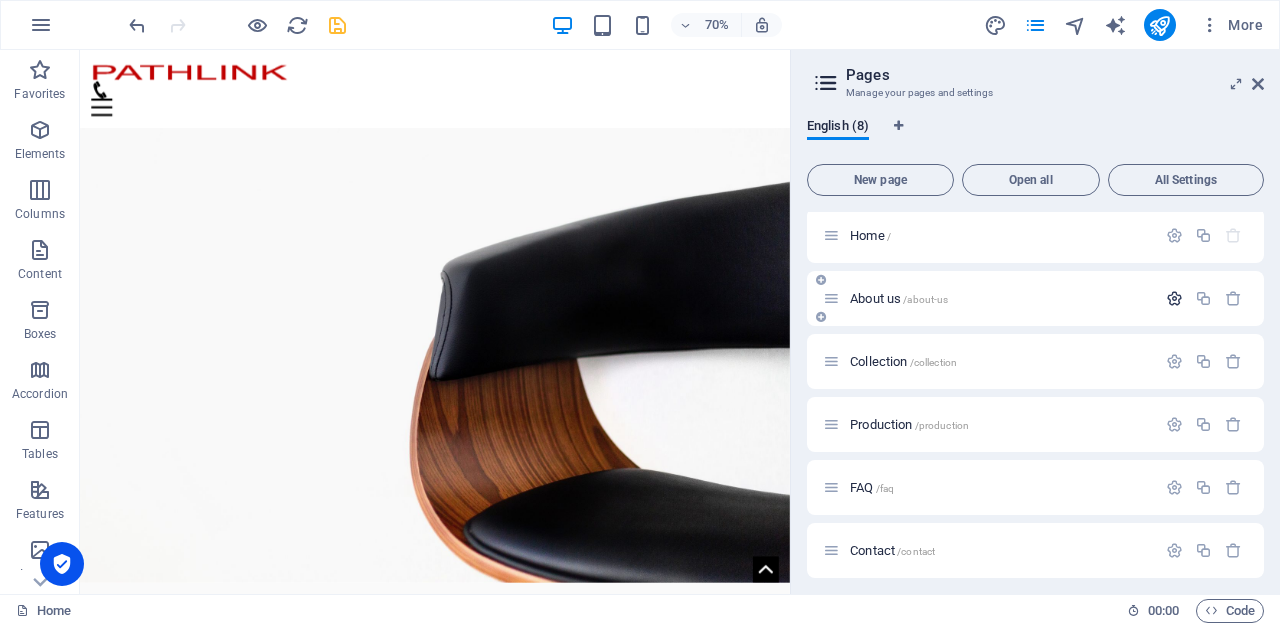 click at bounding box center (1174, 298) 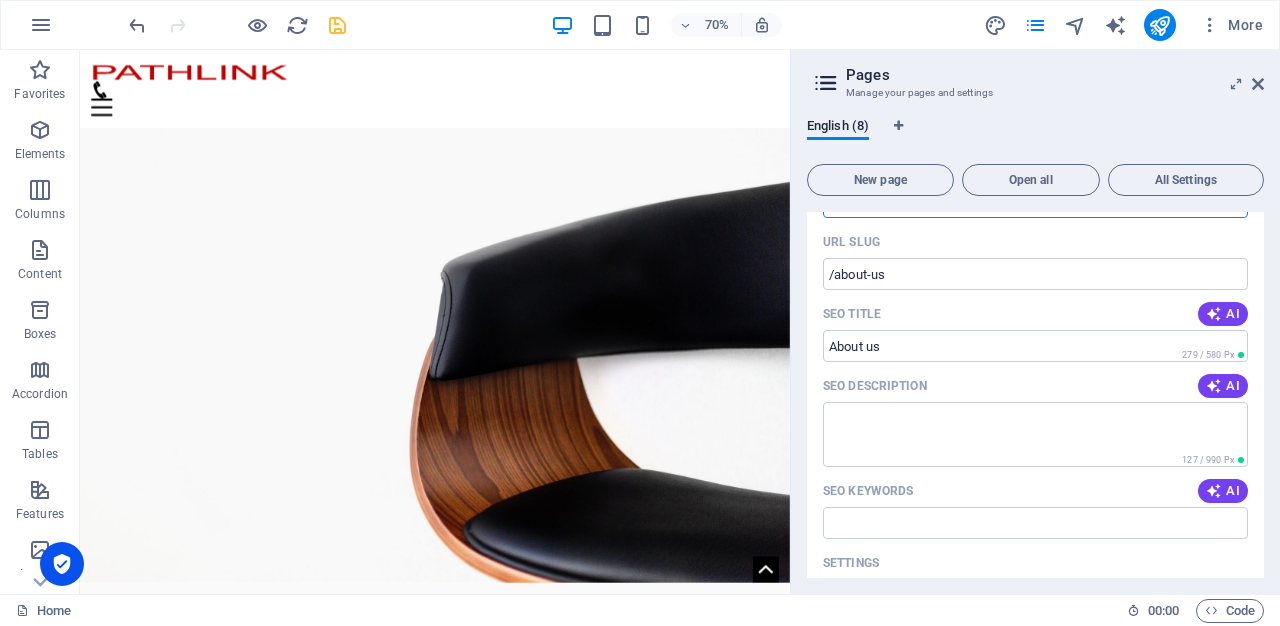 scroll, scrollTop: 0, scrollLeft: 0, axis: both 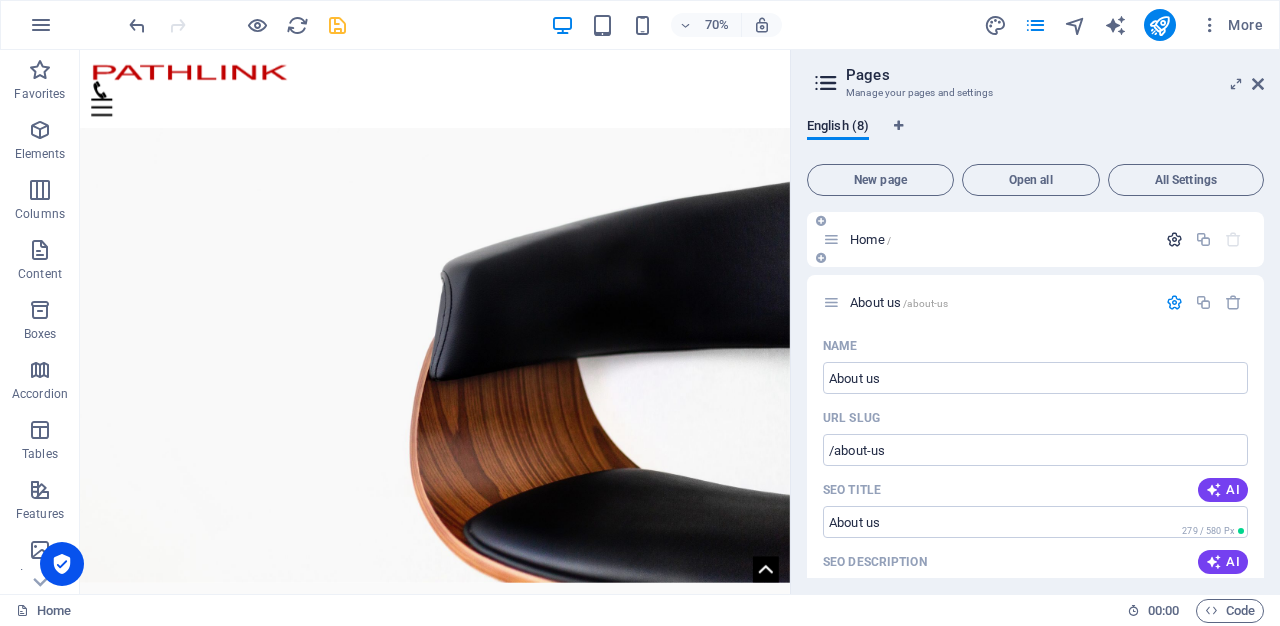 click at bounding box center [1174, 239] 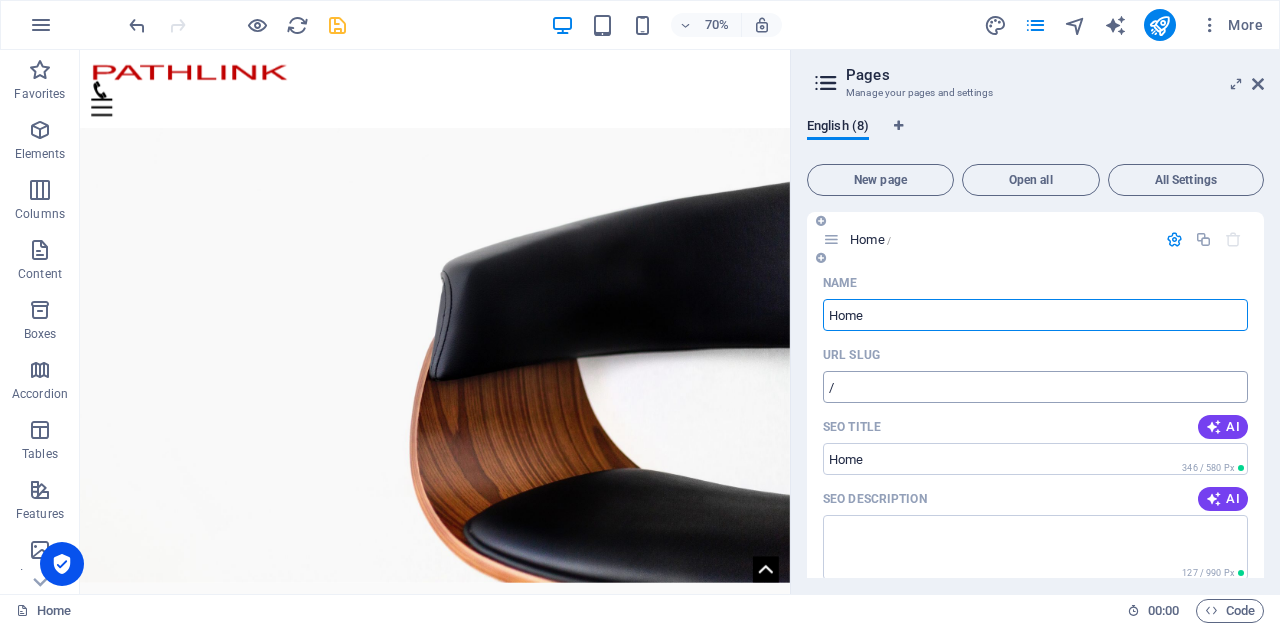 click on "/" at bounding box center [1035, 387] 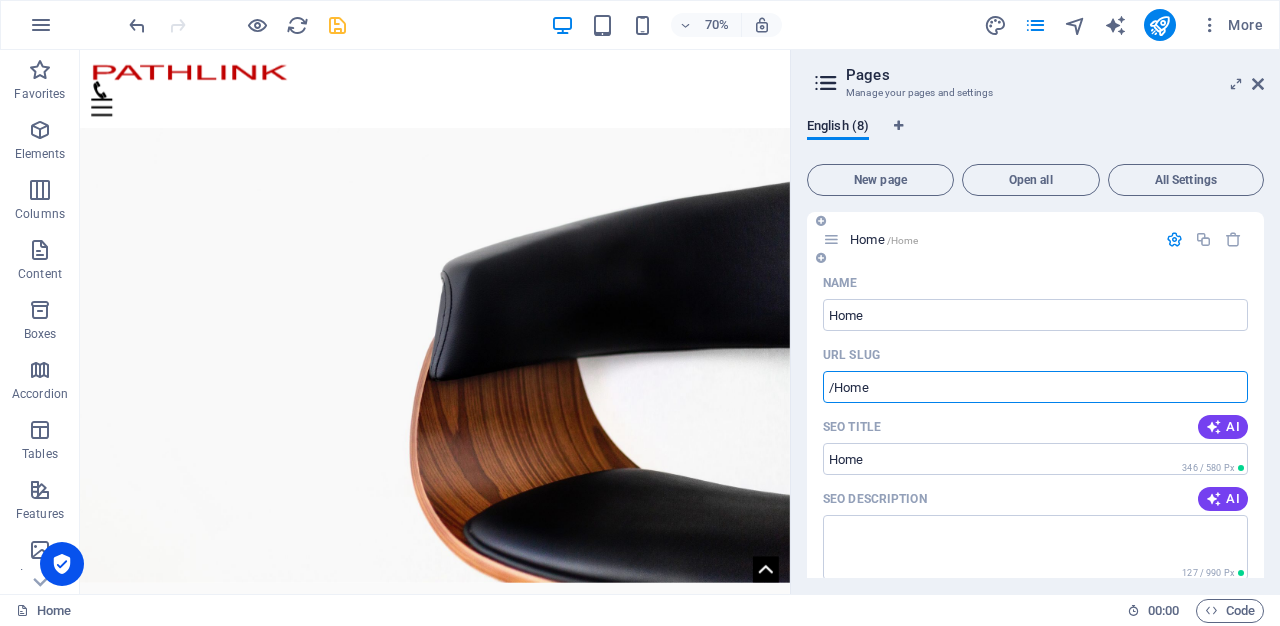type on "/Home" 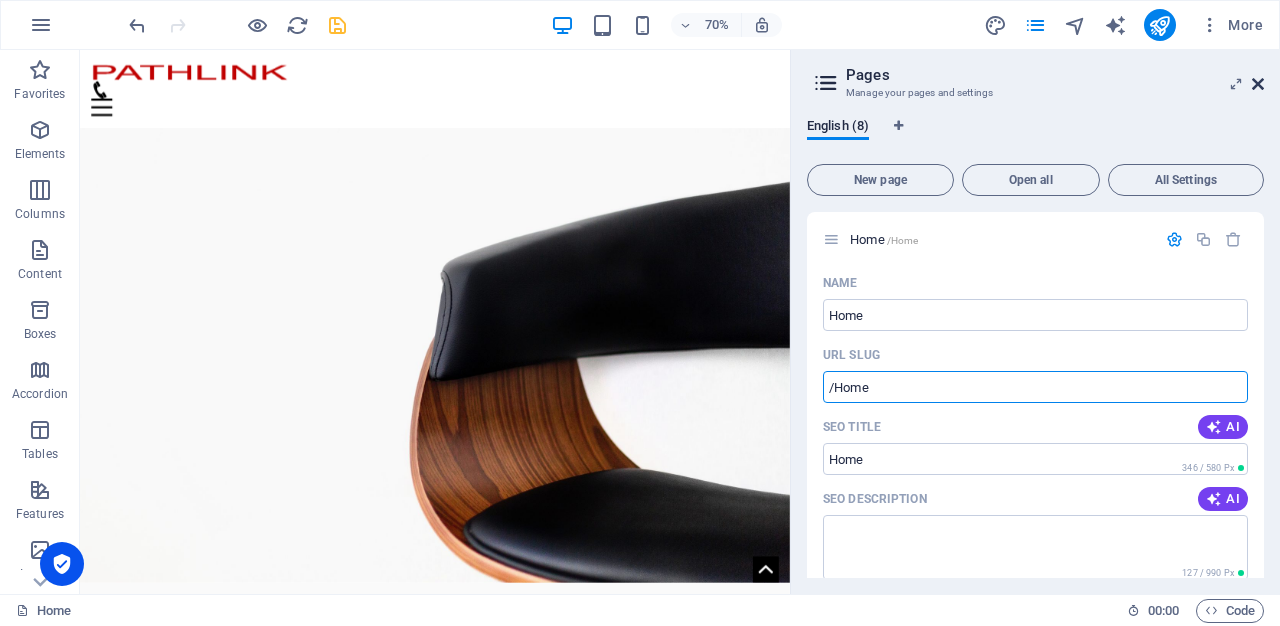 click at bounding box center [1258, 84] 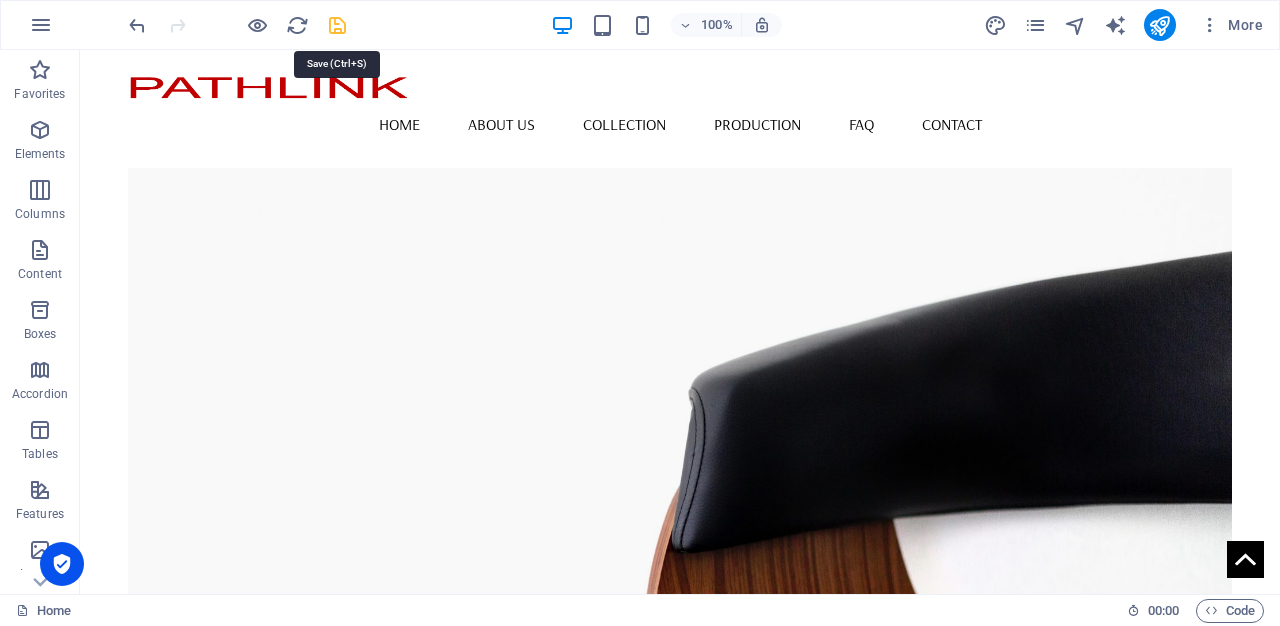 click at bounding box center (337, 25) 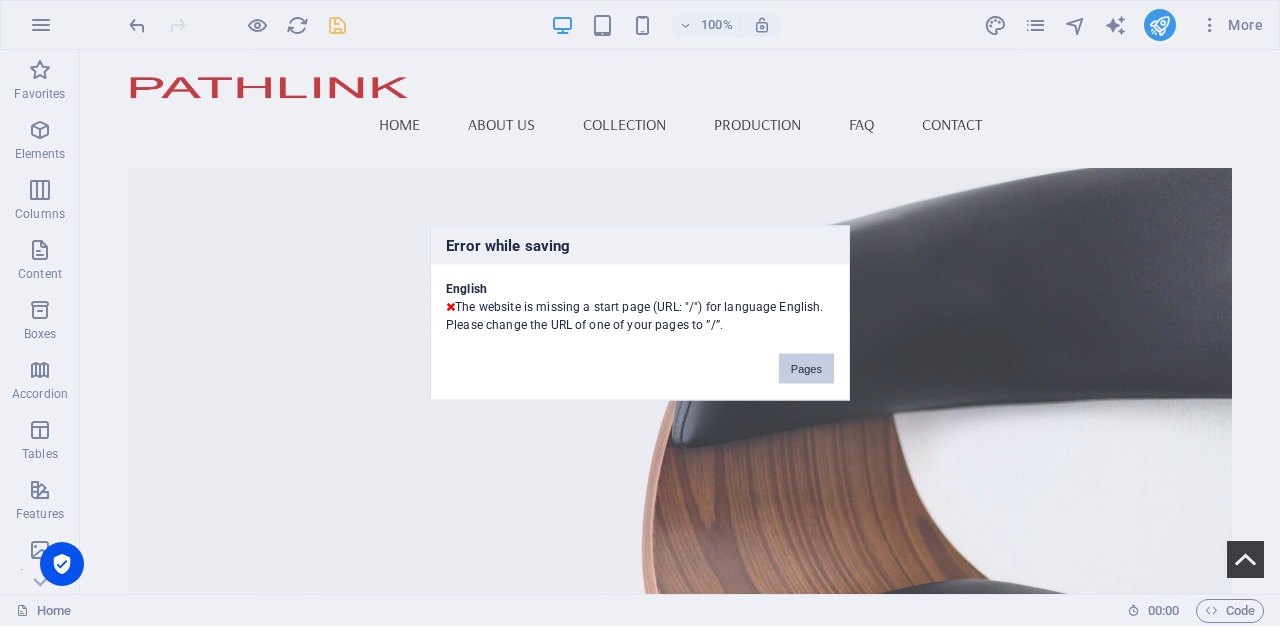 click on "Pages" at bounding box center (806, 369) 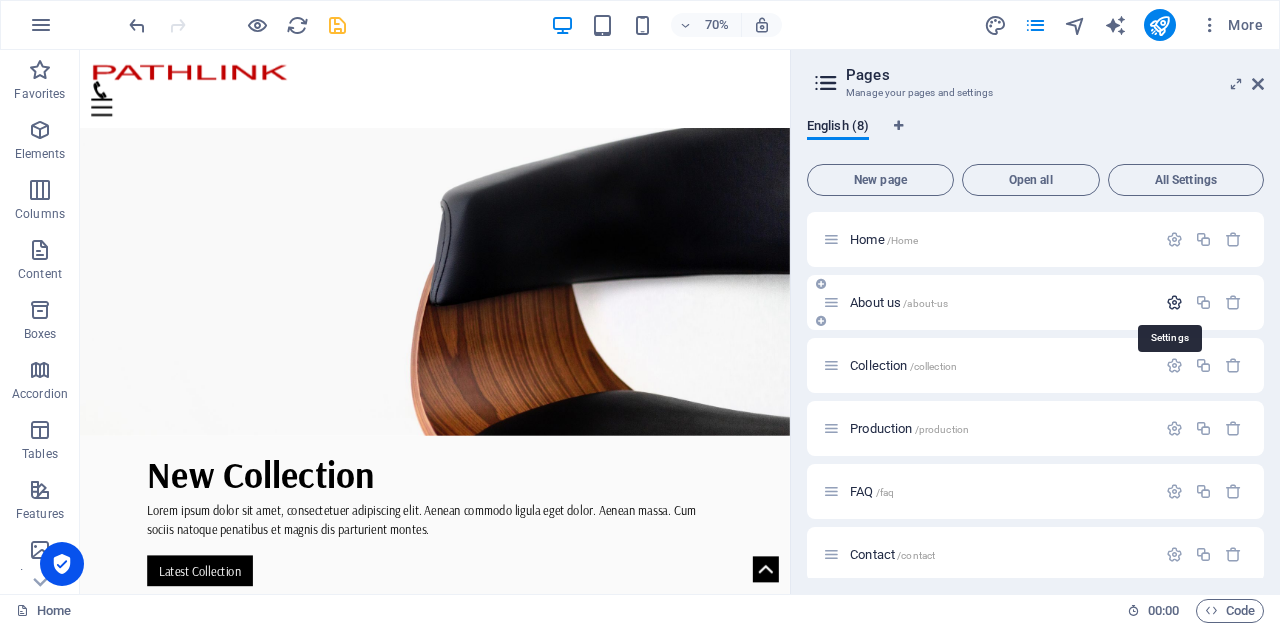 click at bounding box center [1174, 302] 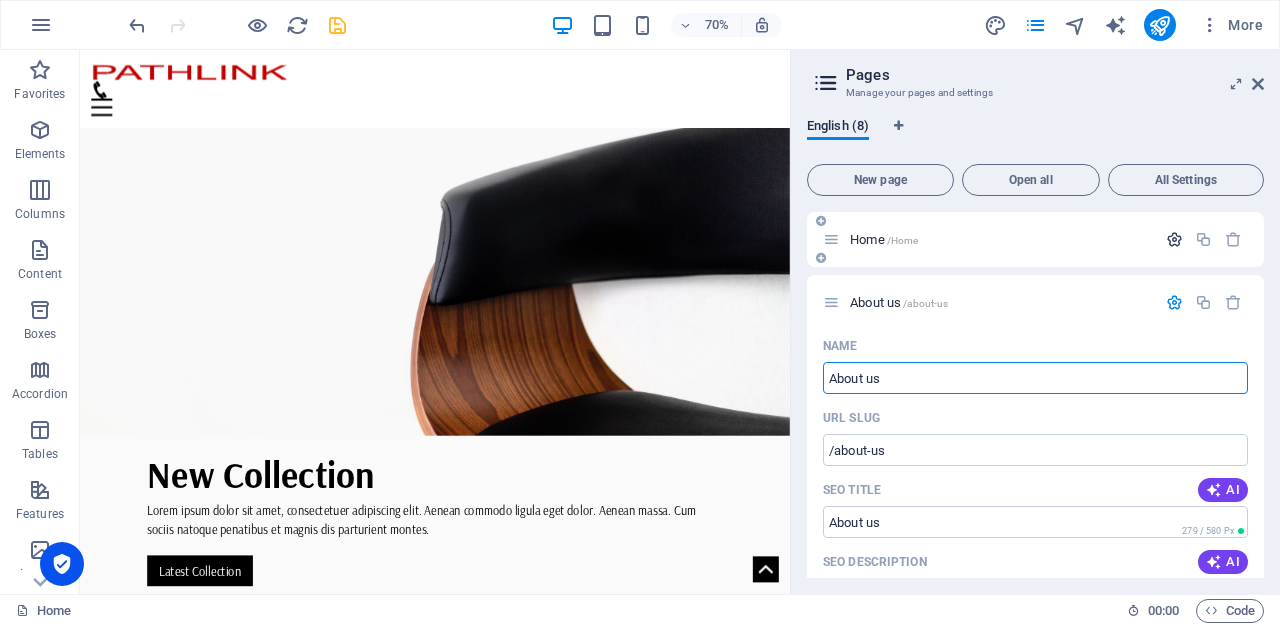 click at bounding box center (1174, 239) 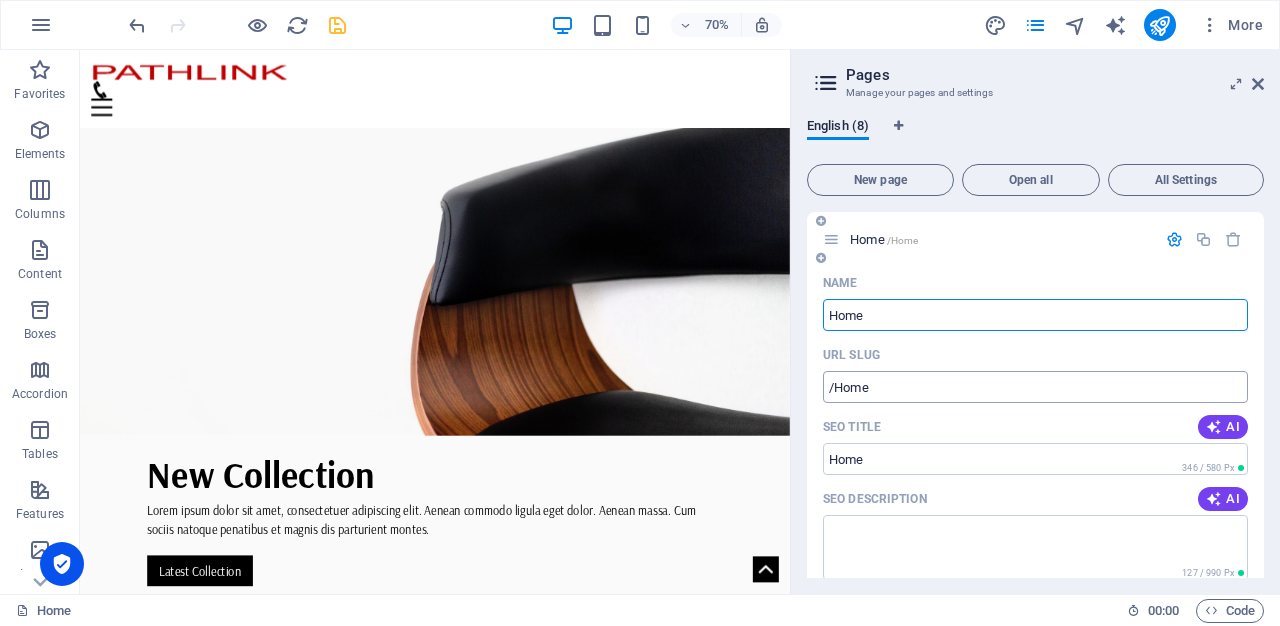 click on "/Home" at bounding box center (1035, 387) 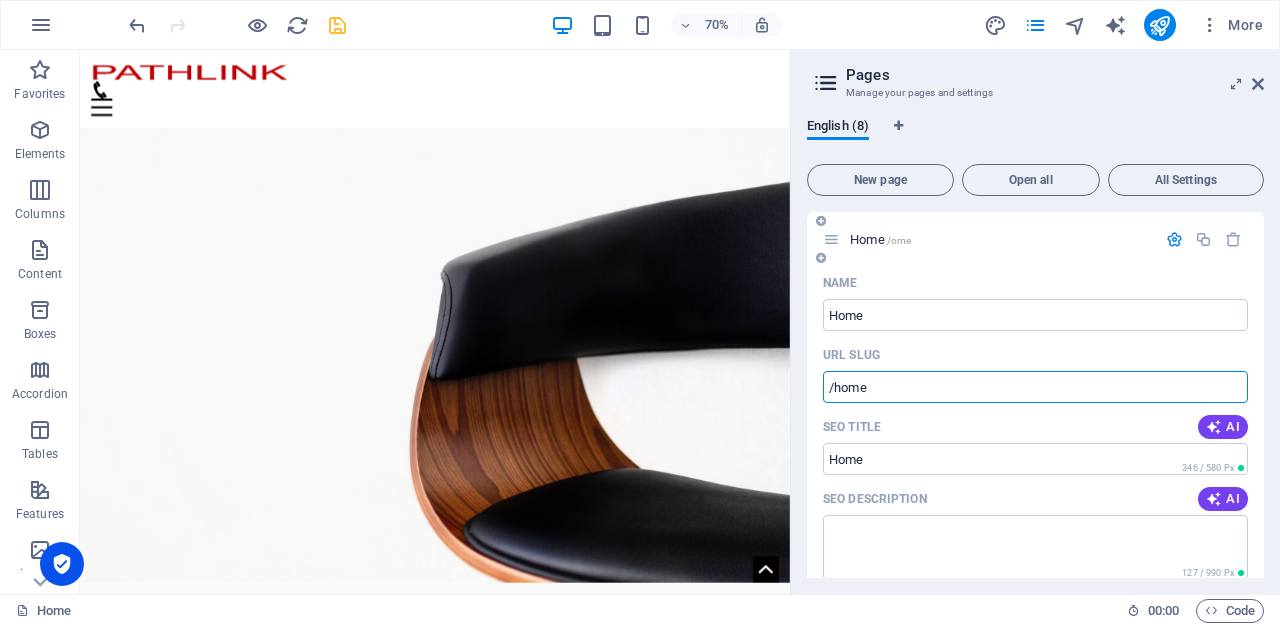 type on "/home" 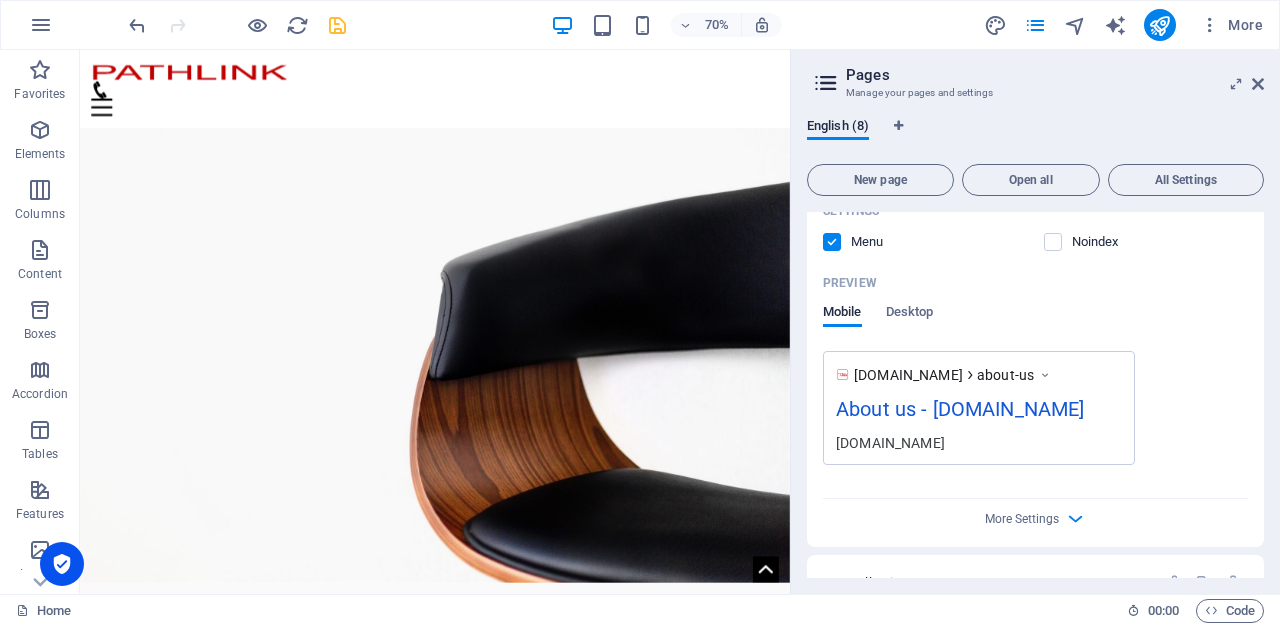 scroll, scrollTop: 1372, scrollLeft: 0, axis: vertical 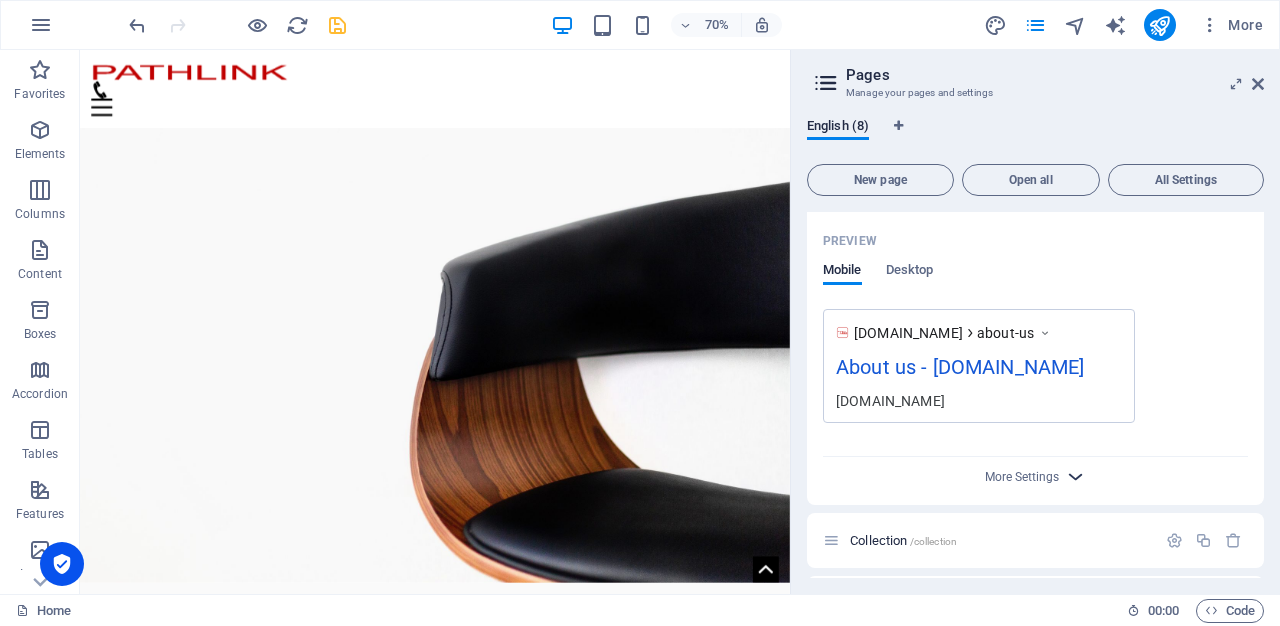 click at bounding box center (1075, 476) 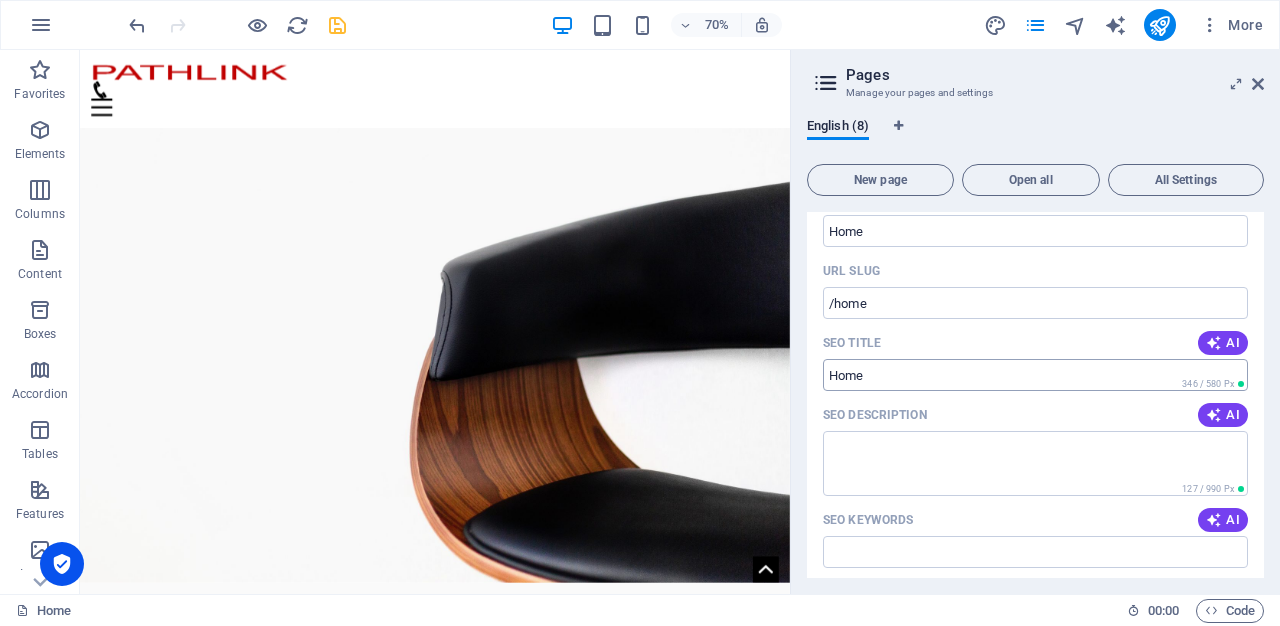 scroll, scrollTop: 0, scrollLeft: 0, axis: both 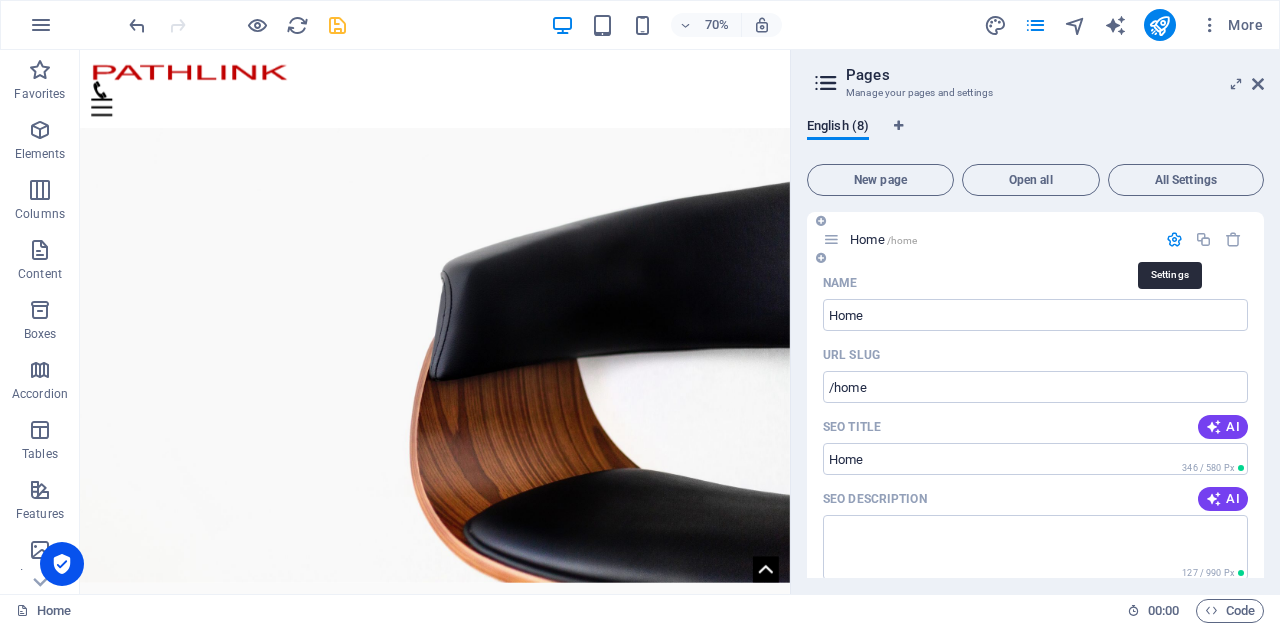 click at bounding box center [1174, 239] 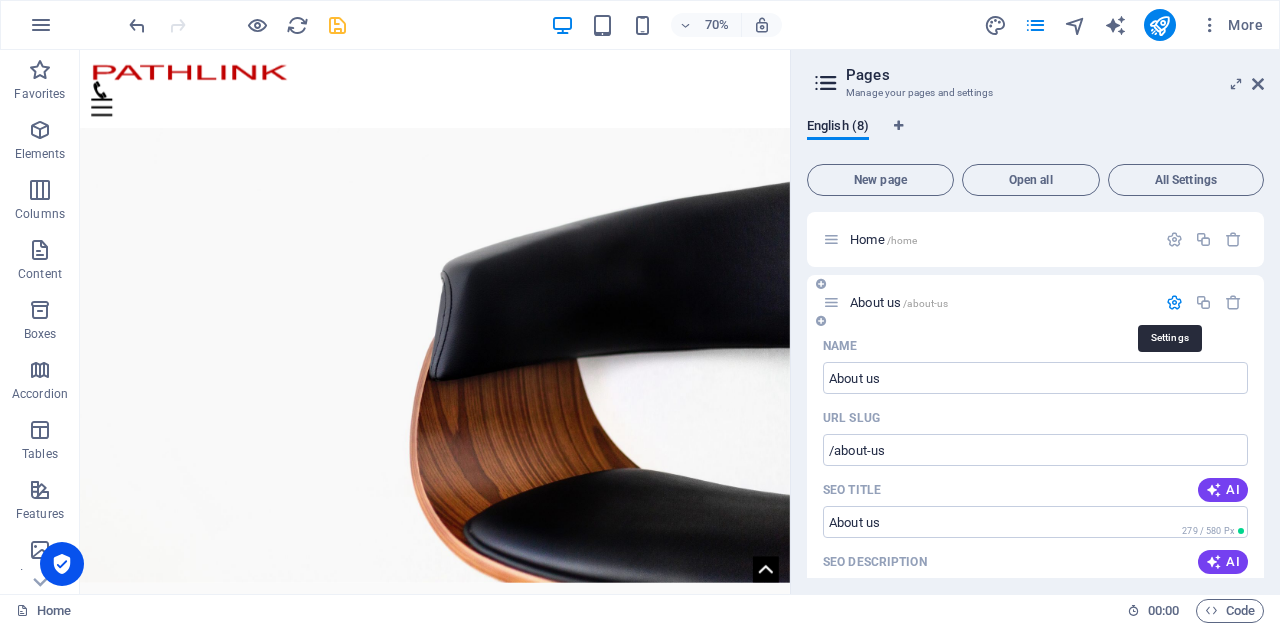 click at bounding box center (1174, 302) 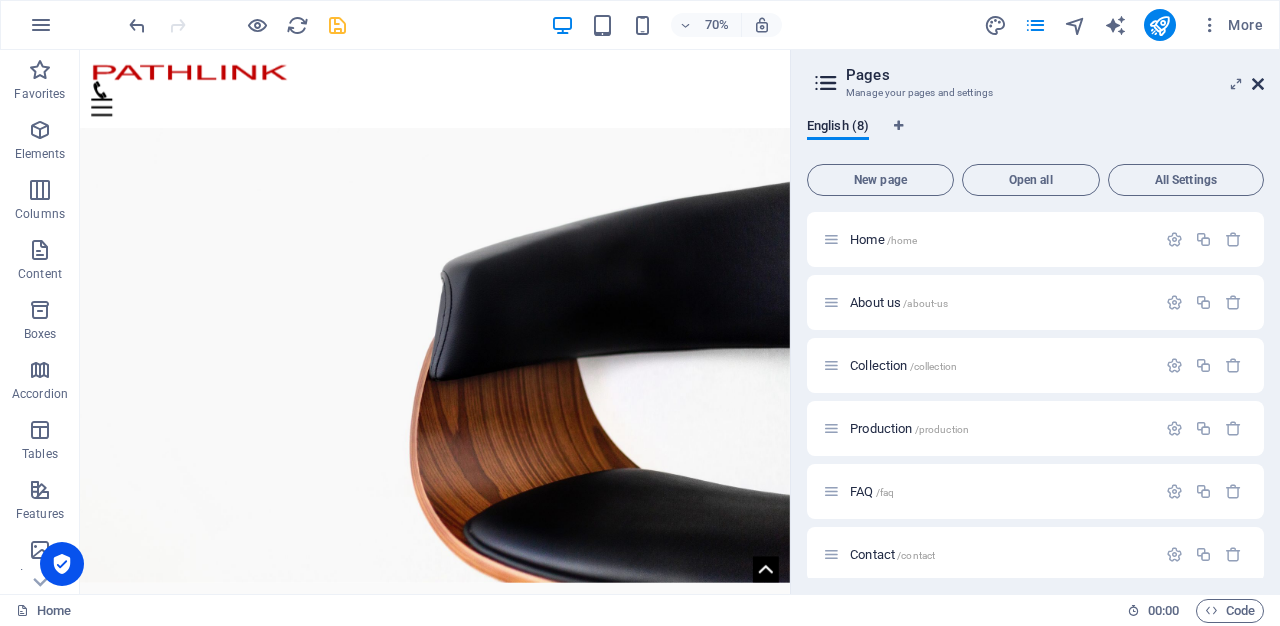 drag, startPoint x: 1262, startPoint y: 85, endPoint x: 1184, endPoint y: 35, distance: 92.64988 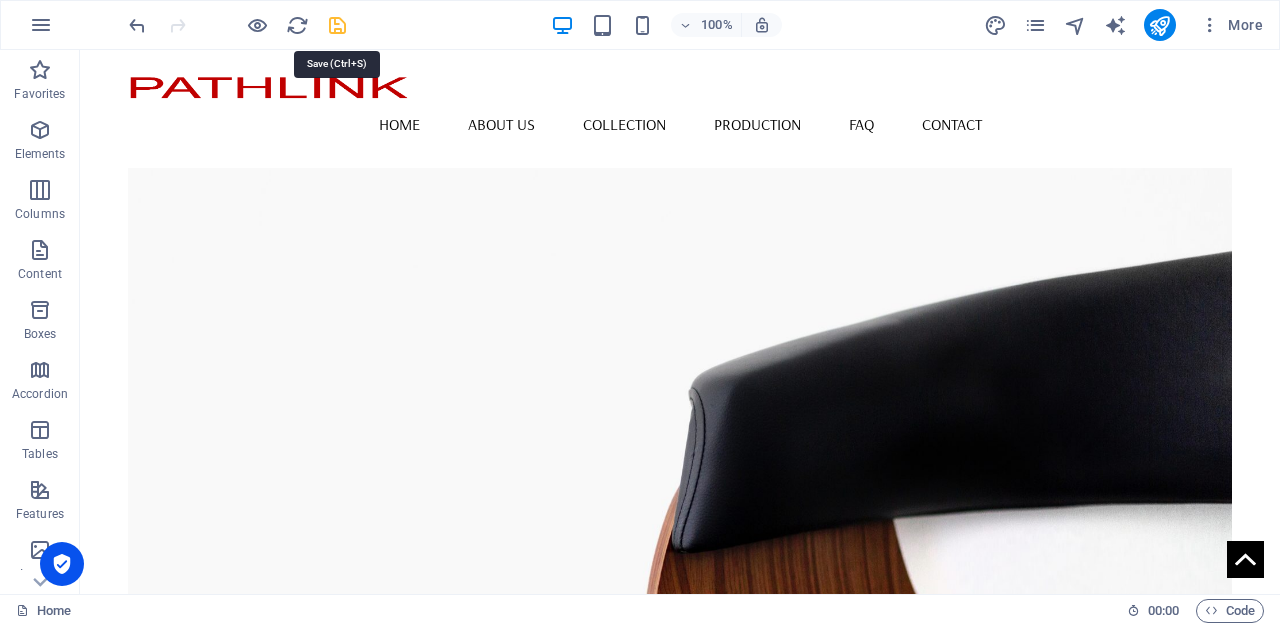 click at bounding box center [337, 25] 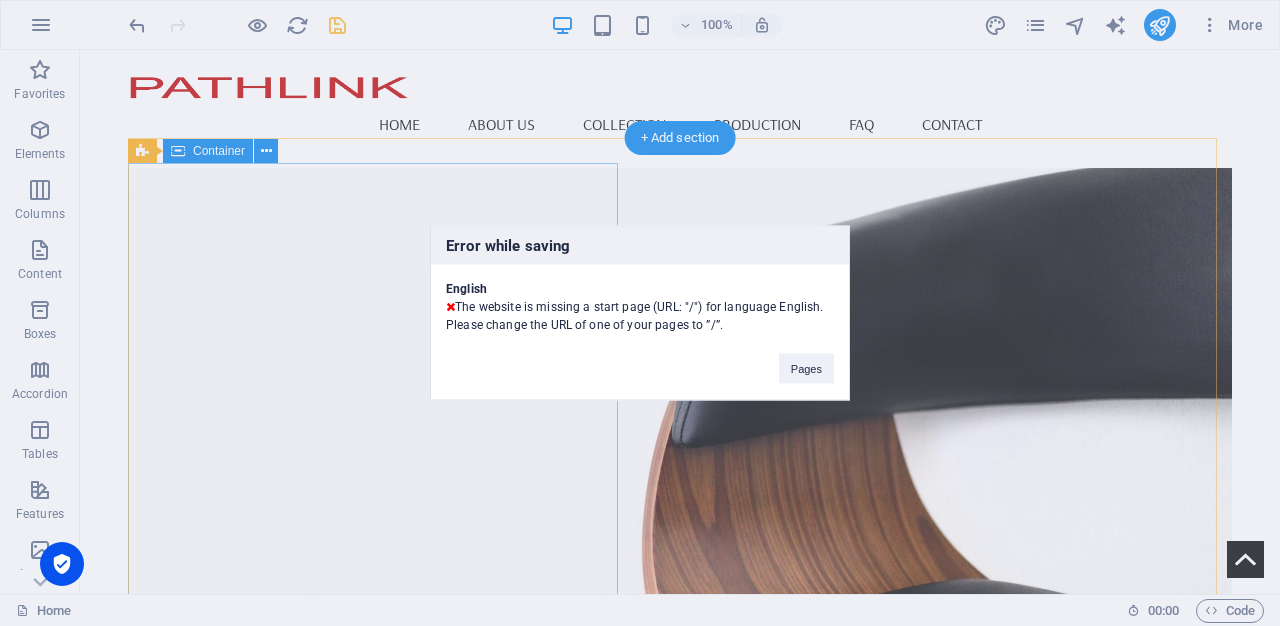 click on "Error while saving English  The website is missing a start page (URL: "/") for language English. Please change the URL of one of your pages to ”/”. Pages" at bounding box center (640, 313) 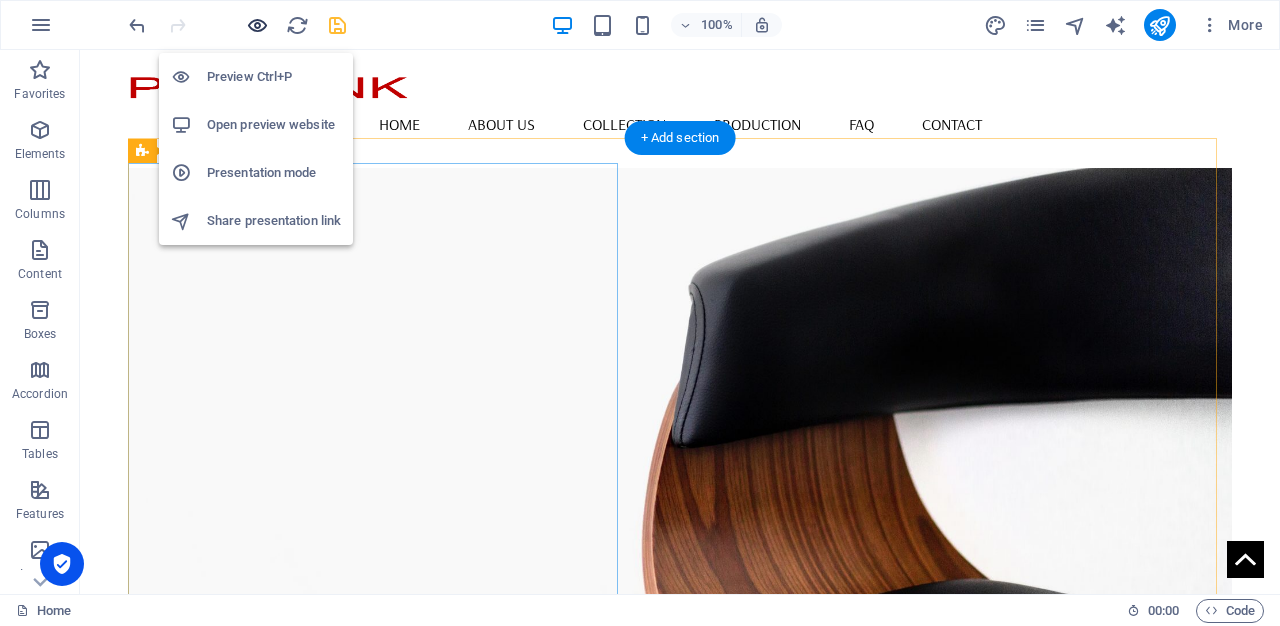 click at bounding box center [257, 25] 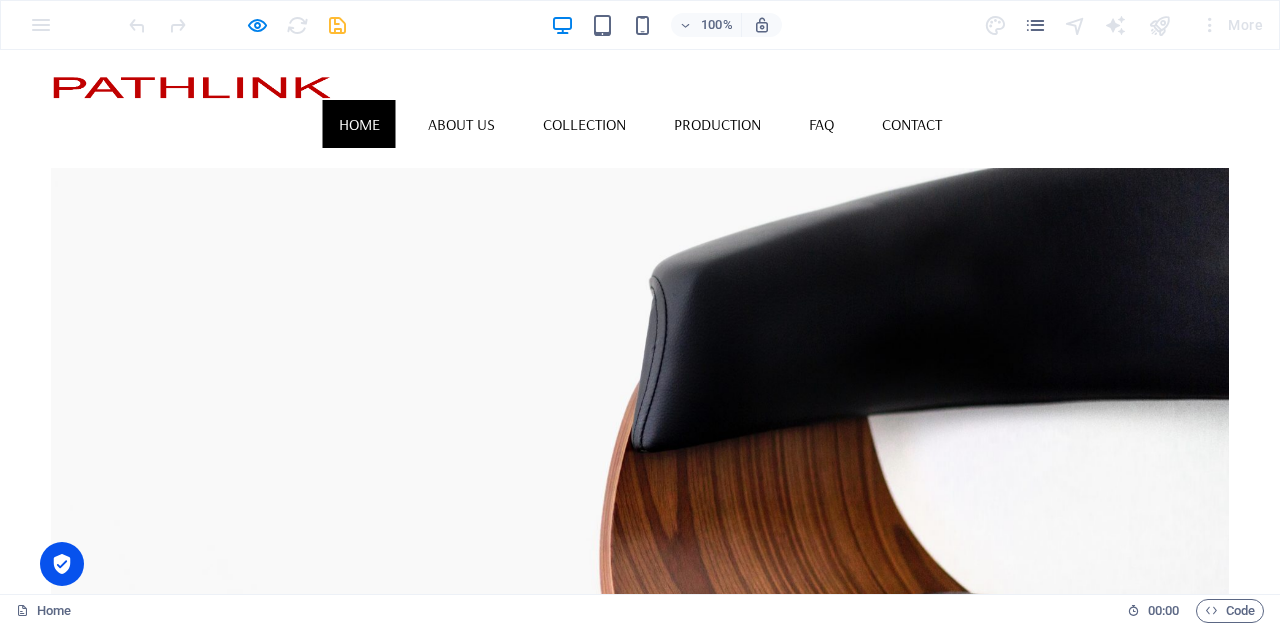 click on "Home" at bounding box center (359, 124) 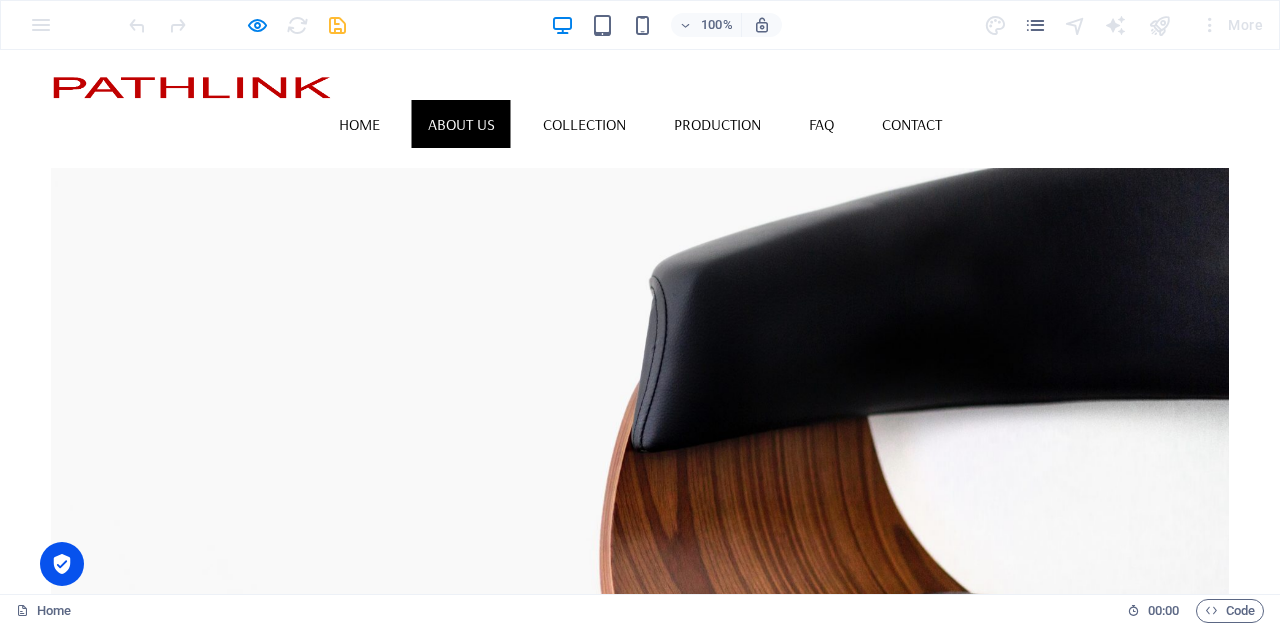 click on "About us" at bounding box center (461, 124) 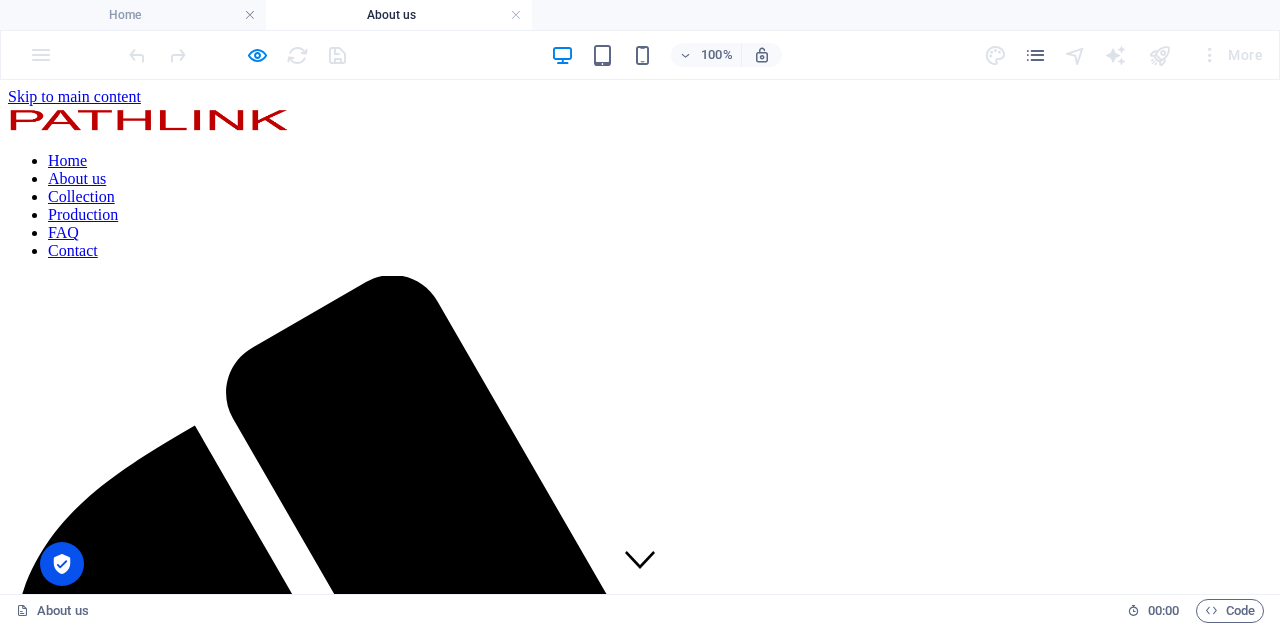 scroll, scrollTop: 0, scrollLeft: 0, axis: both 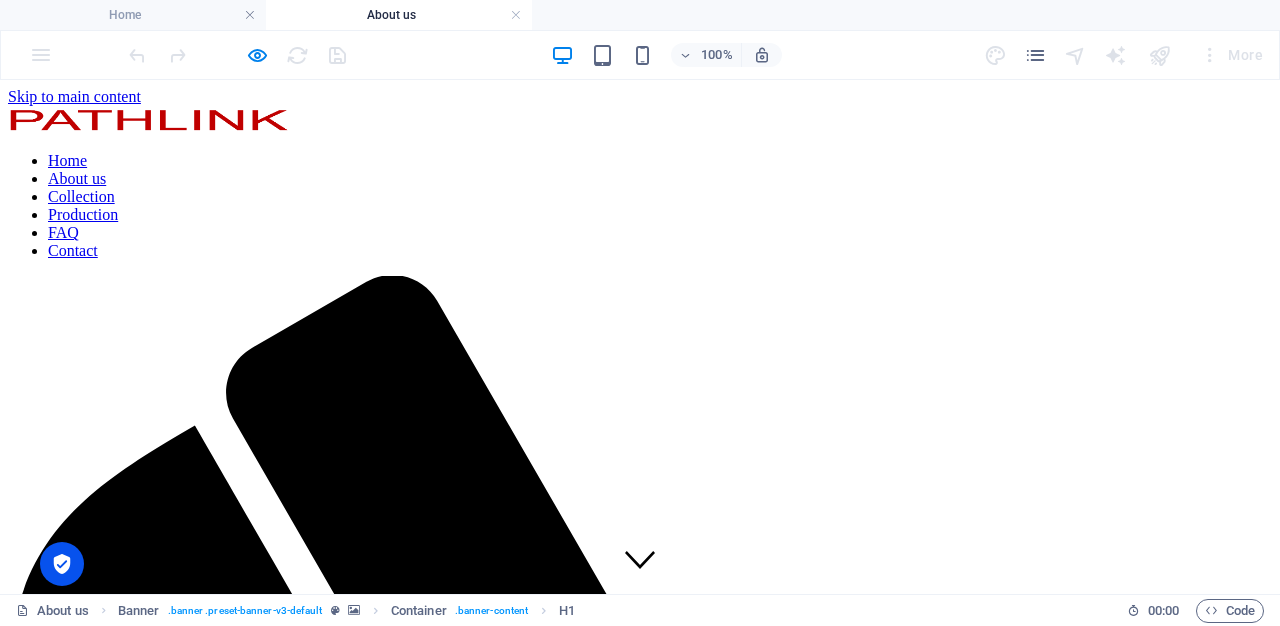 click on "Home About us Collection Production FAQ Contact" at bounding box center (640, 206) 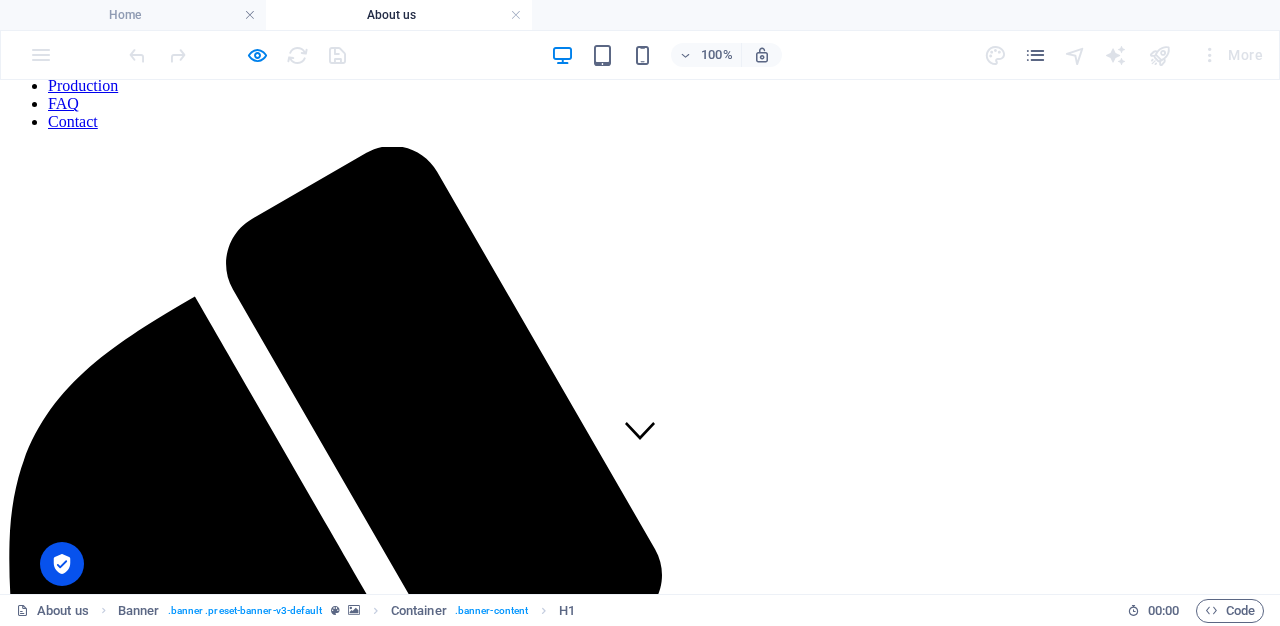 scroll, scrollTop: 0, scrollLeft: 0, axis: both 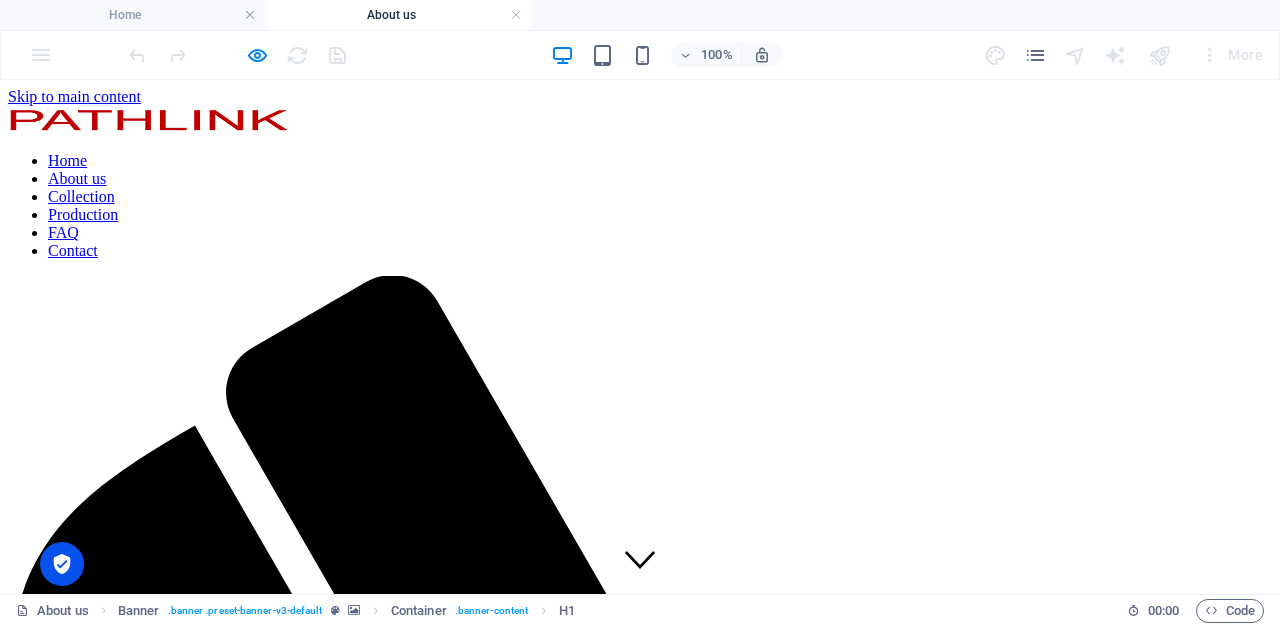 click on "Home About us Collection Production FAQ Contact" at bounding box center (640, 206) 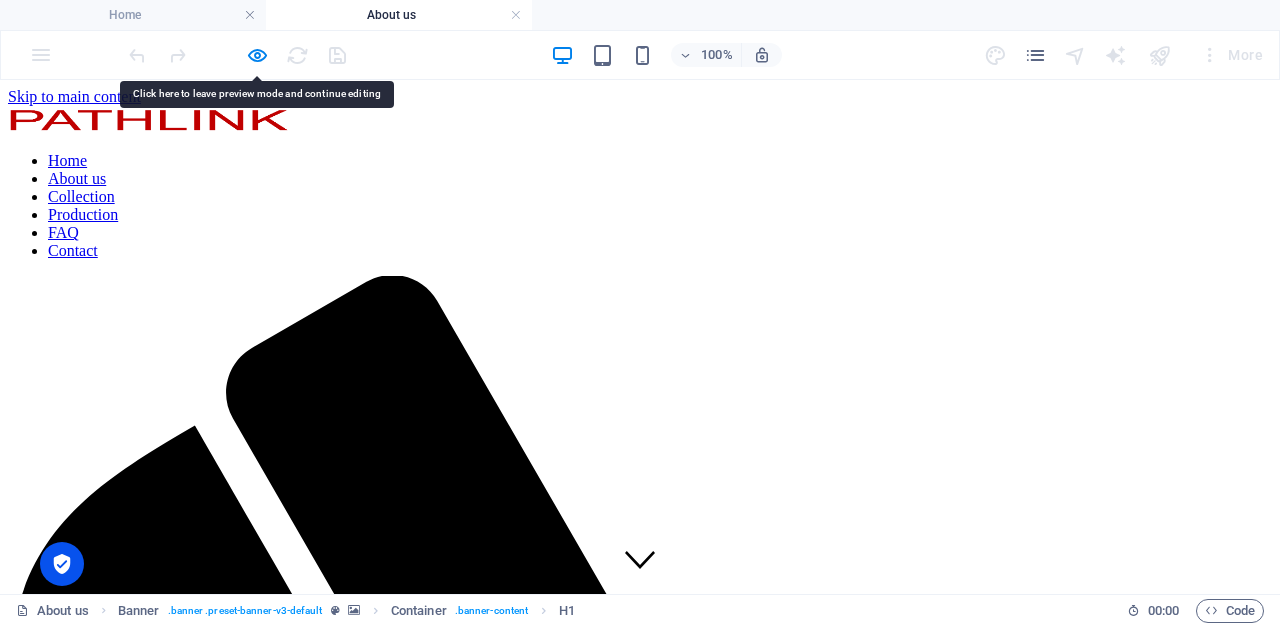 click on "Home About us Collection Production FAQ Contact" at bounding box center (640, 206) 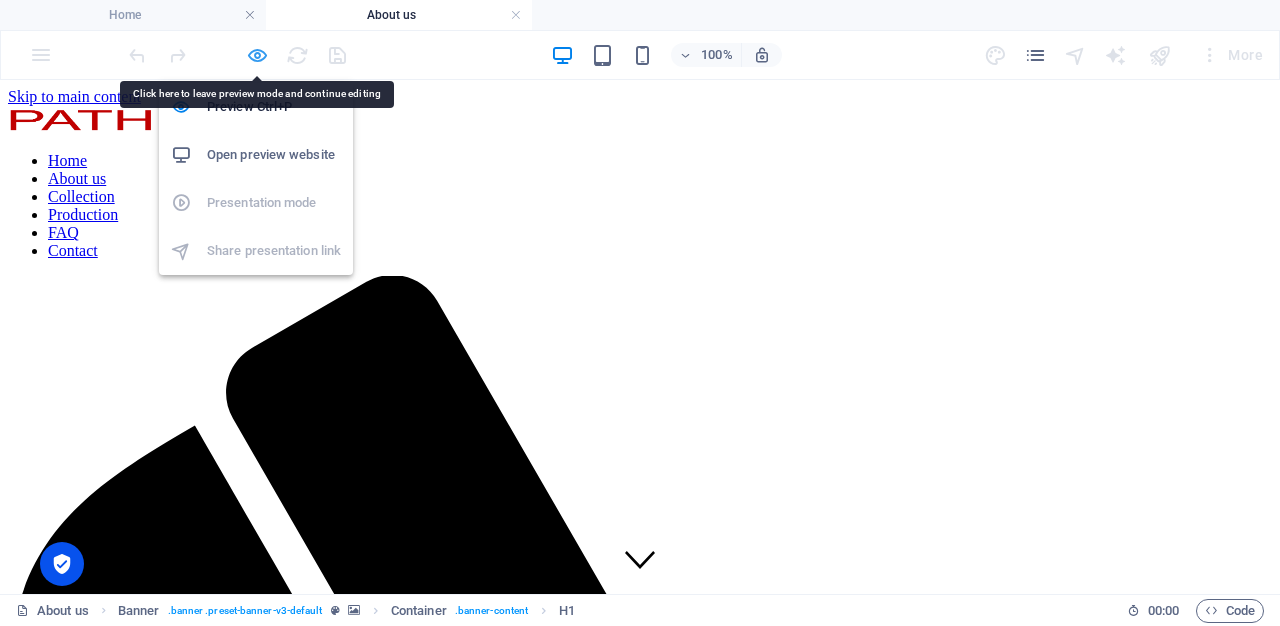 click at bounding box center (257, 55) 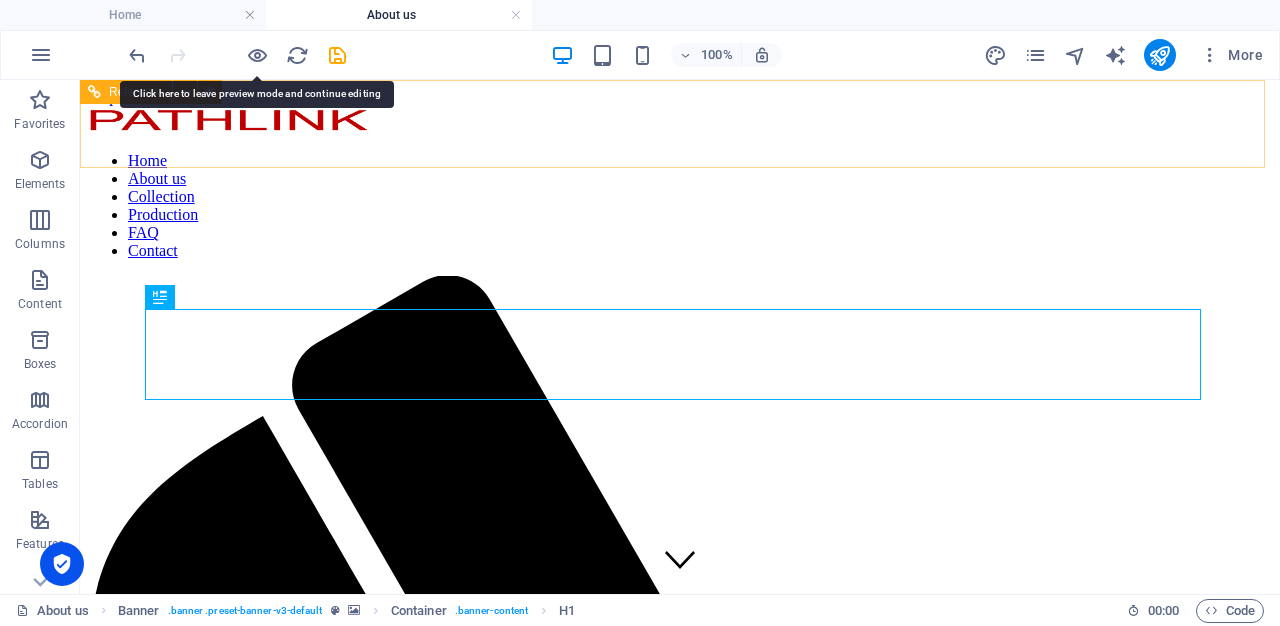 click on "Home About us Collection Production FAQ Contact" at bounding box center [680, 206] 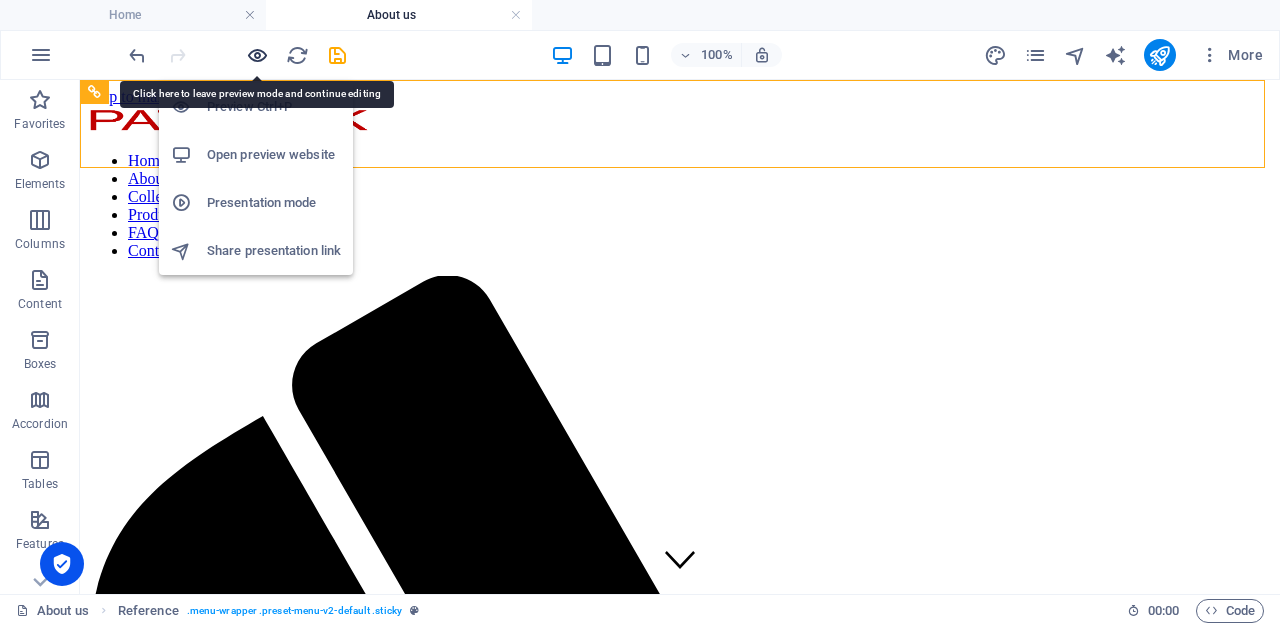 click at bounding box center (257, 55) 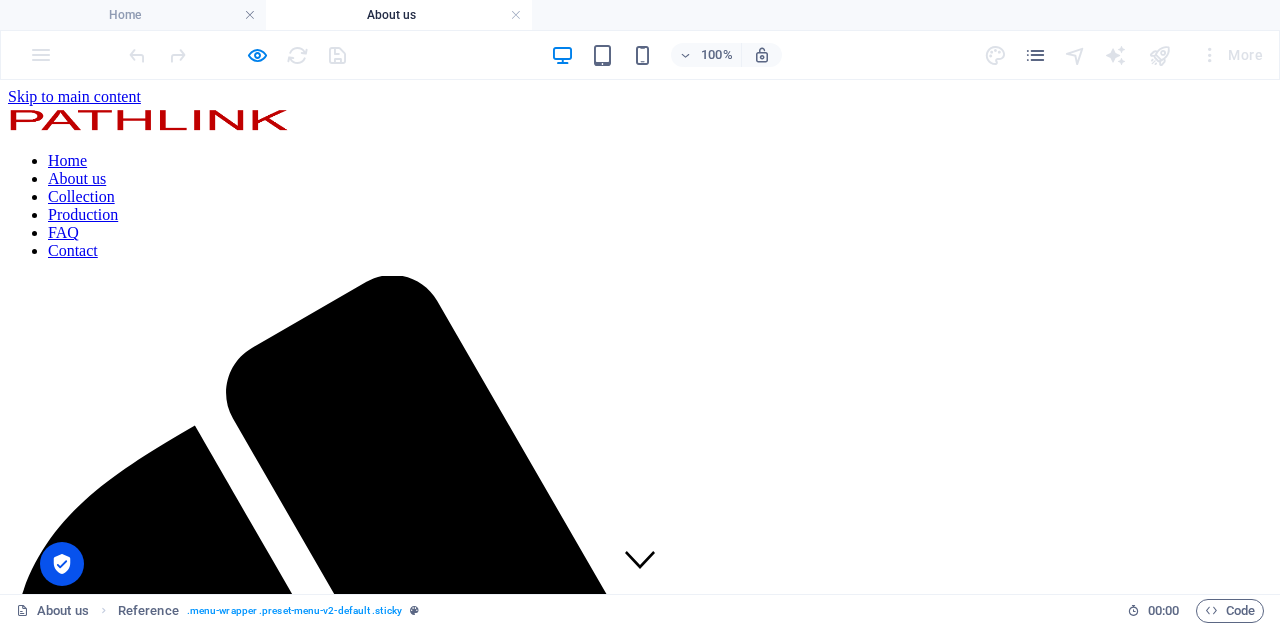 click on "Production" at bounding box center (83, 214) 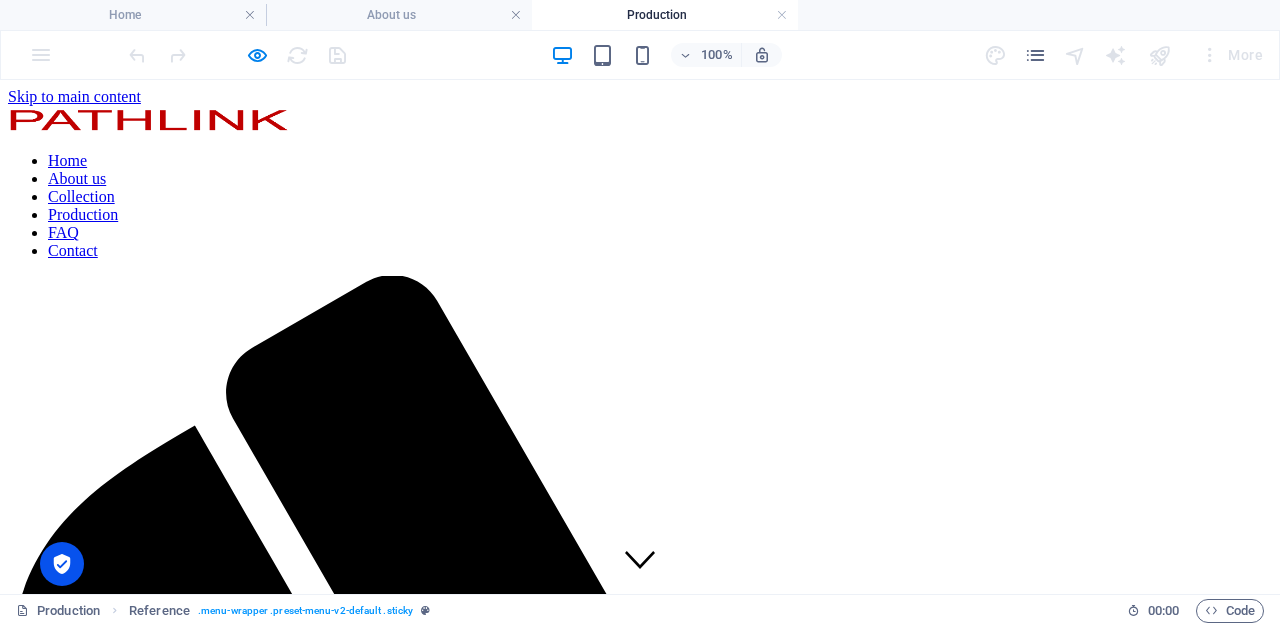 scroll, scrollTop: 0, scrollLeft: 0, axis: both 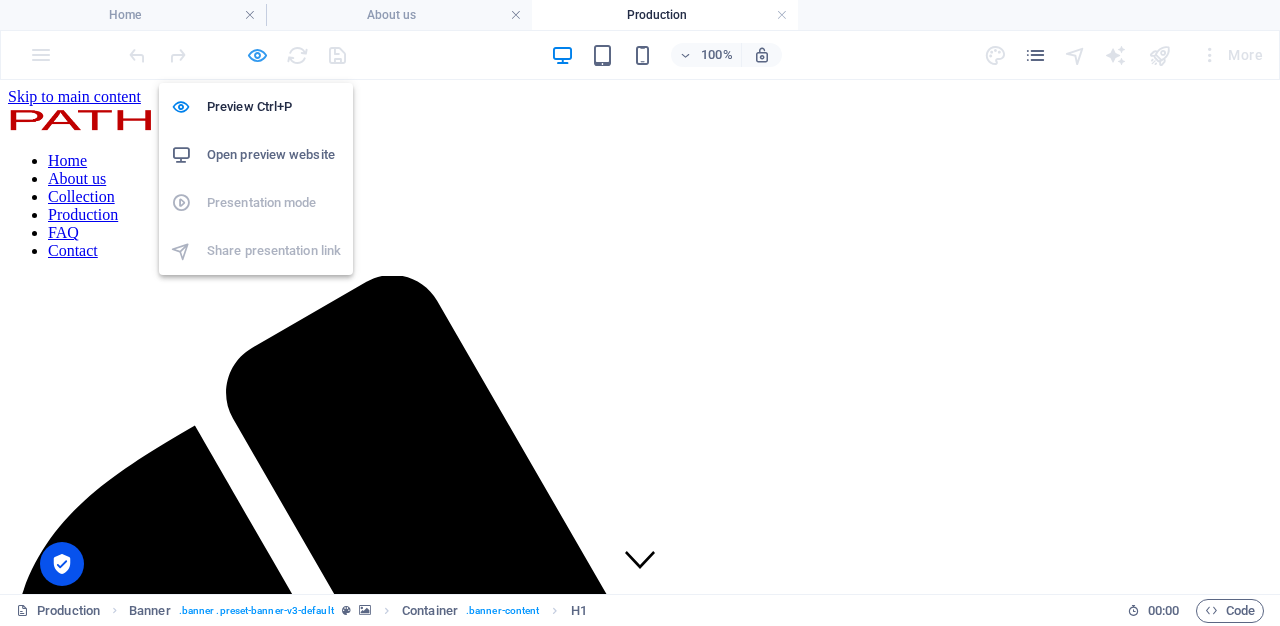 click at bounding box center (257, 55) 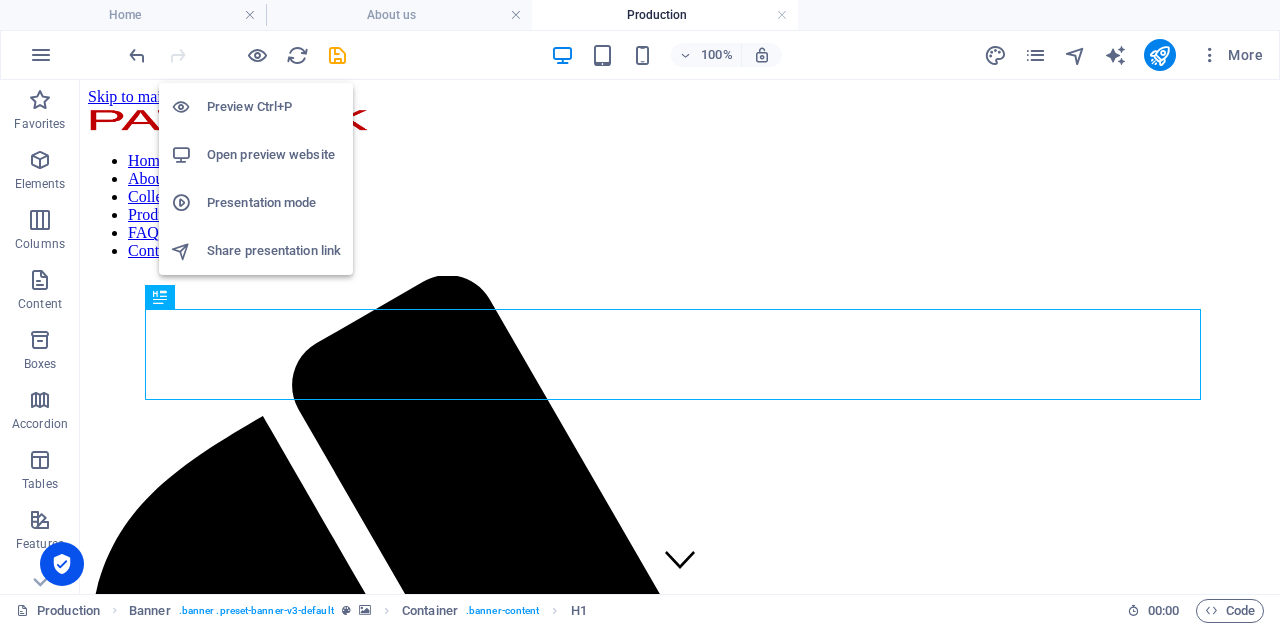 click on "Open preview website" at bounding box center [274, 155] 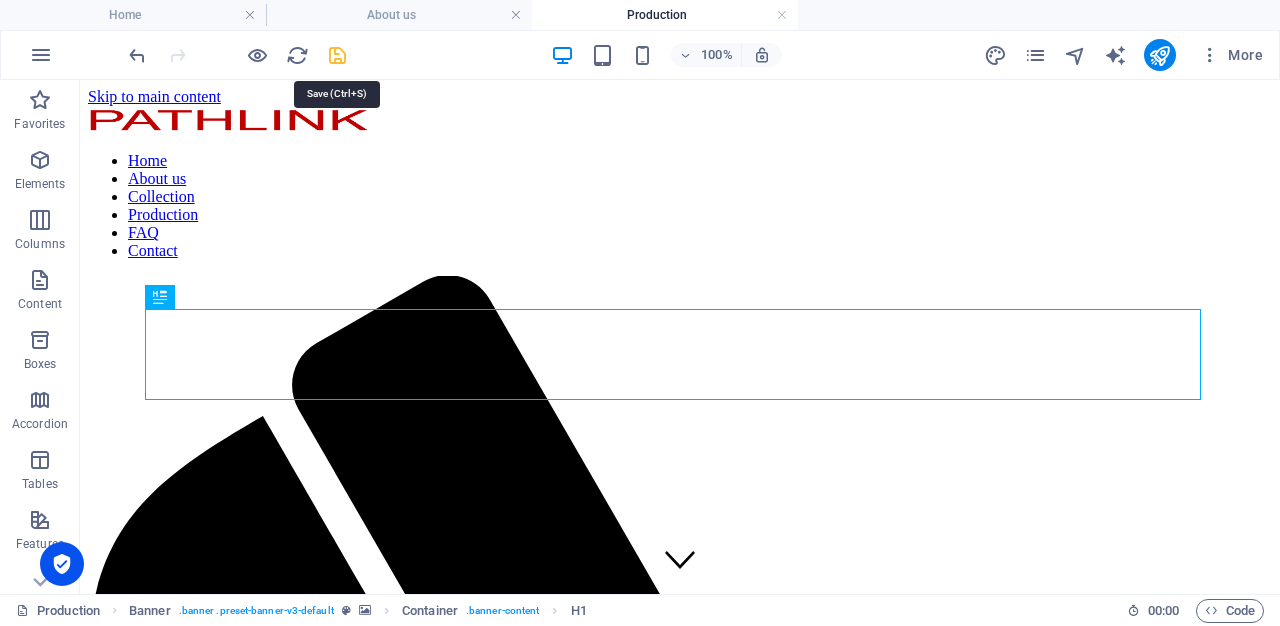click at bounding box center [337, 55] 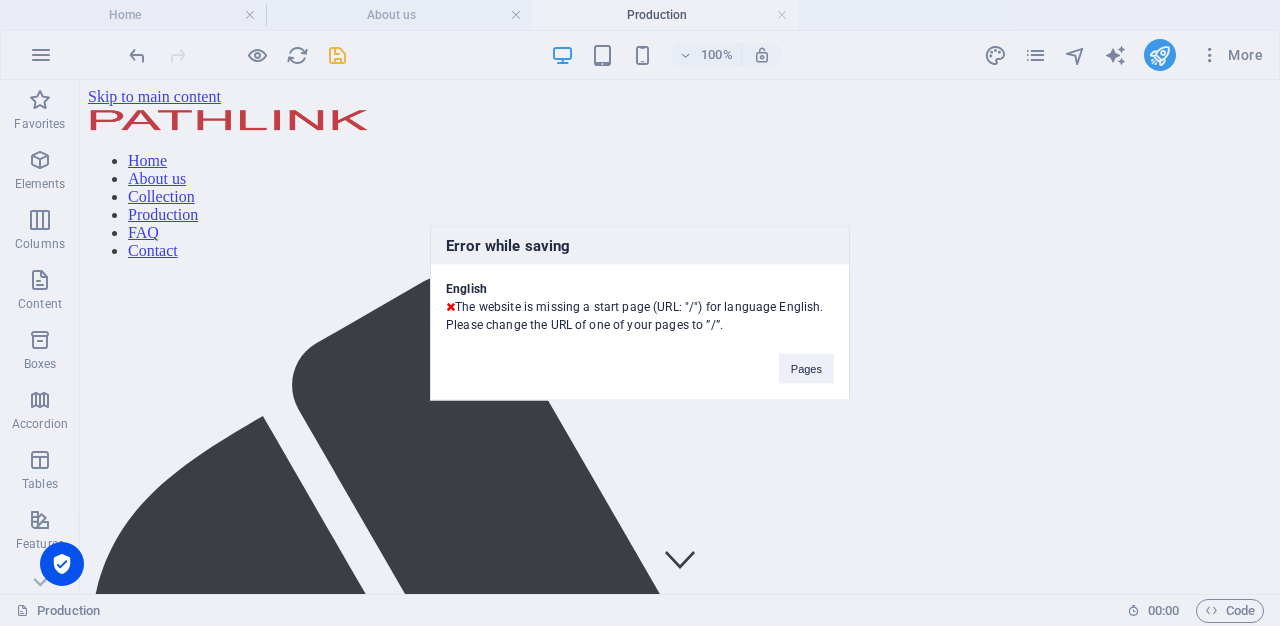 drag, startPoint x: 460, startPoint y: 305, endPoint x: 731, endPoint y: 324, distance: 271.66522 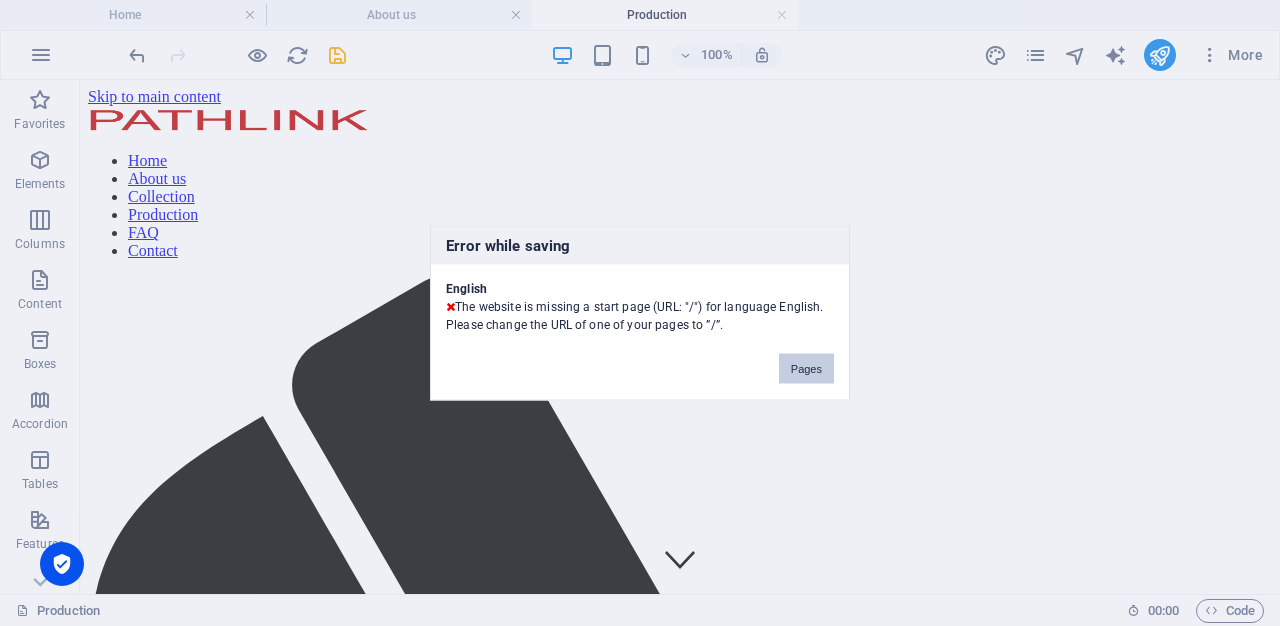 click on "Pages" at bounding box center [806, 369] 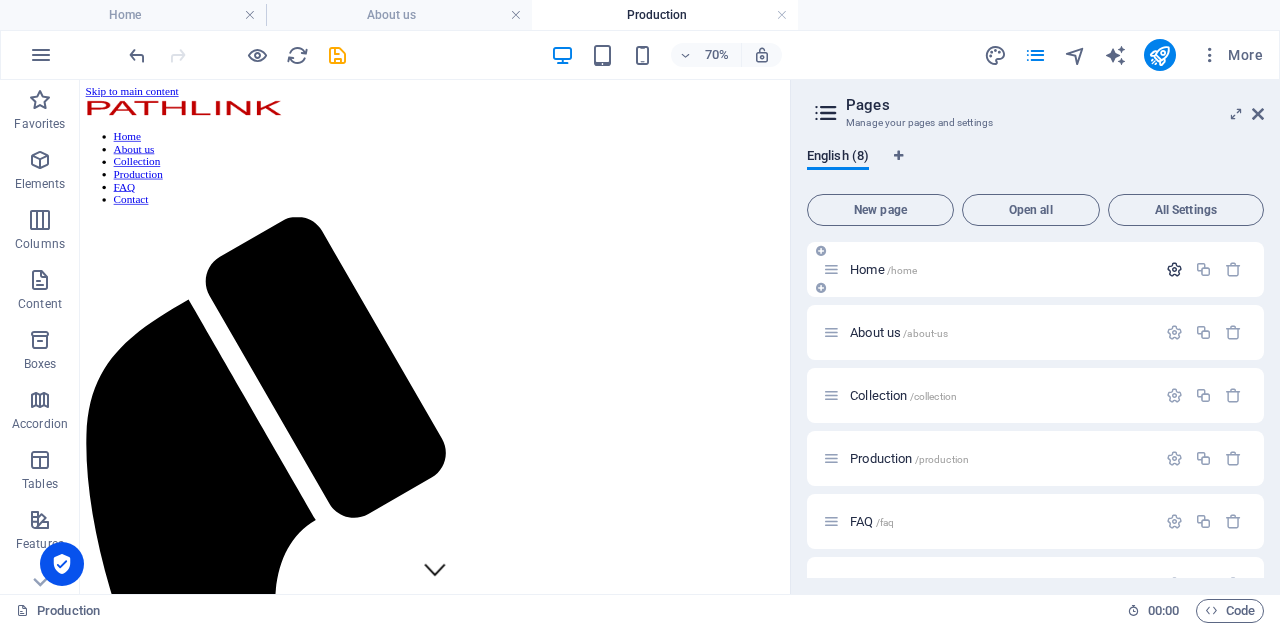 click at bounding box center [1174, 269] 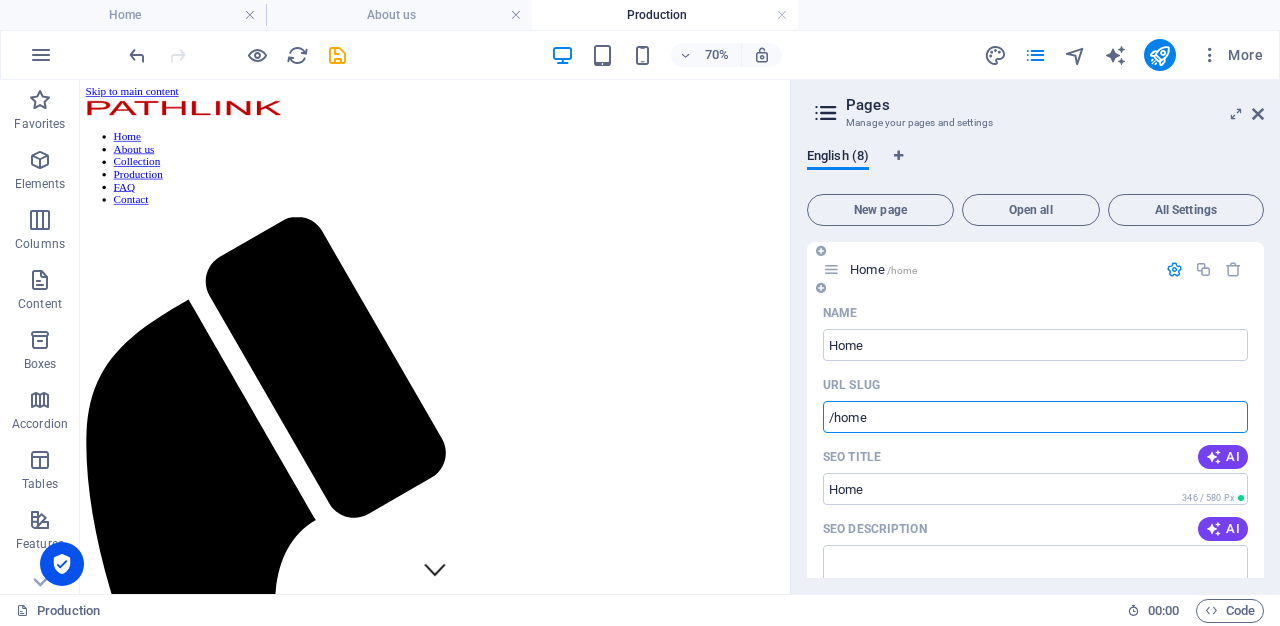 drag, startPoint x: 887, startPoint y: 416, endPoint x: 818, endPoint y: 413, distance: 69.065186 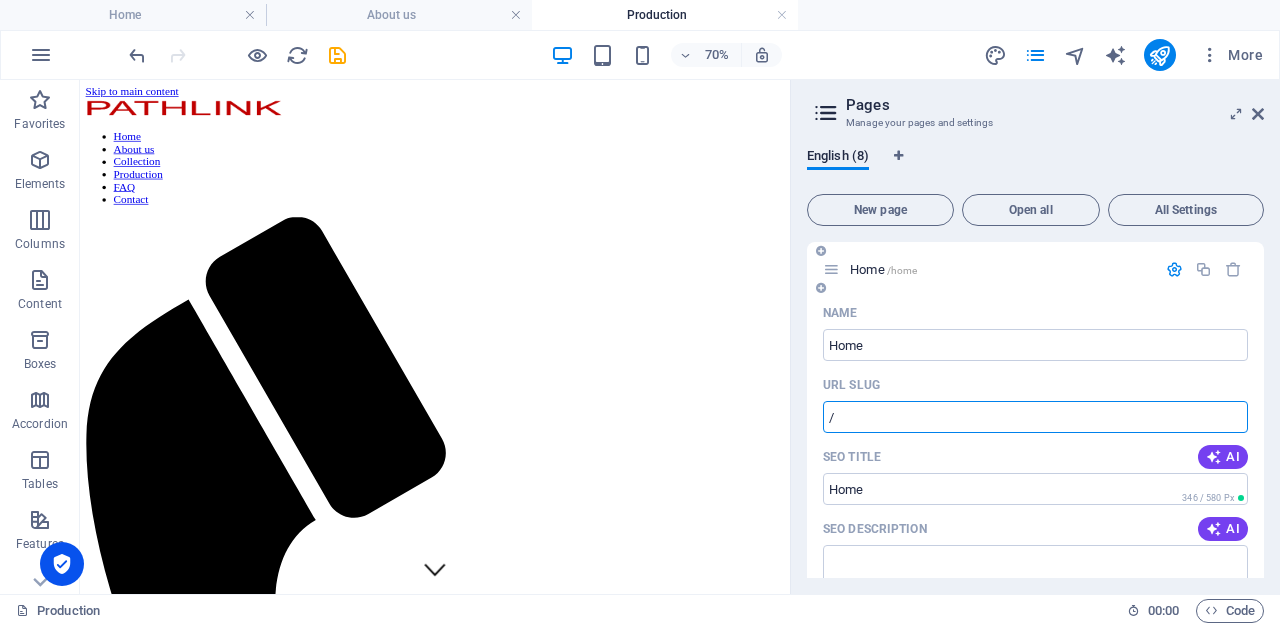 type on "/" 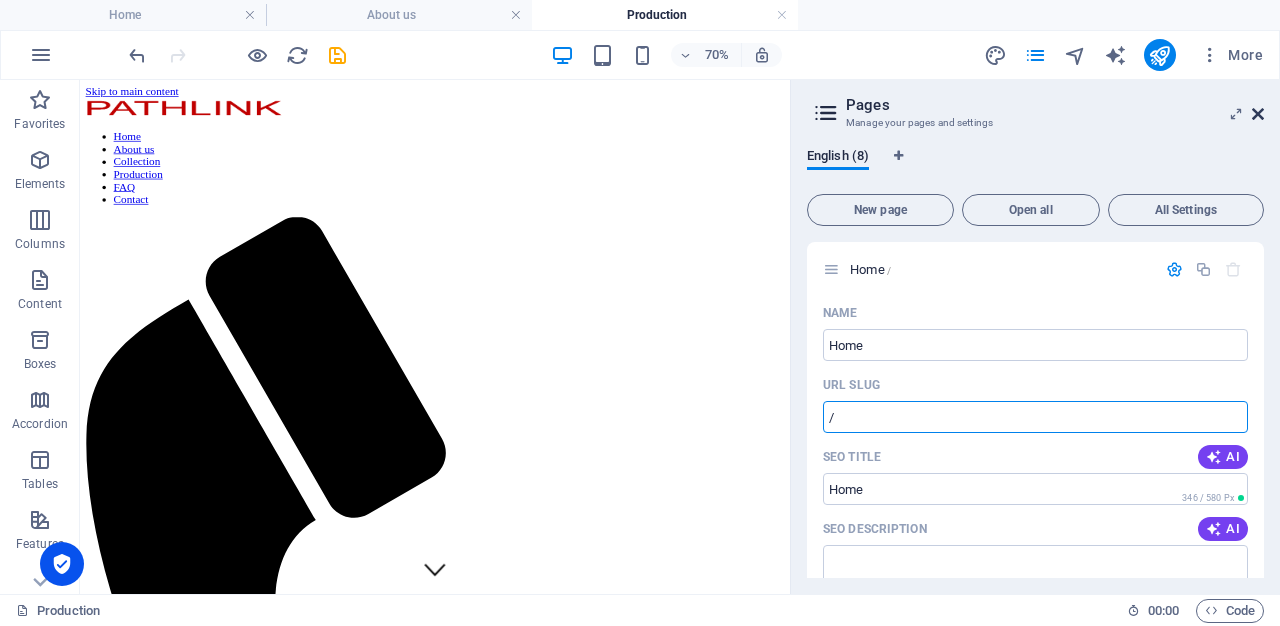 click at bounding box center [1258, 114] 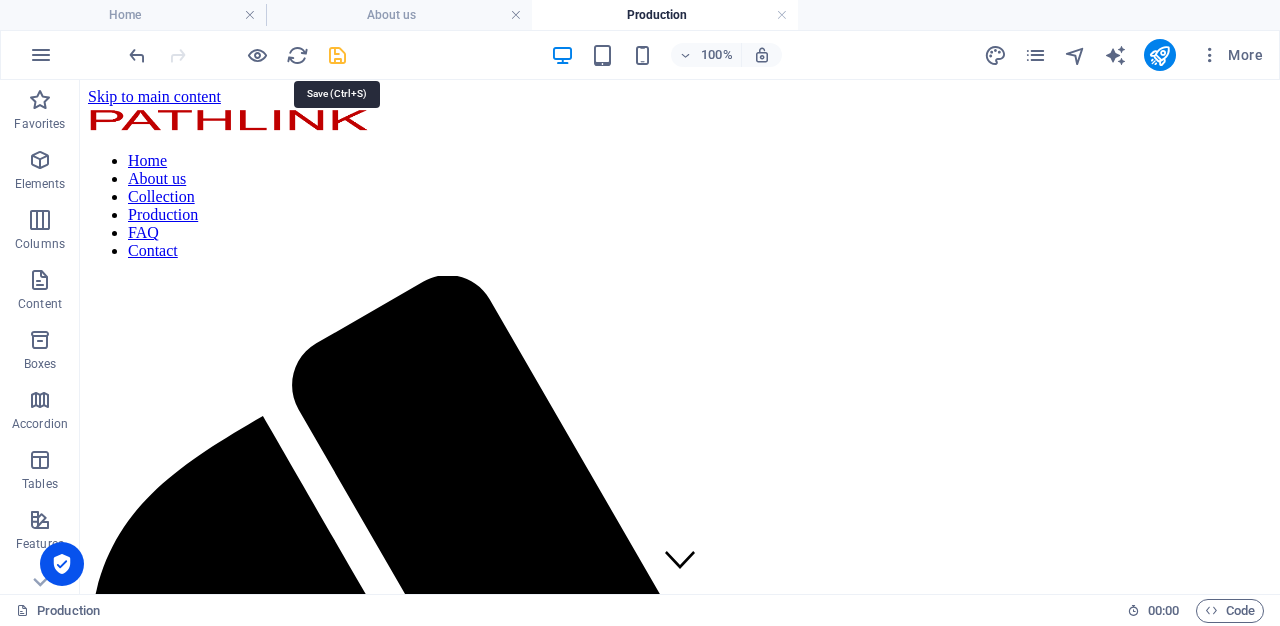 click at bounding box center [337, 55] 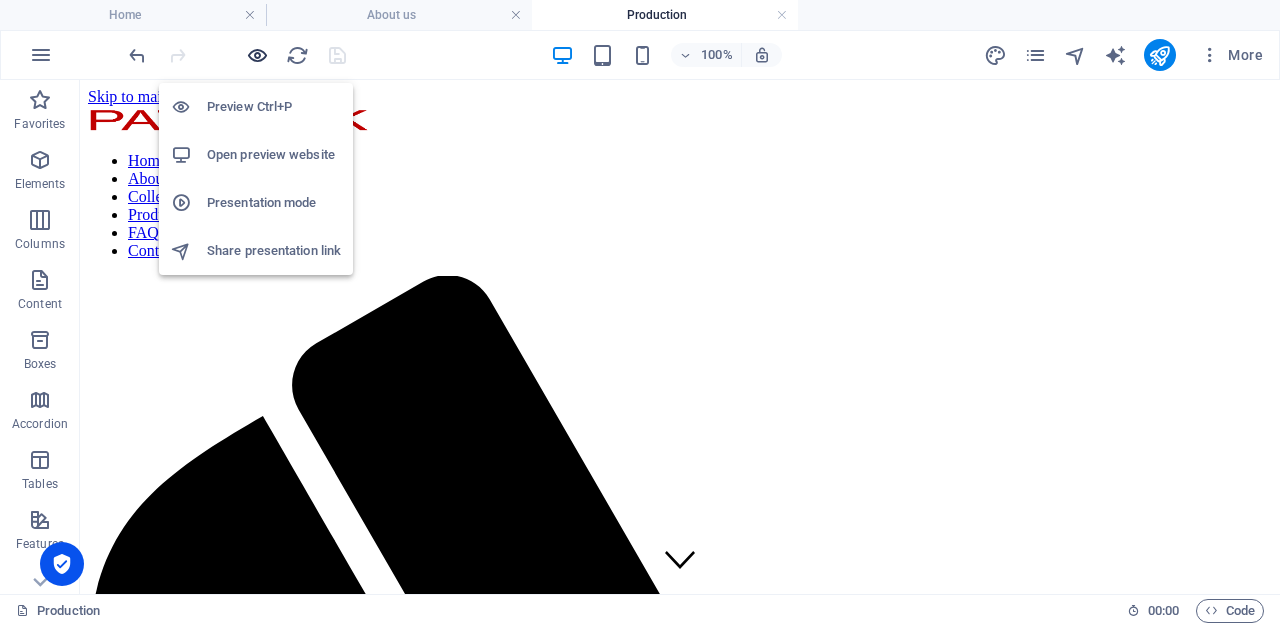 click at bounding box center [257, 55] 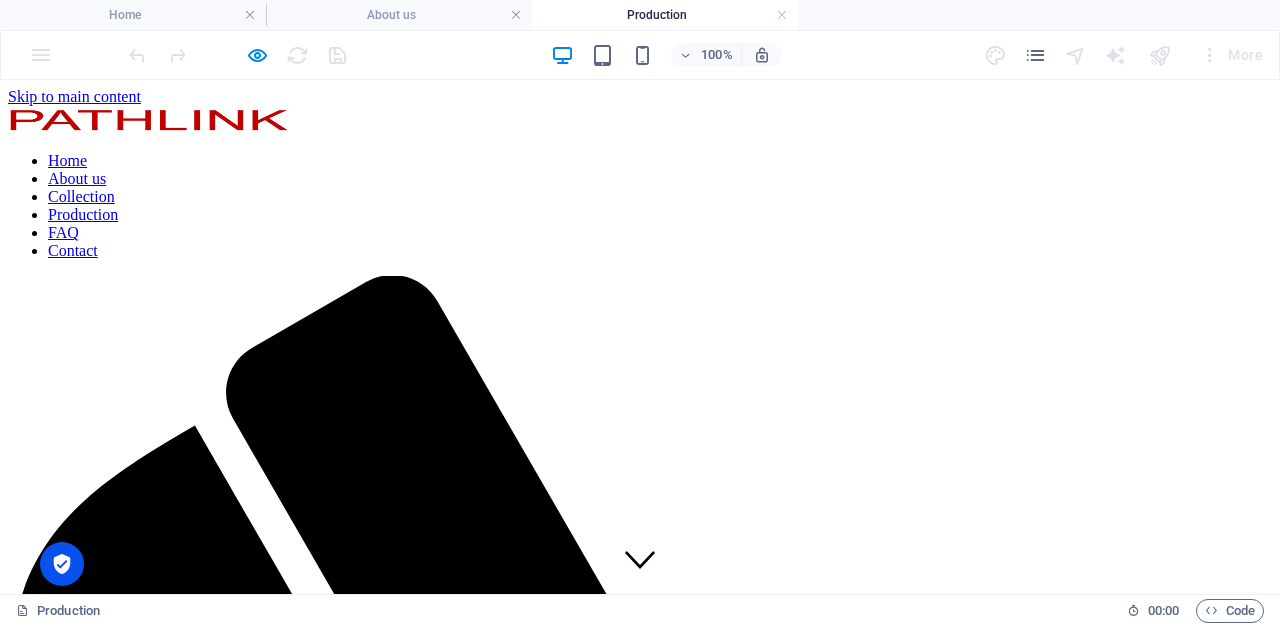click on "Home" at bounding box center [67, 160] 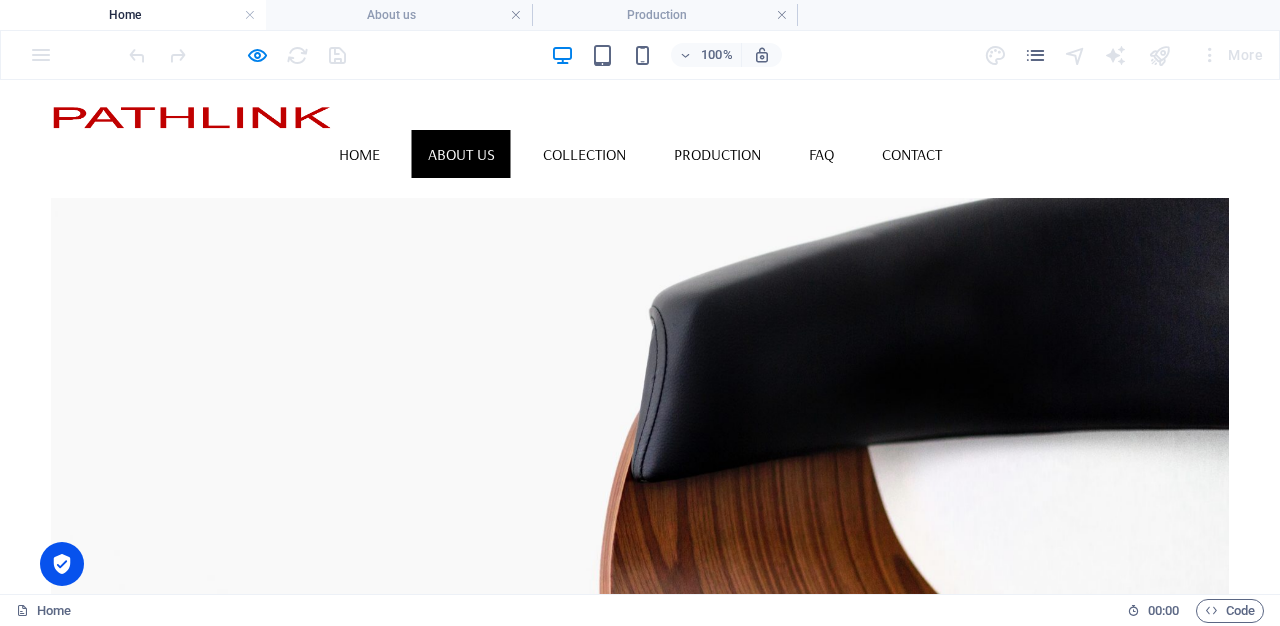 click on "About us" at bounding box center [461, 154] 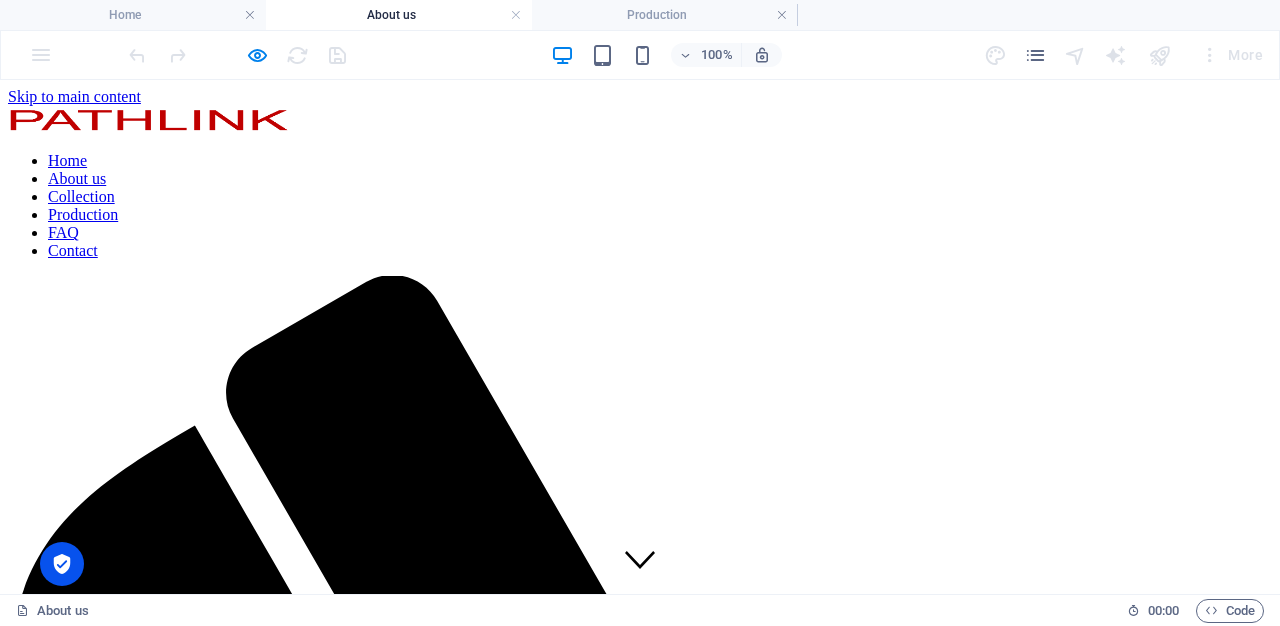 click on "Collection" at bounding box center [81, 196] 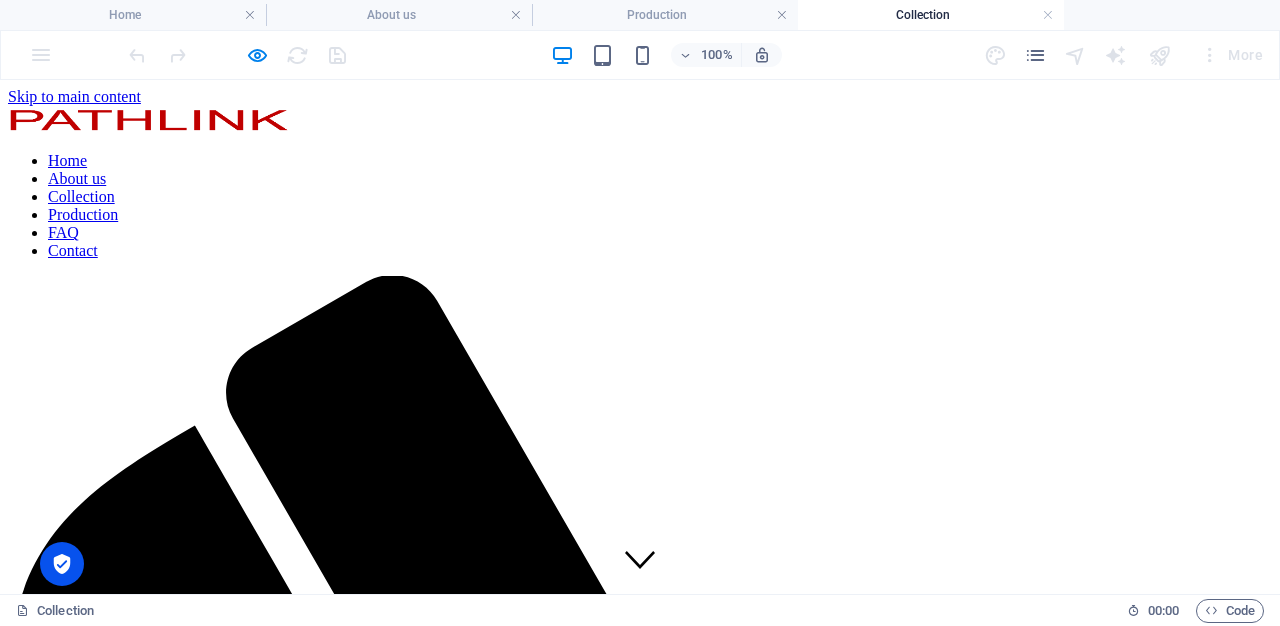 scroll, scrollTop: 0, scrollLeft: 0, axis: both 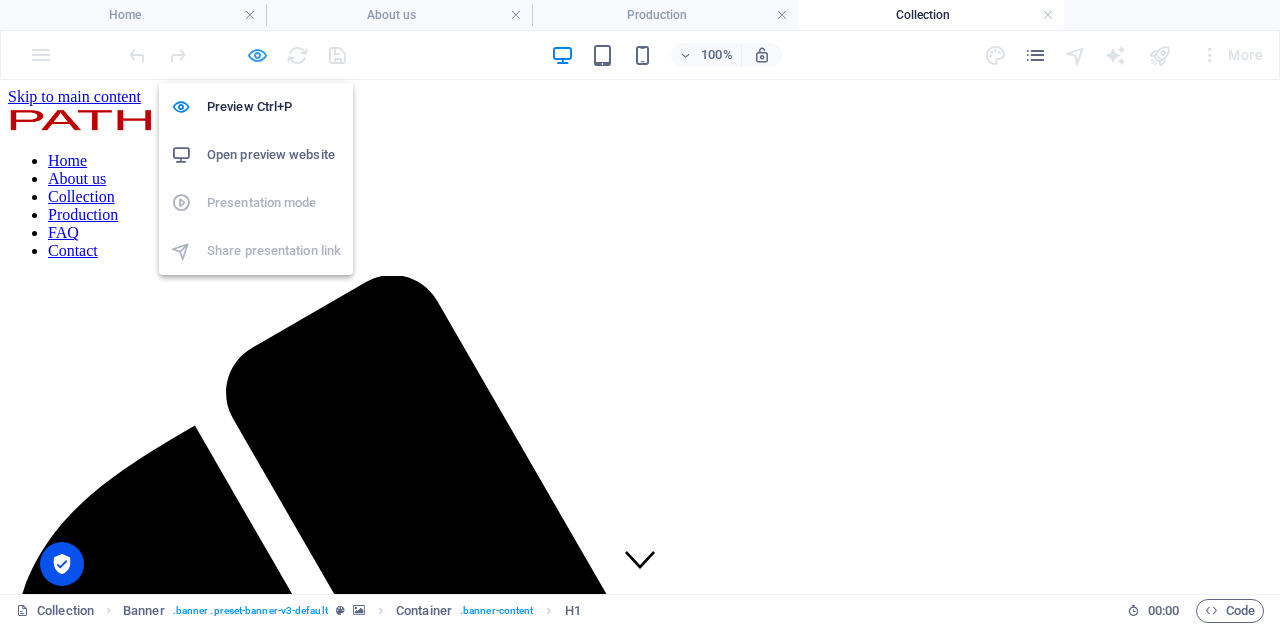 click at bounding box center (257, 55) 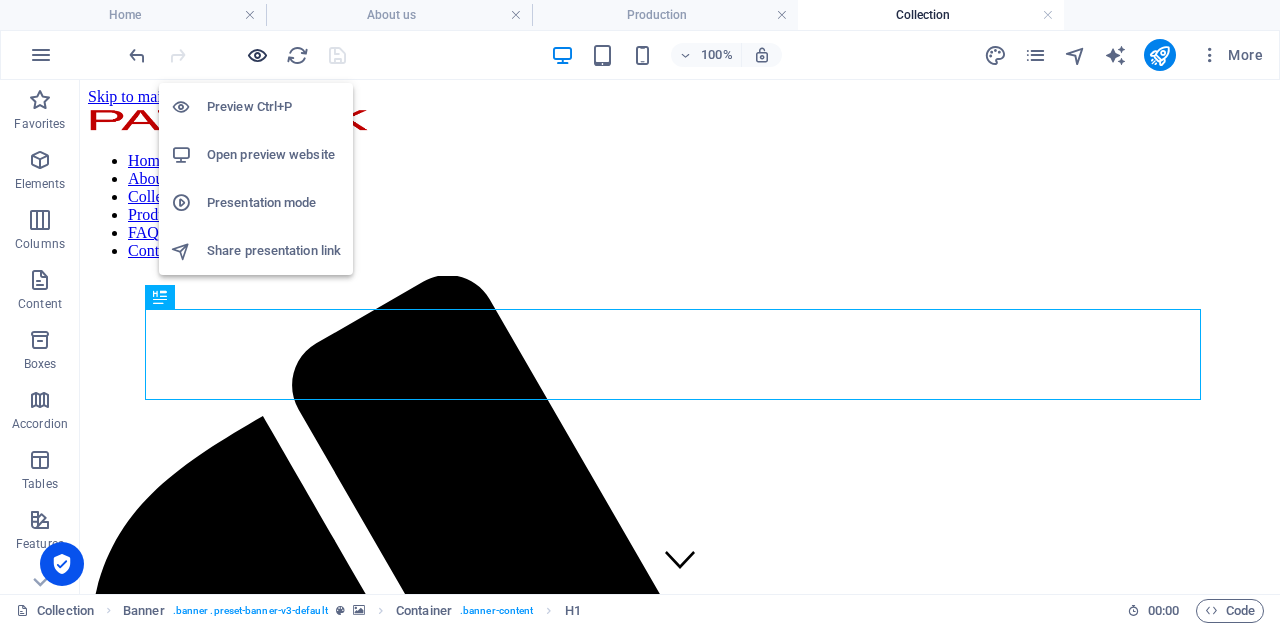 click at bounding box center [257, 55] 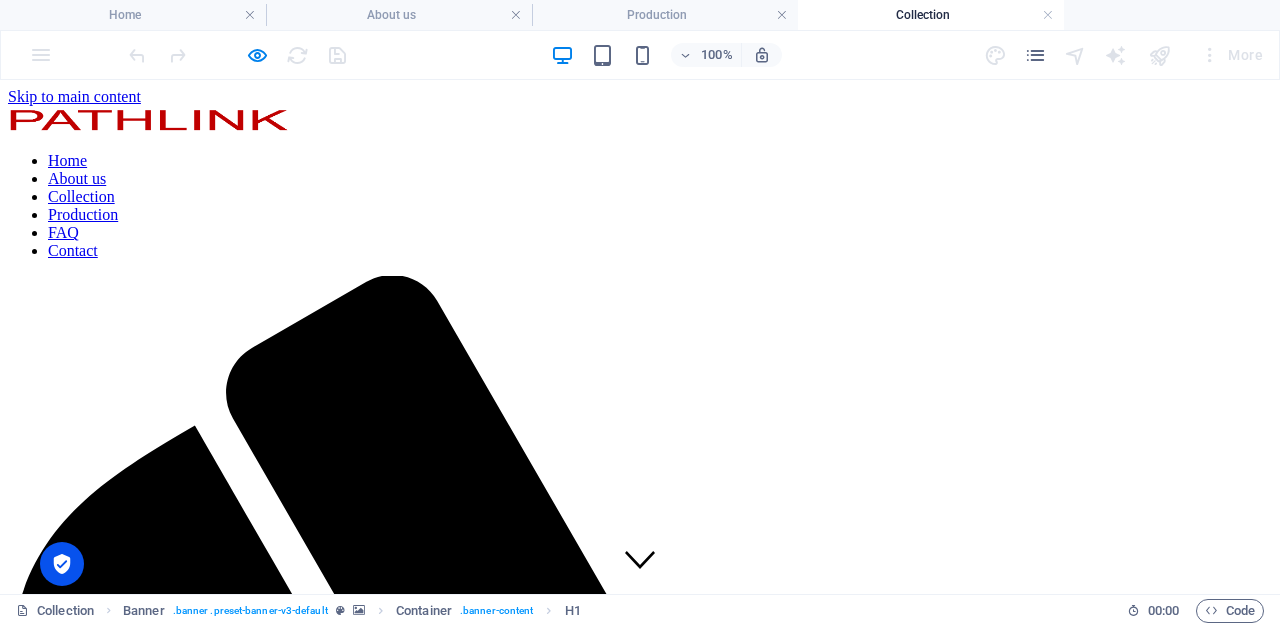 click on "Home" at bounding box center [67, 160] 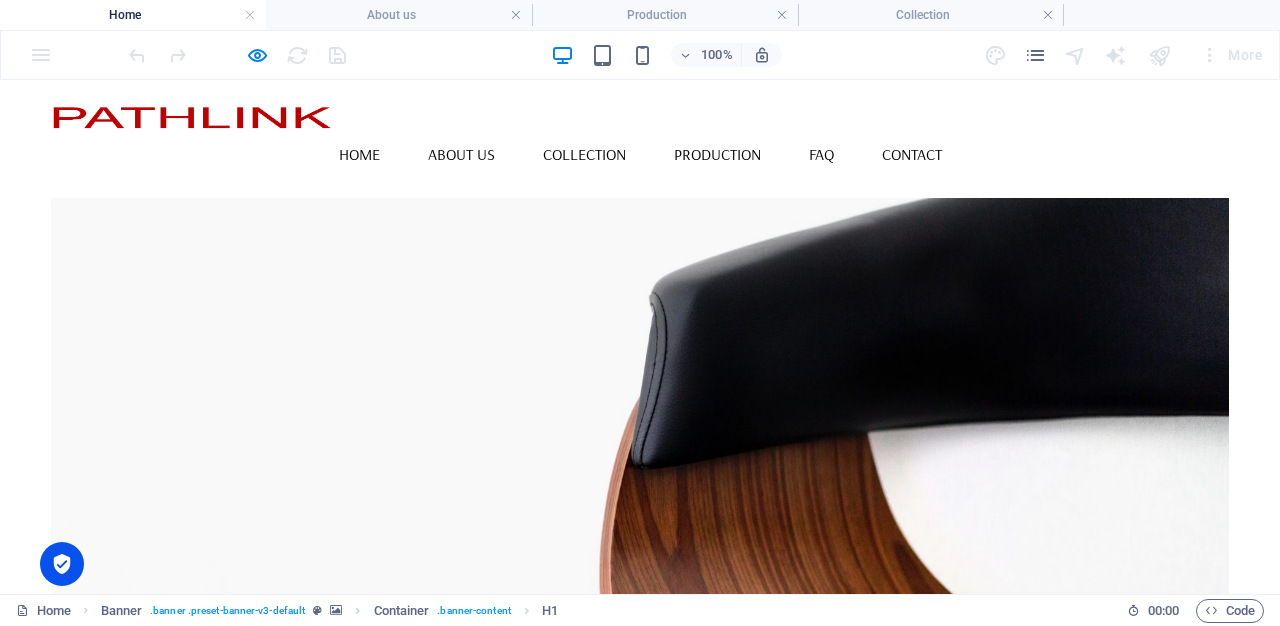 click on "New Collection Lorem ipsum dolor sit amet, consectetuer adipiscing elit. Aenean commodo ligula eget dolor. Aenean massa. Cum sociis natoque penatibus et magnis dis parturient [PERSON_NAME]. Latest Collection" at bounding box center (640, 763) 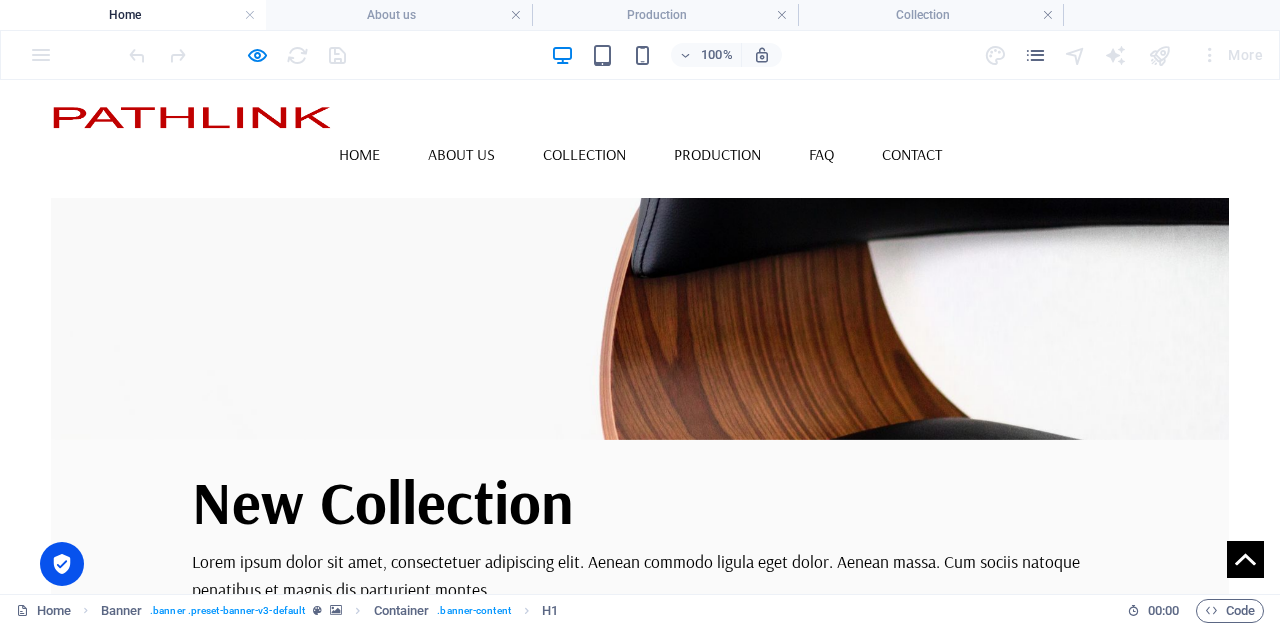scroll, scrollTop: 0, scrollLeft: 0, axis: both 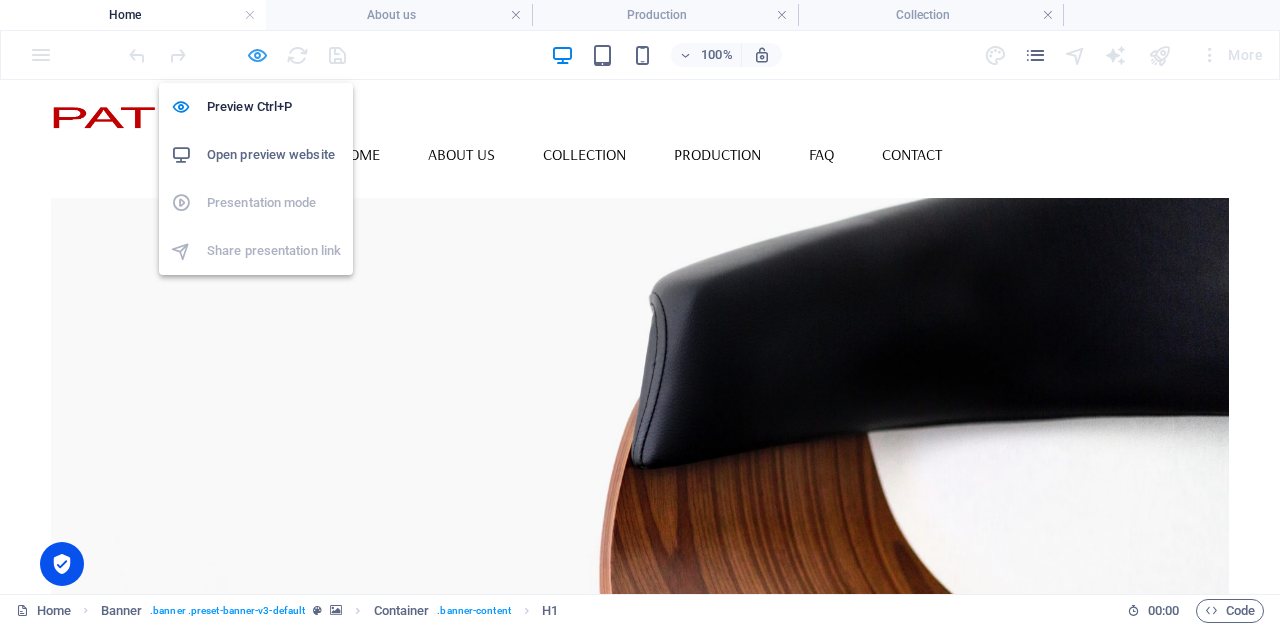 click at bounding box center [257, 55] 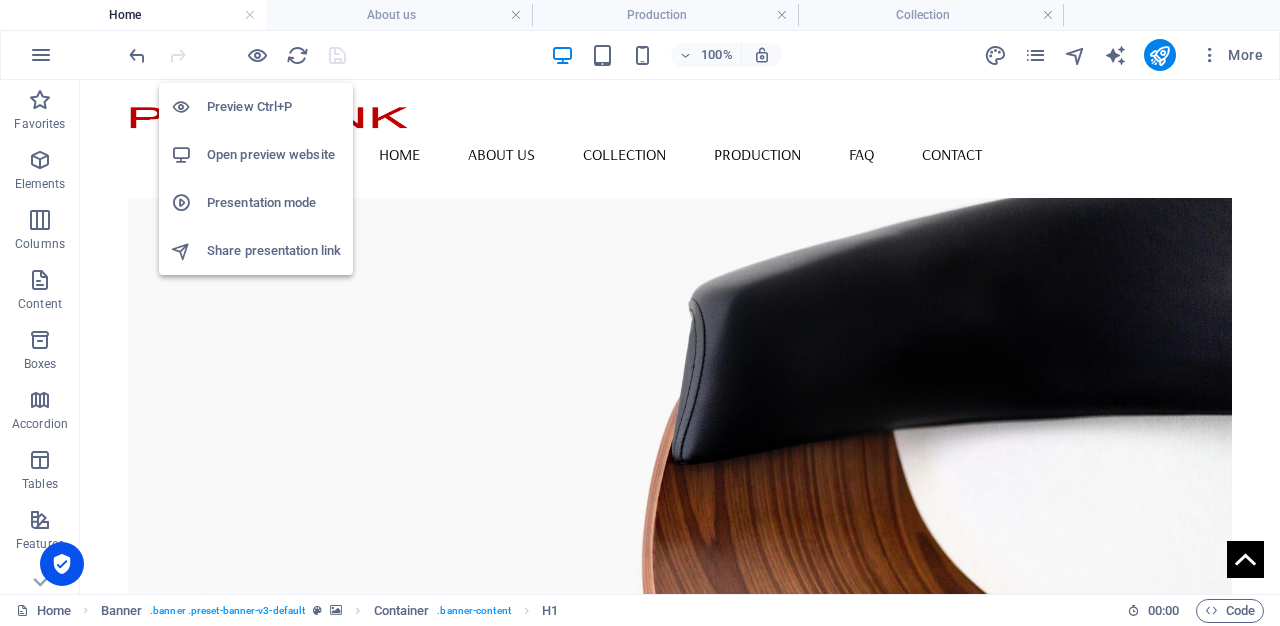 click on "Preview Ctrl+P" at bounding box center [274, 107] 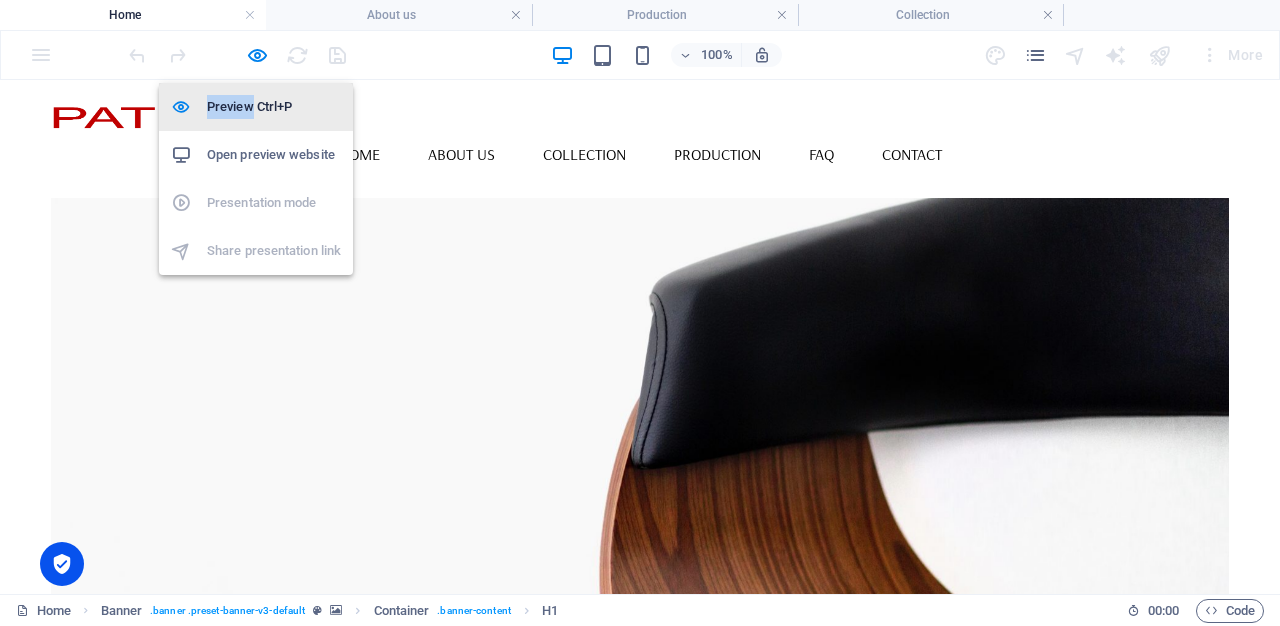 click on "Preview Ctrl+P" at bounding box center (274, 107) 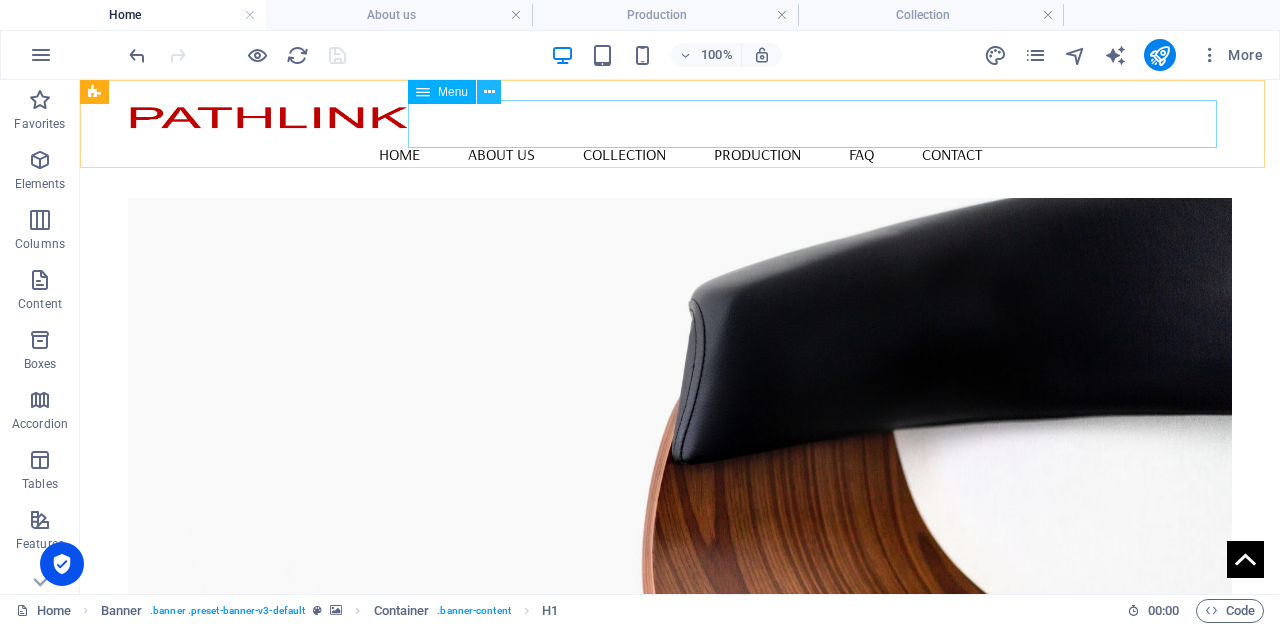 click at bounding box center (489, 92) 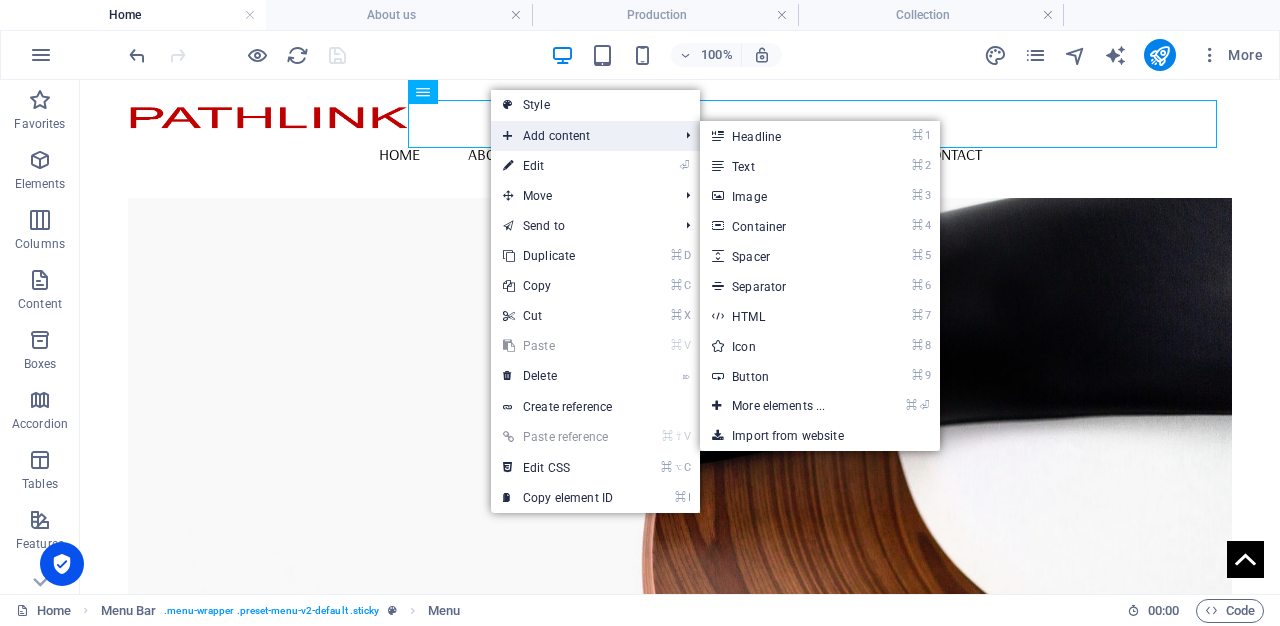 click on "Add content" at bounding box center (580, 136) 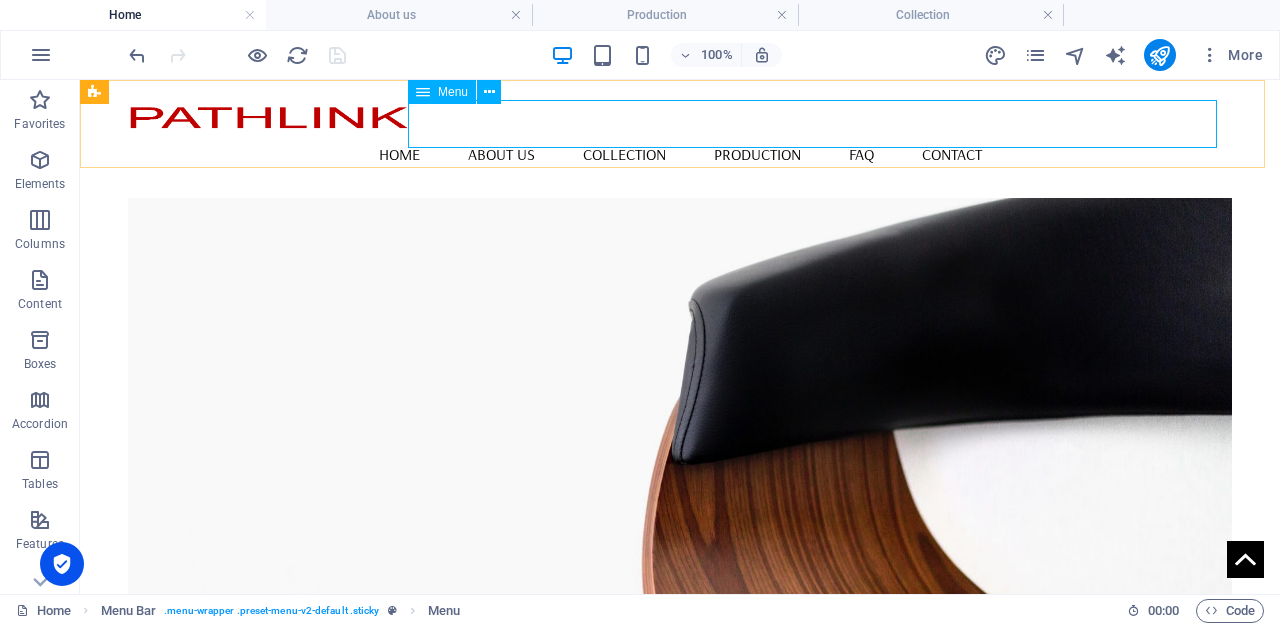 click on "Menu" at bounding box center (442, 92) 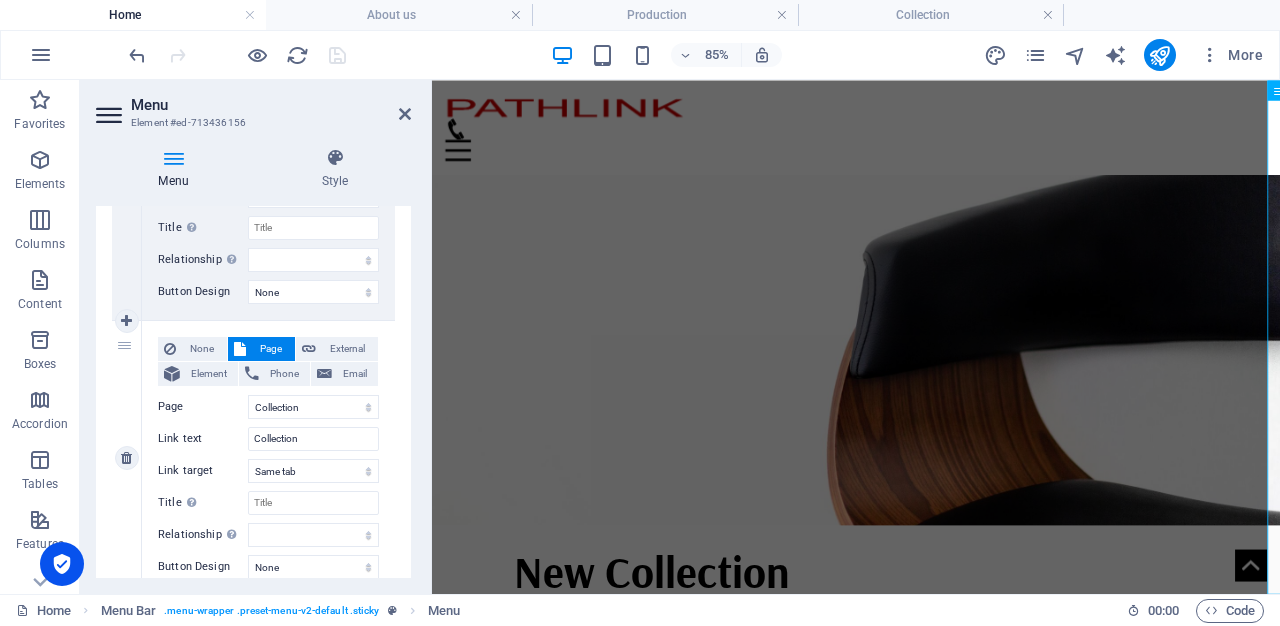 scroll, scrollTop: 663, scrollLeft: 0, axis: vertical 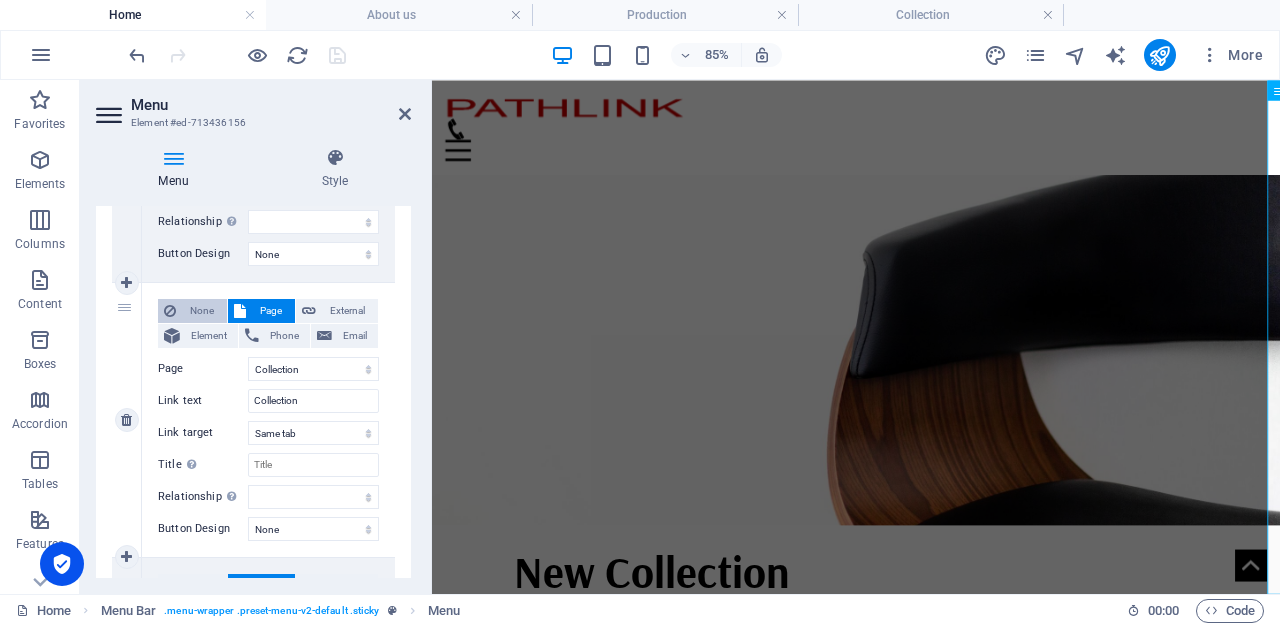 click on "None" at bounding box center (192, 311) 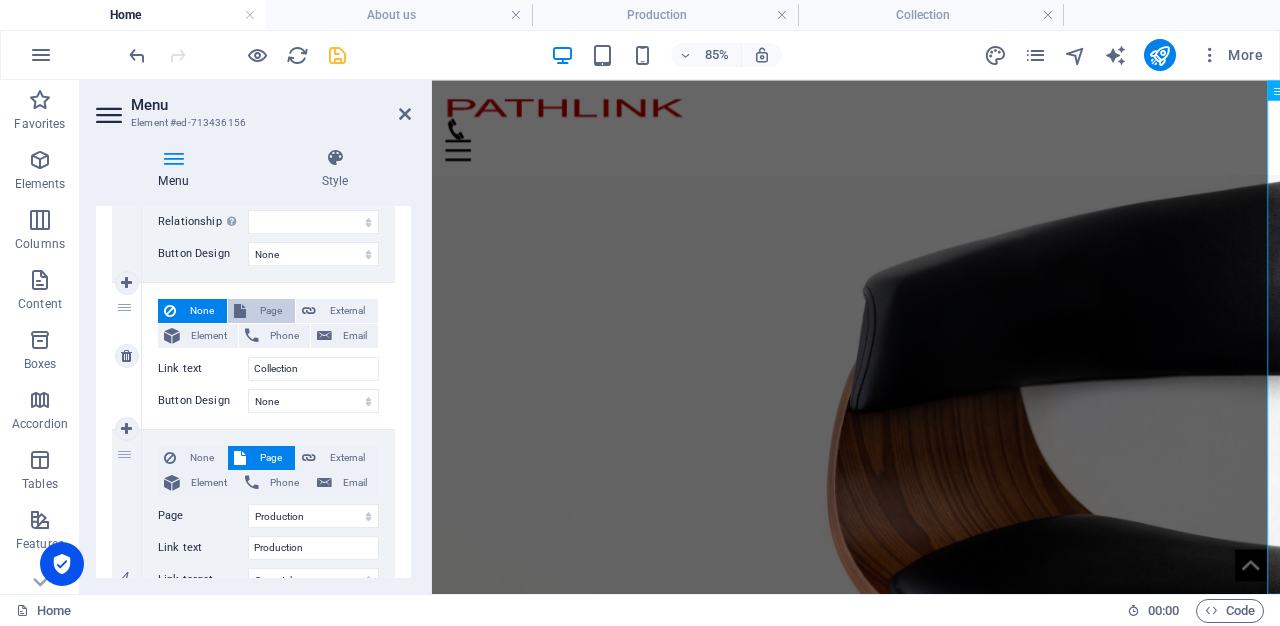 click on "Page" at bounding box center (270, 311) 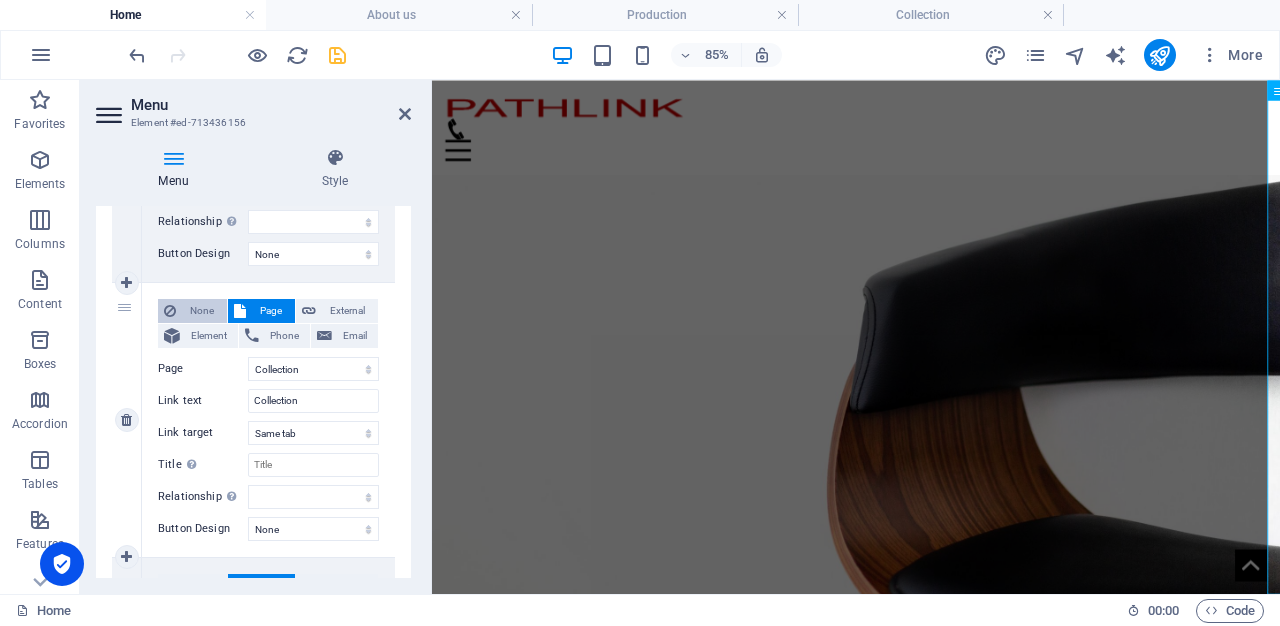 click on "None" at bounding box center (201, 311) 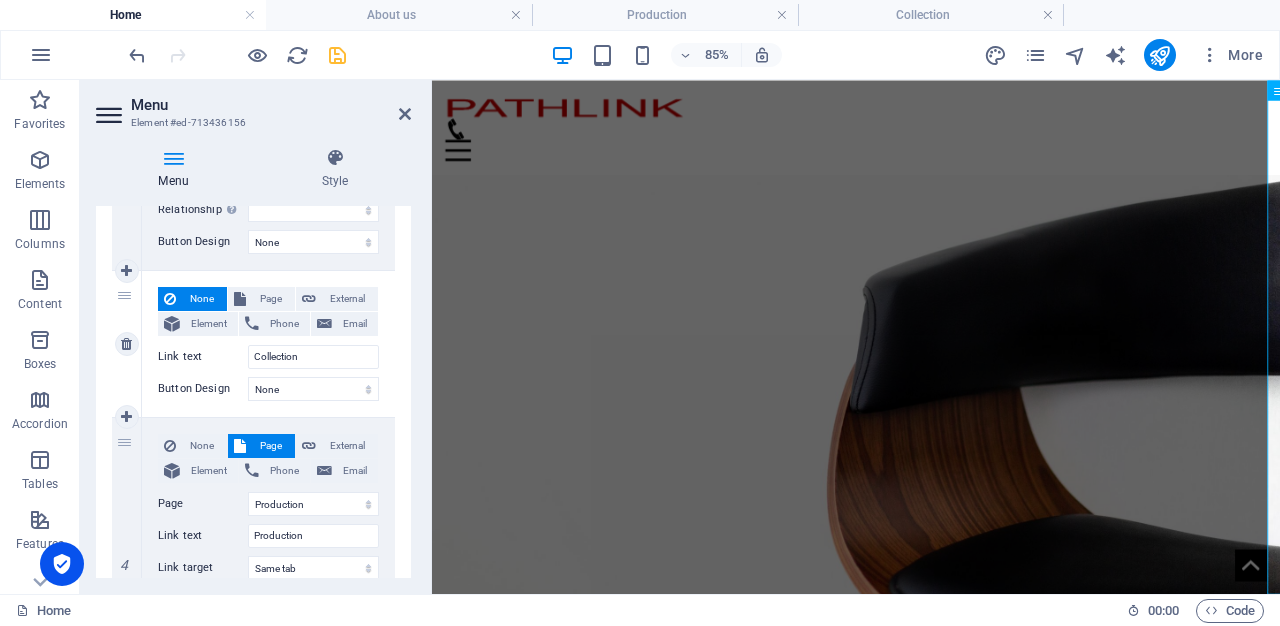 scroll, scrollTop: 715, scrollLeft: 0, axis: vertical 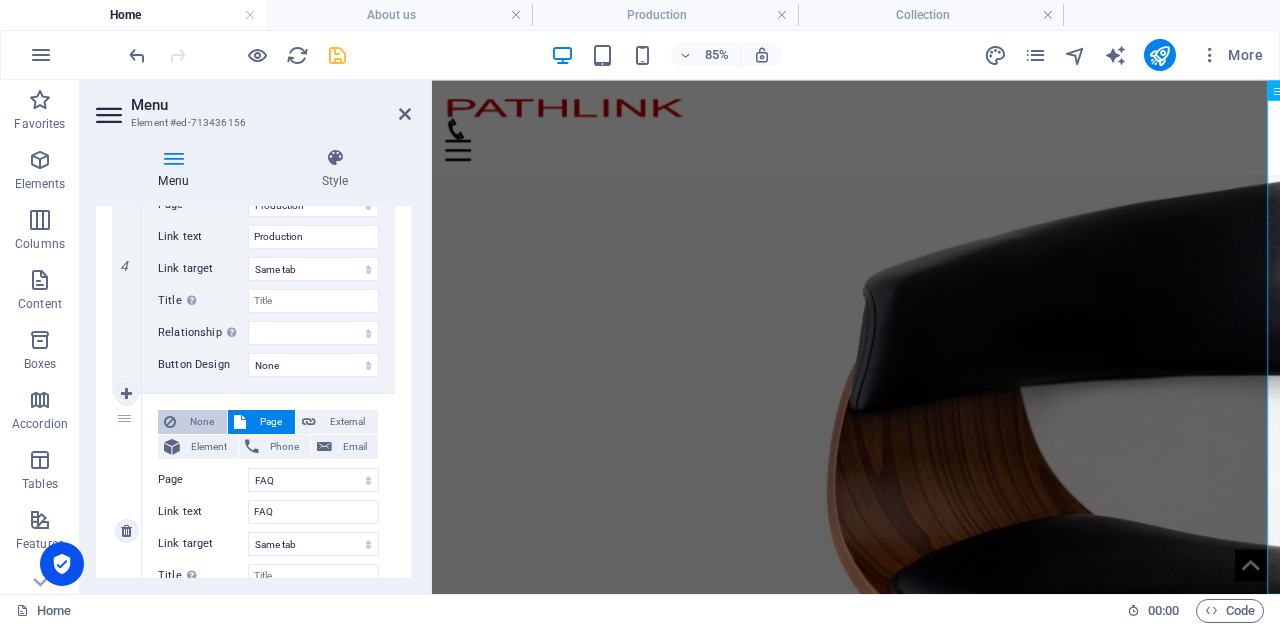 click on "None" at bounding box center (201, 422) 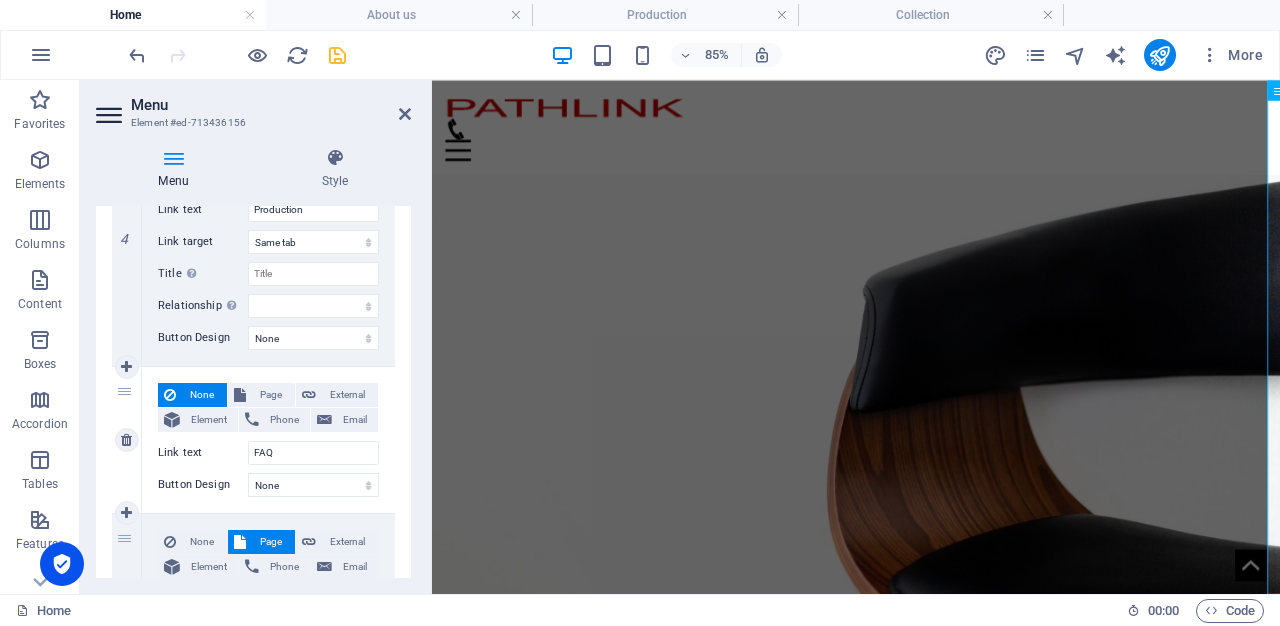 scroll, scrollTop: 1130, scrollLeft: 0, axis: vertical 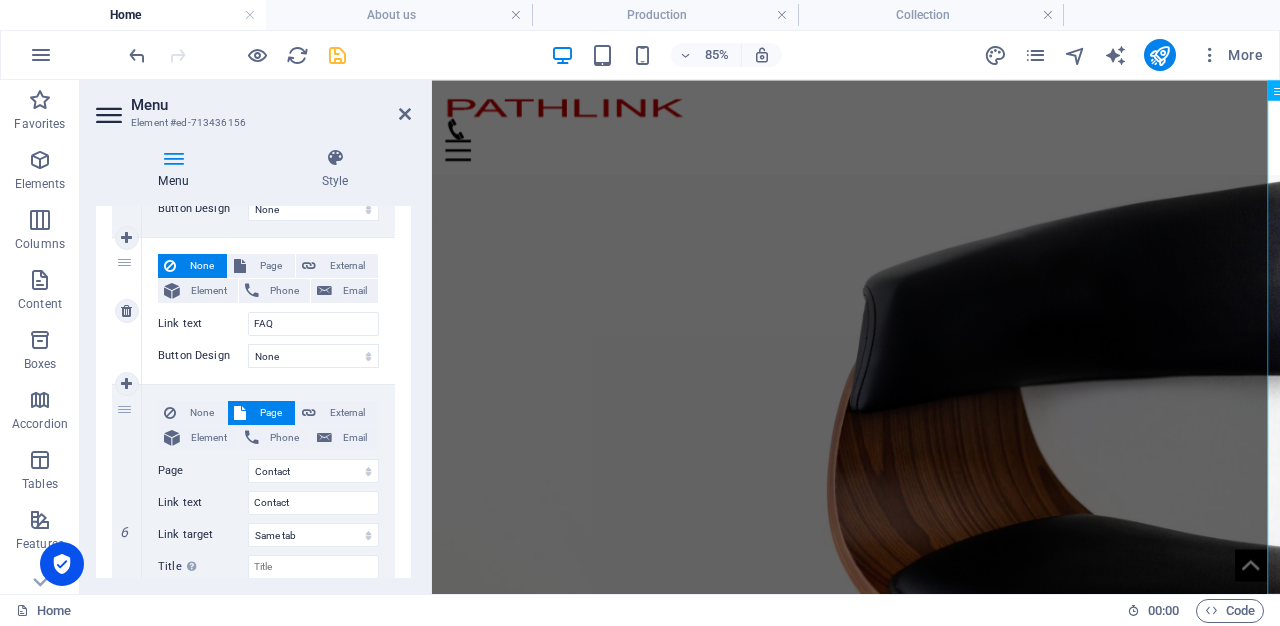 click on "None" at bounding box center (192, 266) 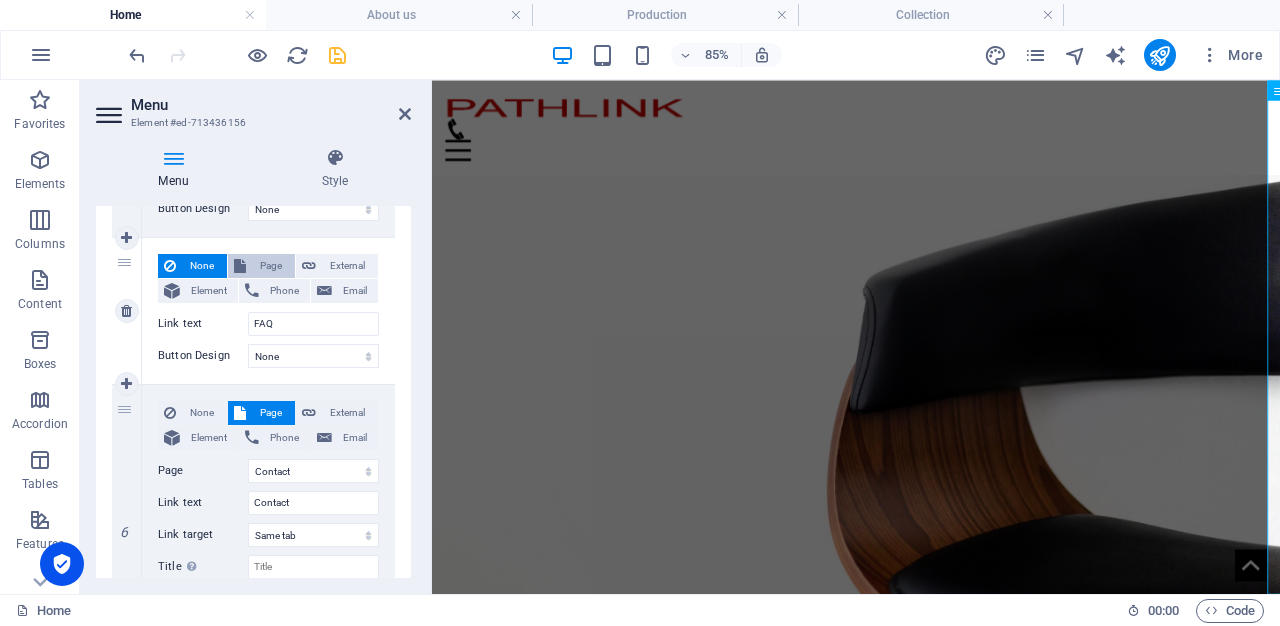 click on "Page" at bounding box center [270, 266] 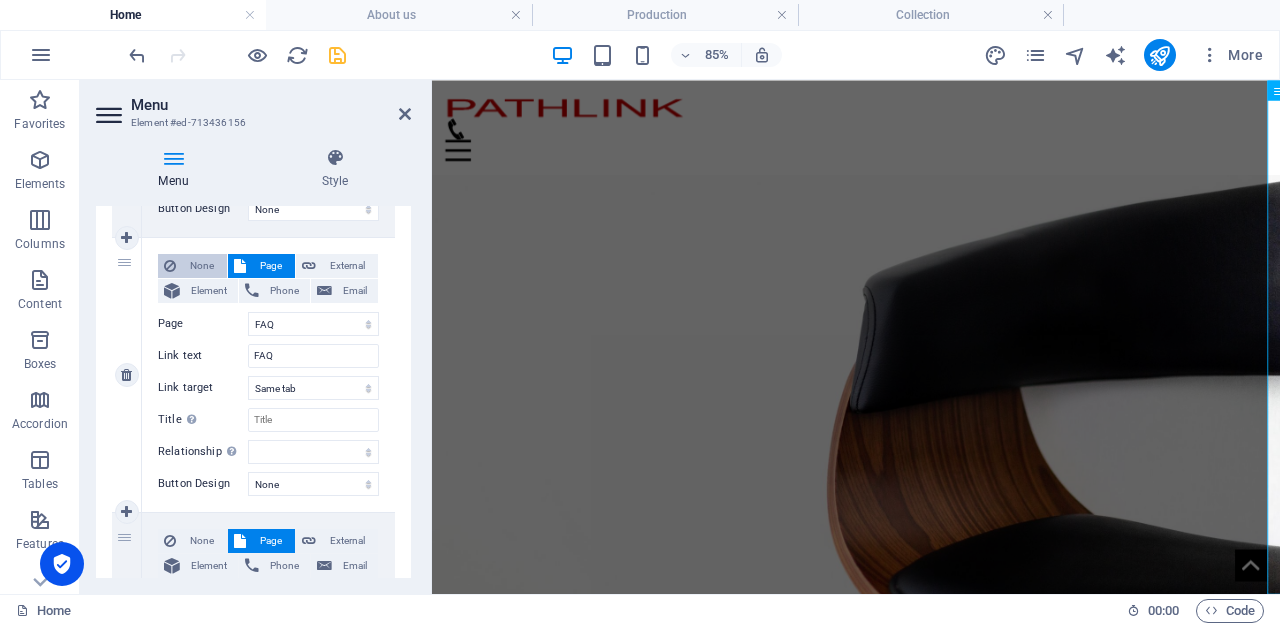 click on "None" at bounding box center (201, 266) 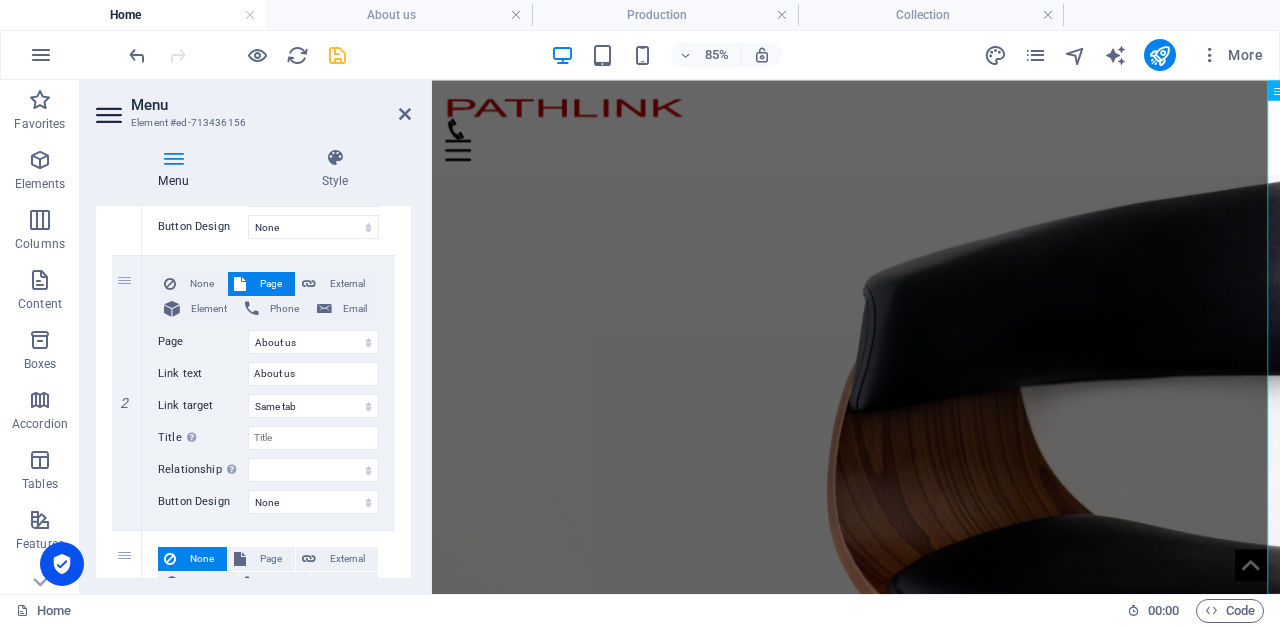 scroll, scrollTop: 0, scrollLeft: 0, axis: both 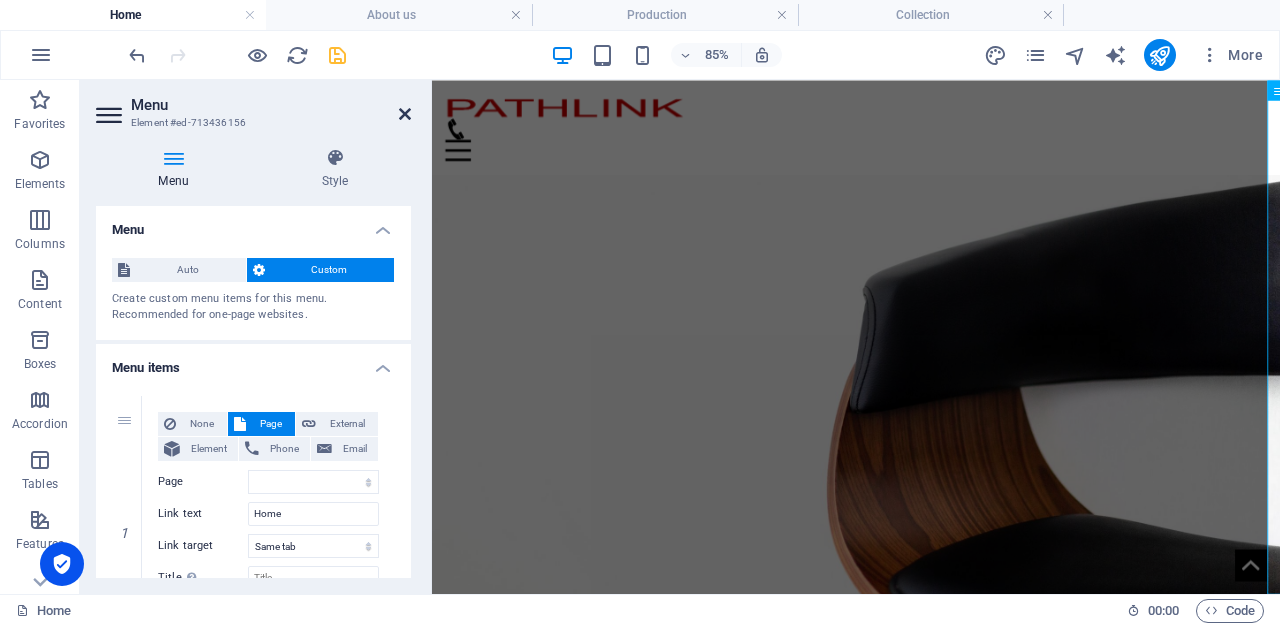 click at bounding box center (405, 114) 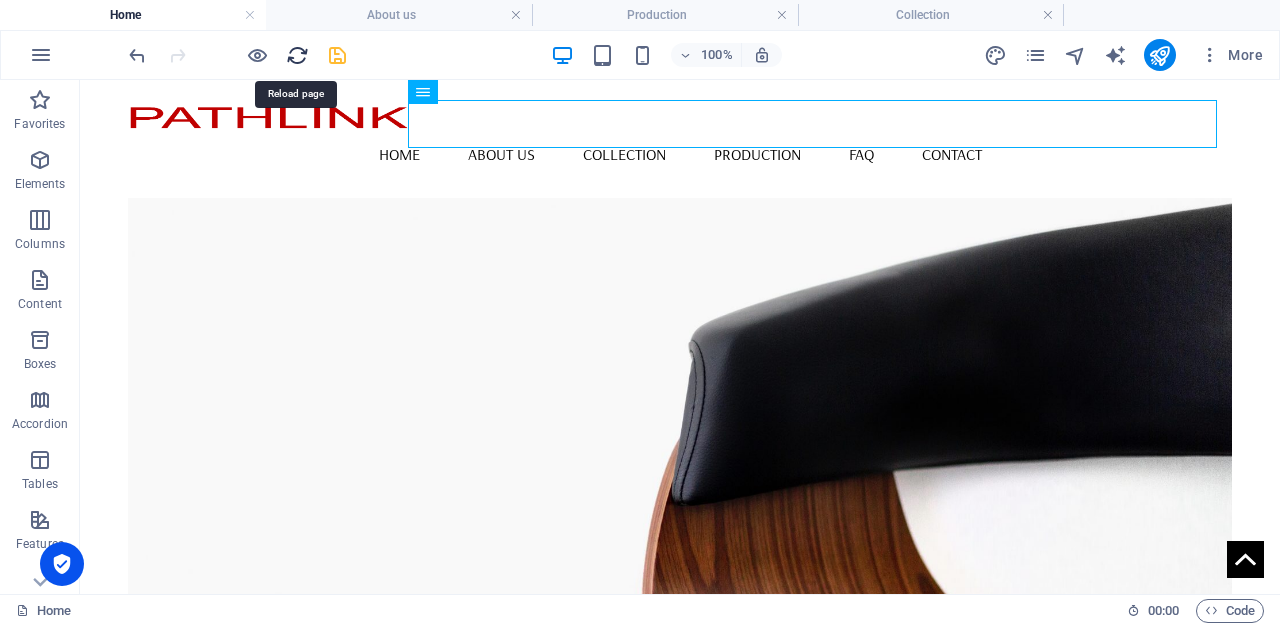 click at bounding box center (297, 55) 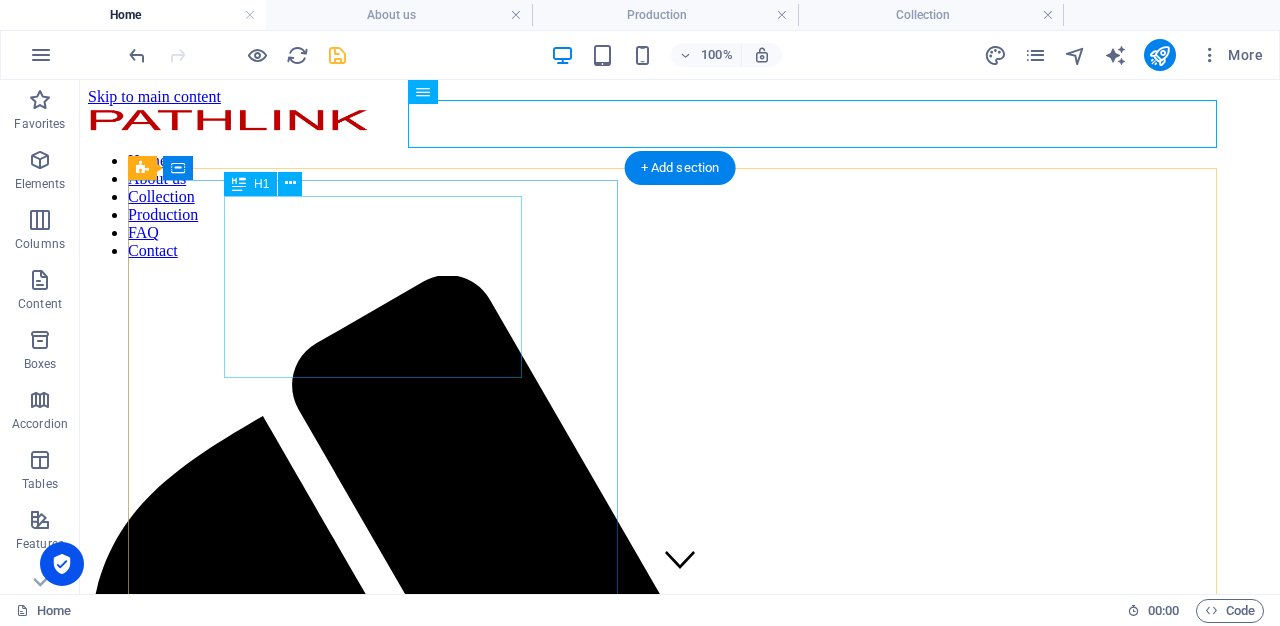 scroll, scrollTop: 0, scrollLeft: 0, axis: both 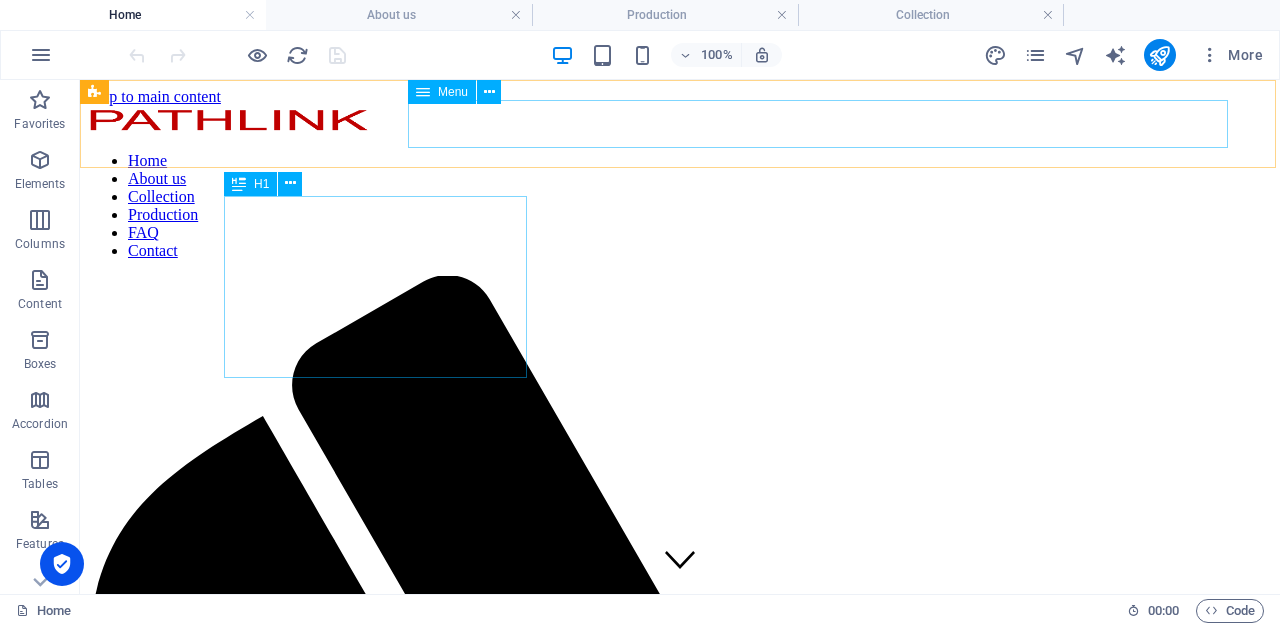 click on "Home About us Collection Production FAQ Contact" at bounding box center (680, 206) 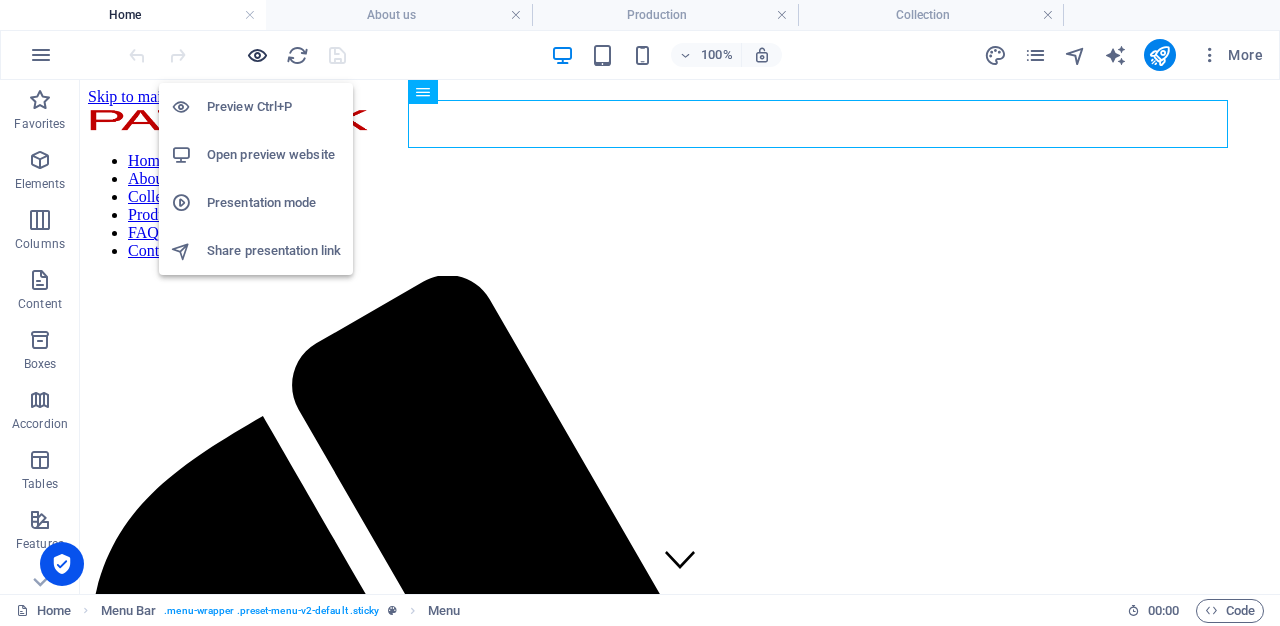 click at bounding box center (257, 55) 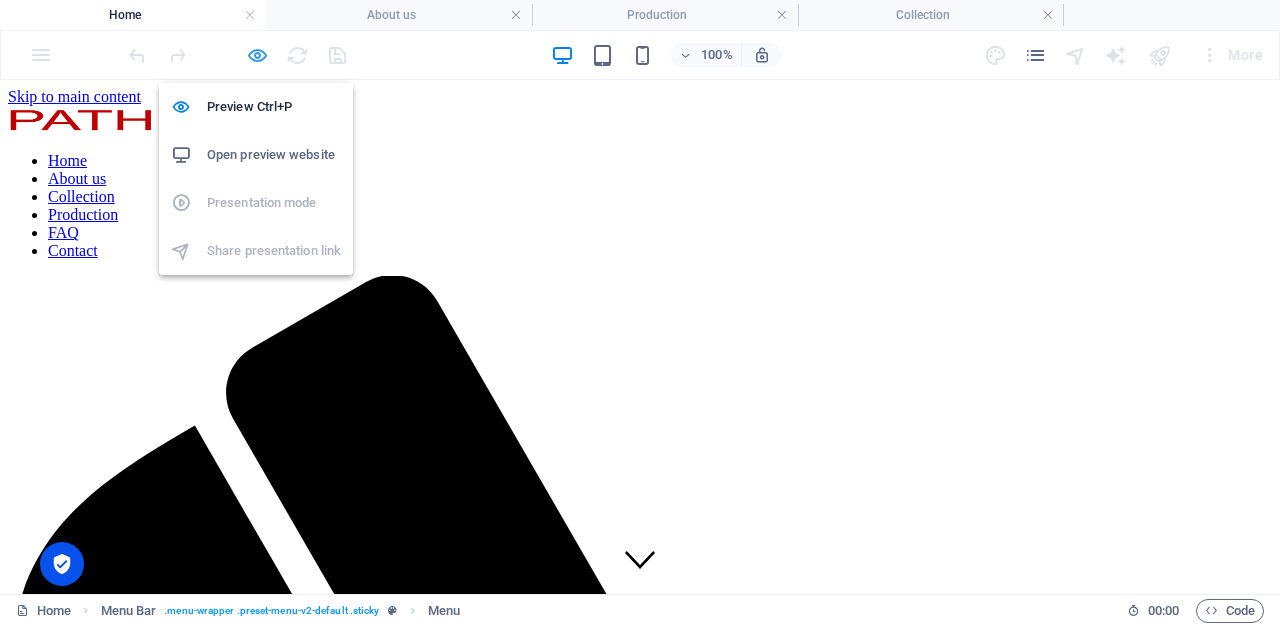 click at bounding box center (257, 55) 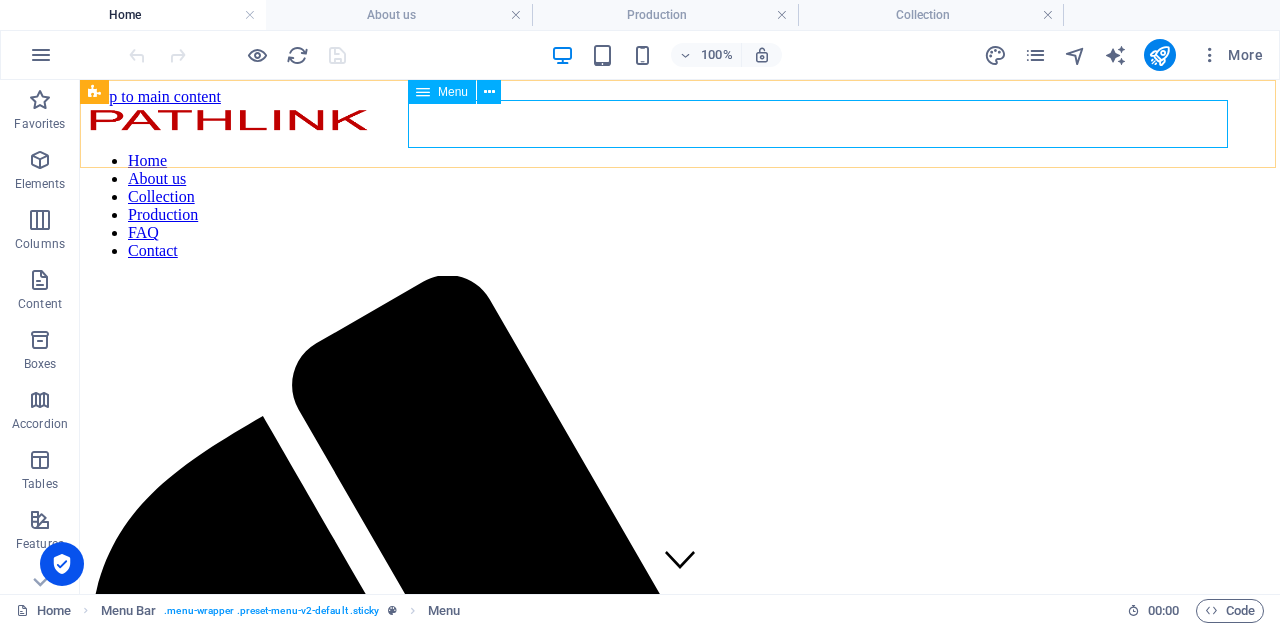 click at bounding box center [423, 92] 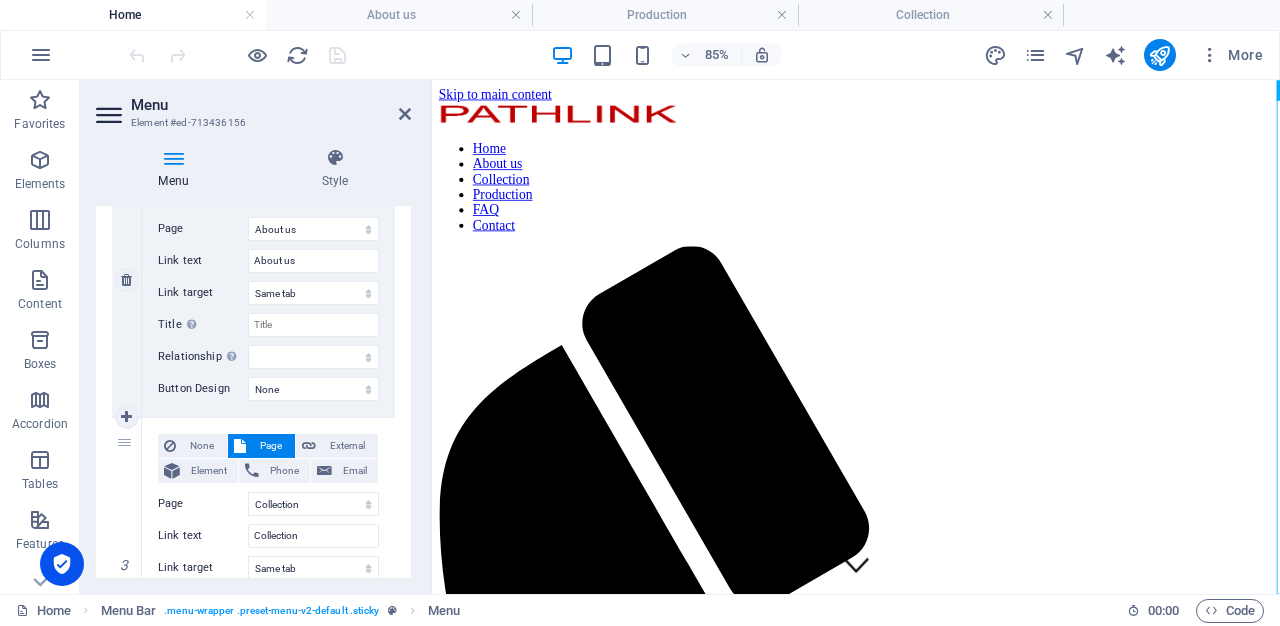 scroll, scrollTop: 558, scrollLeft: 0, axis: vertical 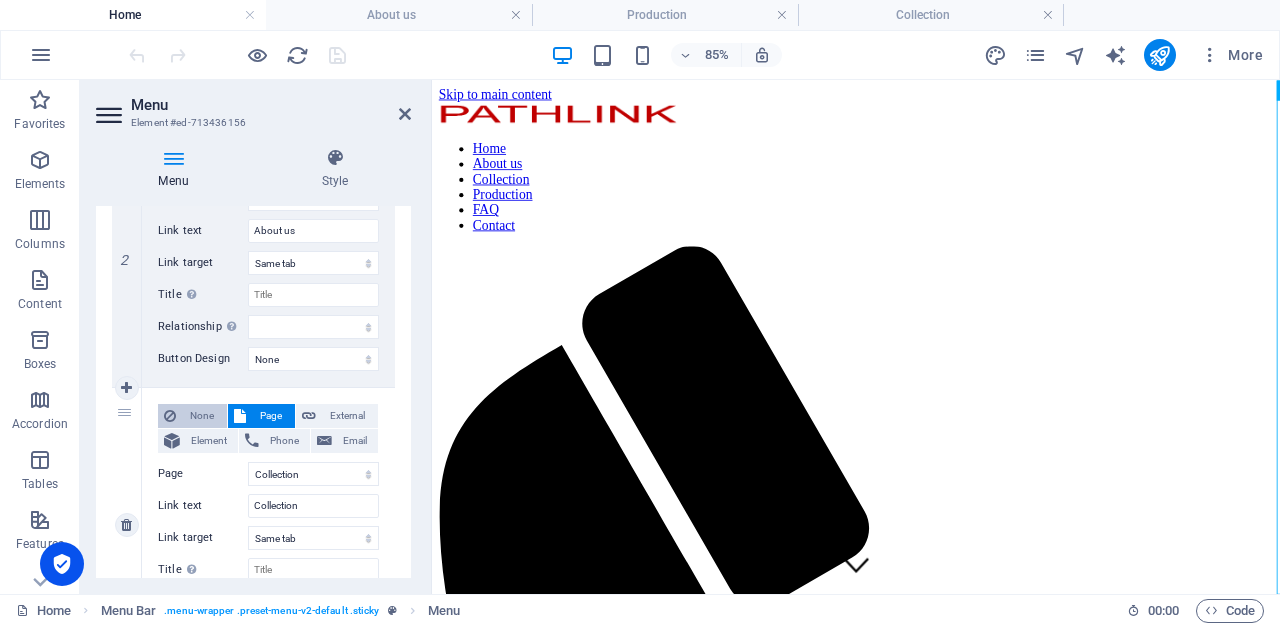 click on "None" at bounding box center [201, 416] 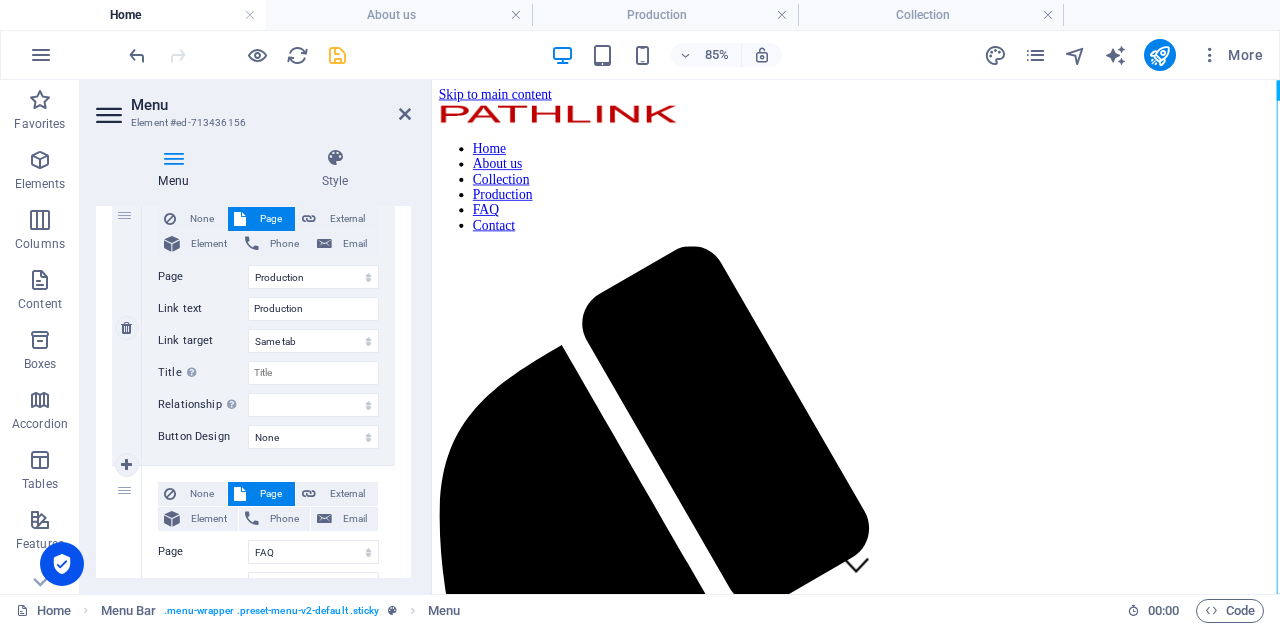 scroll, scrollTop: 1033, scrollLeft: 0, axis: vertical 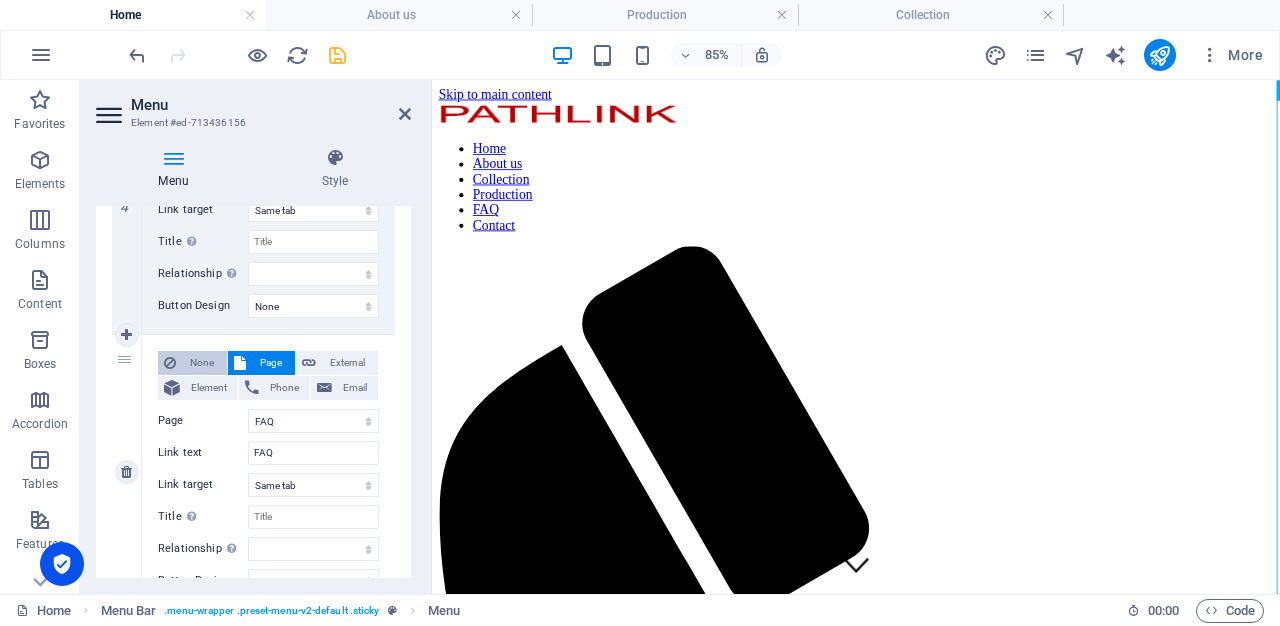 click on "None" at bounding box center [201, 363] 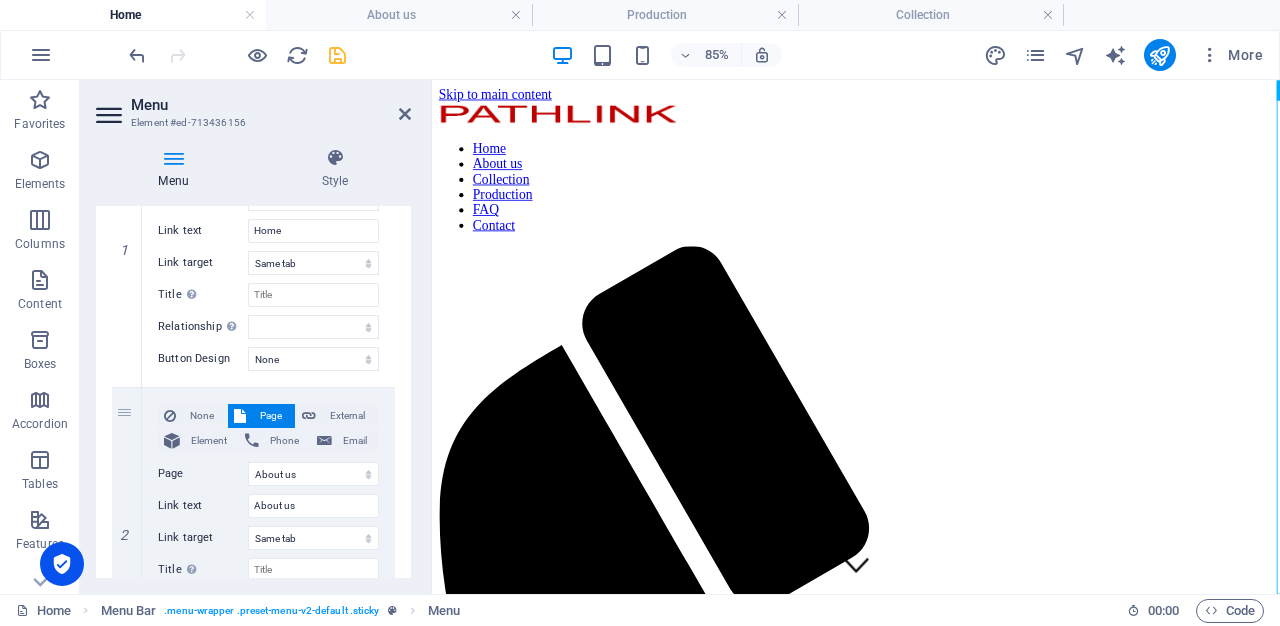 scroll, scrollTop: 0, scrollLeft: 0, axis: both 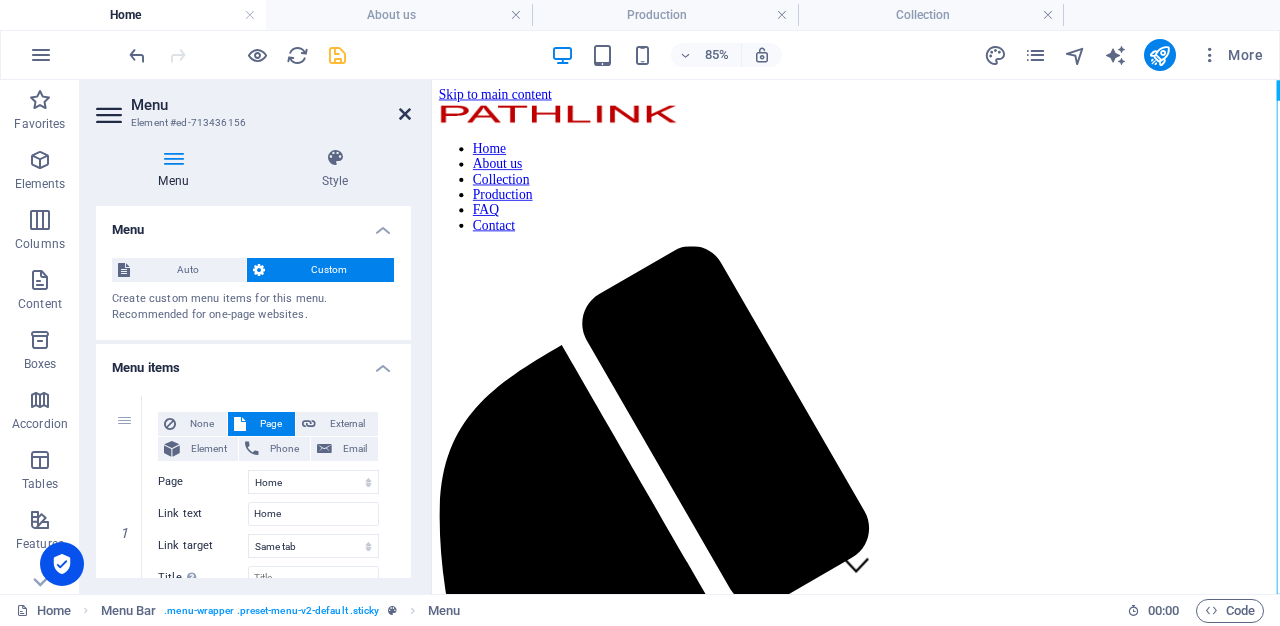 click at bounding box center (405, 114) 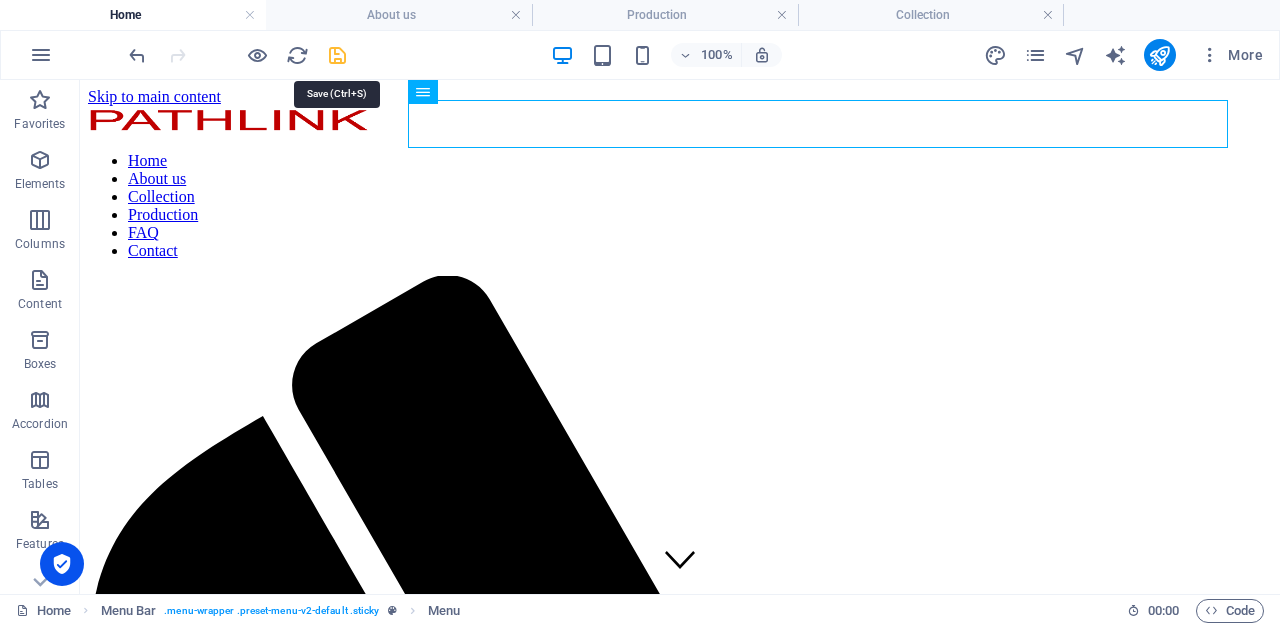 click at bounding box center [337, 55] 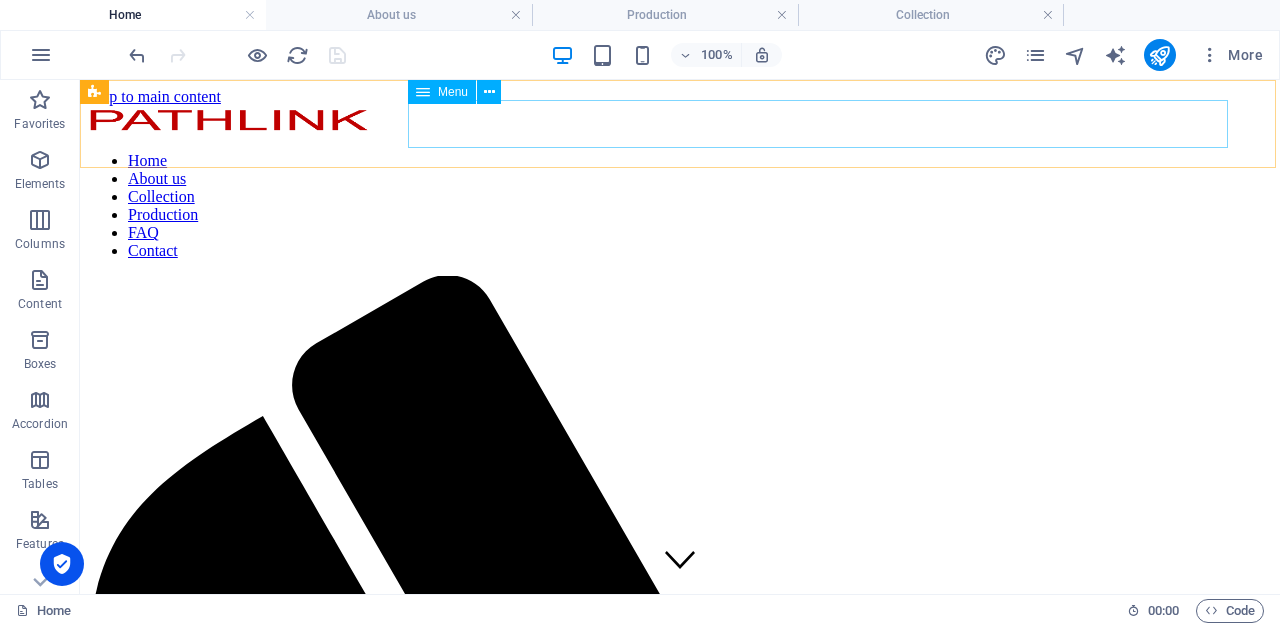 click on "Menu" at bounding box center [453, 92] 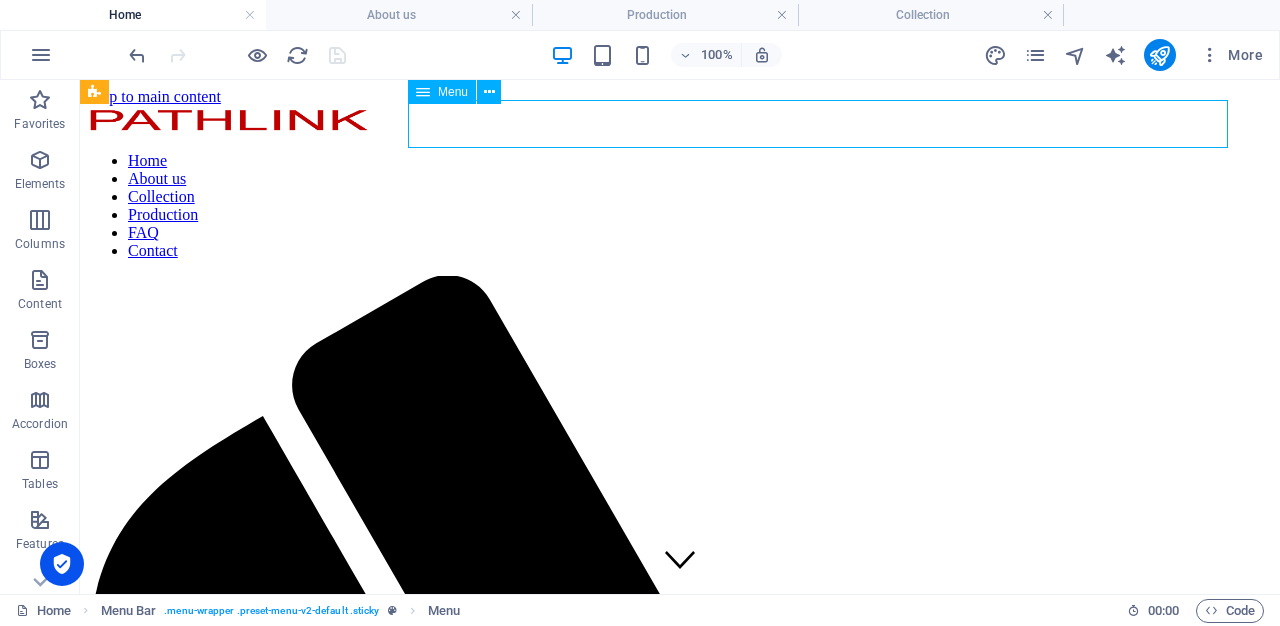 click on "Menu" at bounding box center (453, 92) 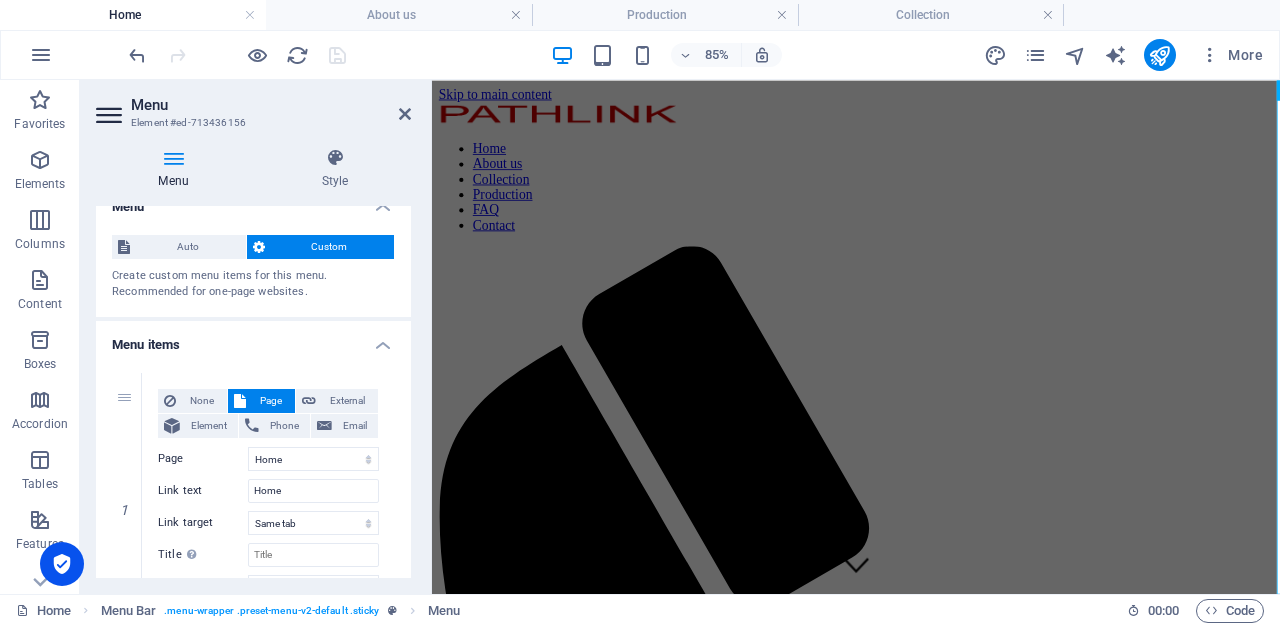 scroll, scrollTop: 152, scrollLeft: 0, axis: vertical 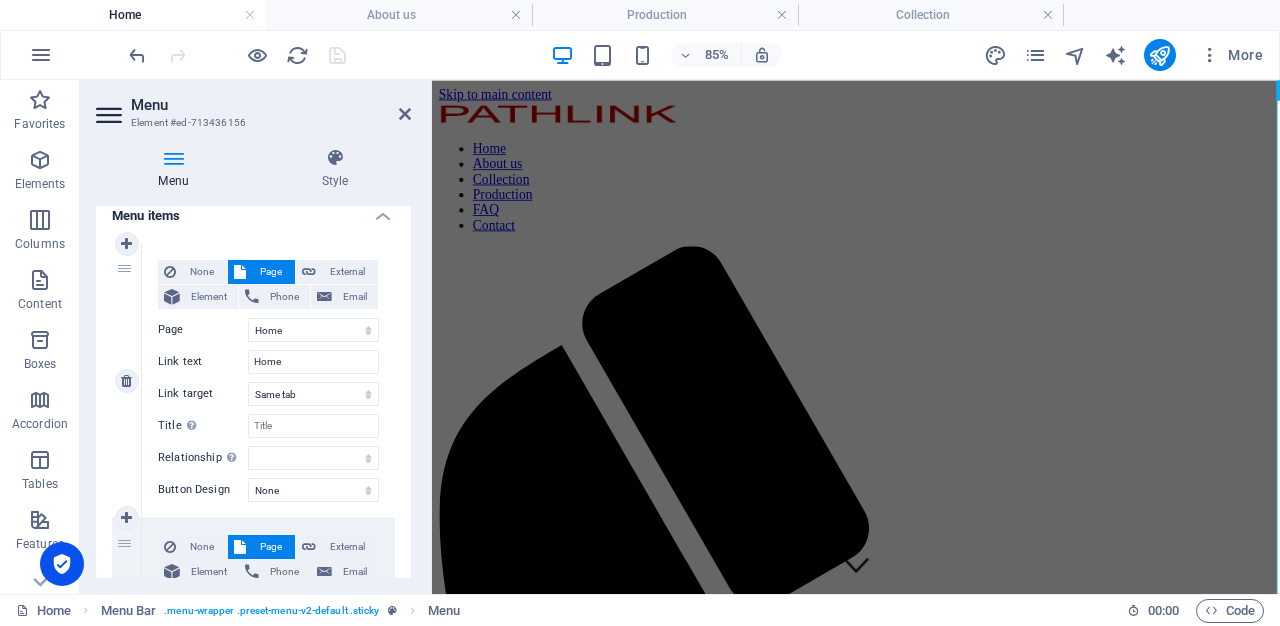 click on "1" at bounding box center (127, 381) 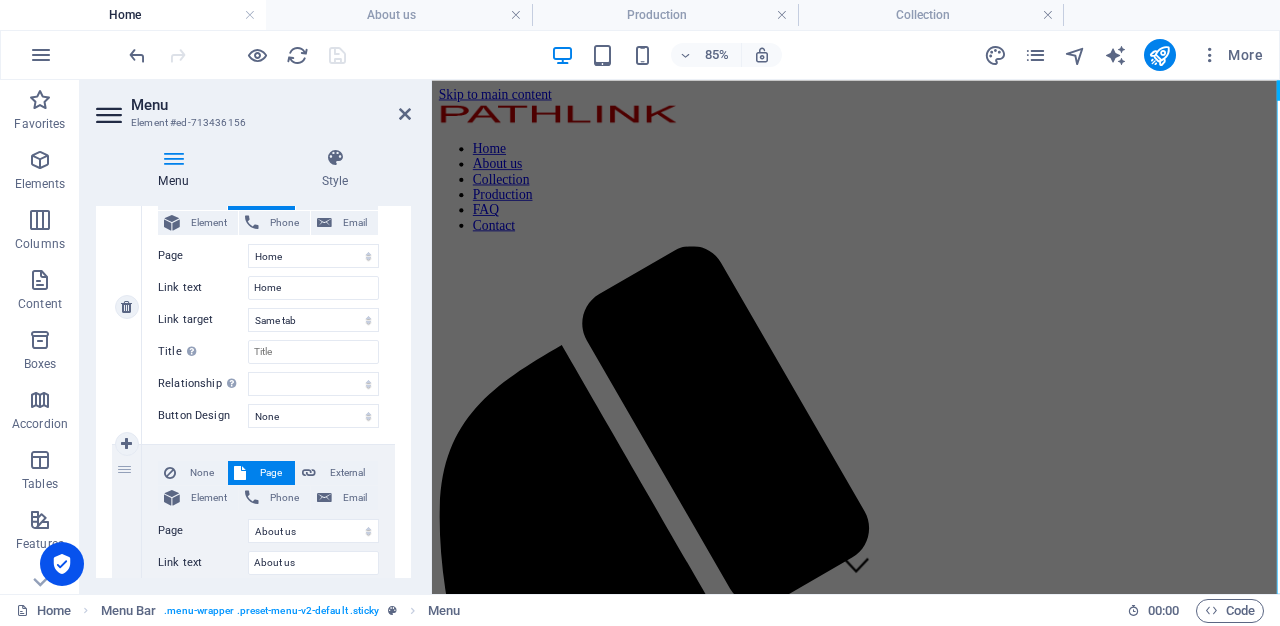 scroll, scrollTop: 473, scrollLeft: 0, axis: vertical 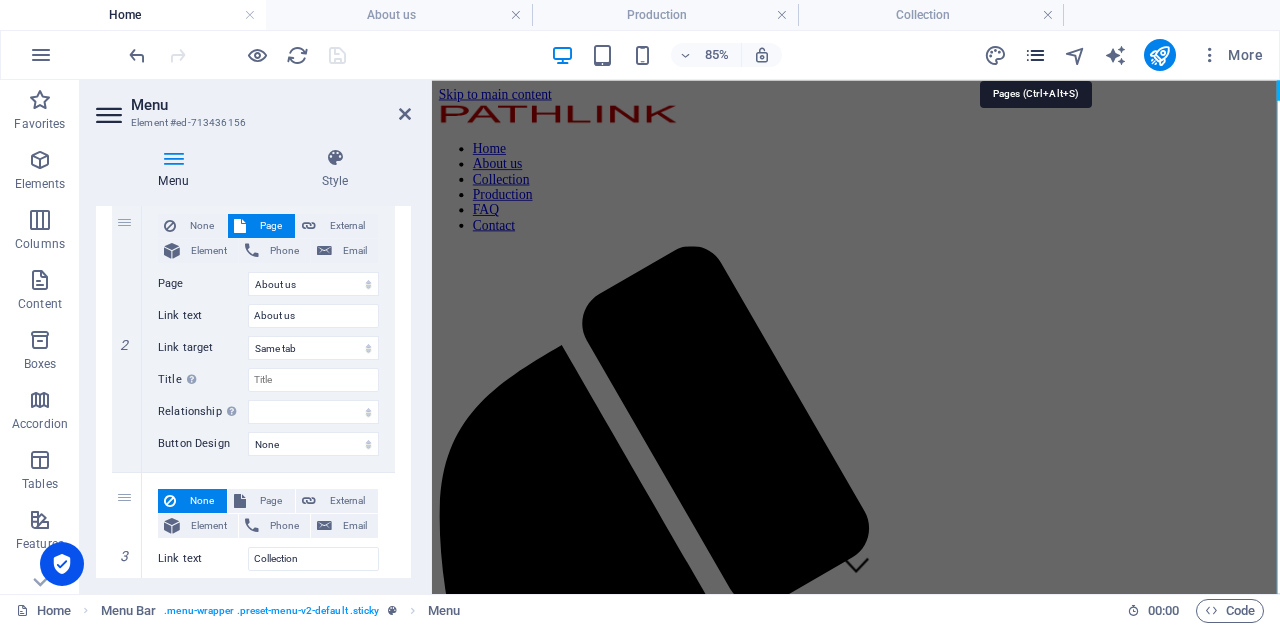 click at bounding box center [1035, 55] 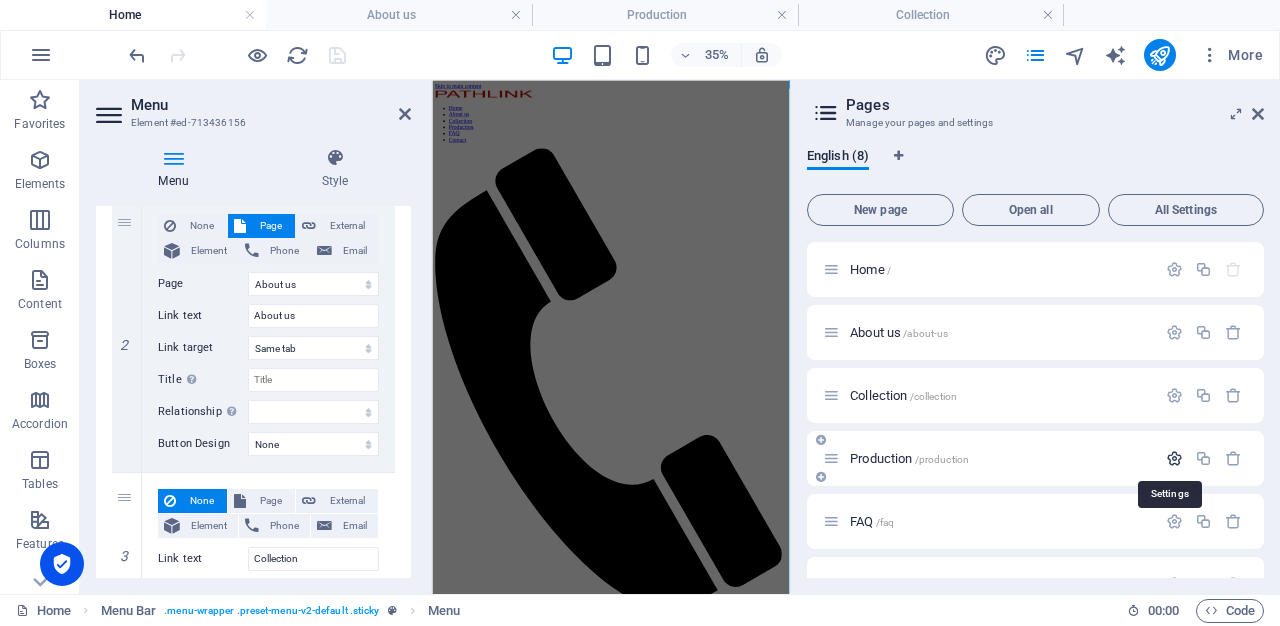 click at bounding box center (1174, 458) 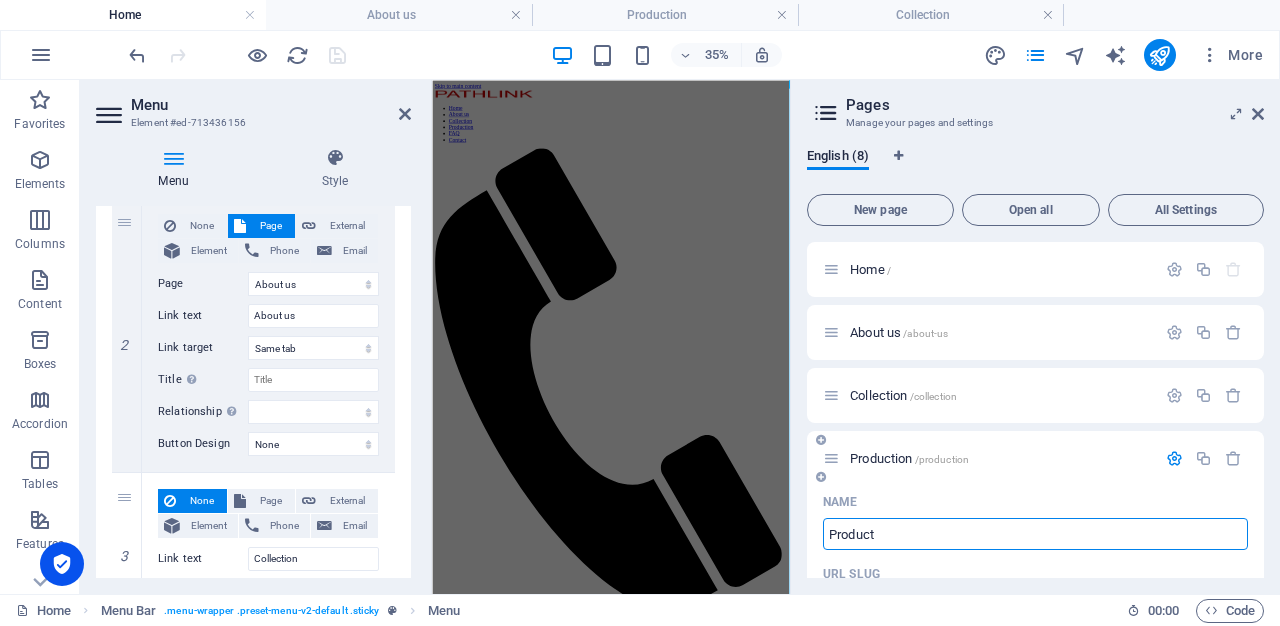 type on "Product" 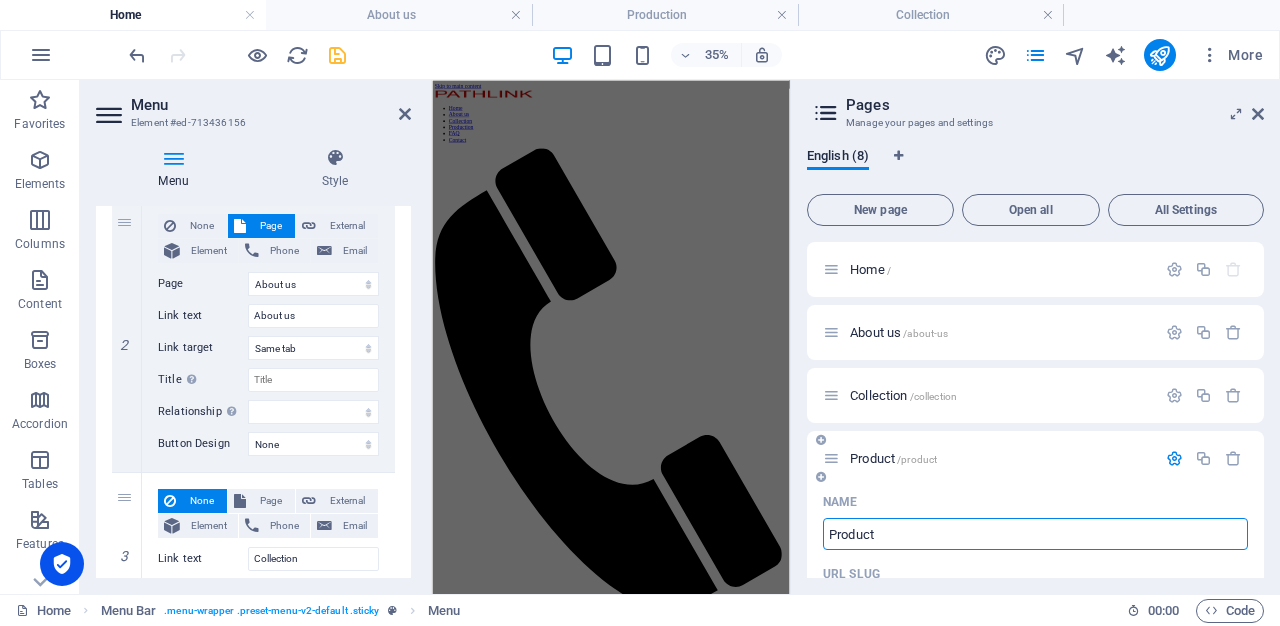 type on "Products" 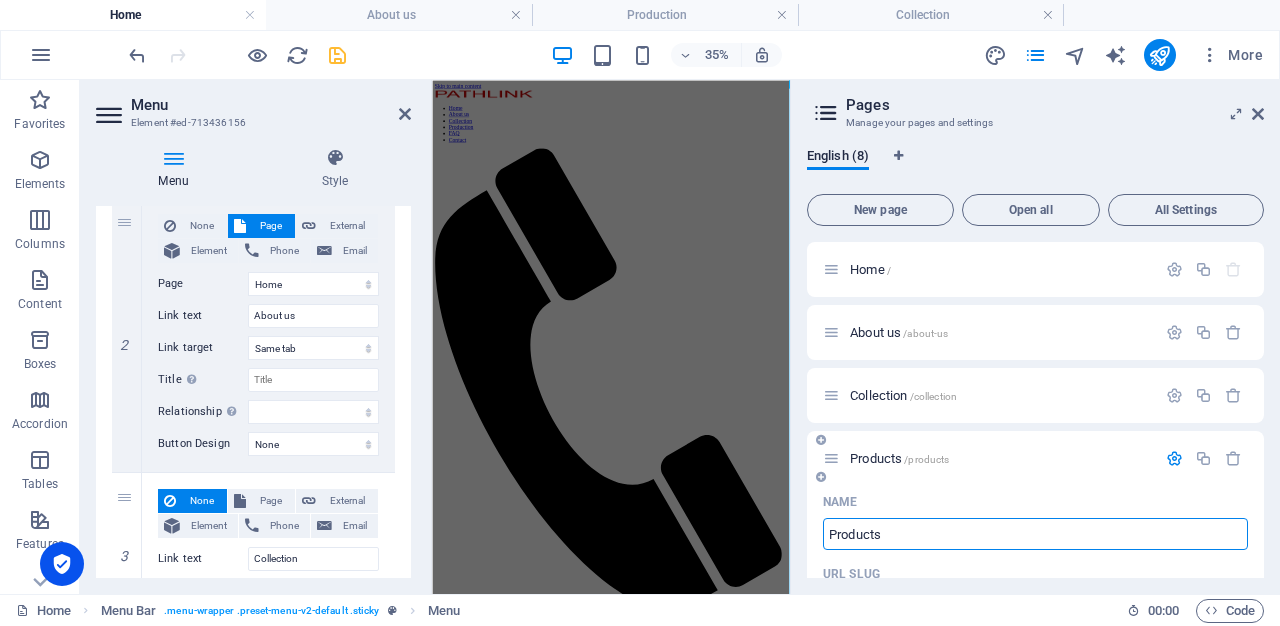 select on "1" 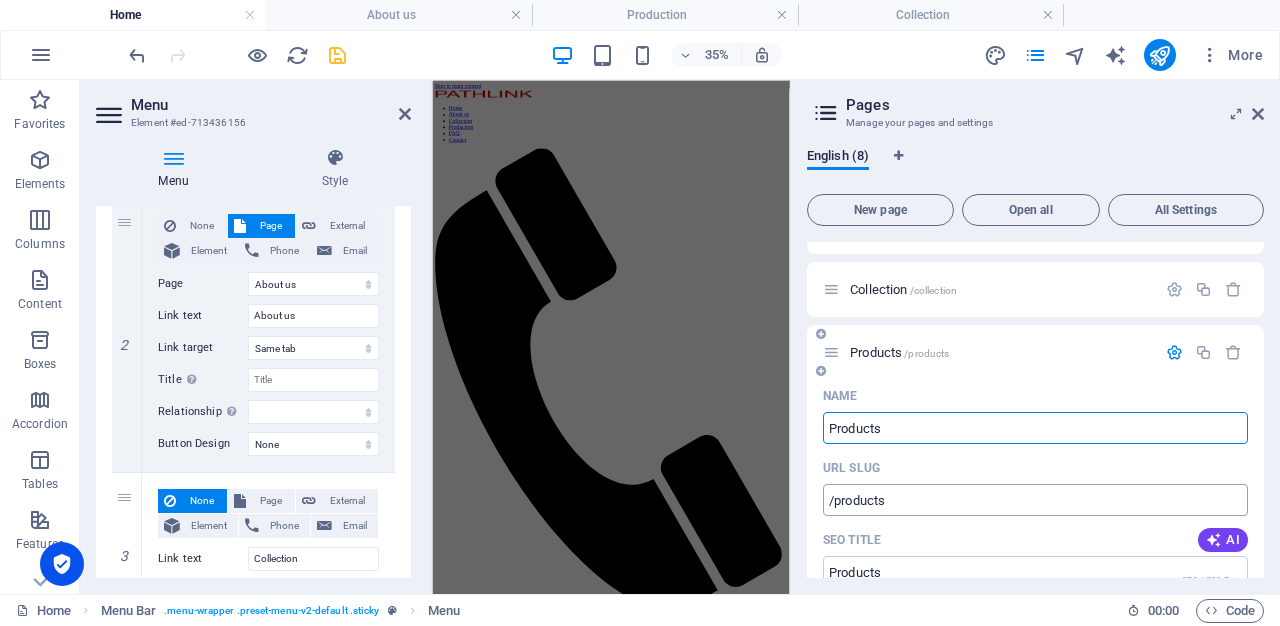 scroll, scrollTop: 102, scrollLeft: 0, axis: vertical 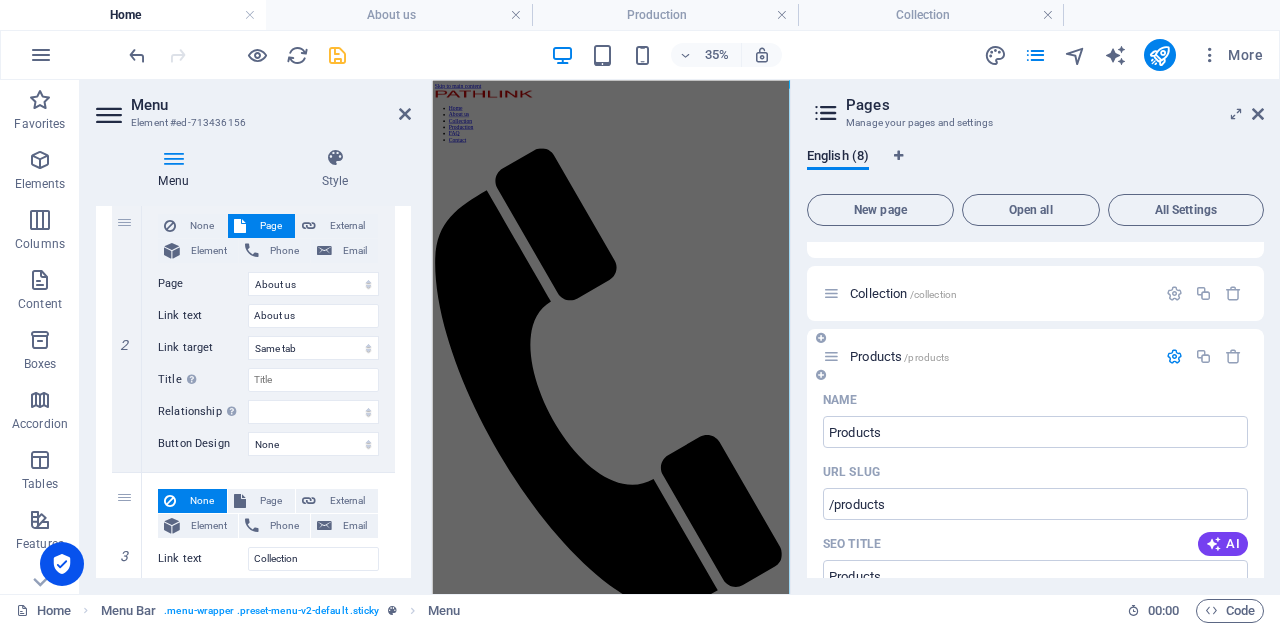 click at bounding box center (1174, 356) 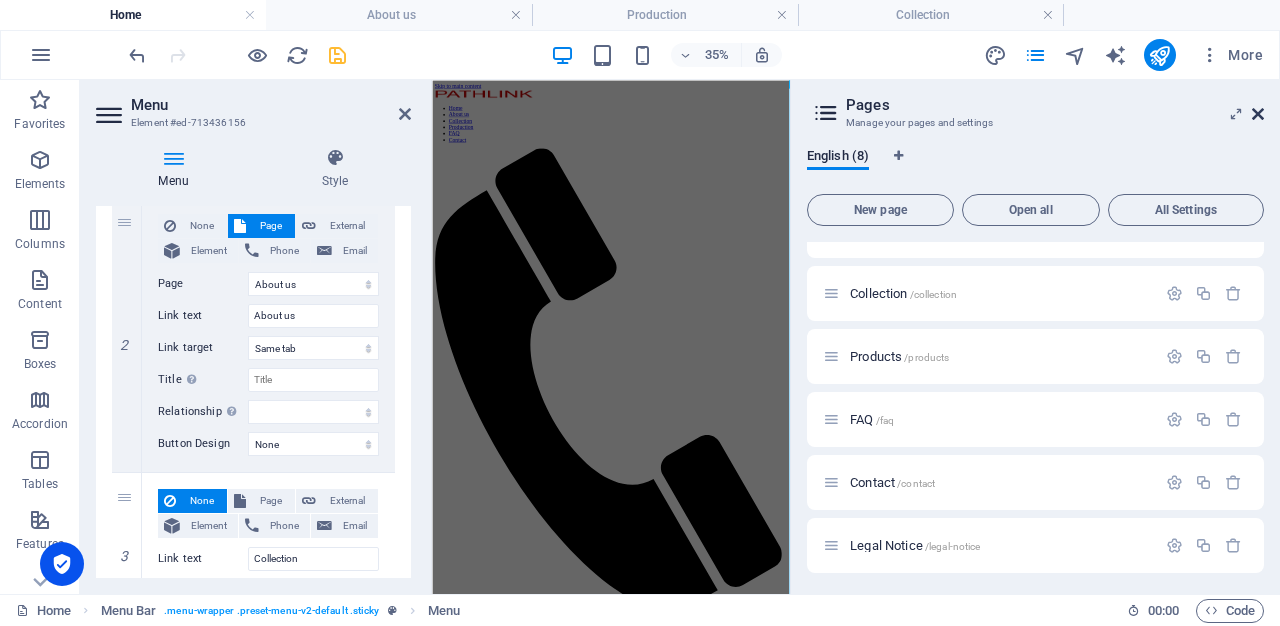 drag, startPoint x: 1259, startPoint y: 113, endPoint x: 972, endPoint y: 40, distance: 296.1385 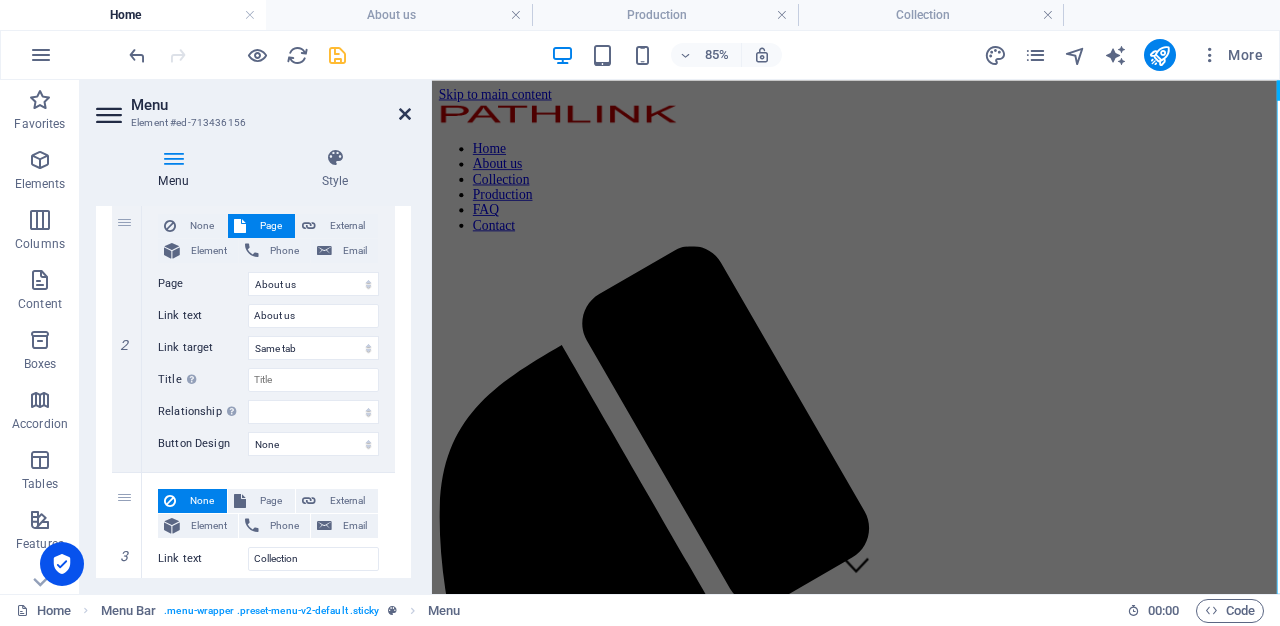 click at bounding box center (405, 114) 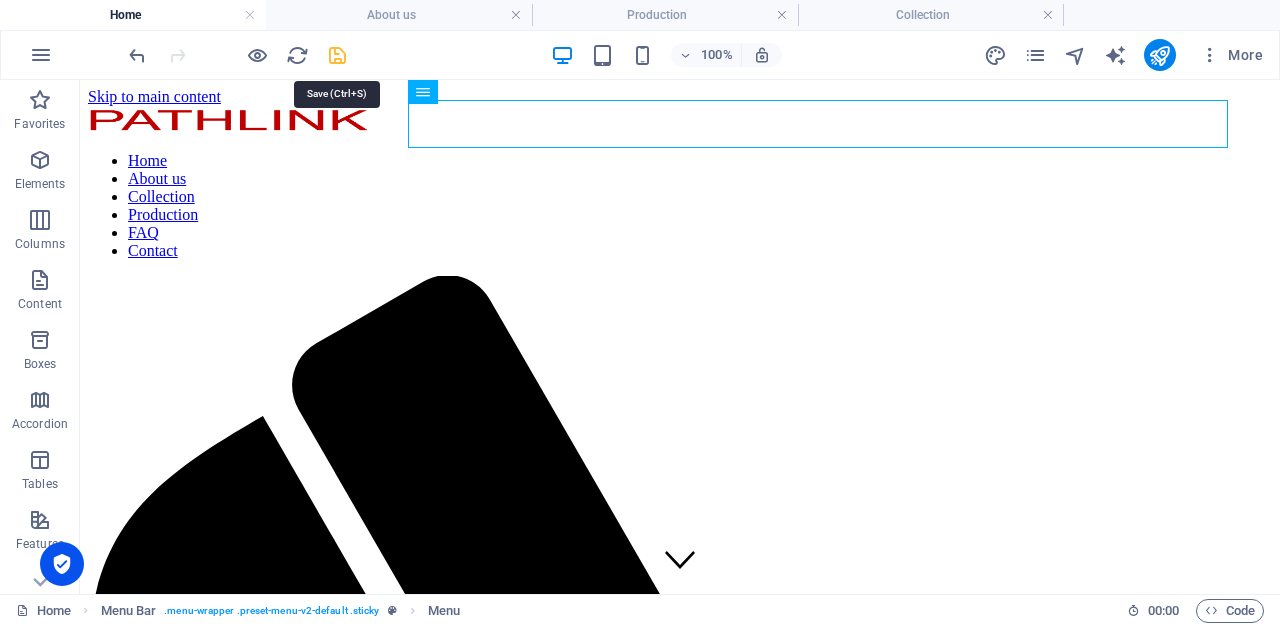 click at bounding box center [337, 55] 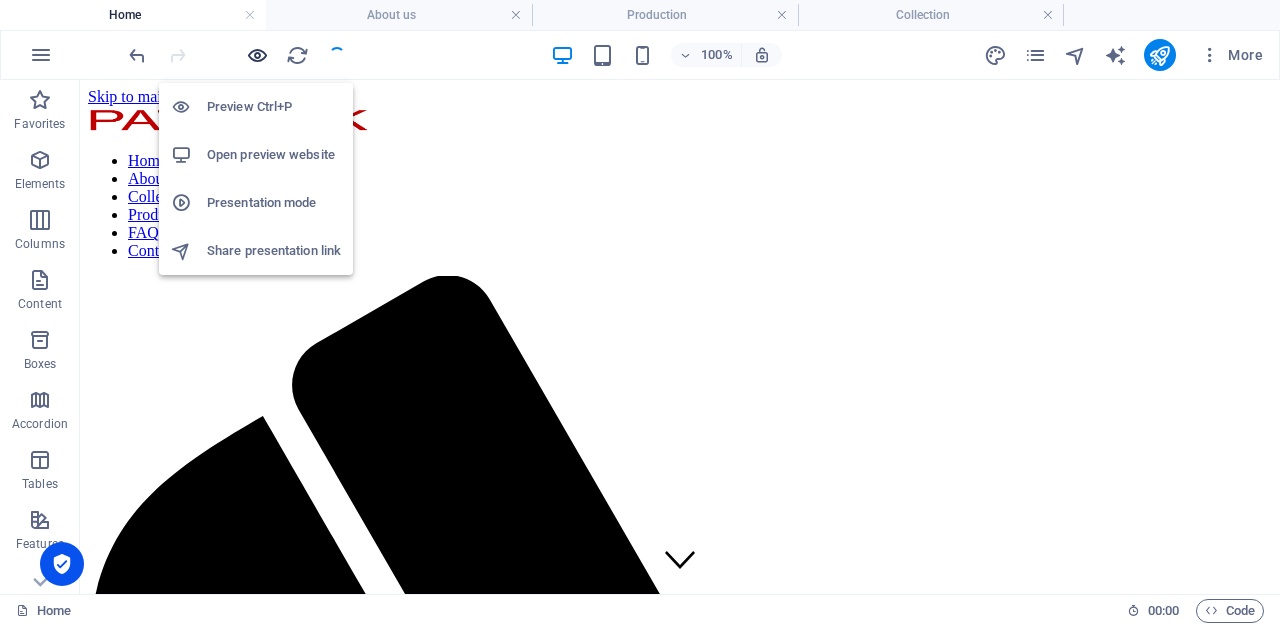 click at bounding box center [257, 55] 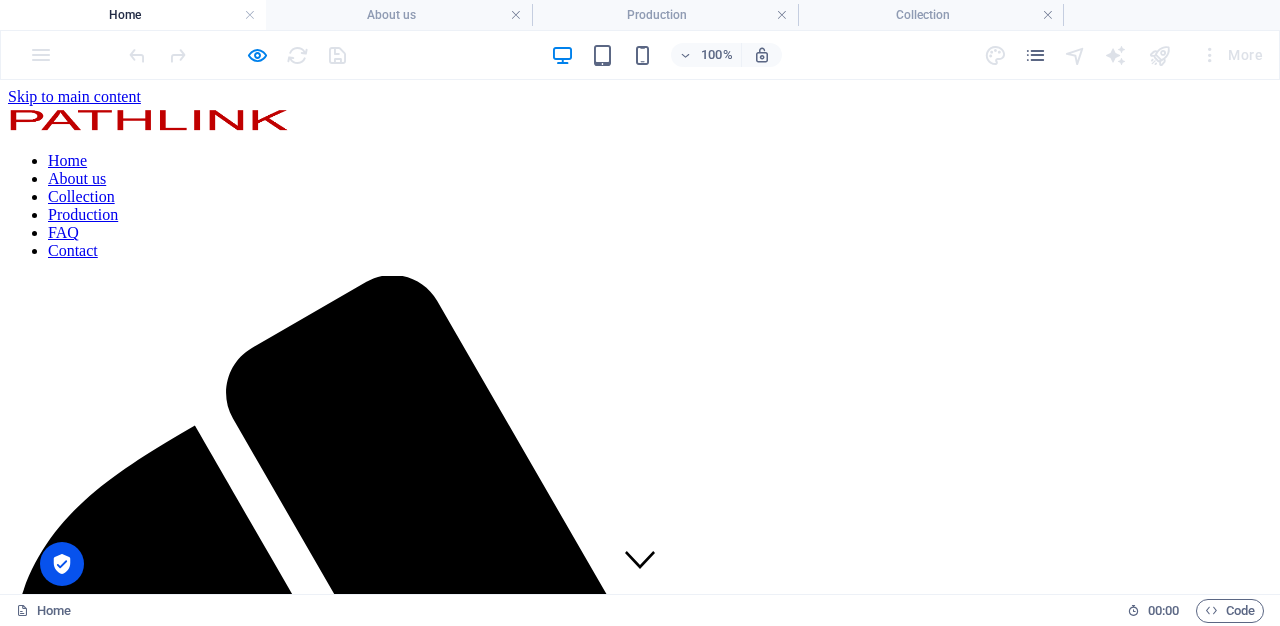 click on "Production" at bounding box center (83, 214) 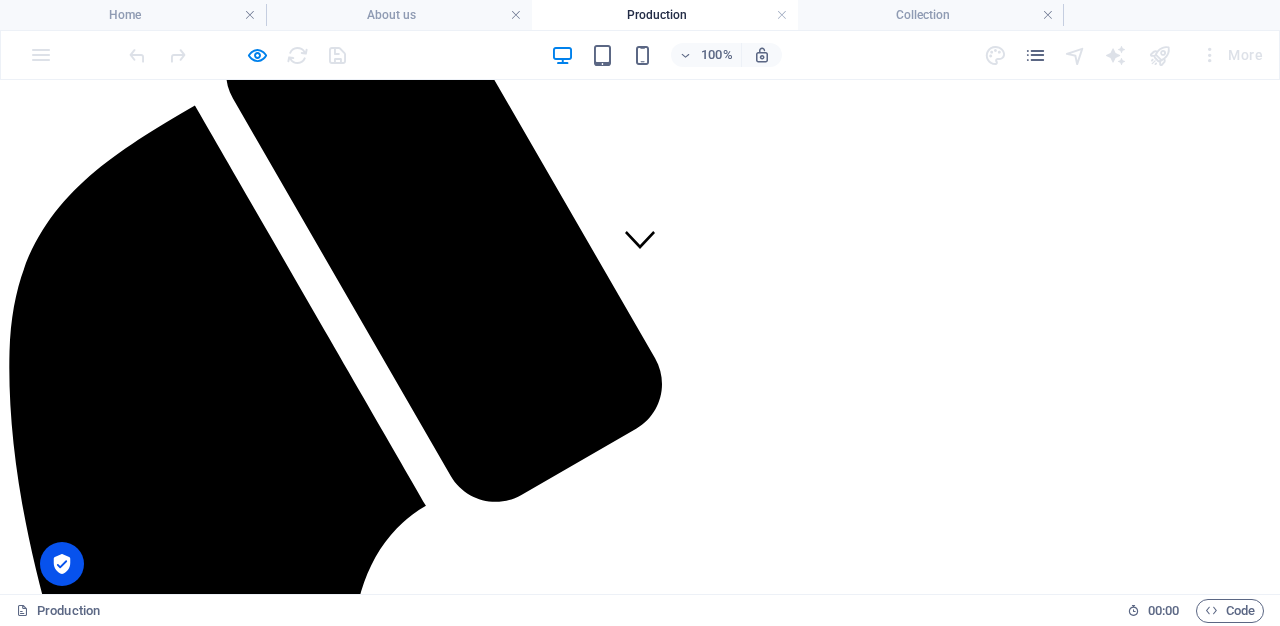 scroll, scrollTop: 55, scrollLeft: 0, axis: vertical 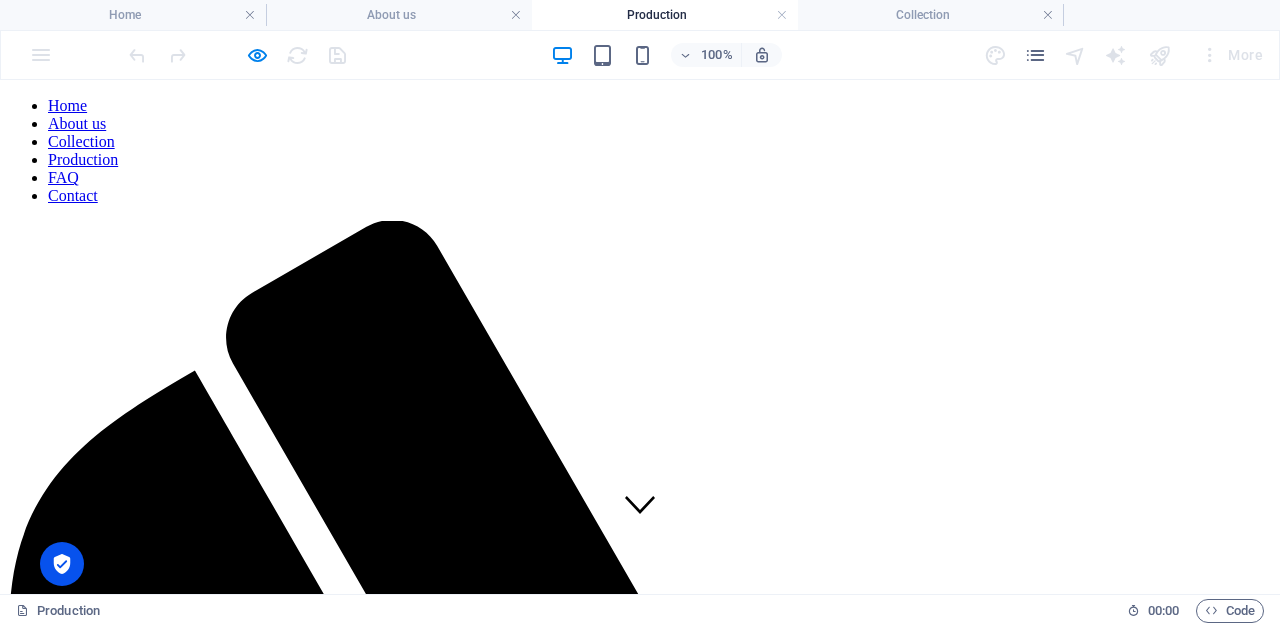 click on "FAQ" at bounding box center [63, 177] 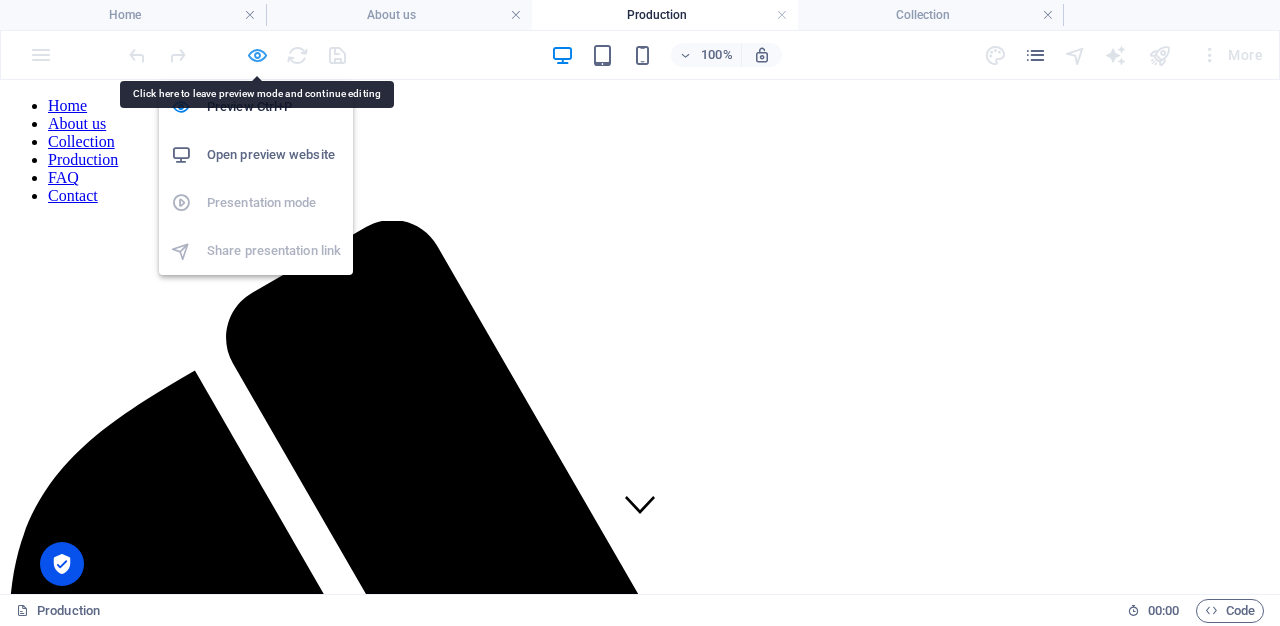 click at bounding box center (257, 55) 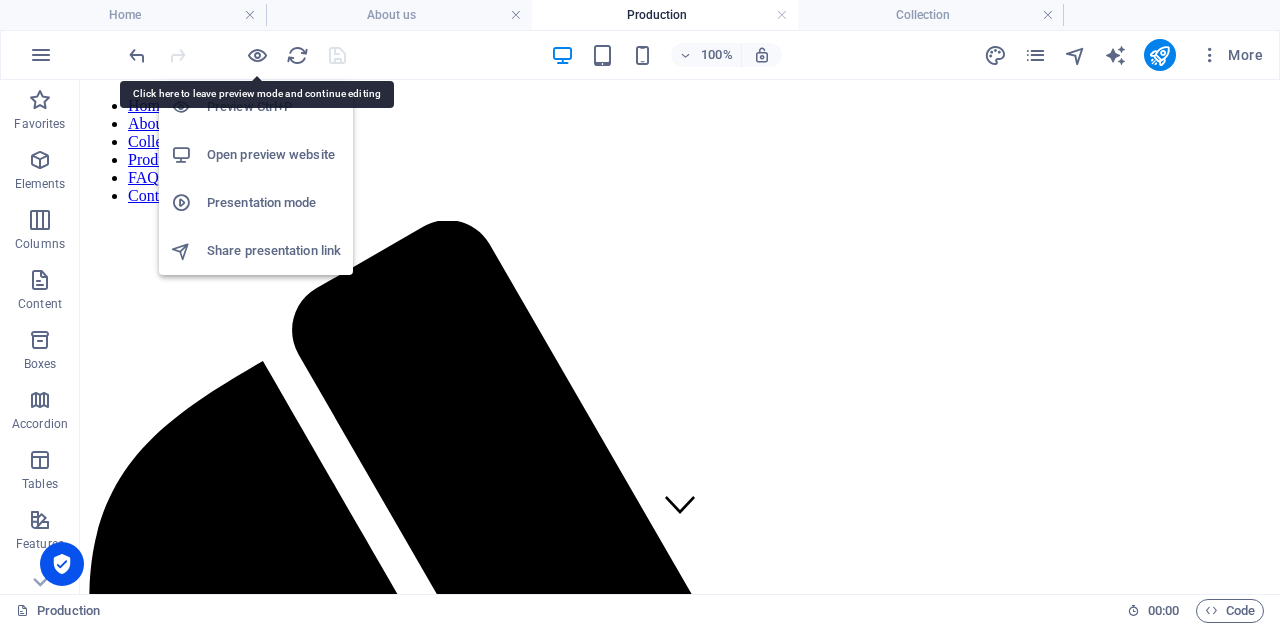 click on "Open preview website" at bounding box center [274, 155] 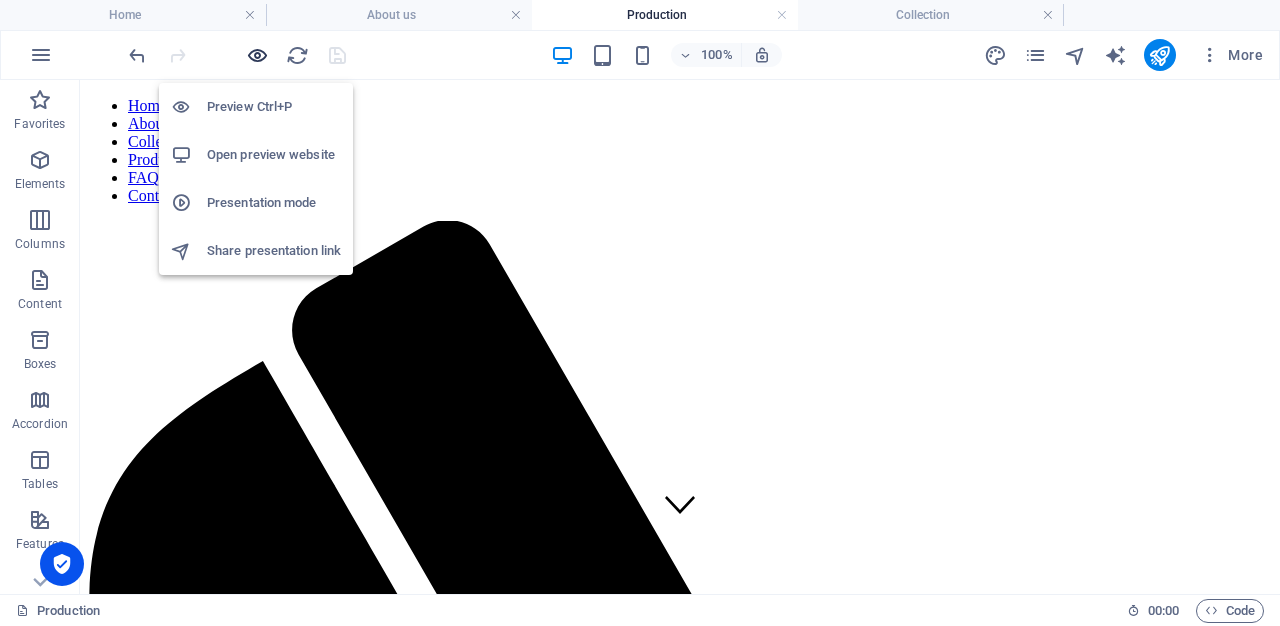 click at bounding box center [257, 55] 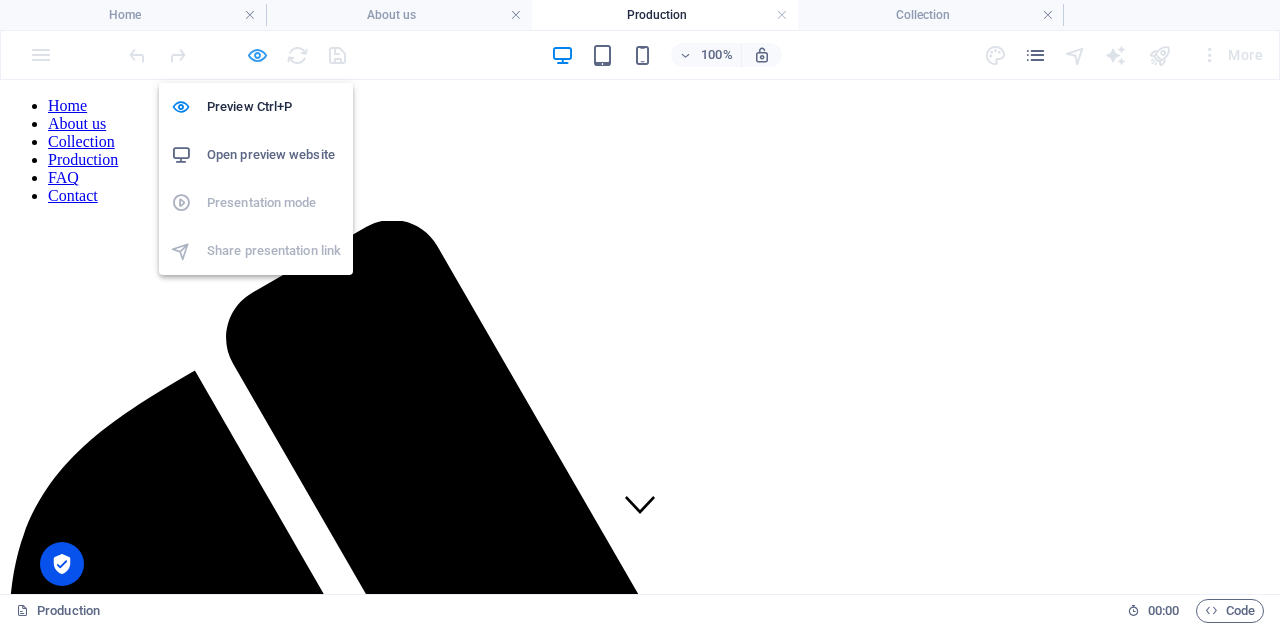 click at bounding box center [257, 55] 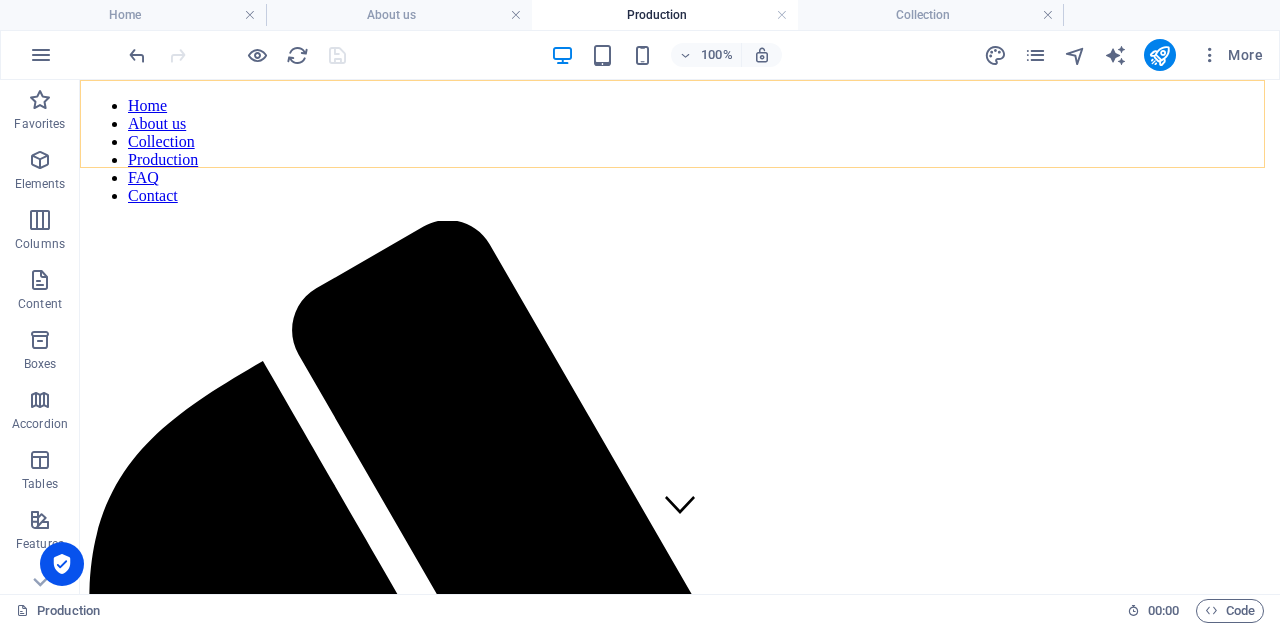 click on "Home About us Collection Production FAQ Contact" at bounding box center (680, 151) 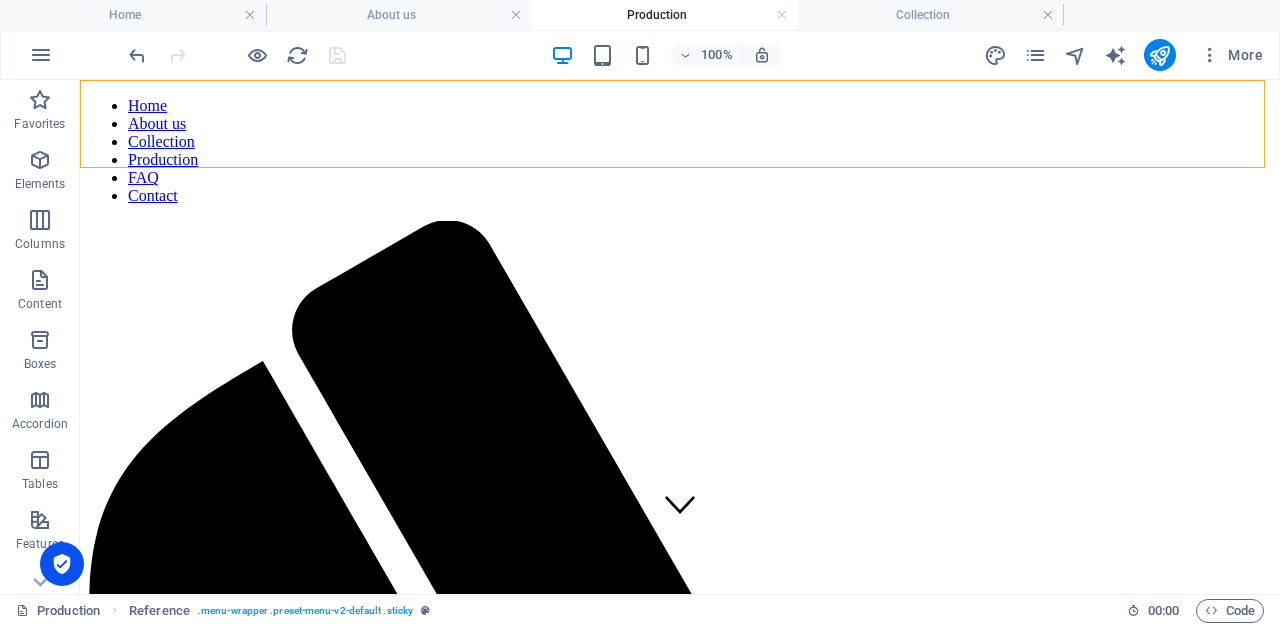 click on "Home About us Collection Production FAQ Contact" at bounding box center (680, 151) 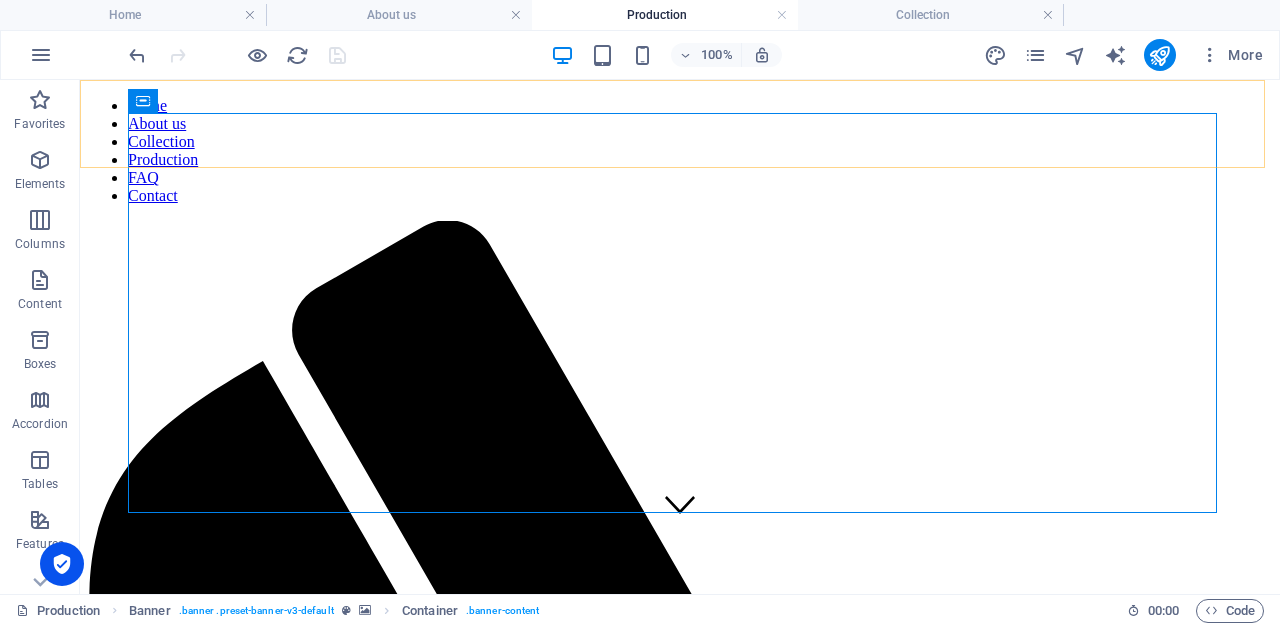 click on "Home About us Collection Production FAQ Contact" at bounding box center [680, 151] 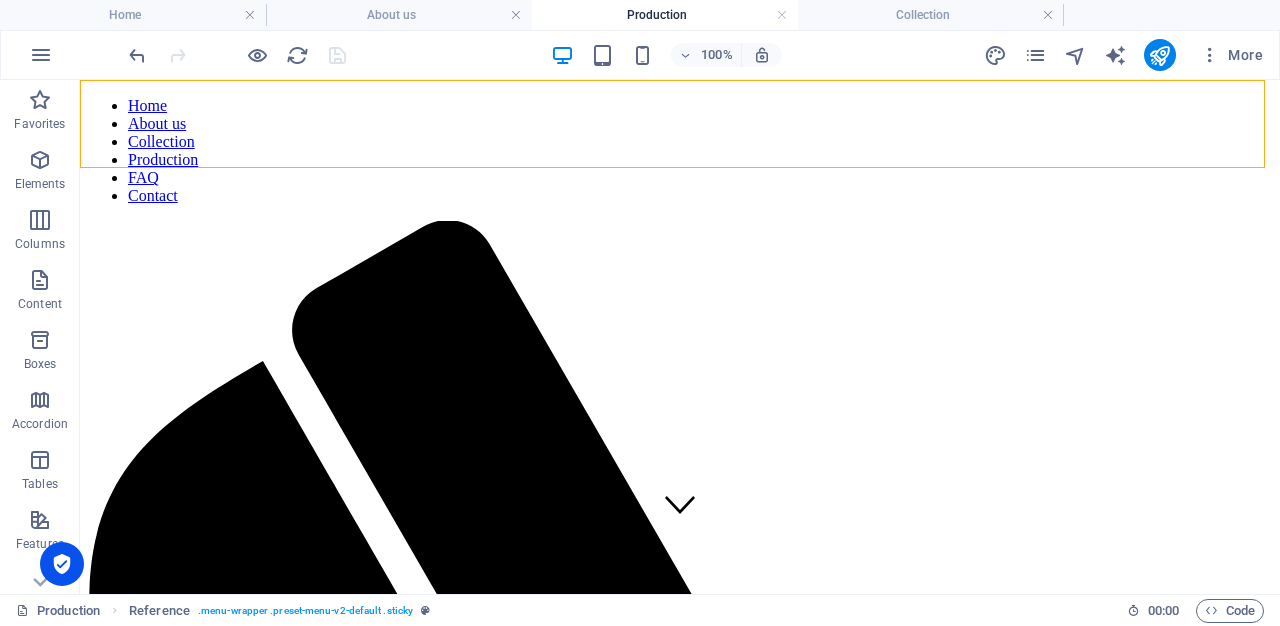 click on "Home About us Collection Production FAQ Contact" at bounding box center (680, 151) 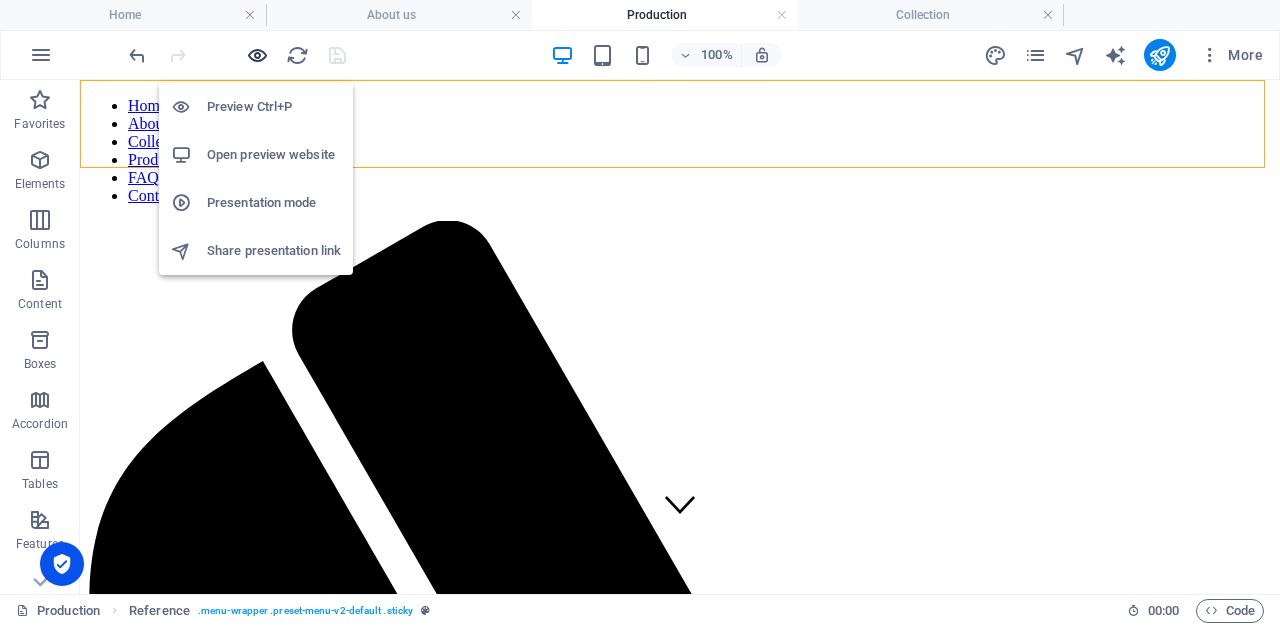click at bounding box center [257, 55] 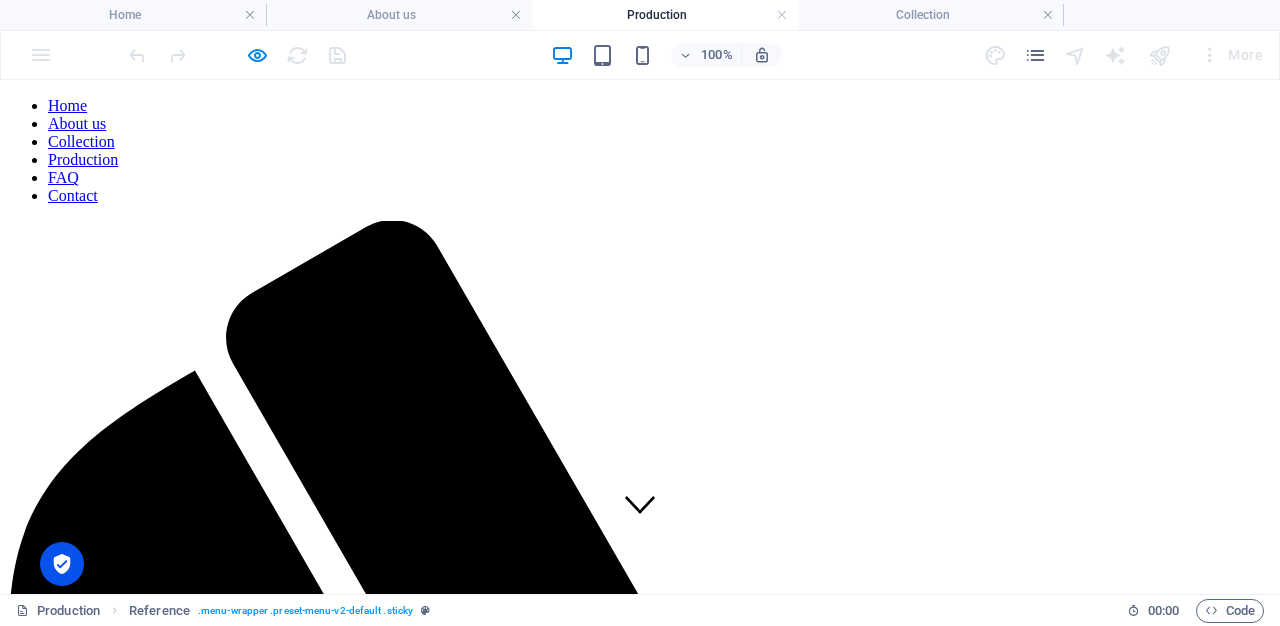 click on "Home" at bounding box center [67, 105] 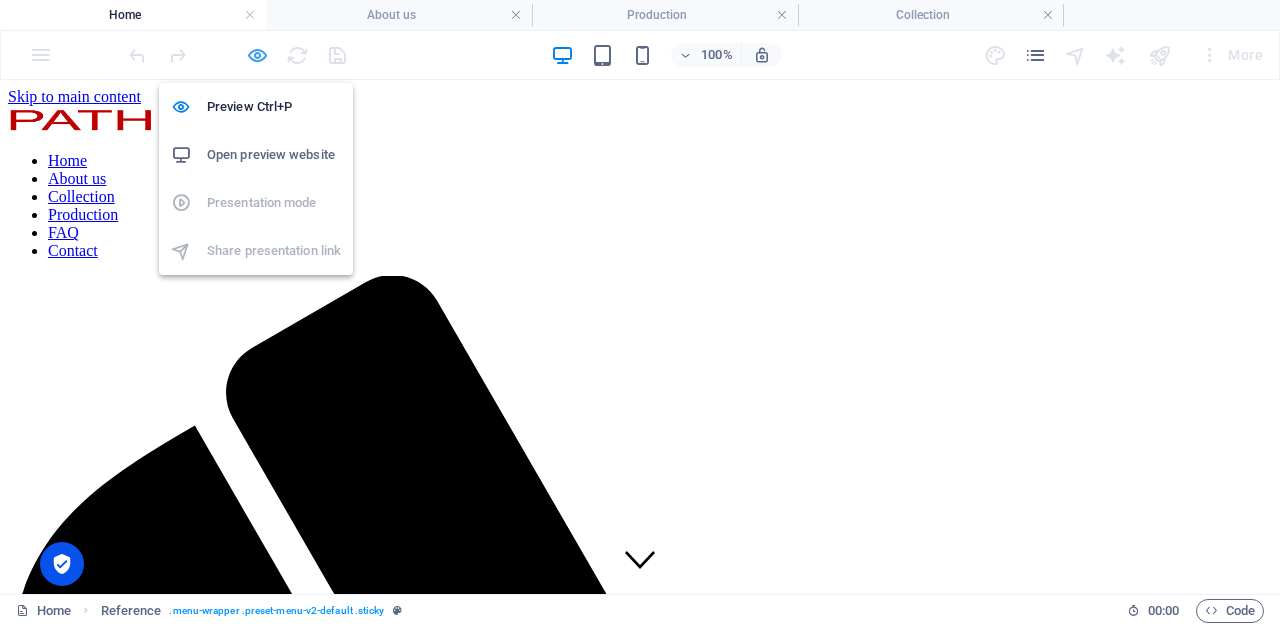click at bounding box center (257, 55) 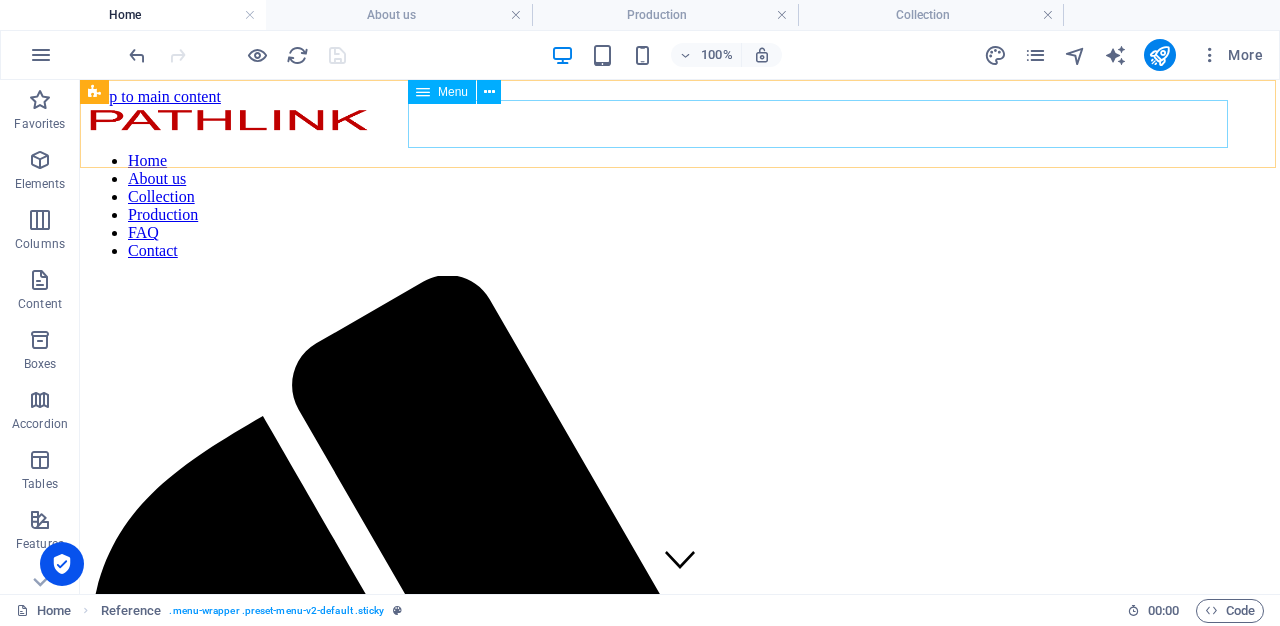 click on "Menu" at bounding box center [453, 92] 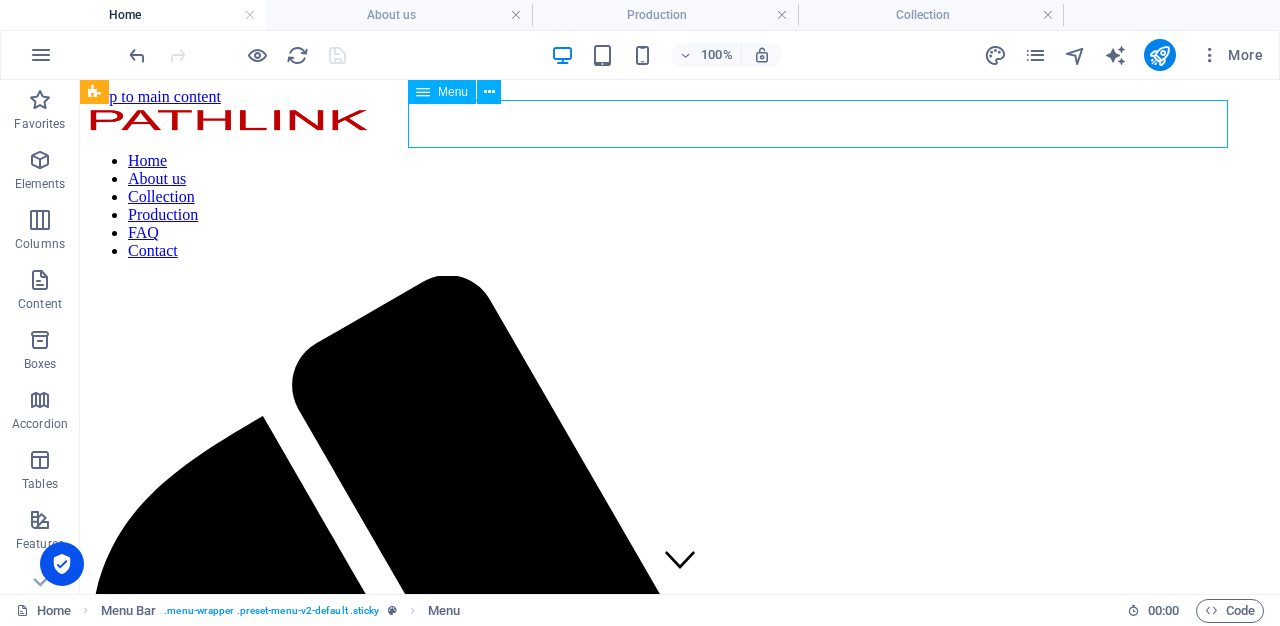 click on "Menu" at bounding box center [453, 92] 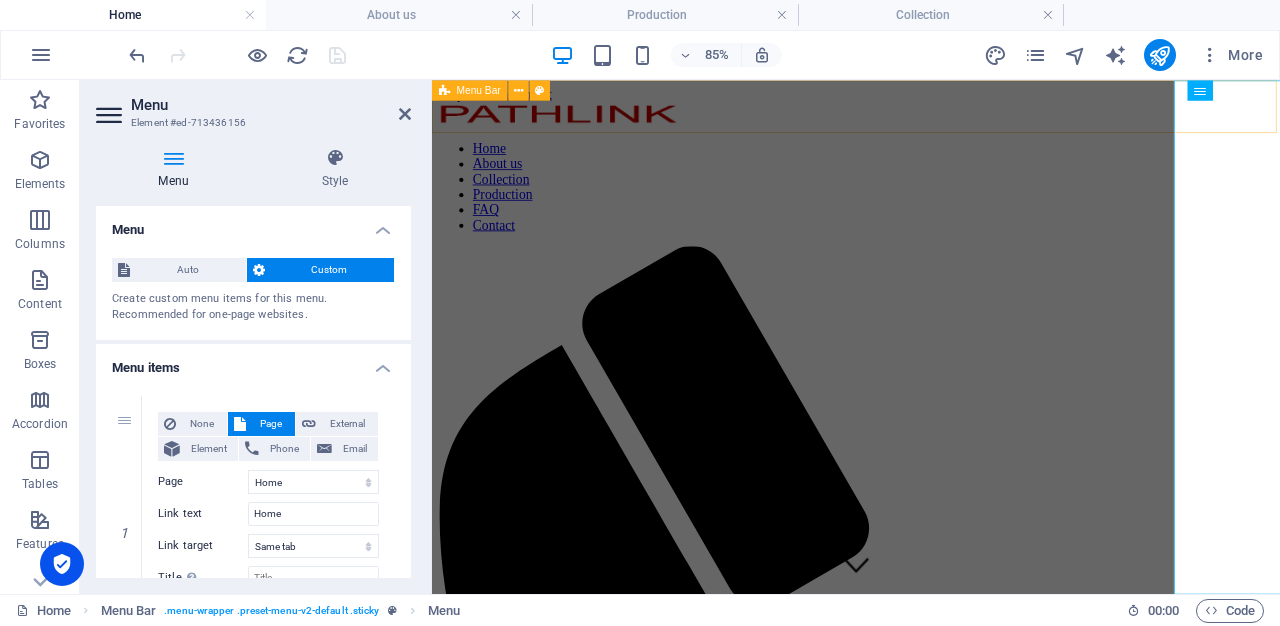 click on "Menu Bar" at bounding box center [470, 90] 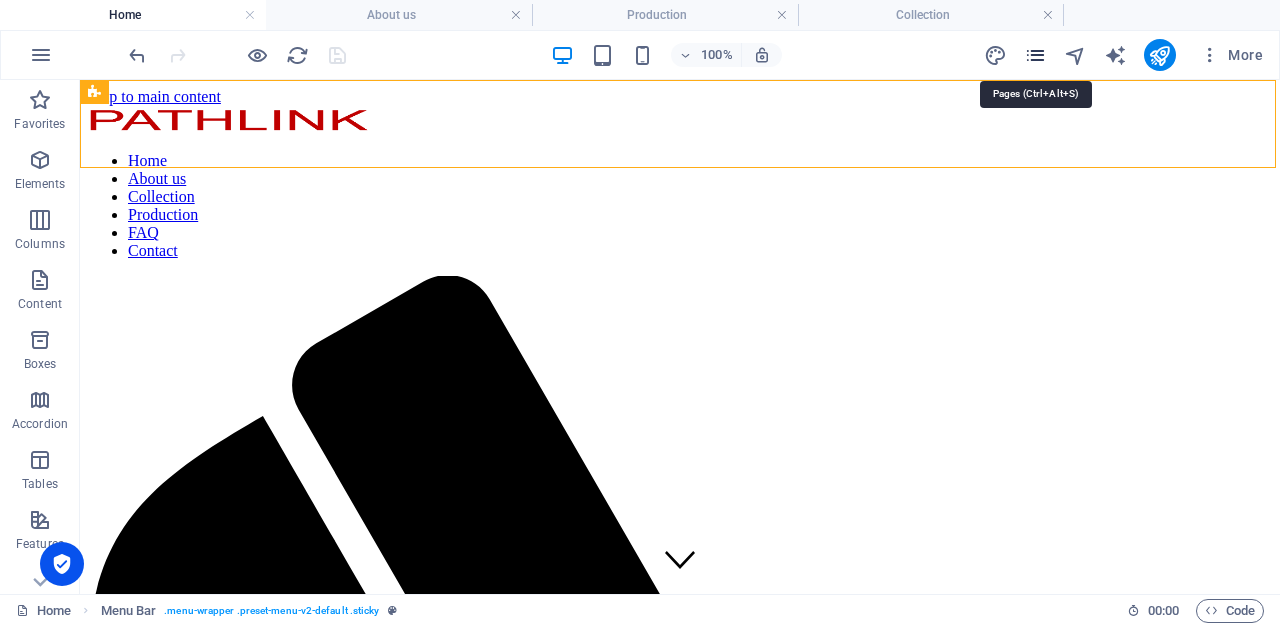 click at bounding box center [1035, 55] 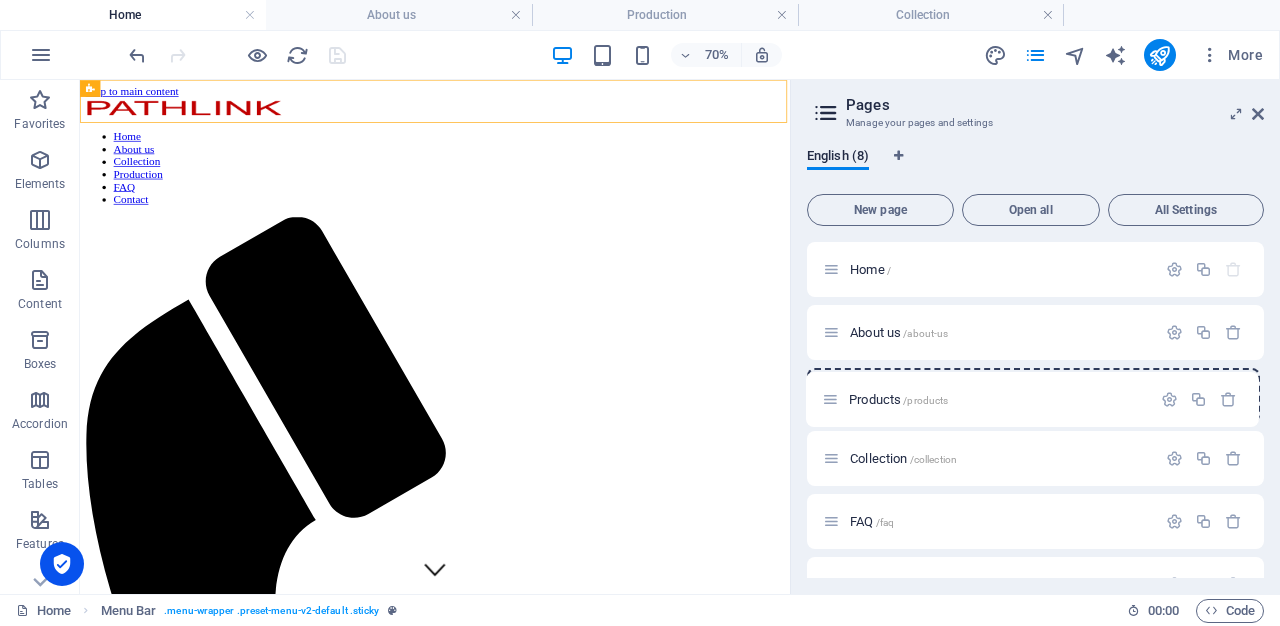 drag, startPoint x: 829, startPoint y: 456, endPoint x: 830, endPoint y: 390, distance: 66.007576 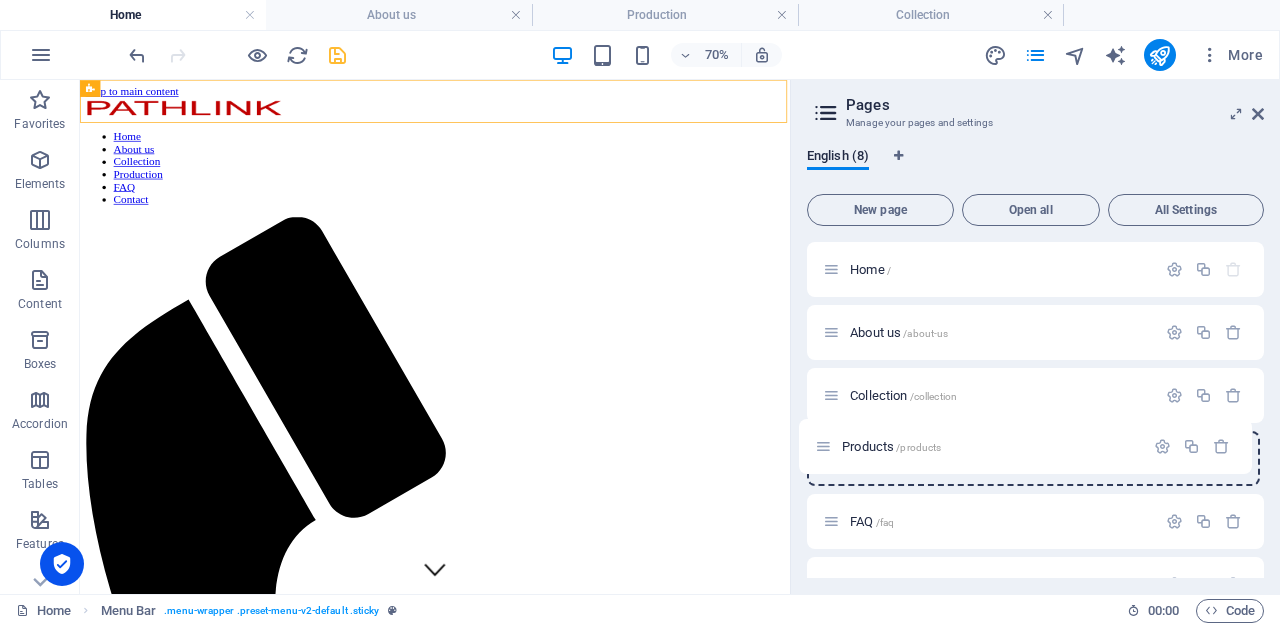 drag, startPoint x: 830, startPoint y: 396, endPoint x: 821, endPoint y: 466, distance: 70.5762 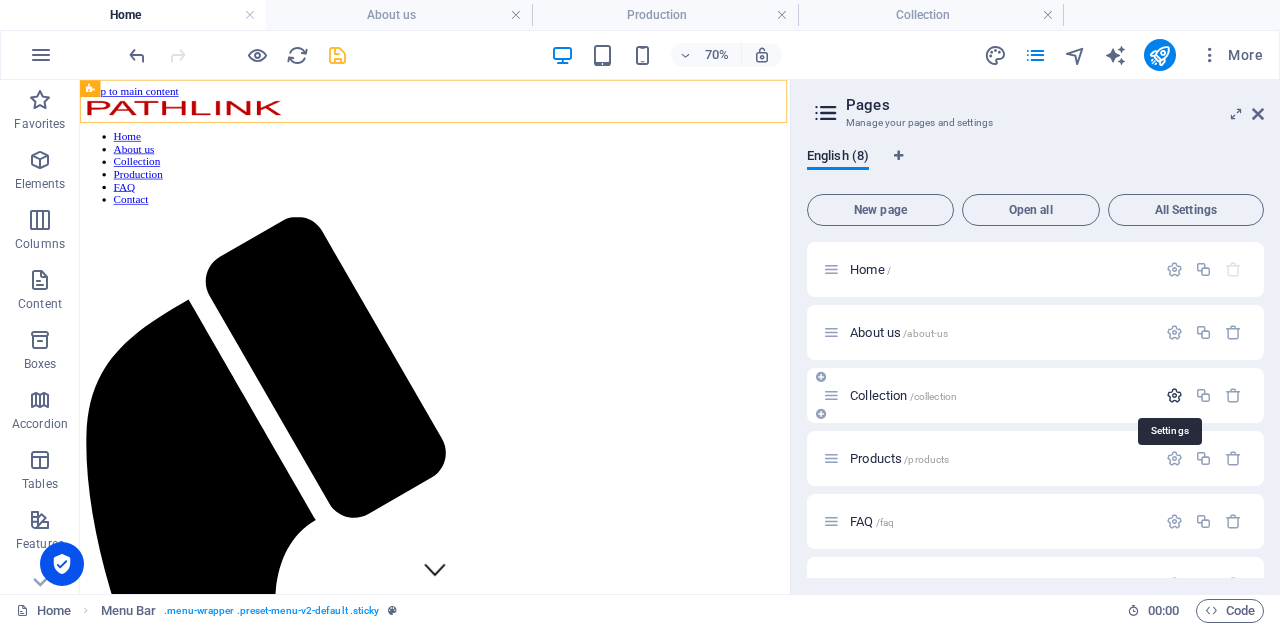 click at bounding box center (1174, 395) 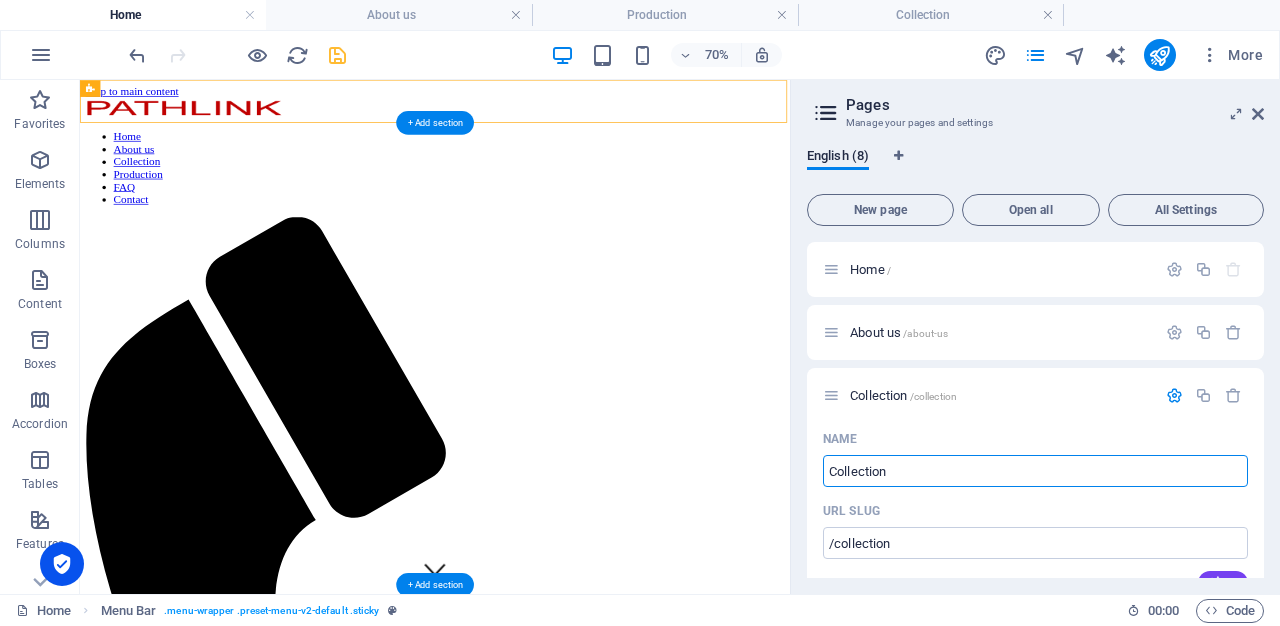 drag, startPoint x: 1038, startPoint y: 550, endPoint x: 1036, endPoint y: 600, distance: 50.039986 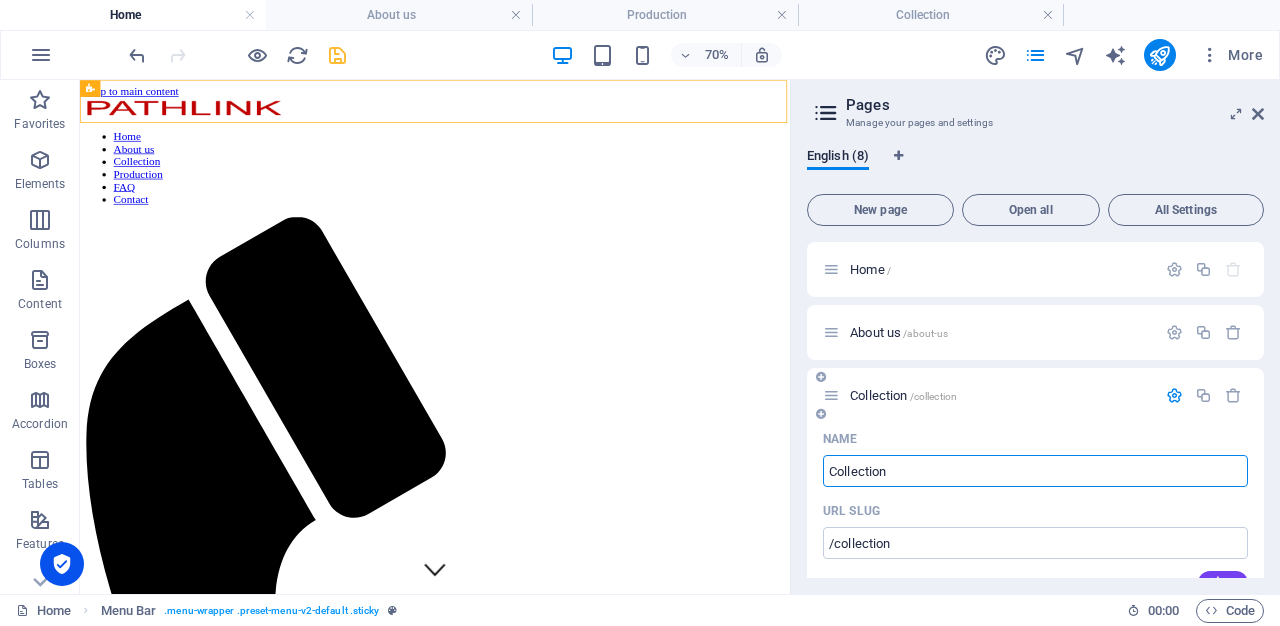 drag, startPoint x: 943, startPoint y: 470, endPoint x: 824, endPoint y: 468, distance: 119.01681 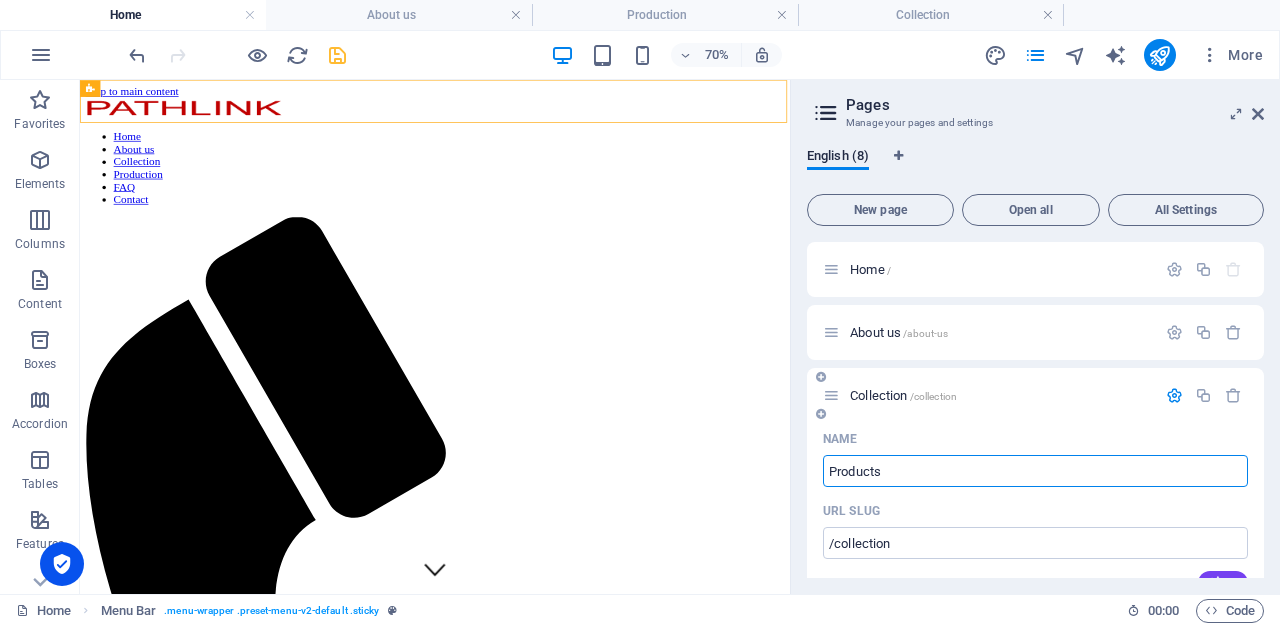 type on "Products" 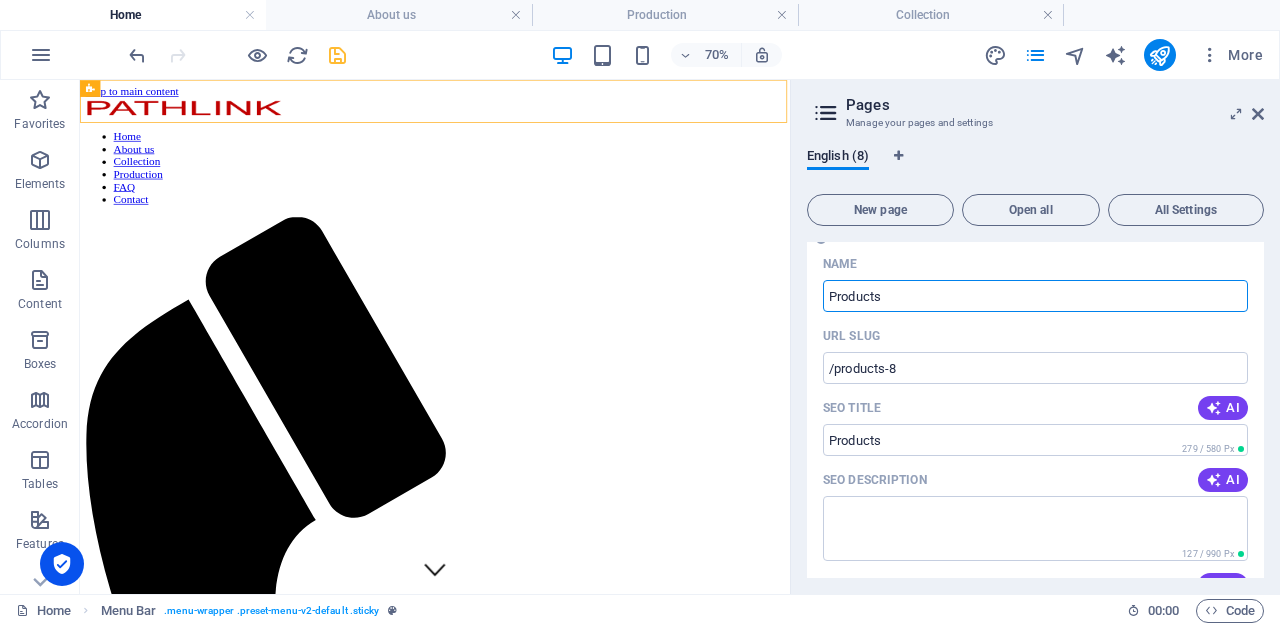 scroll, scrollTop: 179, scrollLeft: 0, axis: vertical 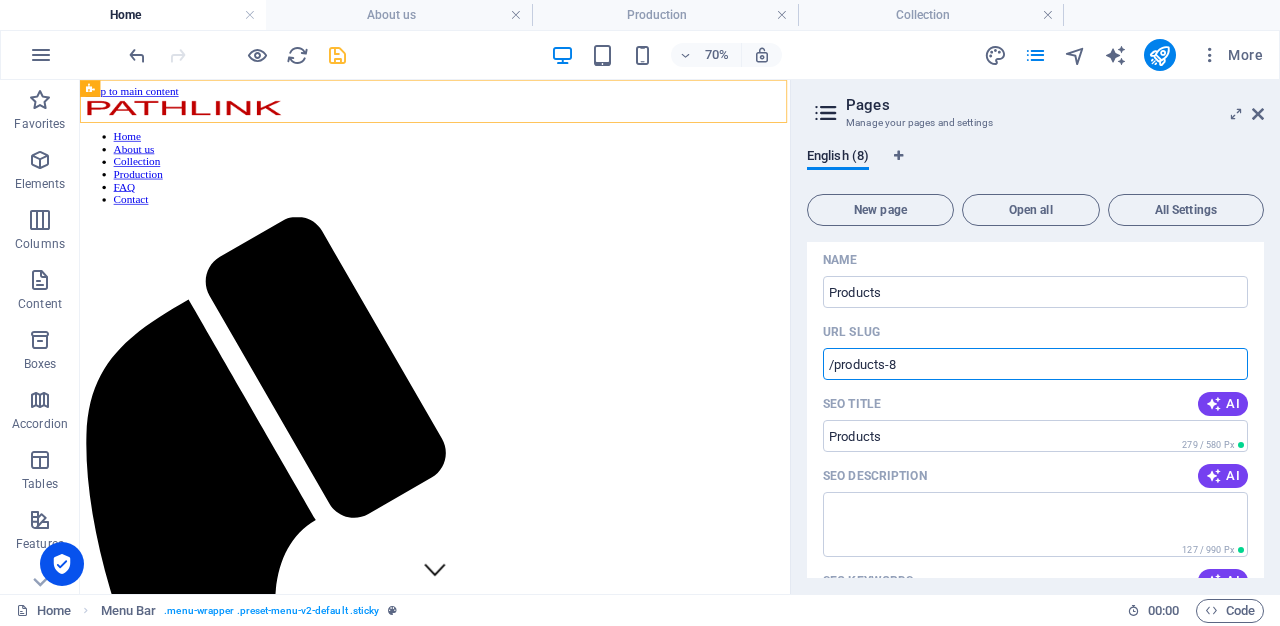 click on "/products-8" at bounding box center (1035, 364) 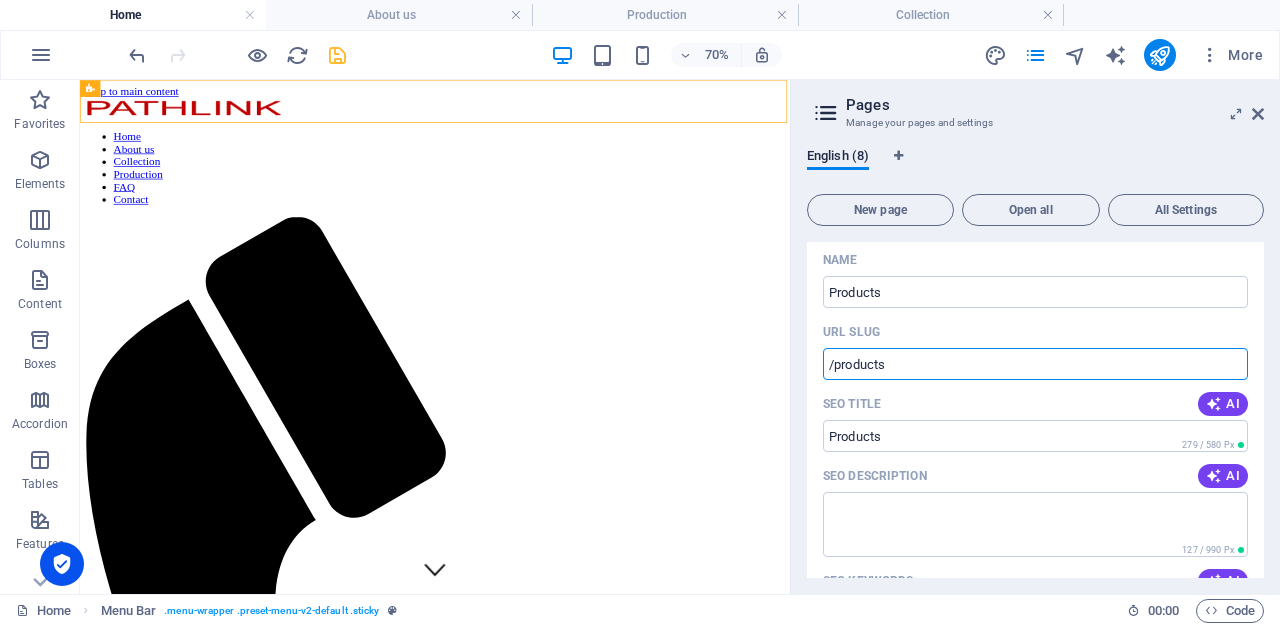 type on "/products" 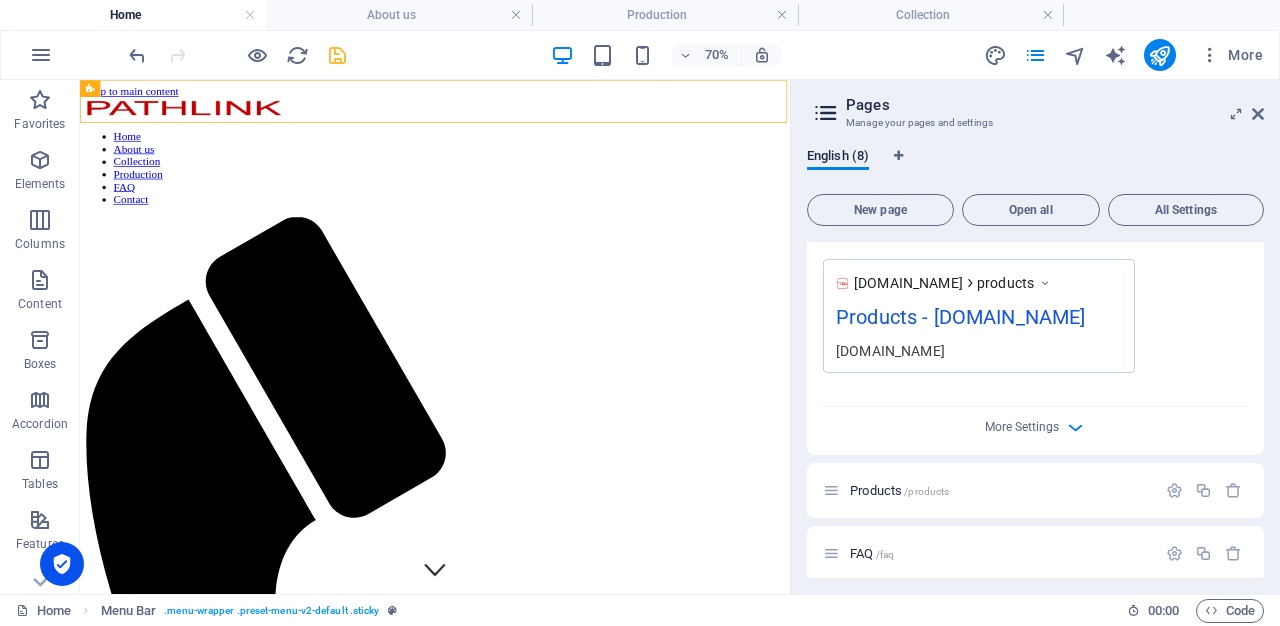 scroll, scrollTop: 837, scrollLeft: 0, axis: vertical 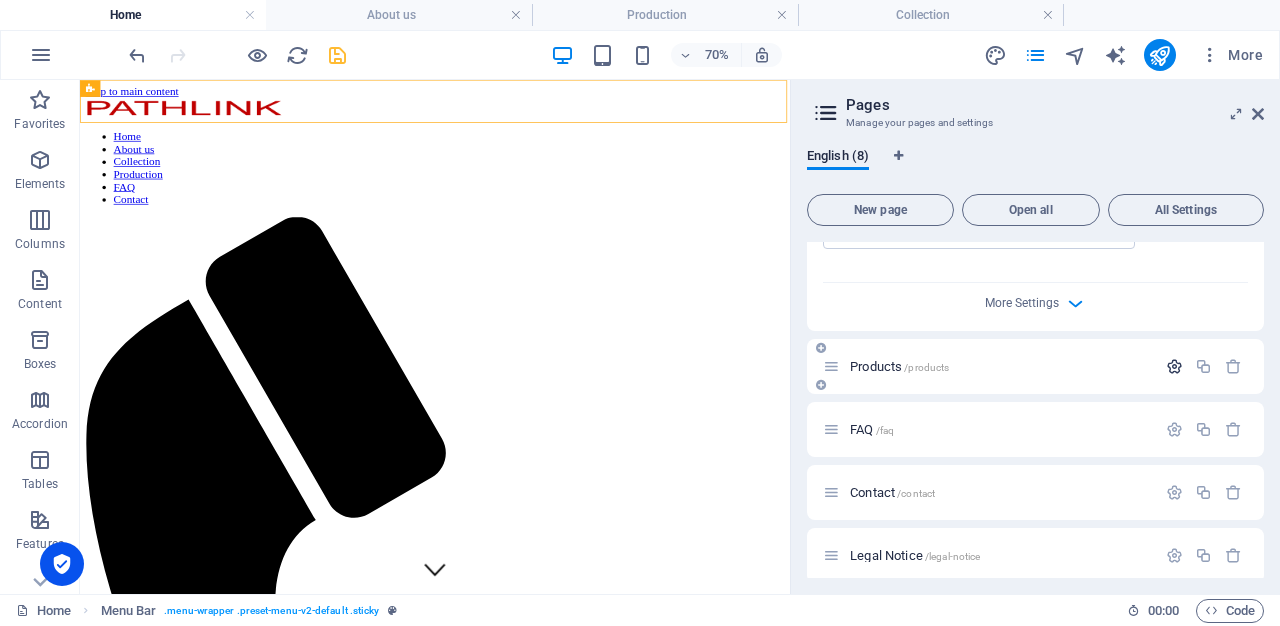 click at bounding box center (1174, 366) 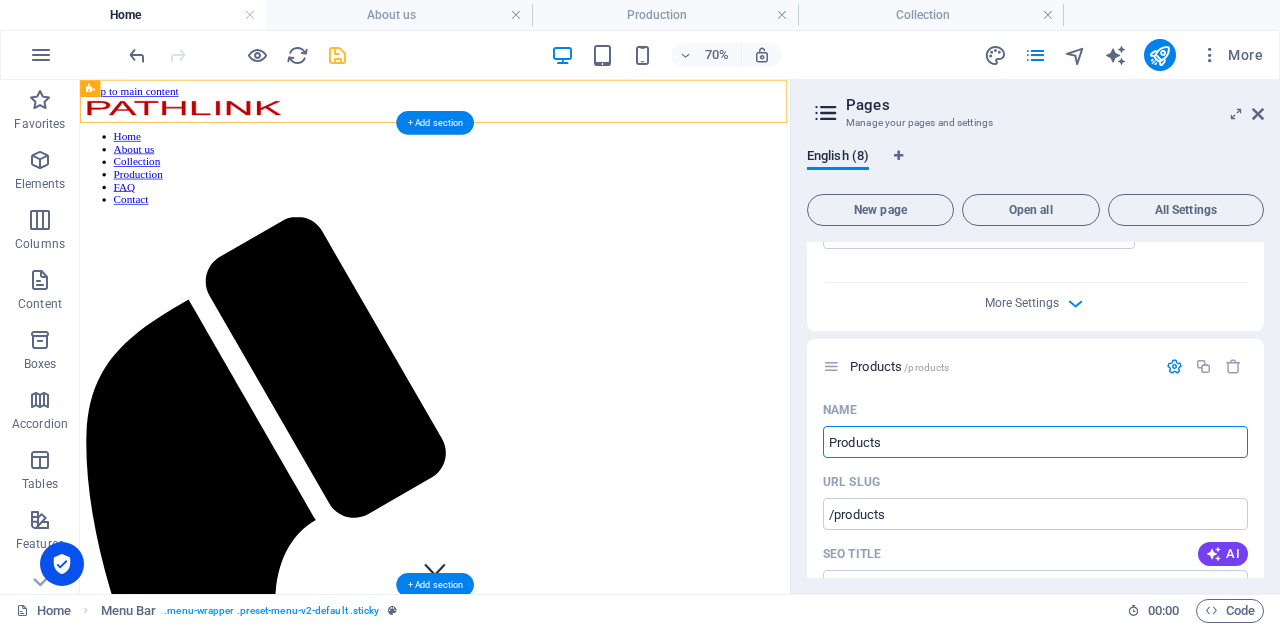 drag, startPoint x: 980, startPoint y: 526, endPoint x: 1030, endPoint y: 569, distance: 65.946945 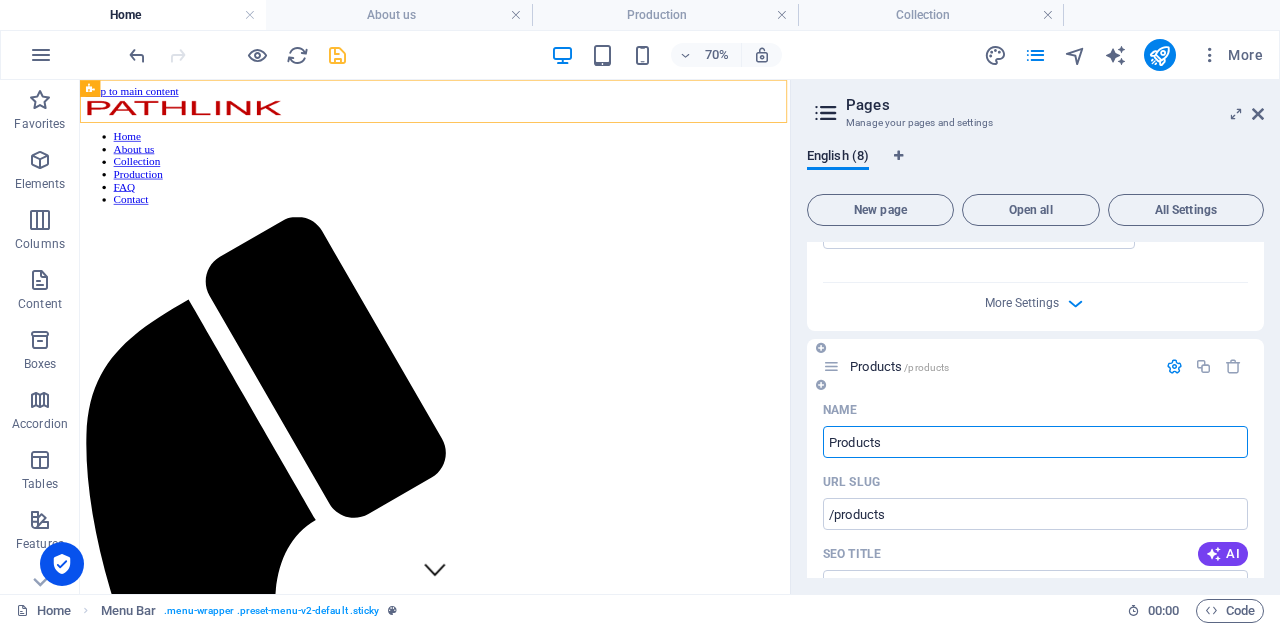 drag, startPoint x: 916, startPoint y: 439, endPoint x: 807, endPoint y: 437, distance: 109.01835 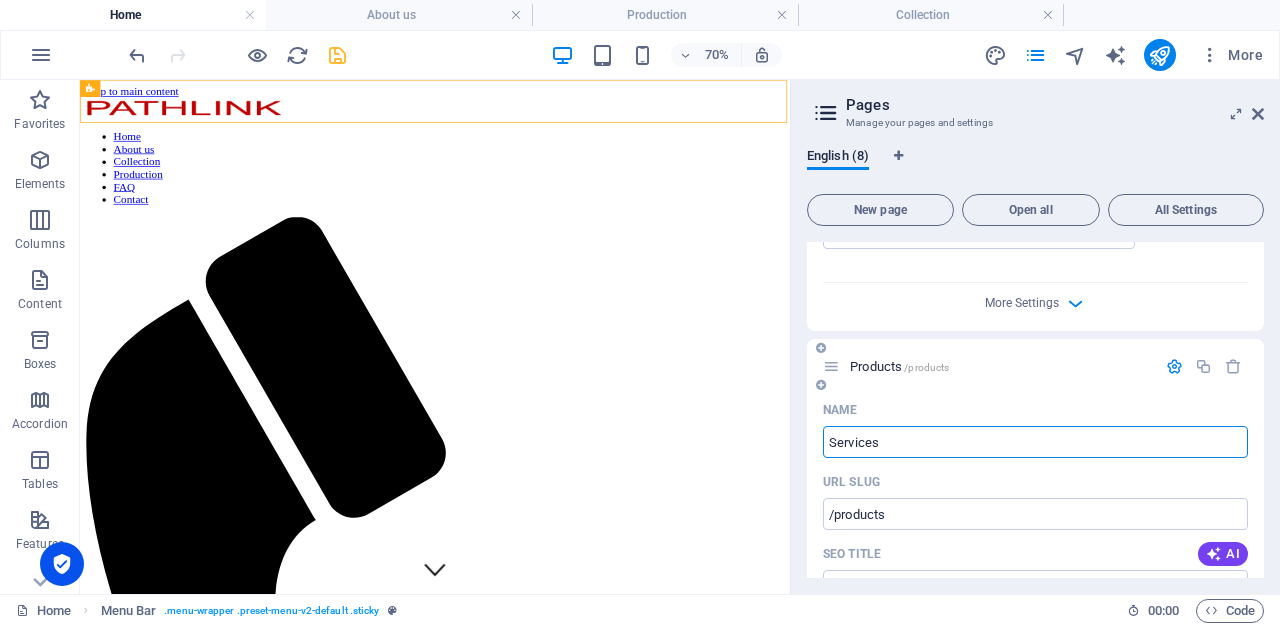 type on "Services" 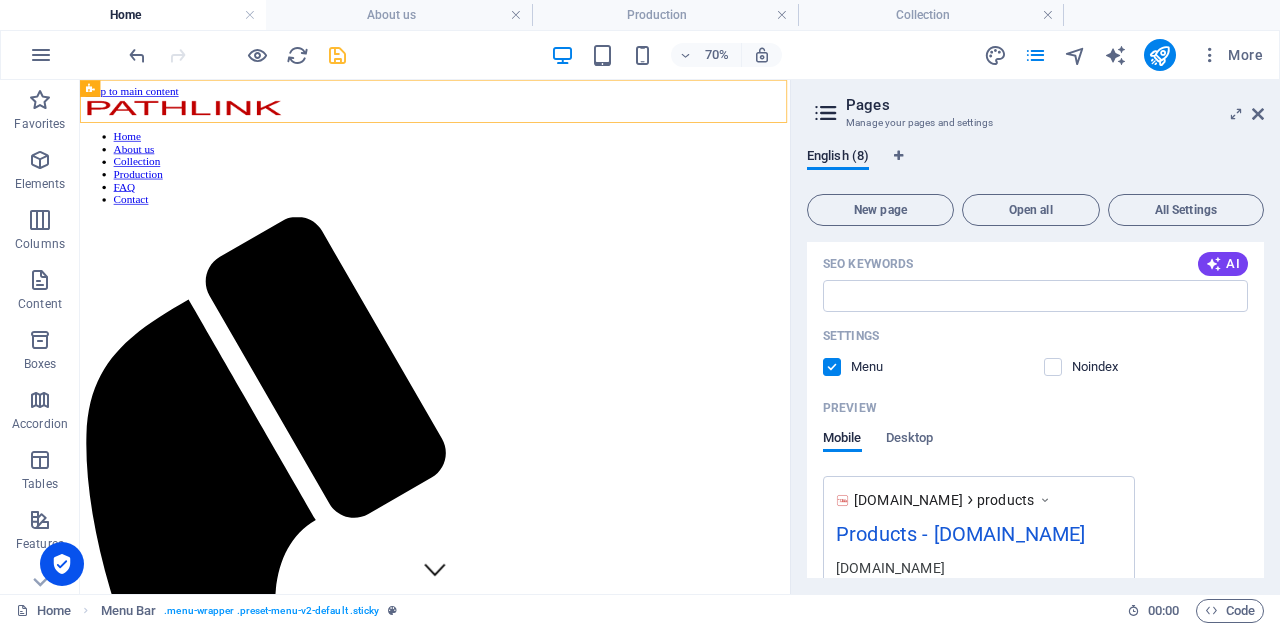 scroll, scrollTop: 218, scrollLeft: 0, axis: vertical 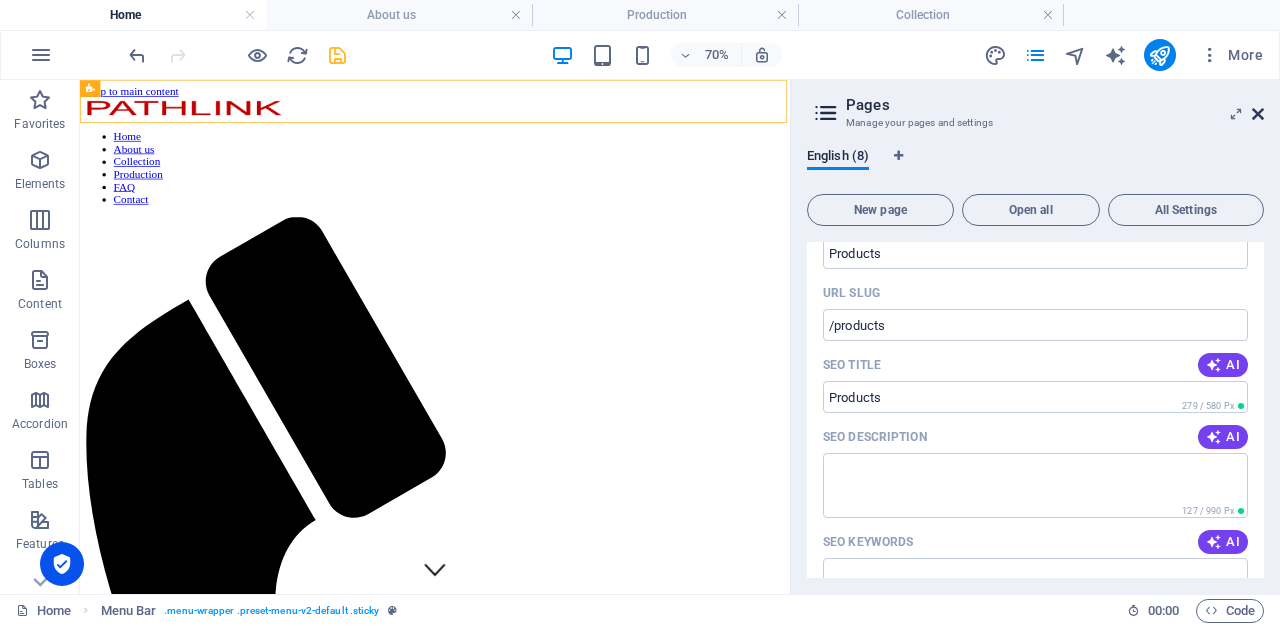 click at bounding box center [1258, 114] 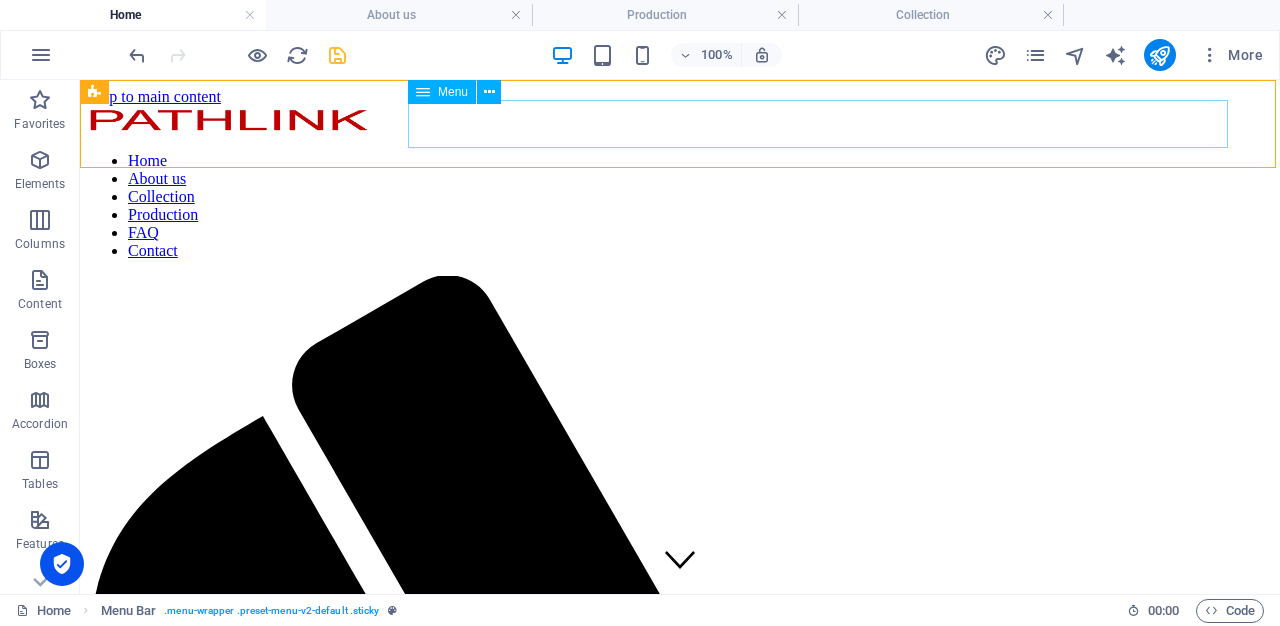 click on "Home About us Collection Production FAQ Contact" at bounding box center [680, 206] 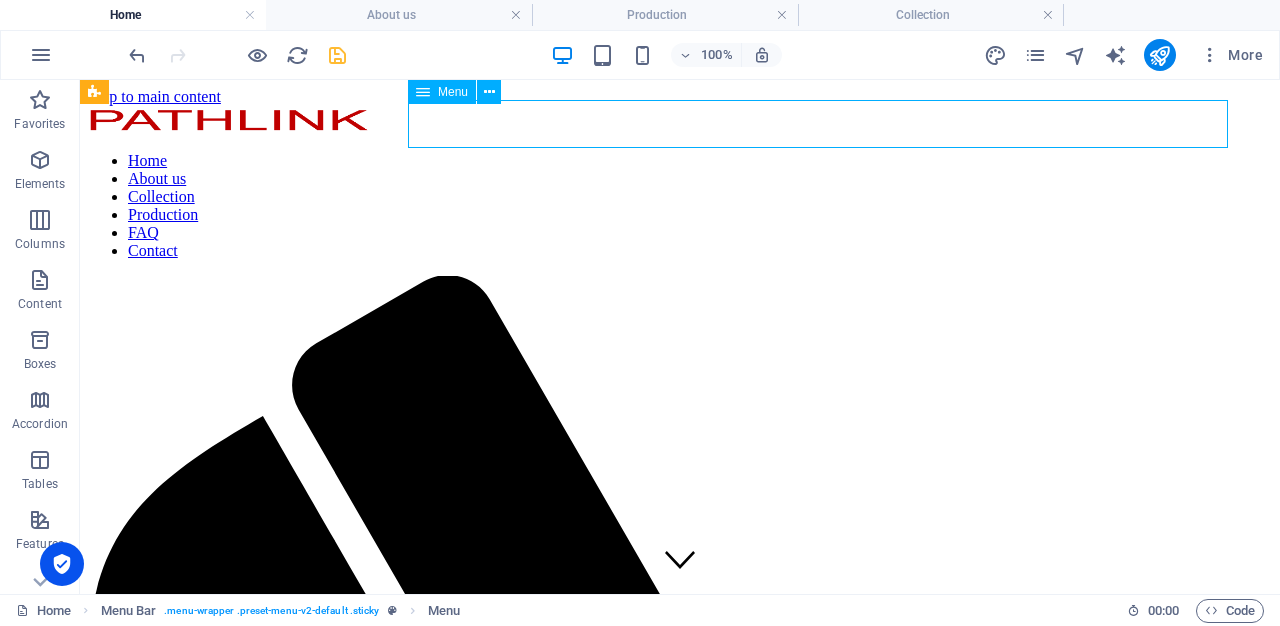 click on "Home About us Collection Production FAQ Contact" at bounding box center (680, 206) 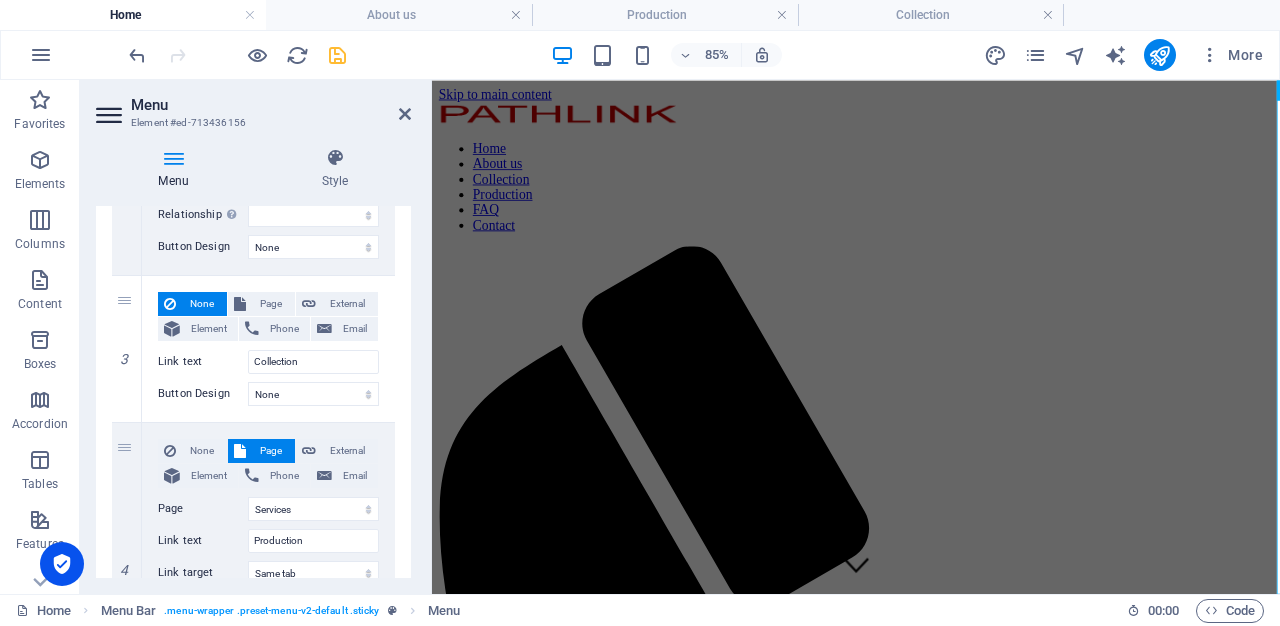 scroll, scrollTop: 747, scrollLeft: 0, axis: vertical 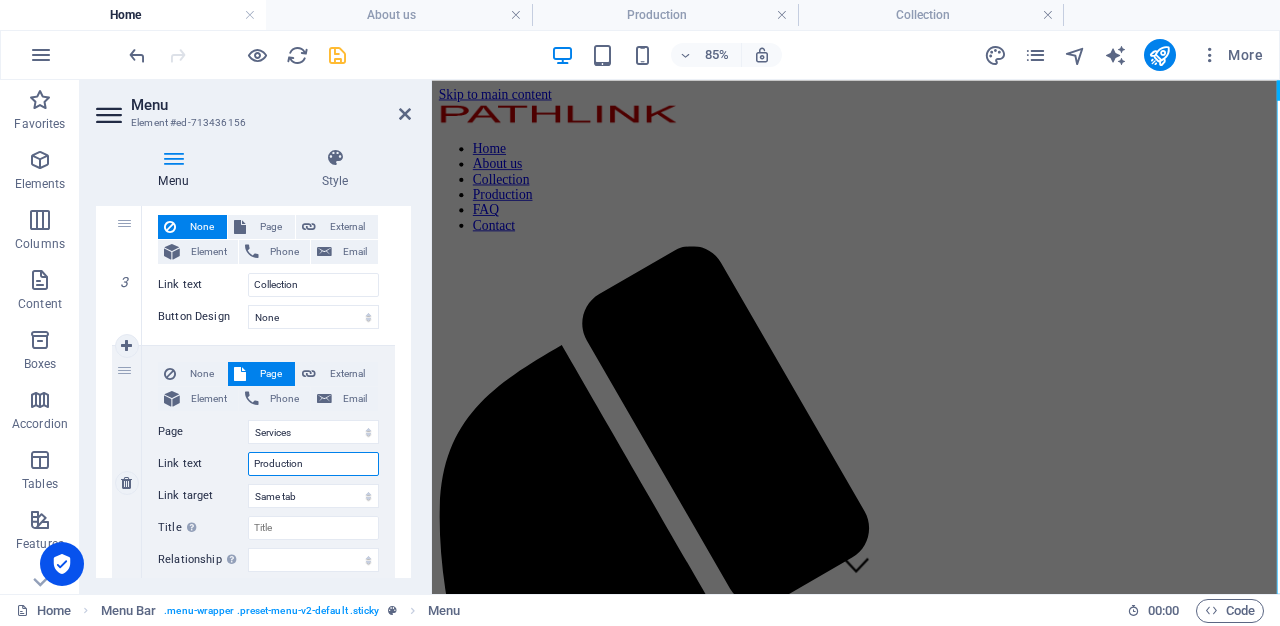 drag, startPoint x: 316, startPoint y: 458, endPoint x: 246, endPoint y: 453, distance: 70.178345 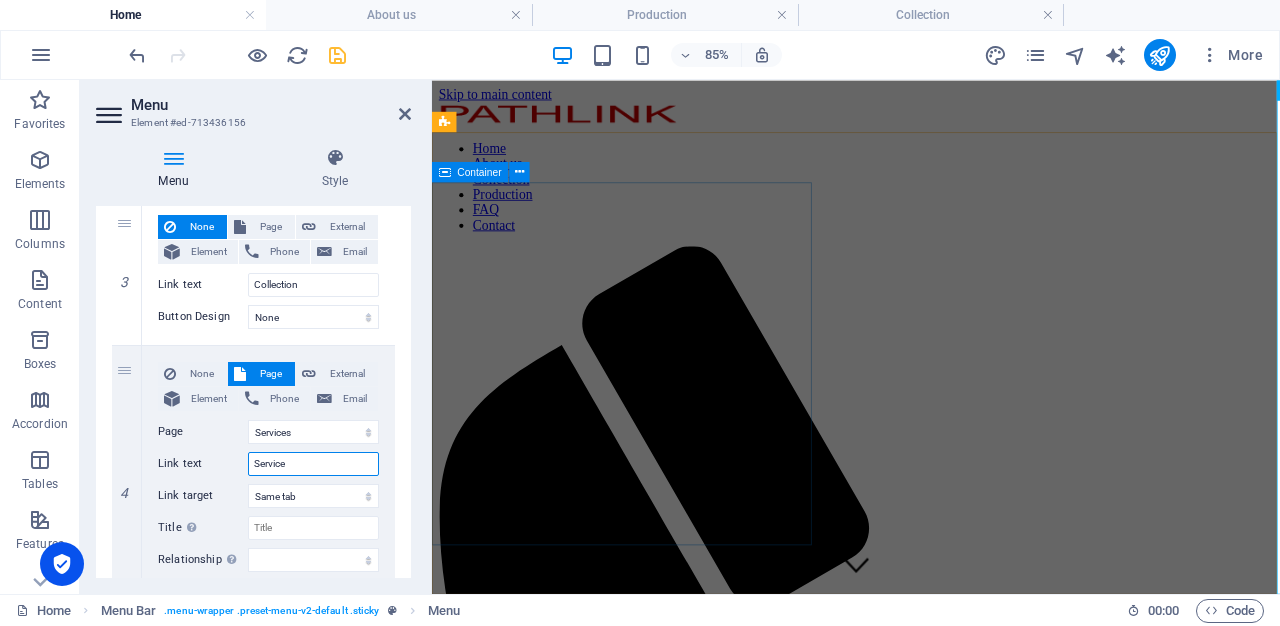 type on "Services" 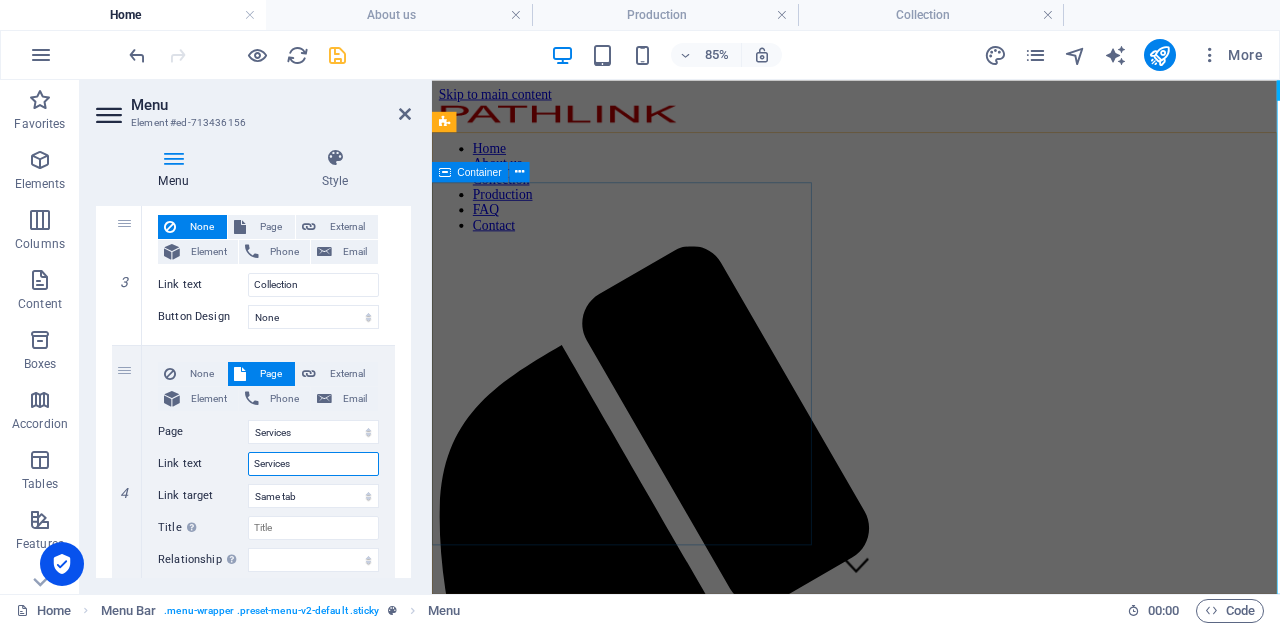 select 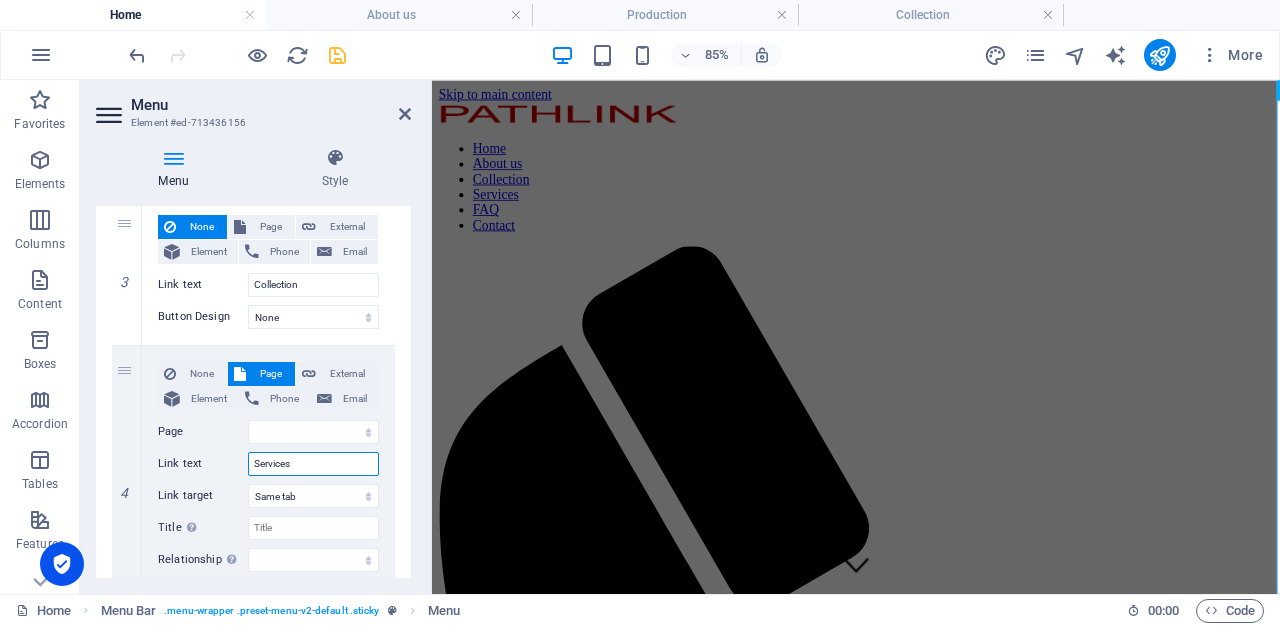 type on "Services" 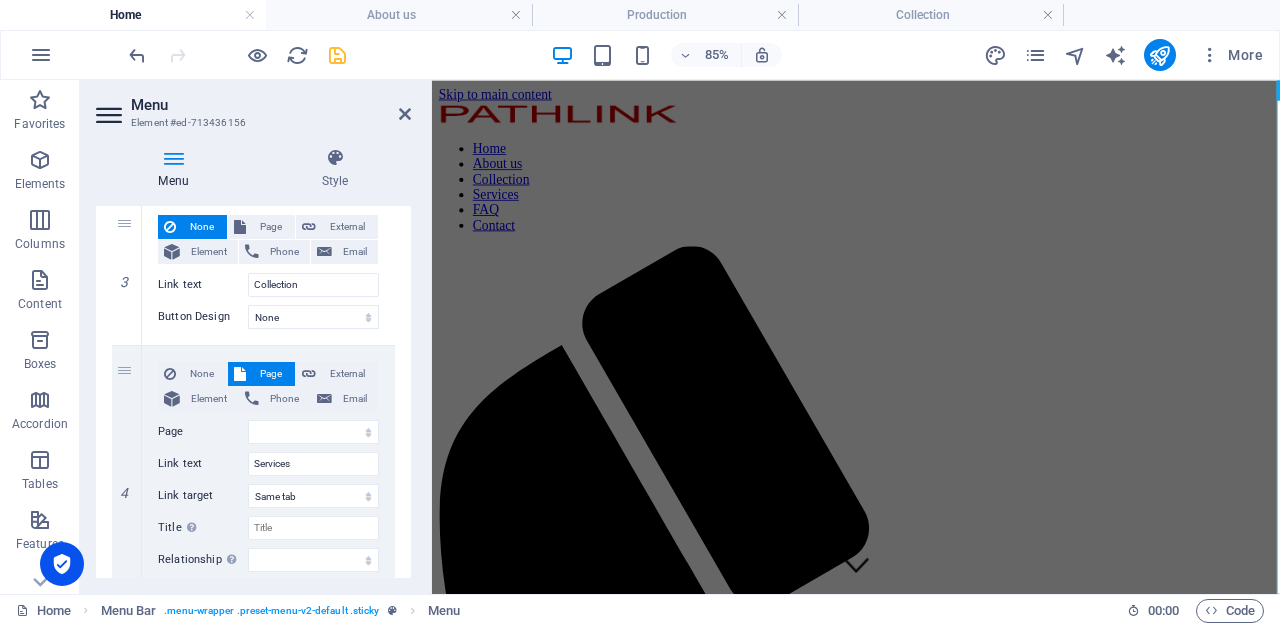 click on "1 None Page External Element Phone Email Page Home About us Products Services FAQ Contact Legal Notice Privacy Element
URL /13861872 Phone Email Link text Home Link target New tab Same tab Overlay Title Additional link description, should not be the same as the link text. The title is most often shown as a tooltip text when the mouse moves over the element. Leave empty if uncertain. Relationship Sets the  relationship of this link to the link target . For example, the value "nofollow" instructs search engines not to follow the link. Can be left empty. alternate author bookmark external help license next nofollow noreferrer noopener prev search tag Button Design None Default Primary Secondary 2 None Page External Element Phone Email Page Home About us Products Services FAQ Contact Legal Notice Privacy Element
URL /13861875 Phone Email Link text About us Link target New tab Same tab Overlay Title Relationship Sets the  relationship of this link to the link target" at bounding box center (253, 345) 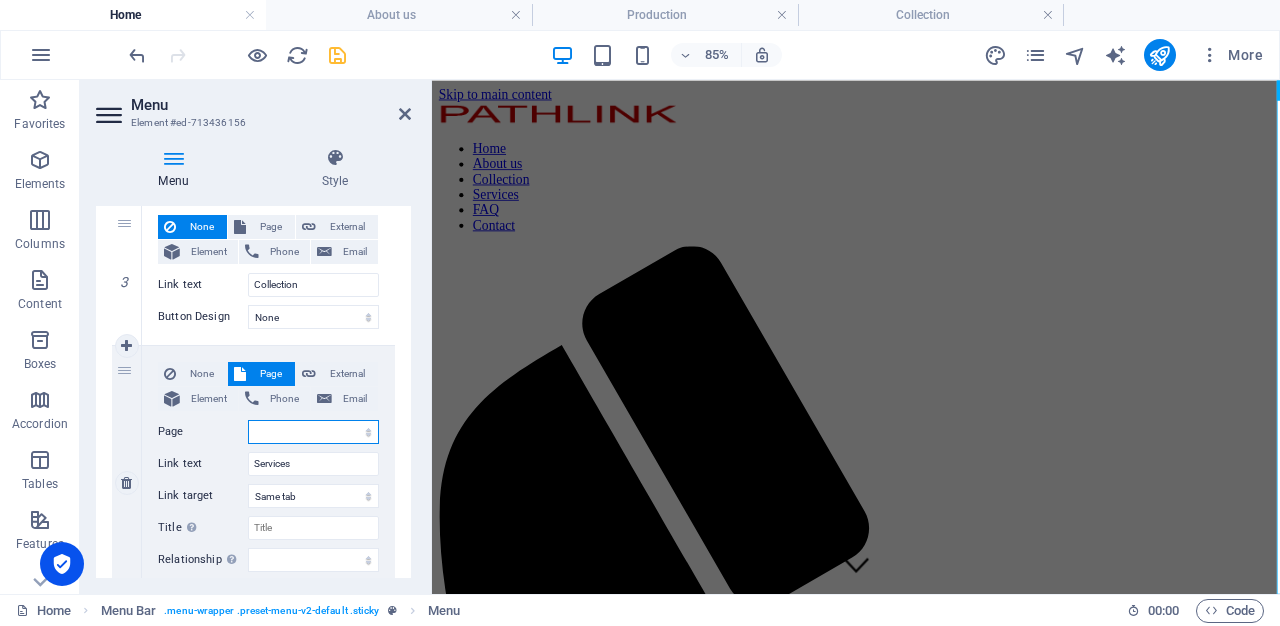 select on "3" 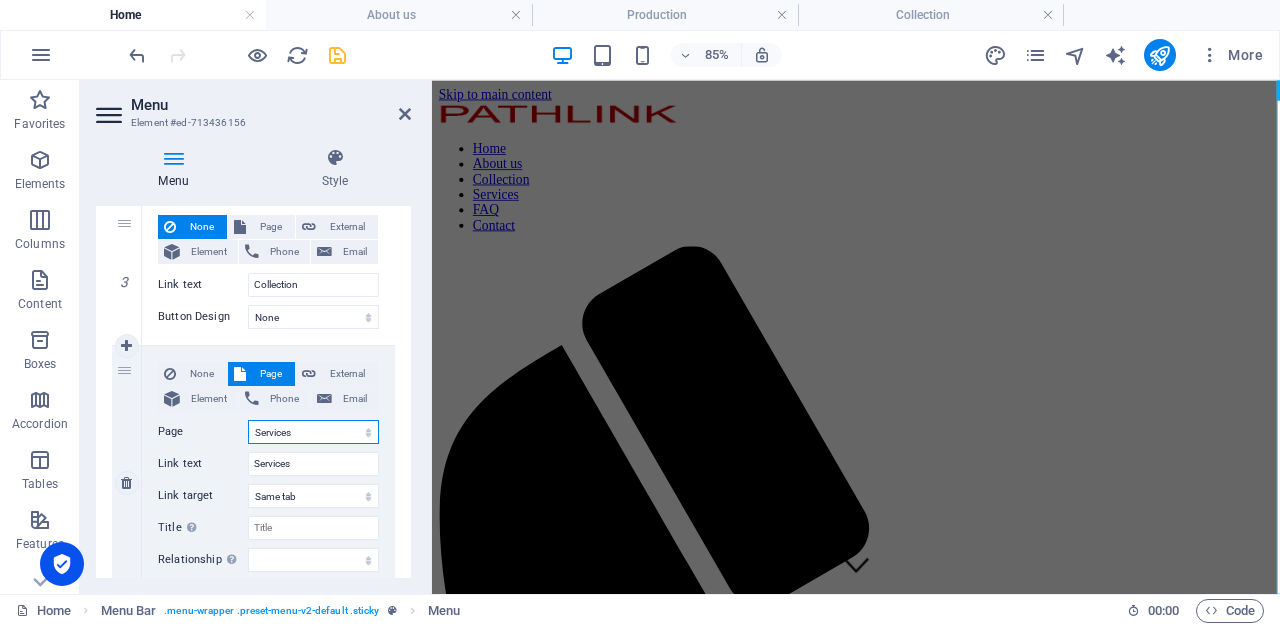 select 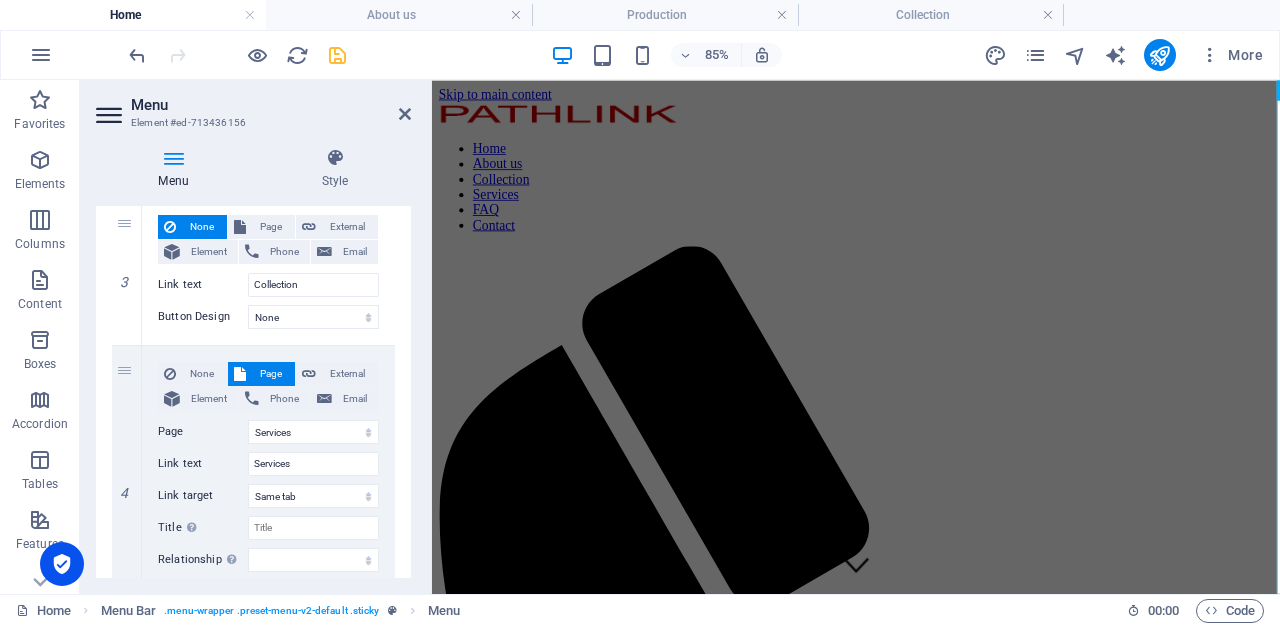 click on "1 None Page External Element Phone Email Page Home About us Products Services FAQ Contact Legal Notice Privacy Element
URL /13861872 Phone Email Link text Home Link target New tab Same tab Overlay Title Additional link description, should not be the same as the link text. The title is most often shown as a tooltip text when the mouse moves over the element. Leave empty if uncertain. Relationship Sets the  relationship of this link to the link target . For example, the value "nofollow" instructs search engines not to follow the link. Can be left empty. alternate author bookmark external help license next nofollow noreferrer noopener prev search tag Button Design None Default Primary Secondary 2 None Page External Element Phone Email Page Home About us Products Services FAQ Contact Legal Notice Privacy Element
URL /13861875 Phone Email Link text About us Link target New tab Same tab Overlay Title Relationship Sets the  relationship of this link to the link target" at bounding box center (253, 345) 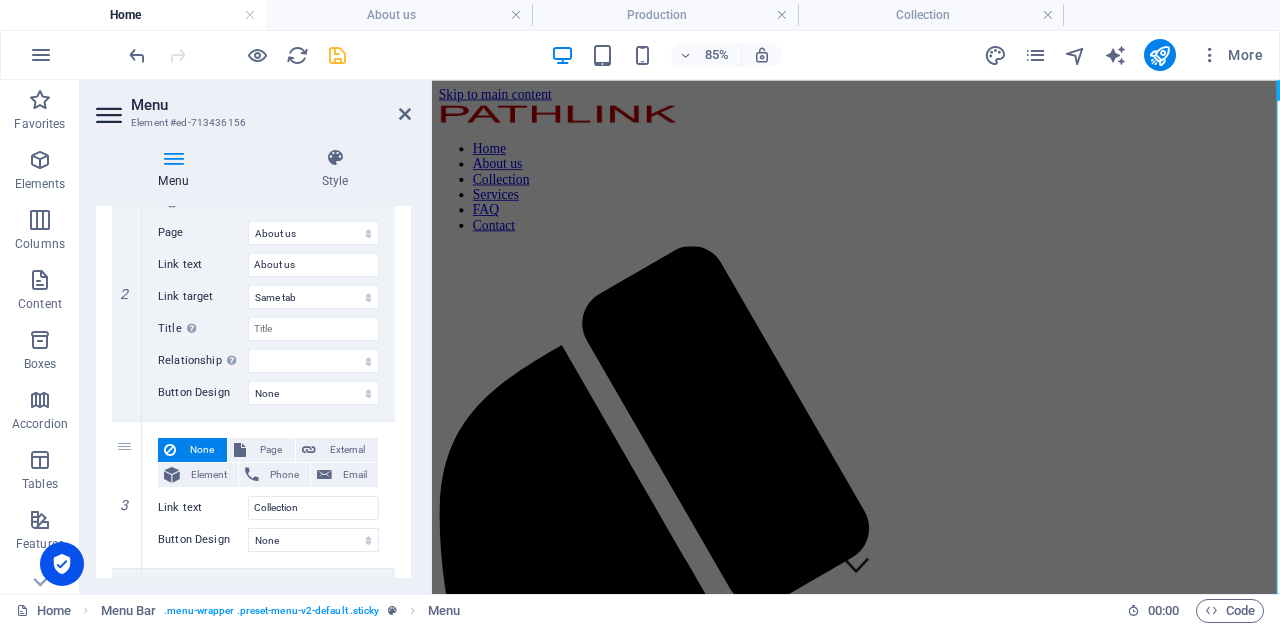 scroll, scrollTop: 686, scrollLeft: 0, axis: vertical 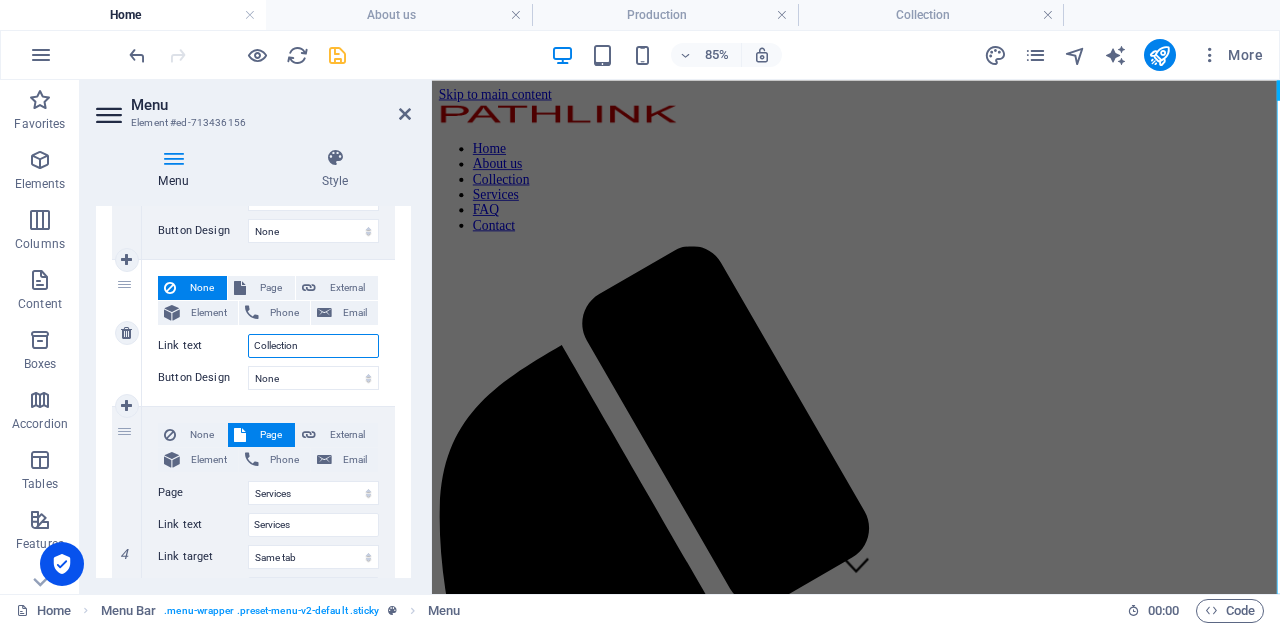 click on "Collection" at bounding box center (313, 346) 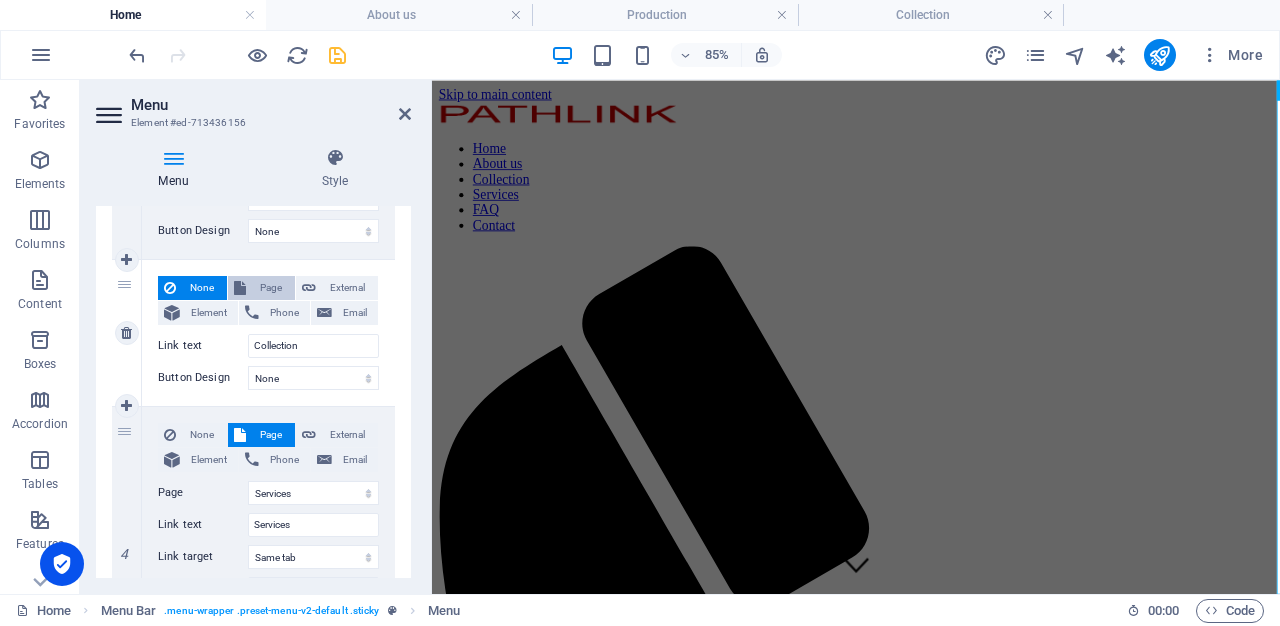 click on "Page" at bounding box center [270, 288] 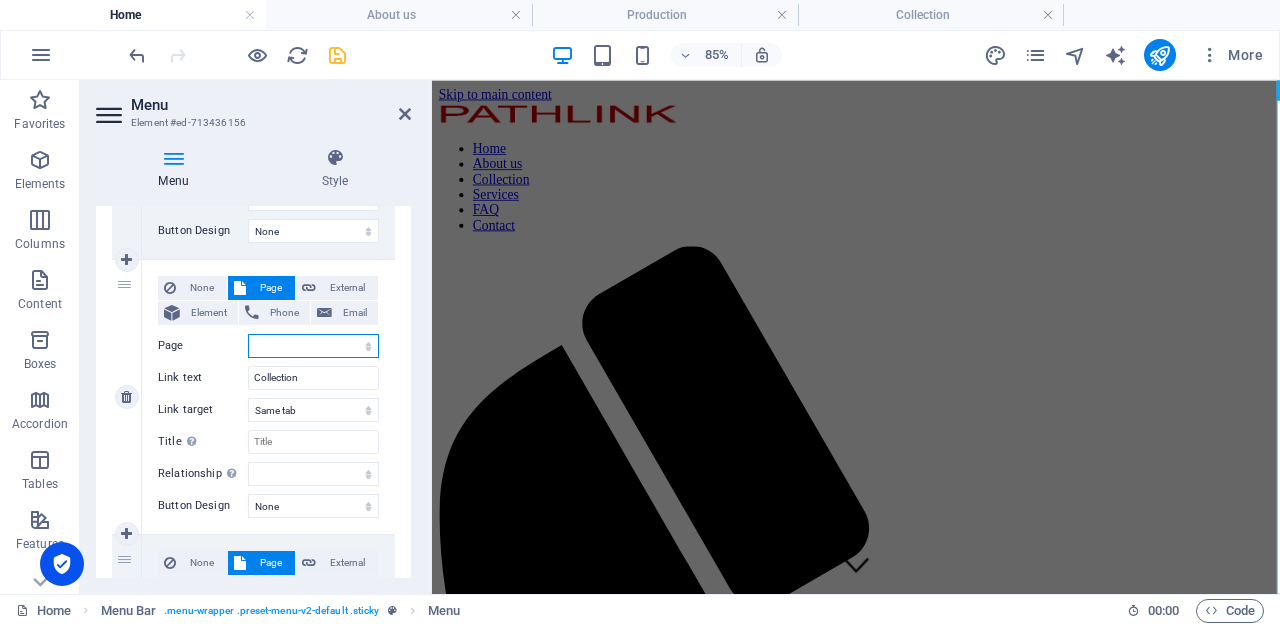 select on "2" 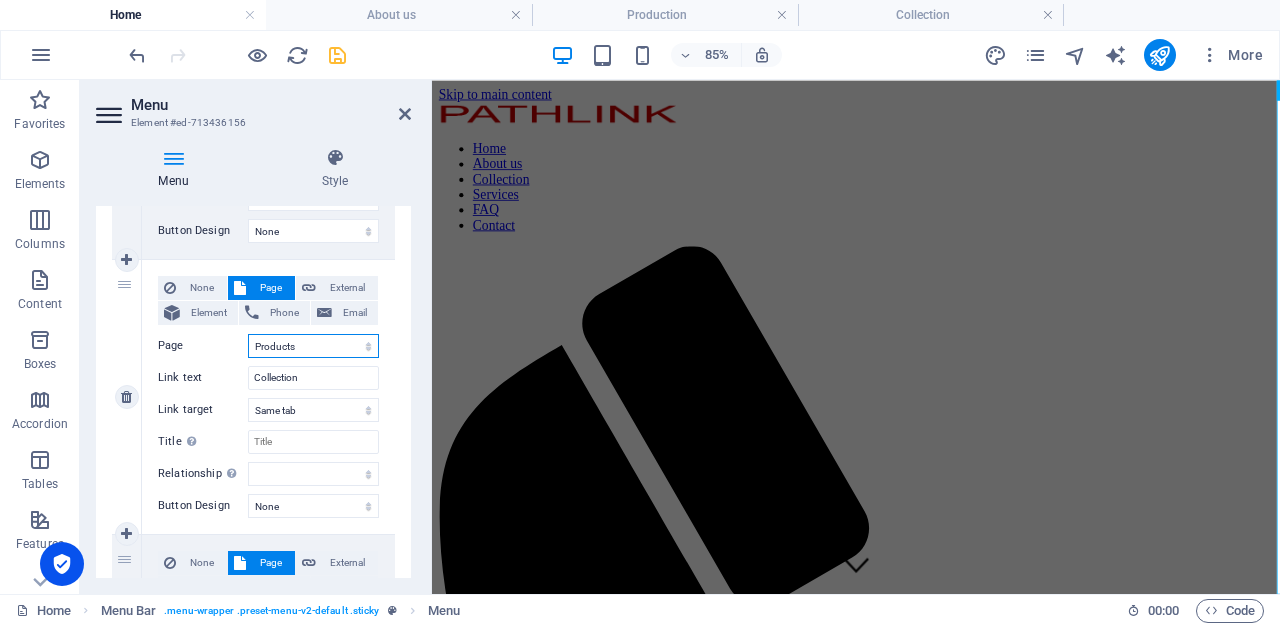 select 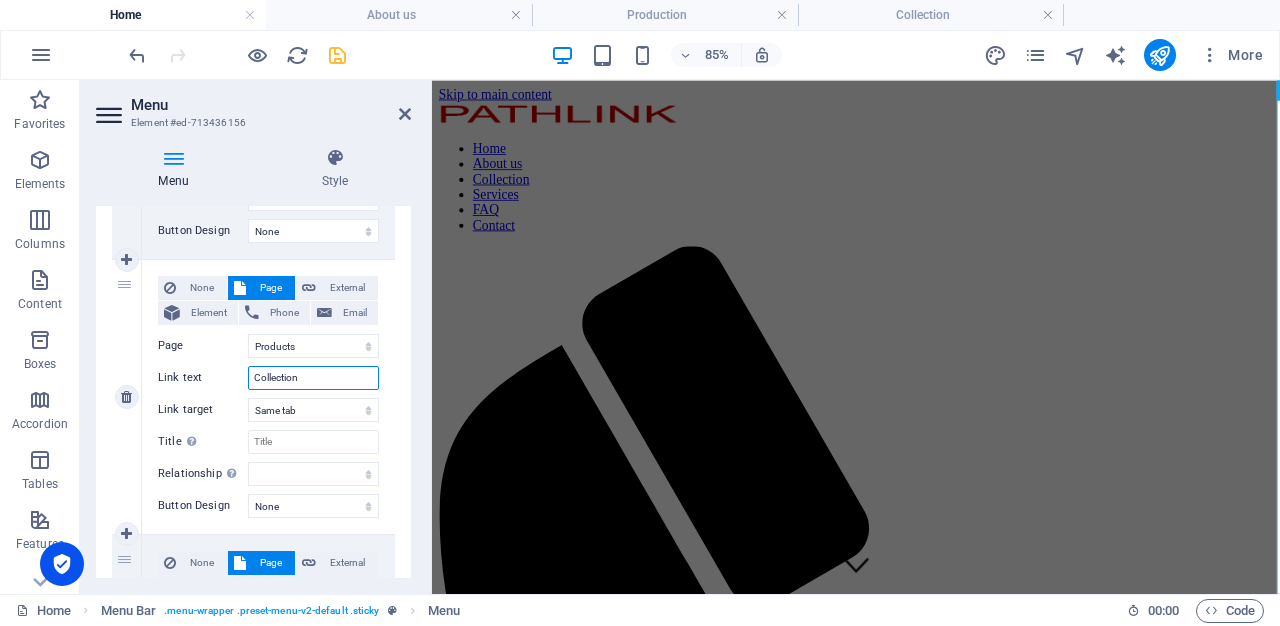 drag, startPoint x: 315, startPoint y: 380, endPoint x: 216, endPoint y: 374, distance: 99.18165 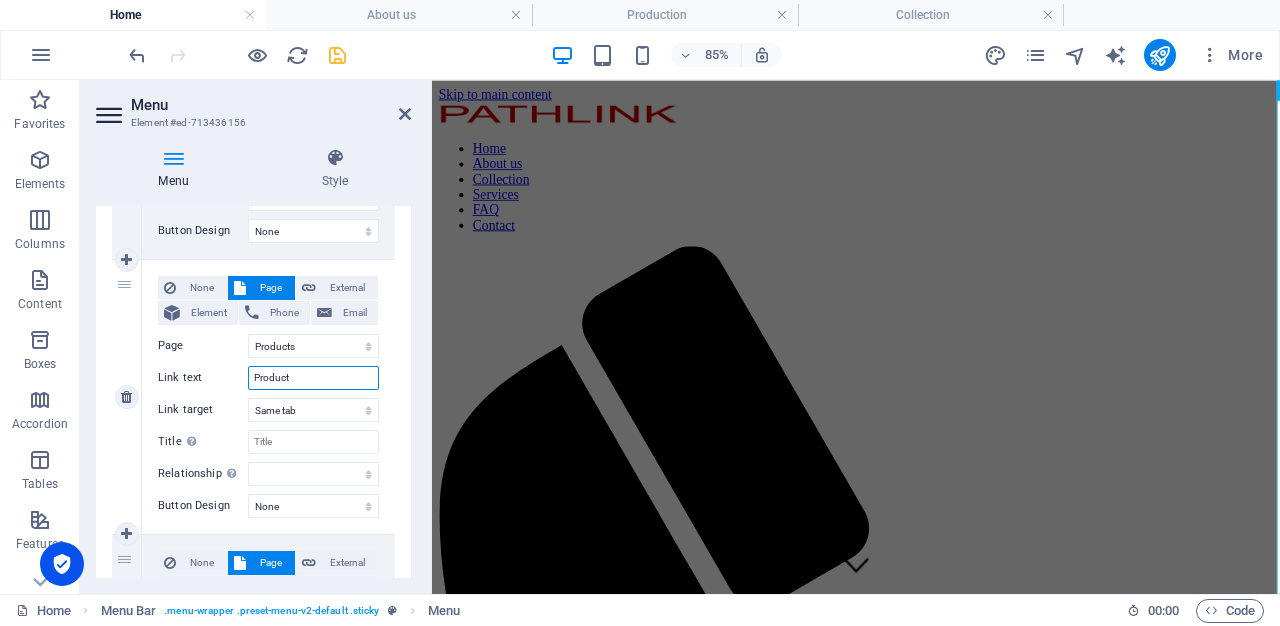 type on "Products" 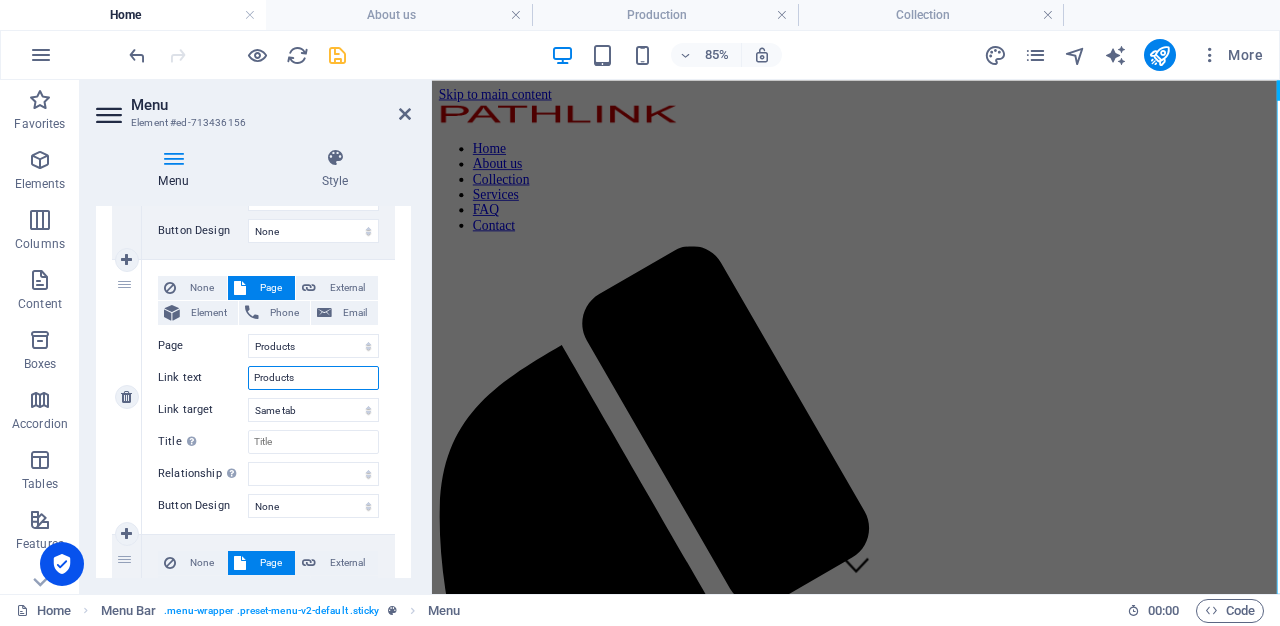 select 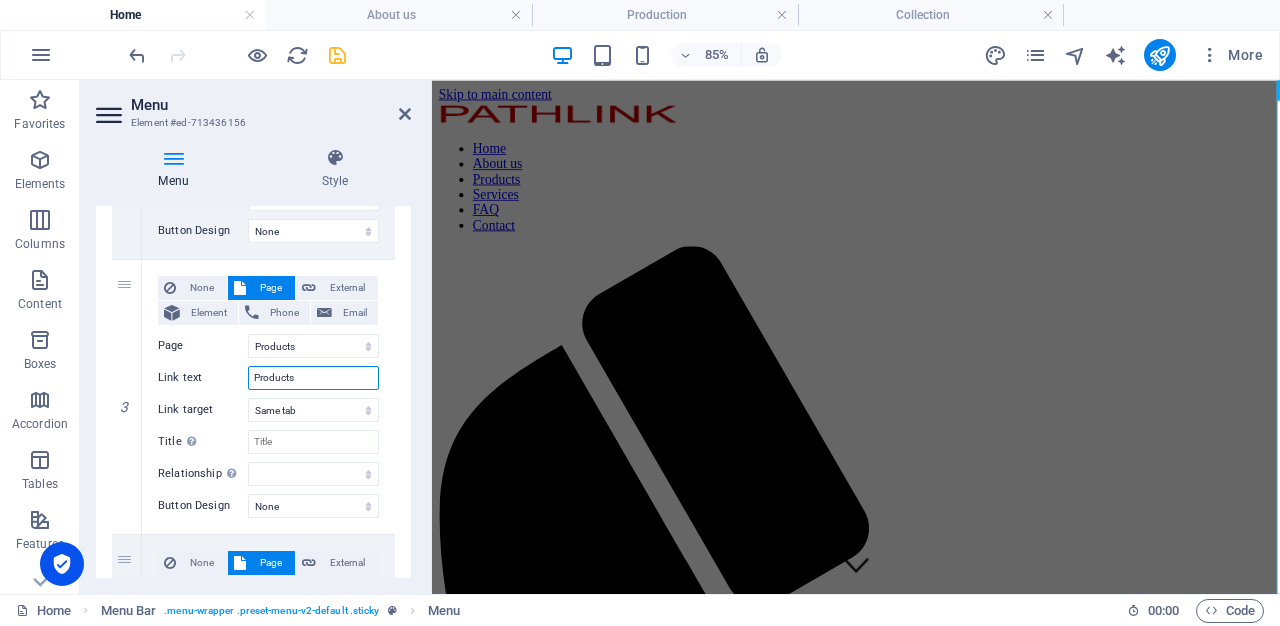 type on "Products" 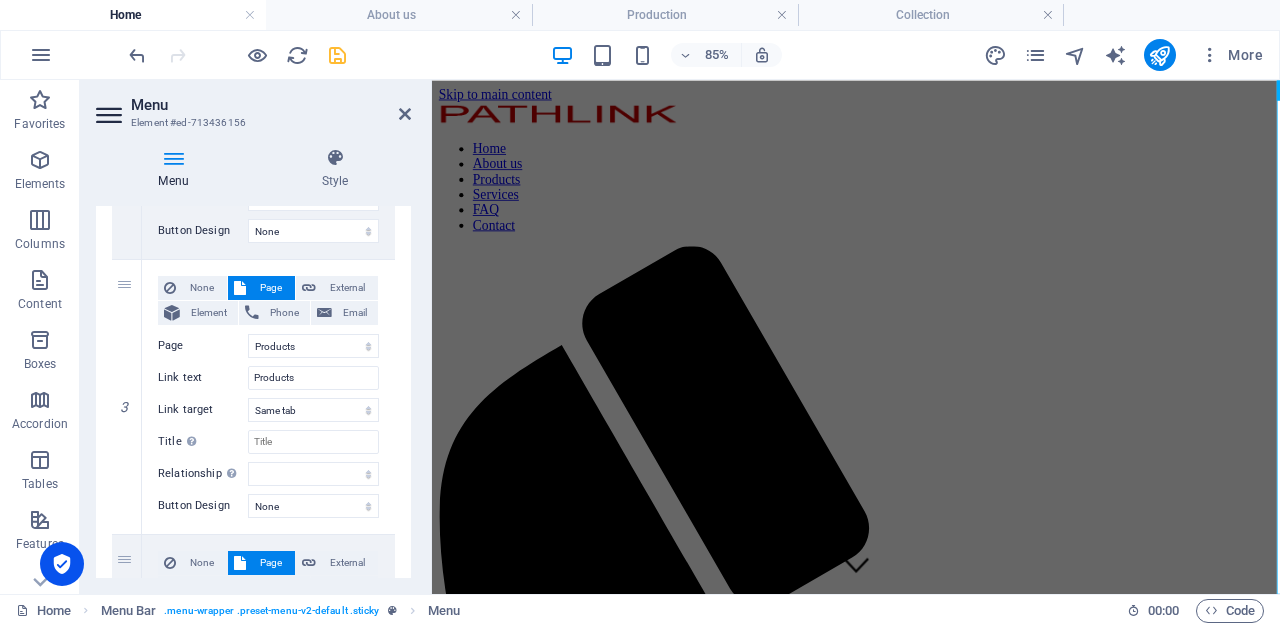 click on "1 None Page External Element Phone Email Page Home About us Products Services FAQ Contact Legal Notice Privacy Element
URL /13861872 Phone Email Link text Home Link target New tab Same tab Overlay Title Additional link description, should not be the same as the link text. The title is most often shown as a tooltip text when the mouse moves over the element. Leave empty if uncertain. Relationship Sets the  relationship of this link to the link target . For example, the value "nofollow" instructs search engines not to follow the link. Can be left empty. alternate author bookmark external help license next nofollow noreferrer noopener prev search tag Button Design None Default Primary Secondary 2 None Page External Element Phone Email Page Home About us Products Services FAQ Contact Legal Notice Privacy Element
URL /13861875 Phone Email Link text About us Link target New tab Same tab Overlay Title Relationship Sets the  relationship of this link to the link target" at bounding box center [253, 470] 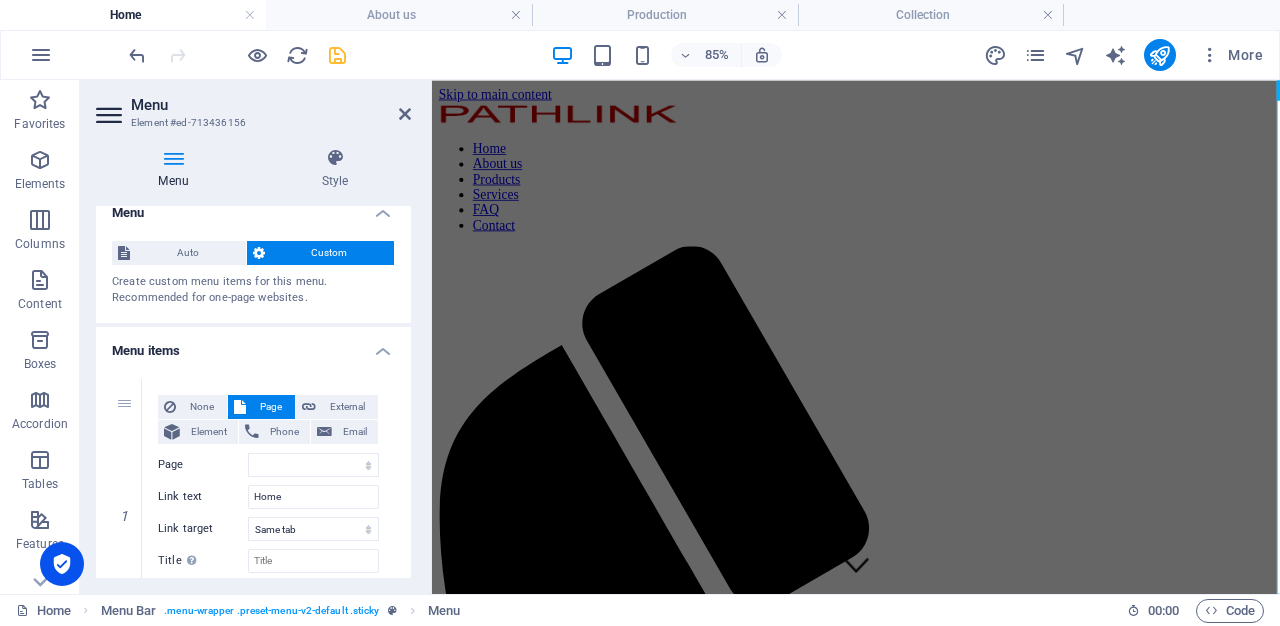 scroll, scrollTop: 0, scrollLeft: 0, axis: both 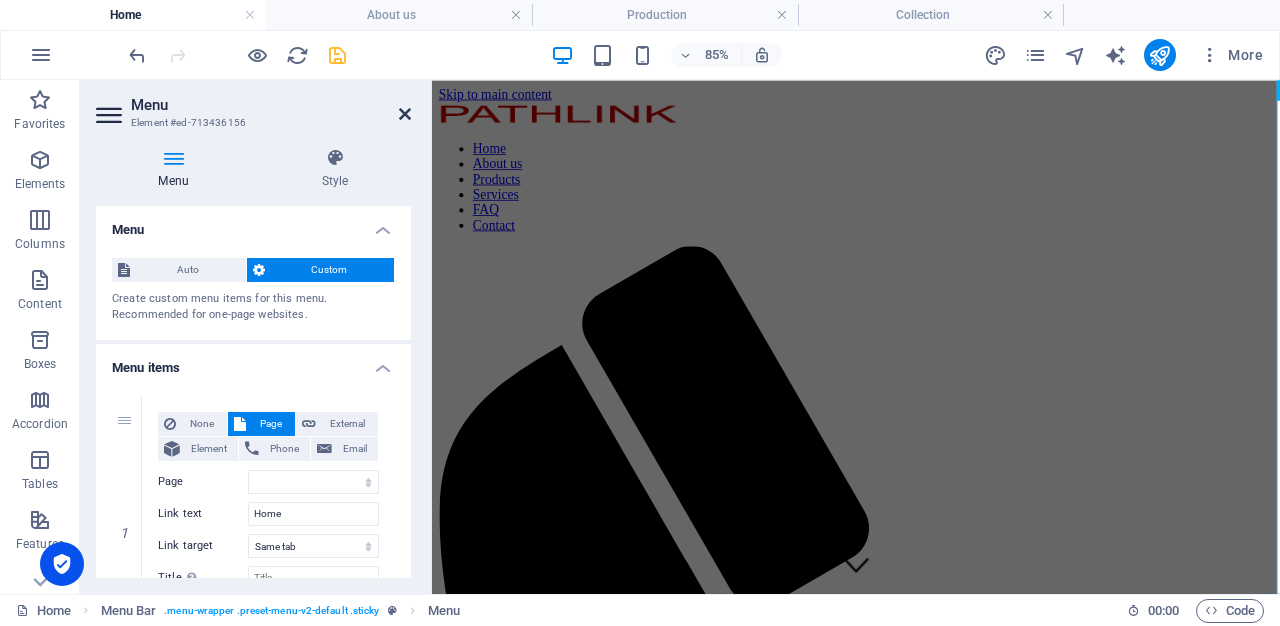 click at bounding box center (405, 114) 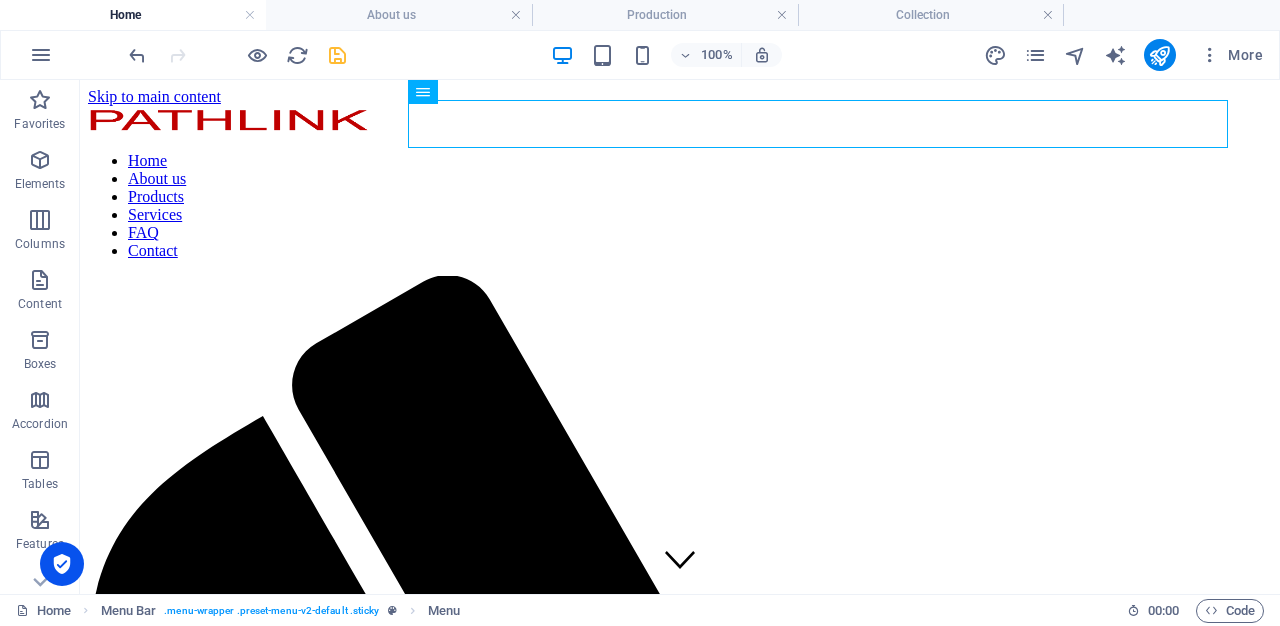 click on "Skip to main content
Home About us Products Services FAQ Contact New Collection Lorem ipsum dolor sit amet, consectetuer adipiscing elit. Aenean commodo ligula eget dolor. Aenean massa. Cum sociis natoque penatibus et magnis dis parturient [PERSON_NAME]. Latest Collection Collection Product Contact us Drop content here or  Add elements  Paste clipboard 10% Discount Lorem ipsum dolor sit amet, consectetuer adipiscing elit. Aenean commodo ligula eget dolor. Aenean massa. Cum sociis natoque penatibus et magnis dis parturient [PERSON_NAME]. Lorem ipsum dolor sit amet, consectetuer adipiscing elit. Aenean commodo ligula eget dolor. Aenean massa. Cum sociis natoque penatibus et magnis dis parturient [PERSON_NAME]. Get your Member Card Address [STREET_ADDRESS] Phone Phone:  [PHONE_NUMBER] Mobile:  Contact [EMAIL_ADDRESS] Legal Notice  |  Privacy Policy" at bounding box center (680, 7537) 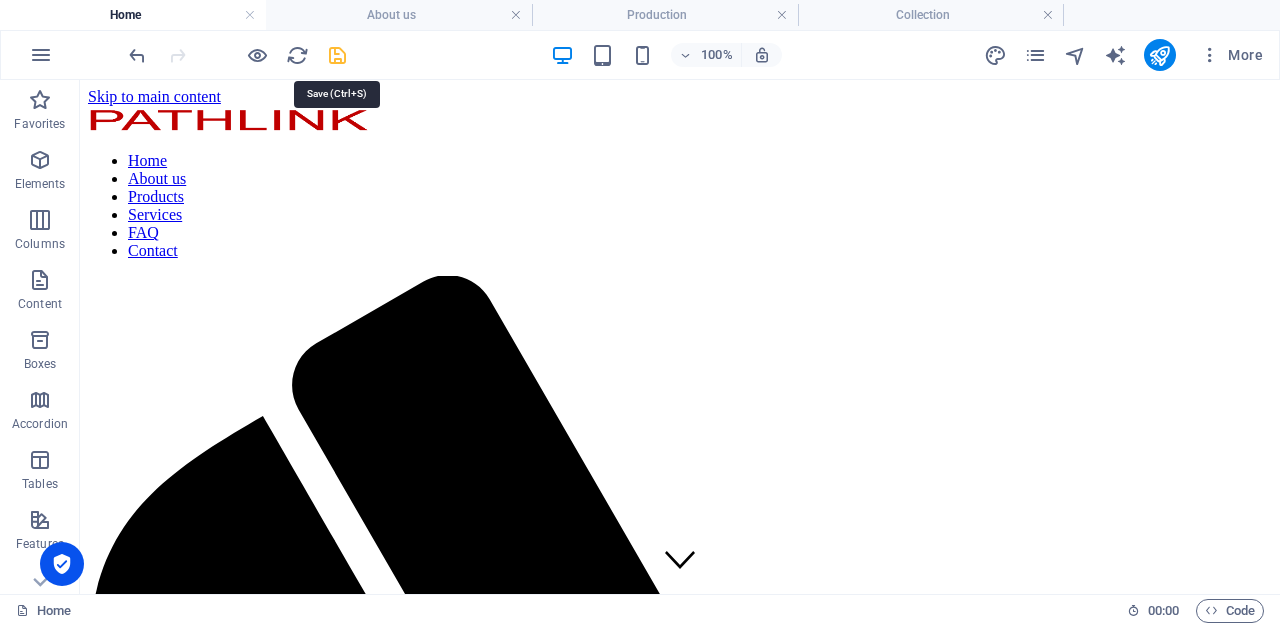 click at bounding box center [337, 55] 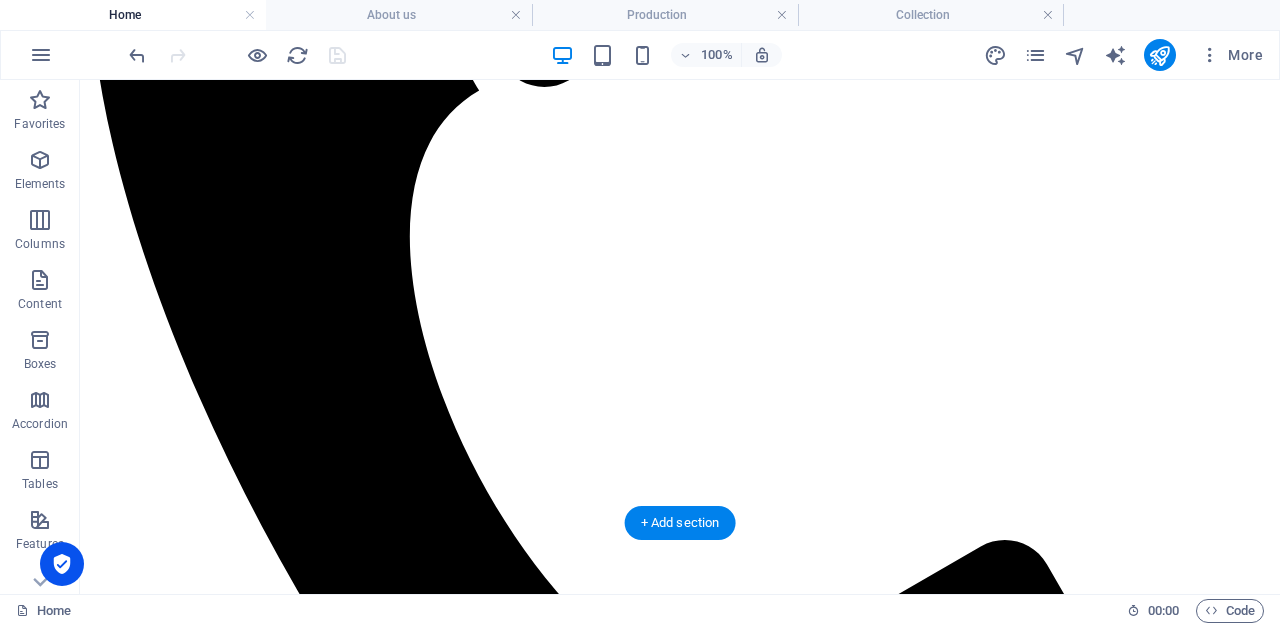 scroll, scrollTop: 0, scrollLeft: 0, axis: both 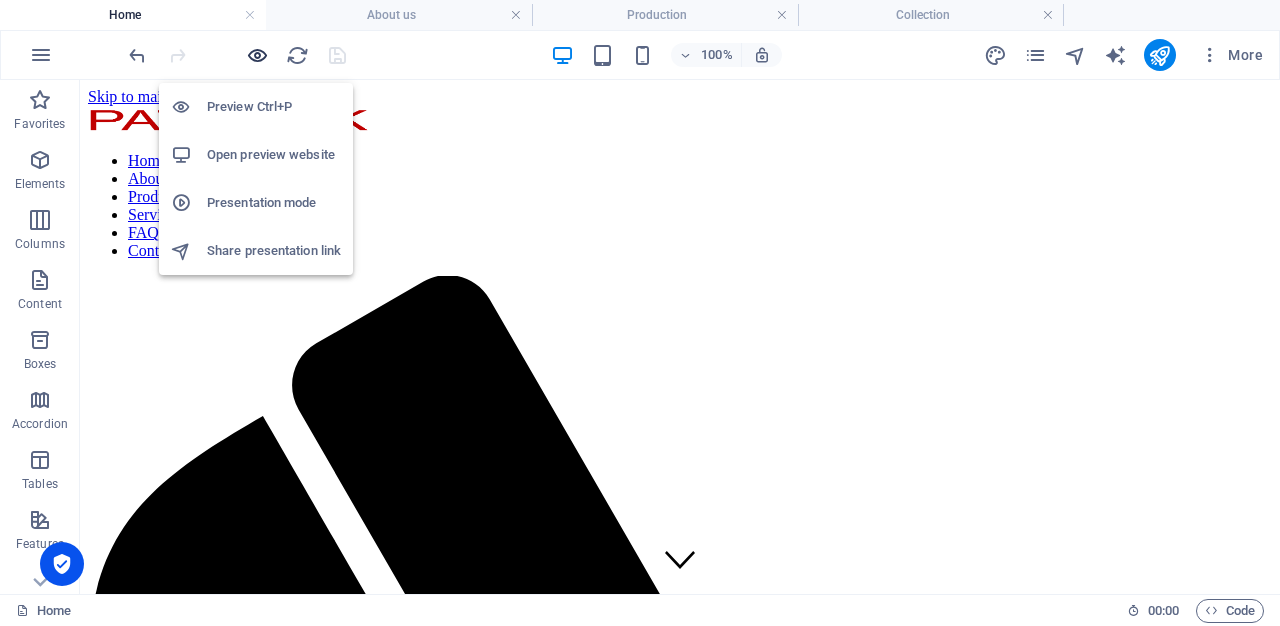 click at bounding box center [257, 55] 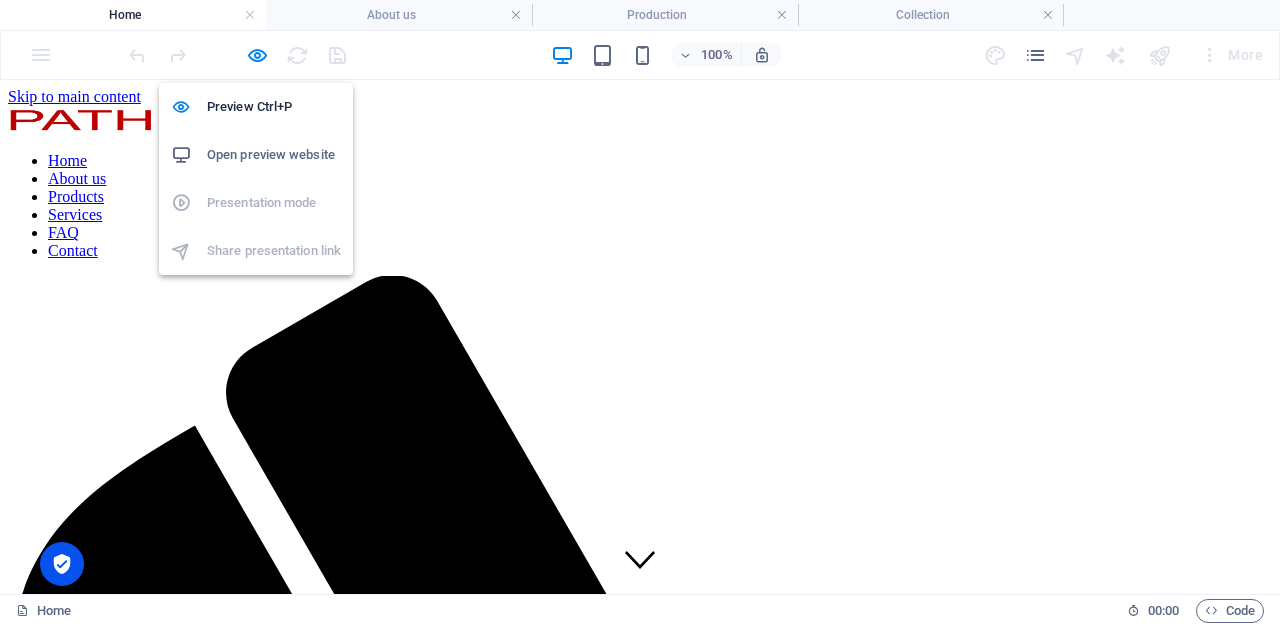 click on "Open preview website" at bounding box center (274, 155) 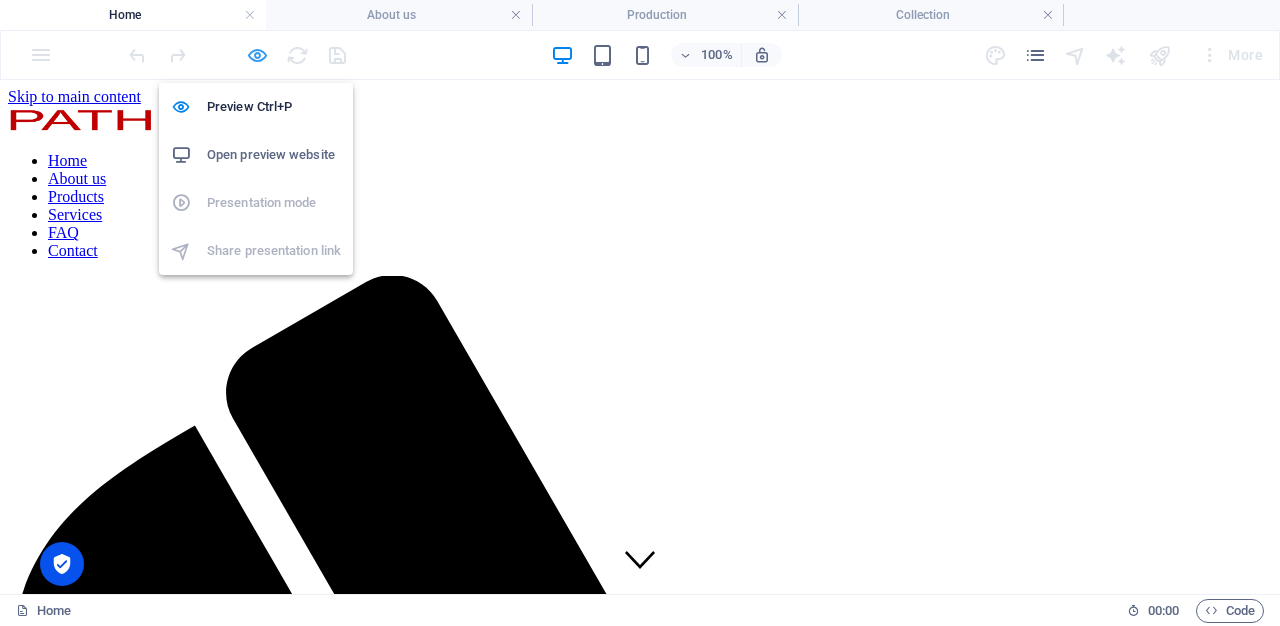 click at bounding box center (257, 55) 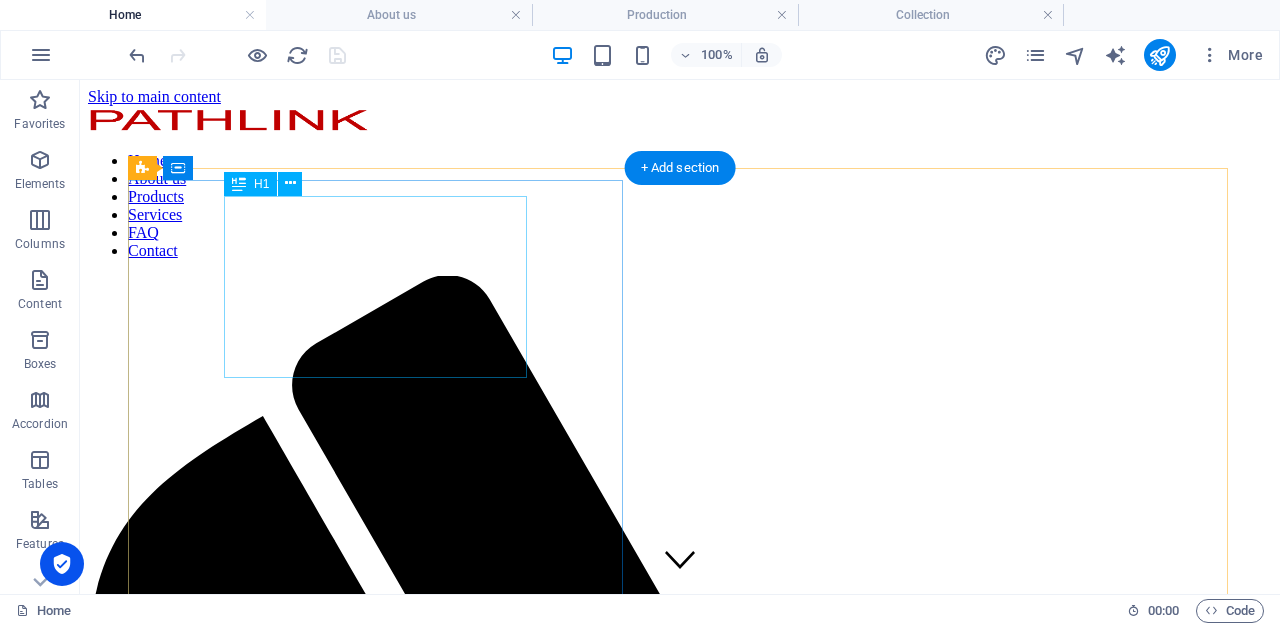 click on "H1" at bounding box center [261, 184] 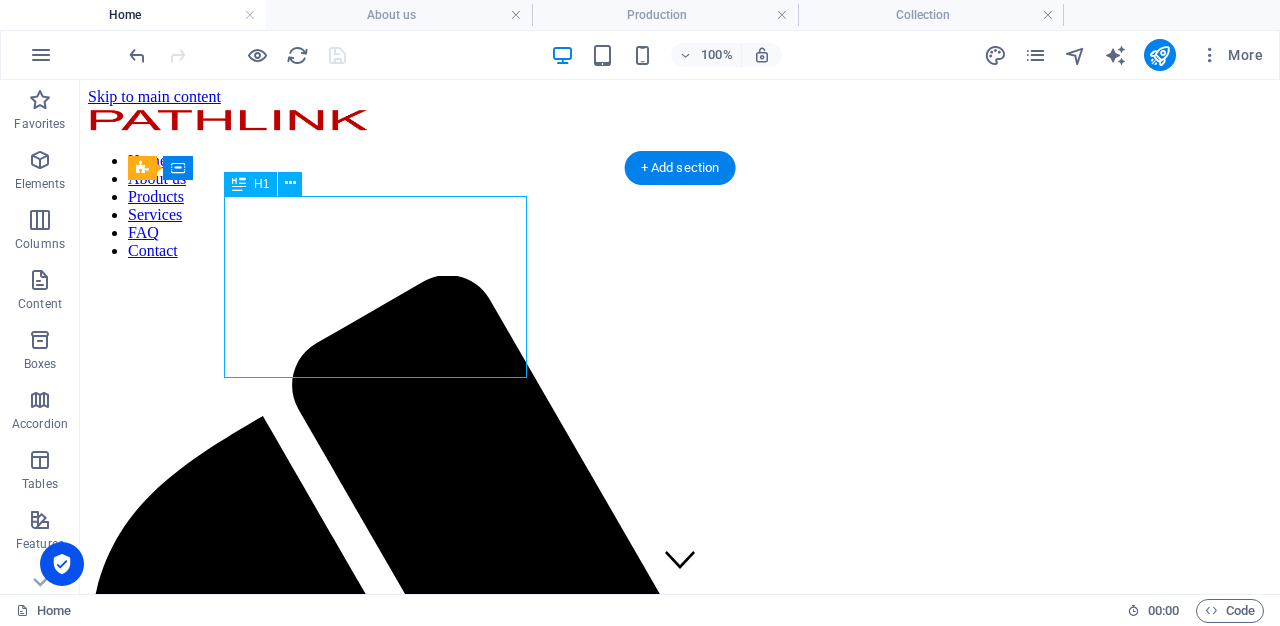 click on "H1" at bounding box center (261, 184) 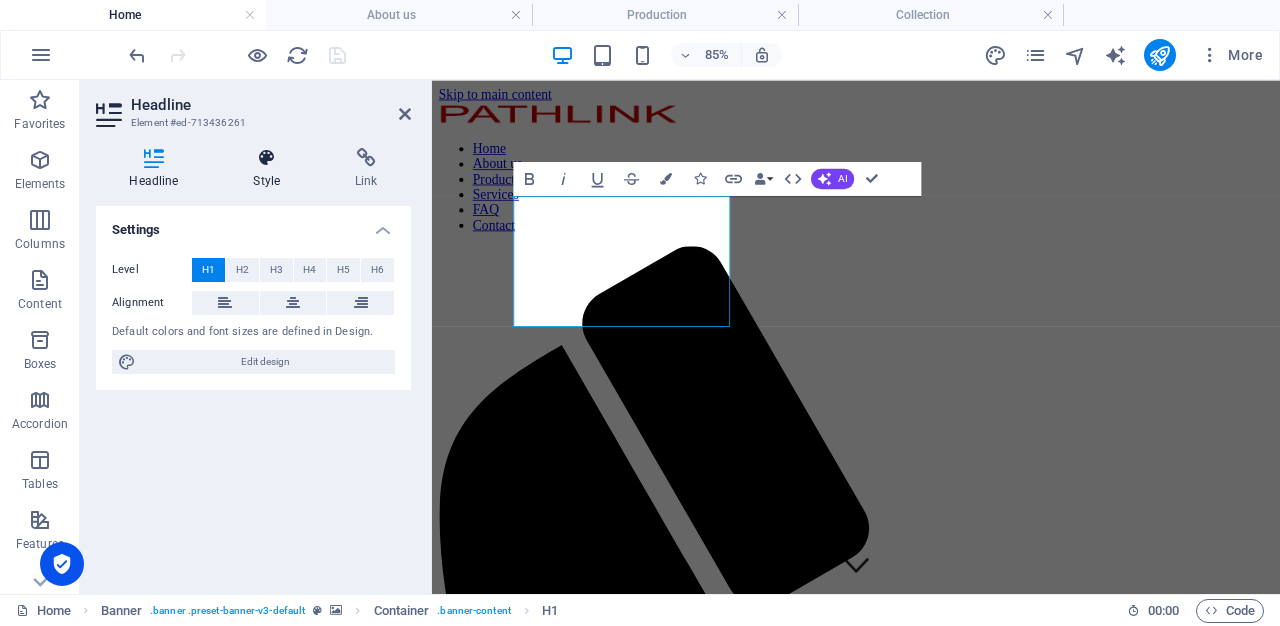 click at bounding box center (267, 158) 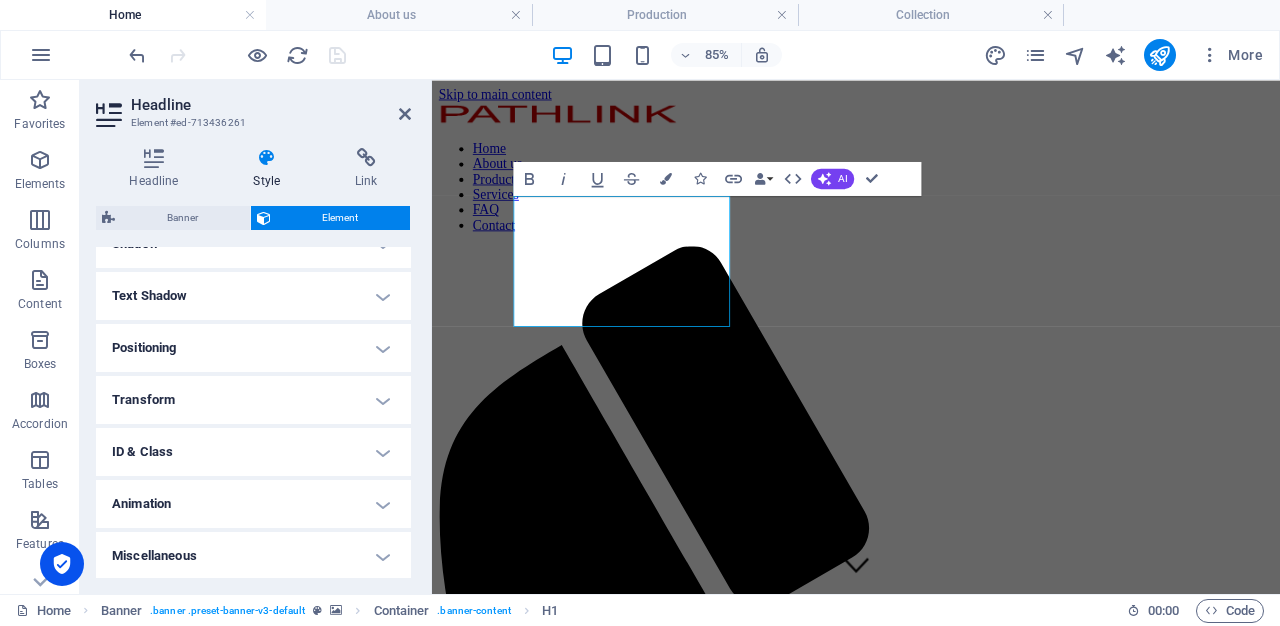 scroll, scrollTop: 0, scrollLeft: 0, axis: both 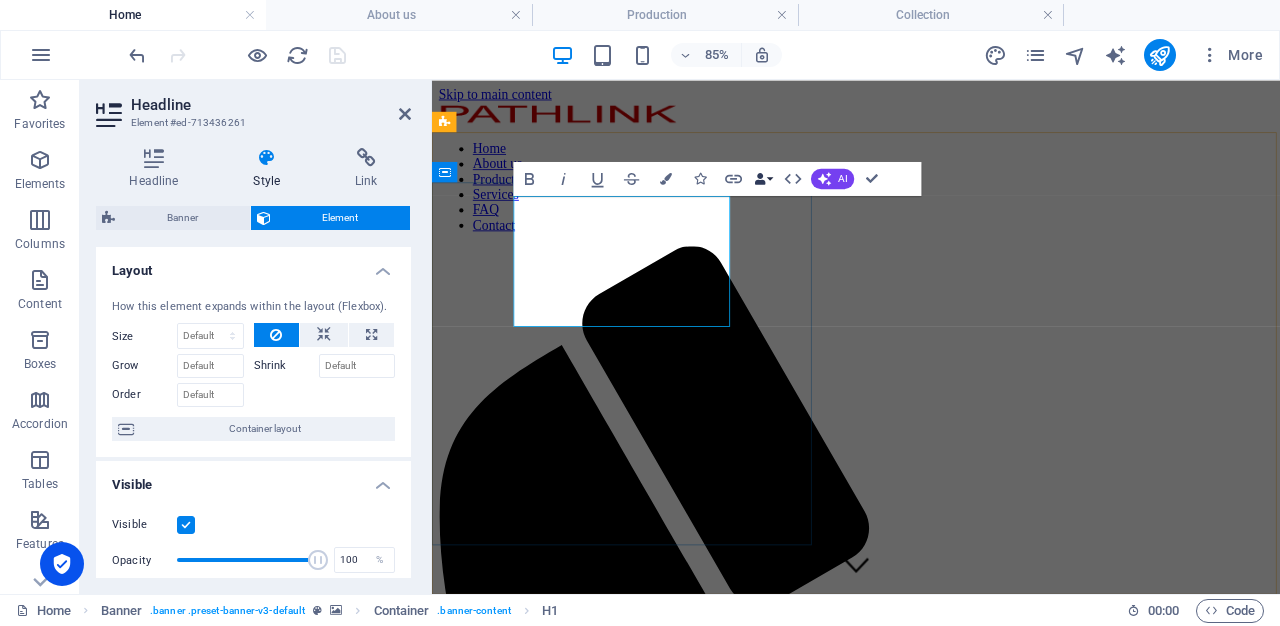 click on "Data Bindings" at bounding box center [764, 178] 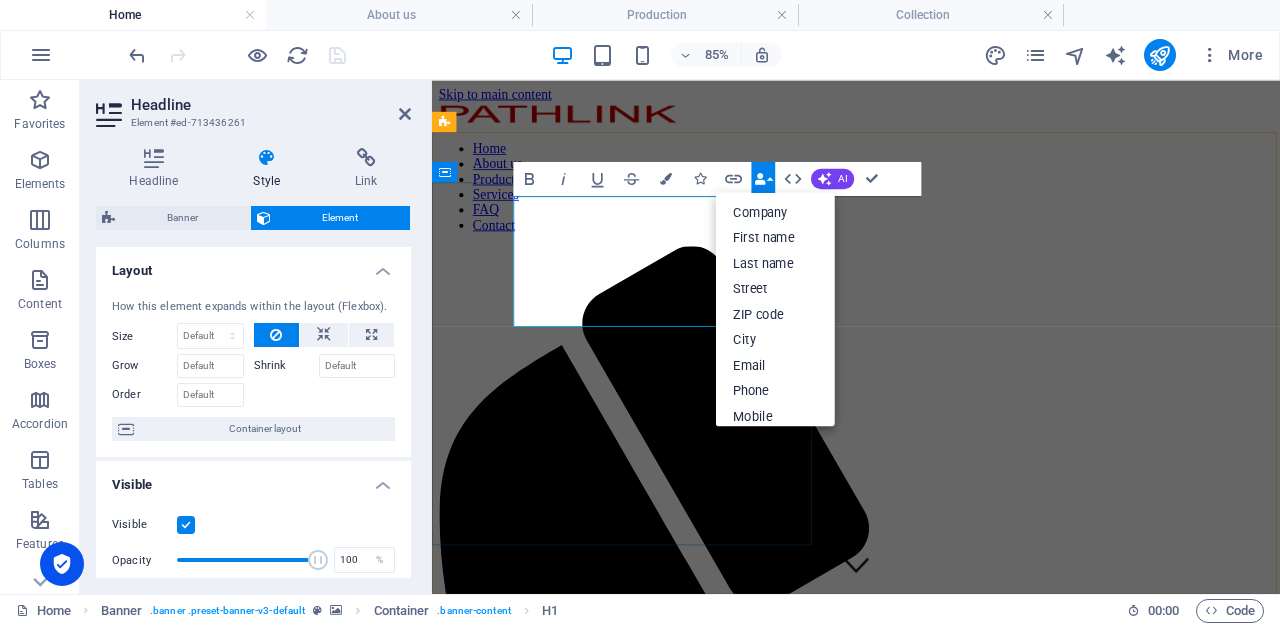click on "Data Bindings" at bounding box center (764, 178) 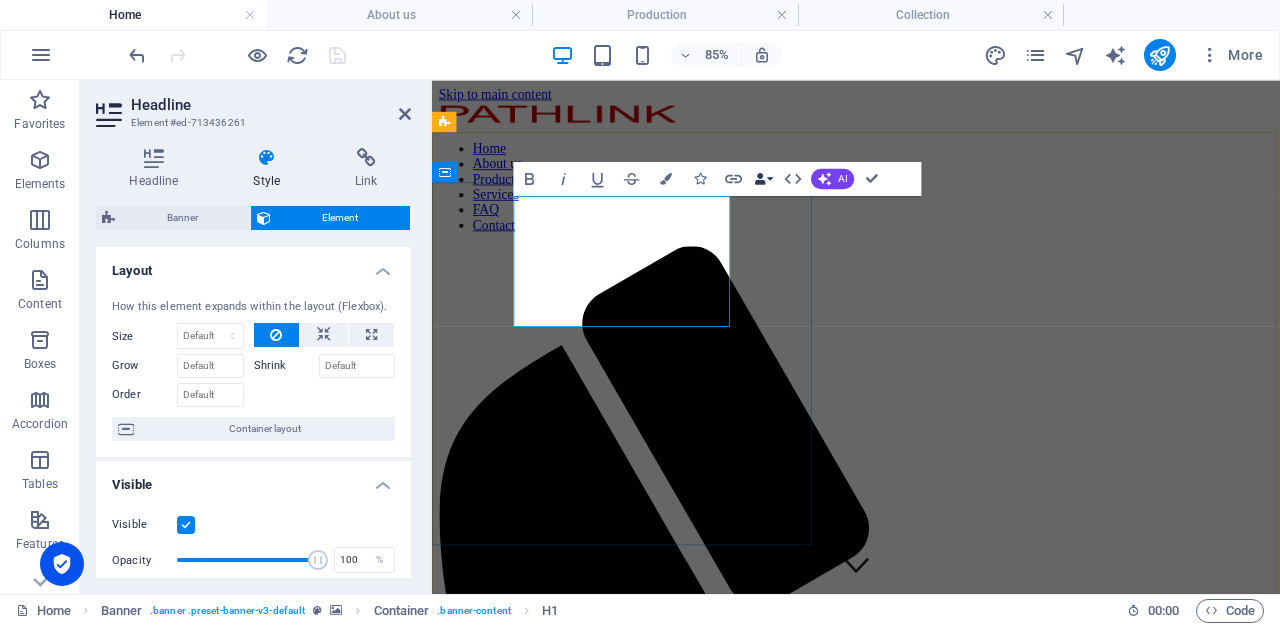click on "Data Bindings" at bounding box center [764, 178] 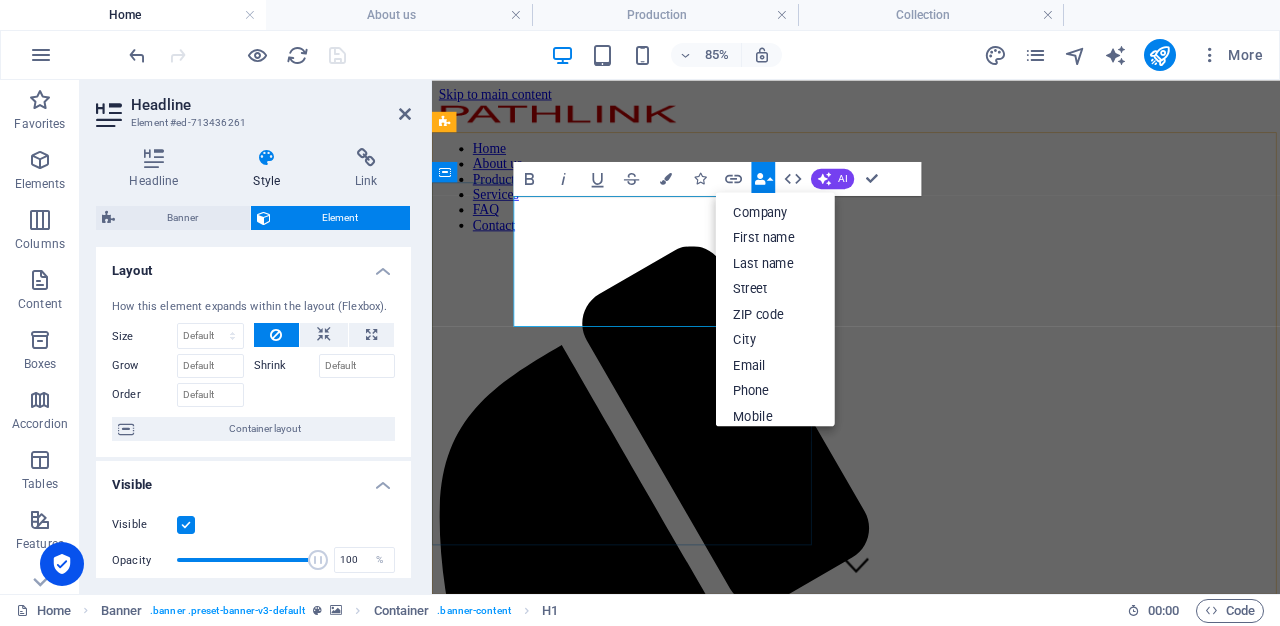 click on "Data Bindings" at bounding box center [764, 178] 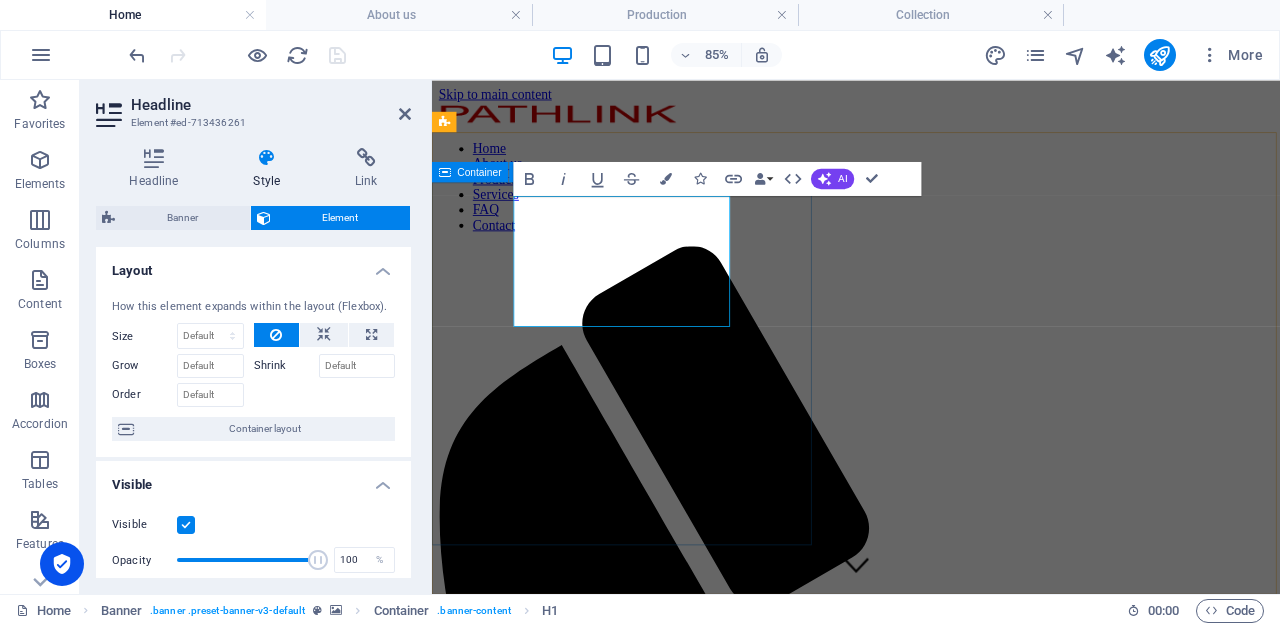 click on "New Collection Lorem ipsum dolor sit amet, consectetuer adipiscing elit. Aenean commodo ligula eget dolor. Aenean massa. Cum sociis natoque penatibus et magnis dis parturient [PERSON_NAME]. Latest Collection" at bounding box center (931, 2137) 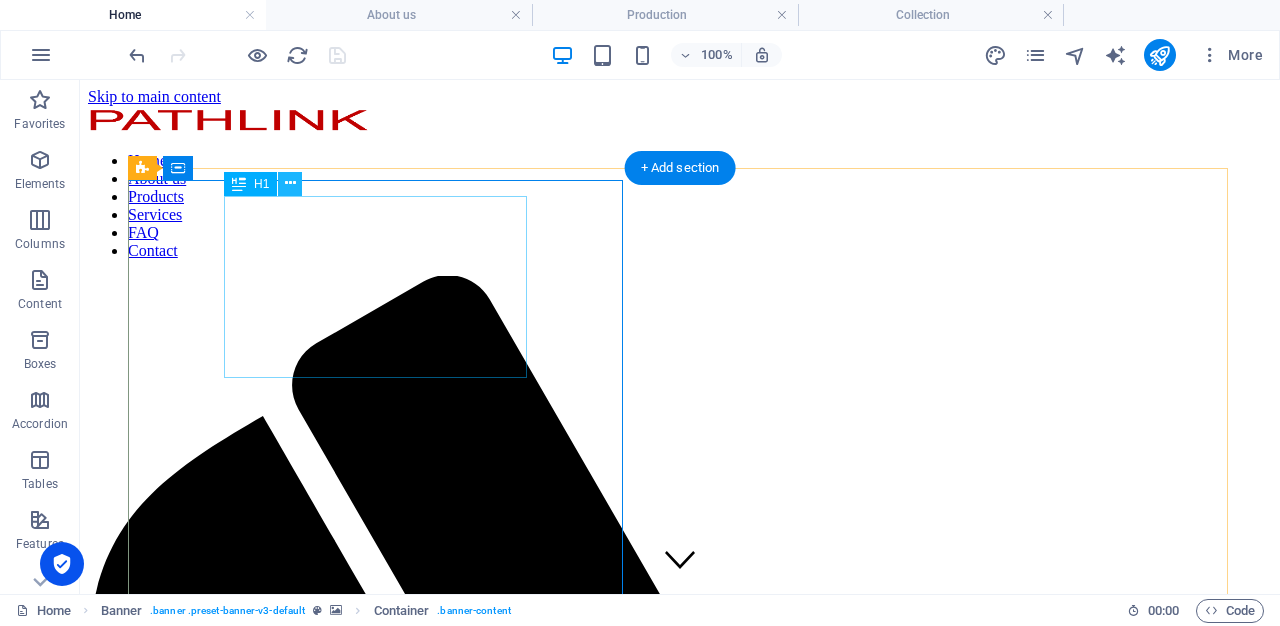 click at bounding box center (290, 183) 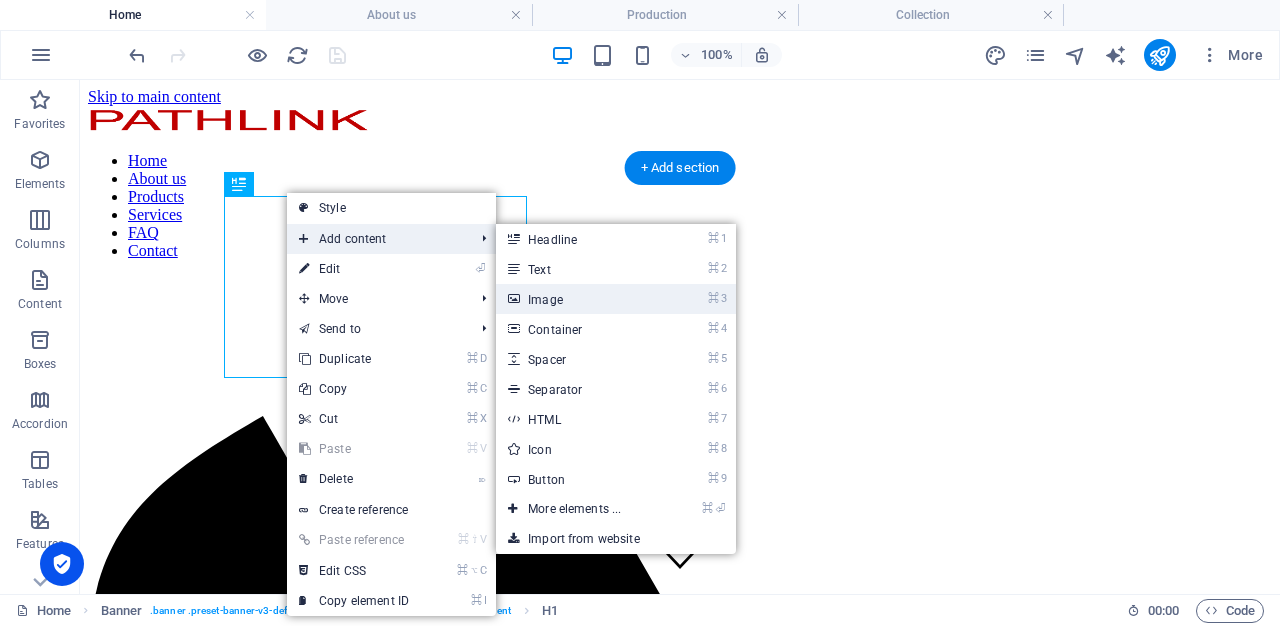 click on "⌘ 3  Image" at bounding box center [578, 299] 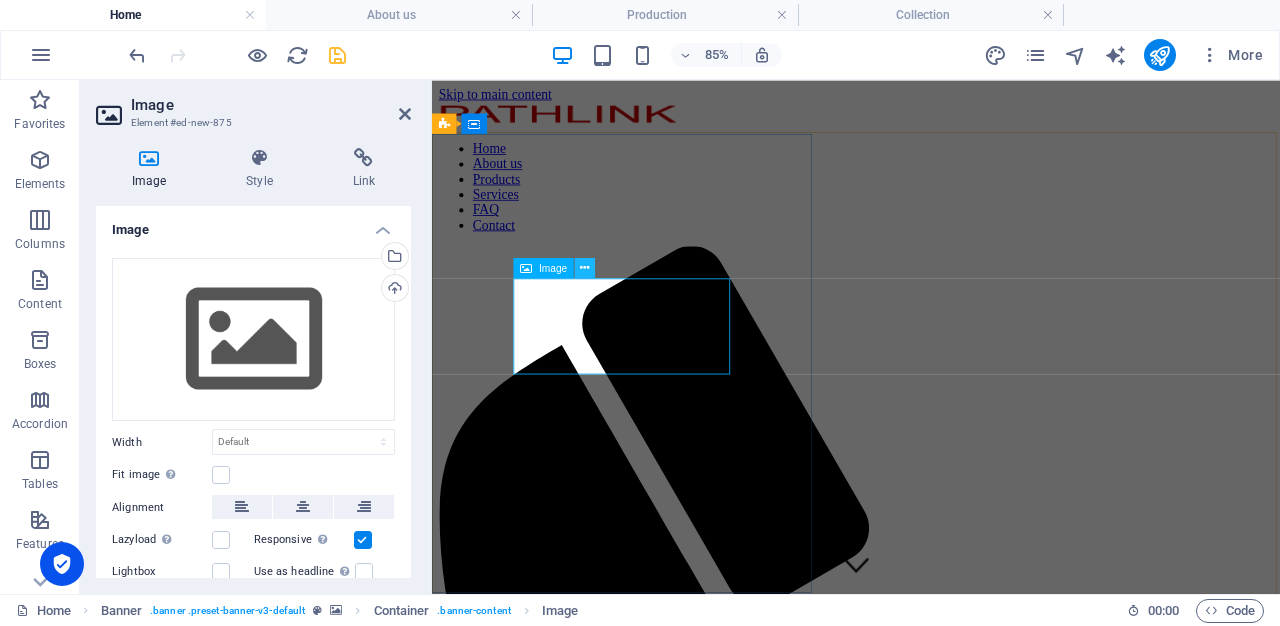 click at bounding box center [585, 268] 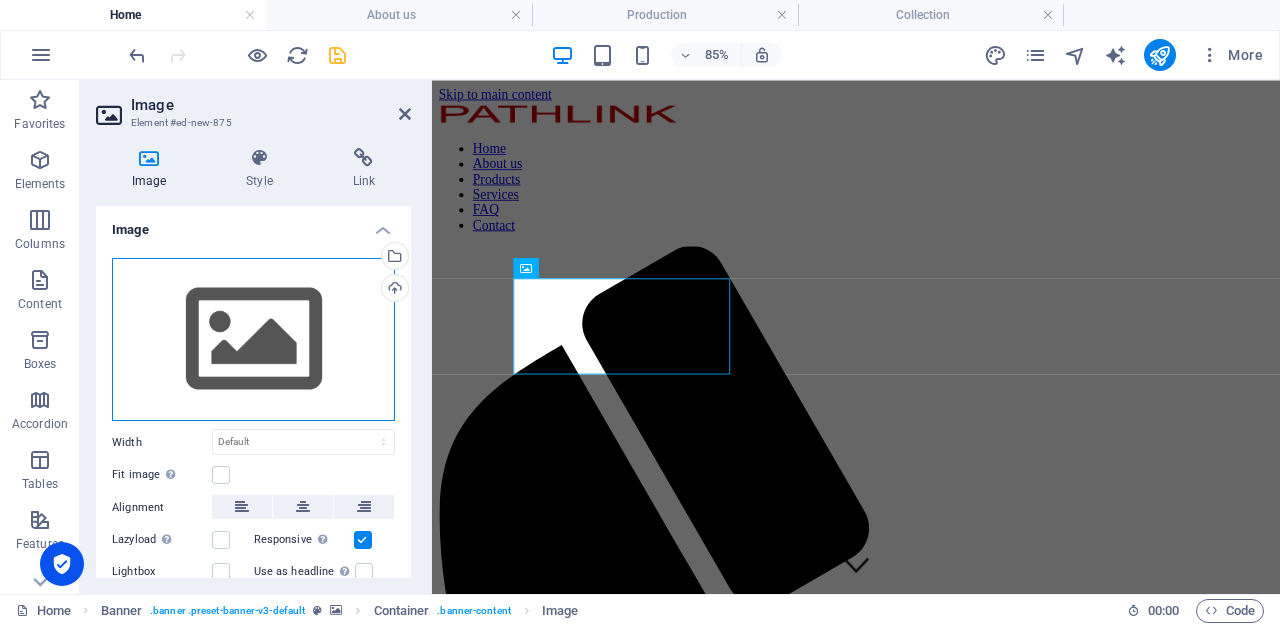click on "Drag files here, click to choose files or select files from Files or our free stock photos & videos" at bounding box center (253, 340) 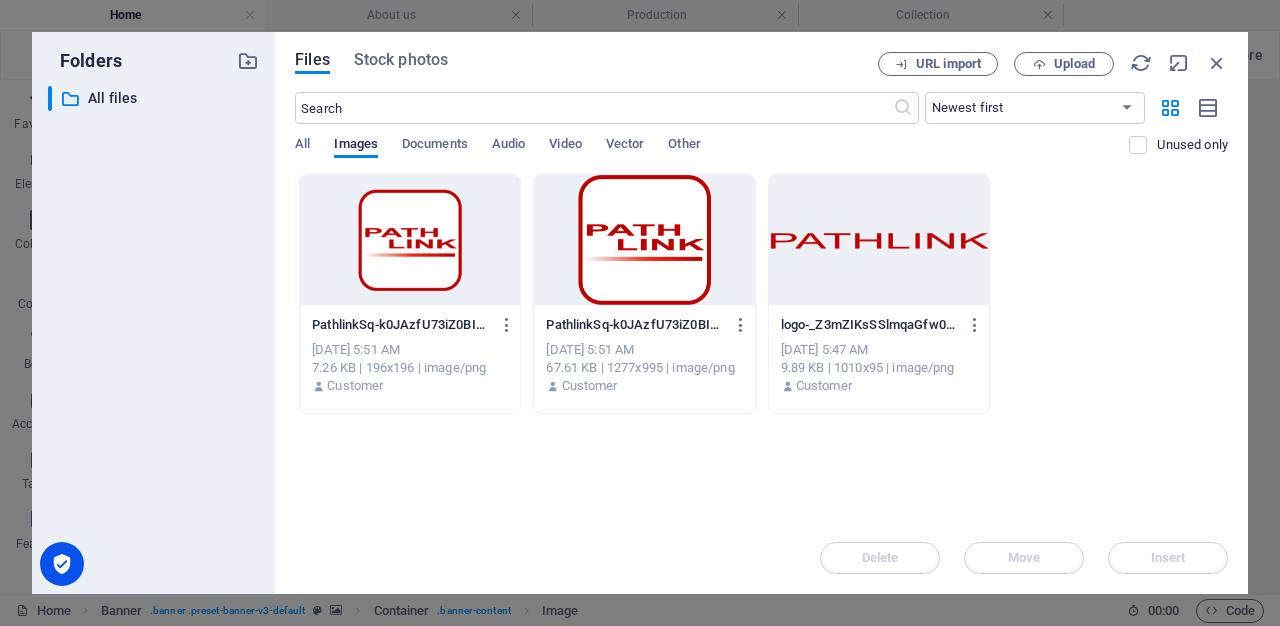 click at bounding box center [879, 240] 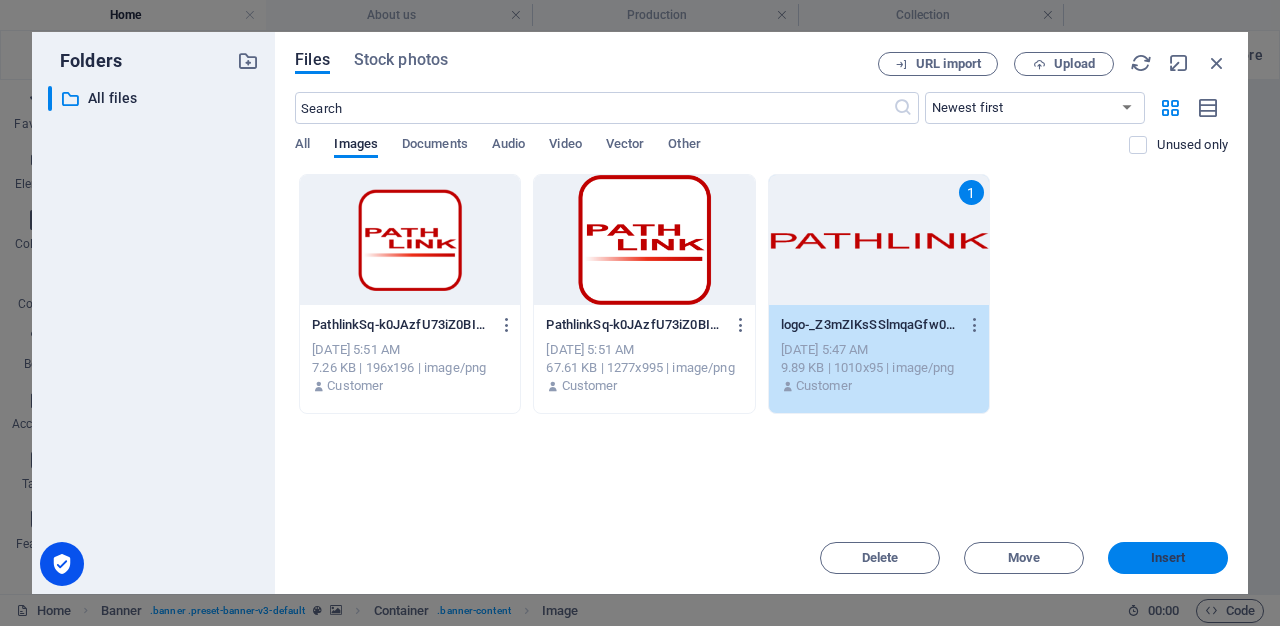 click on "Insert" at bounding box center [1168, 558] 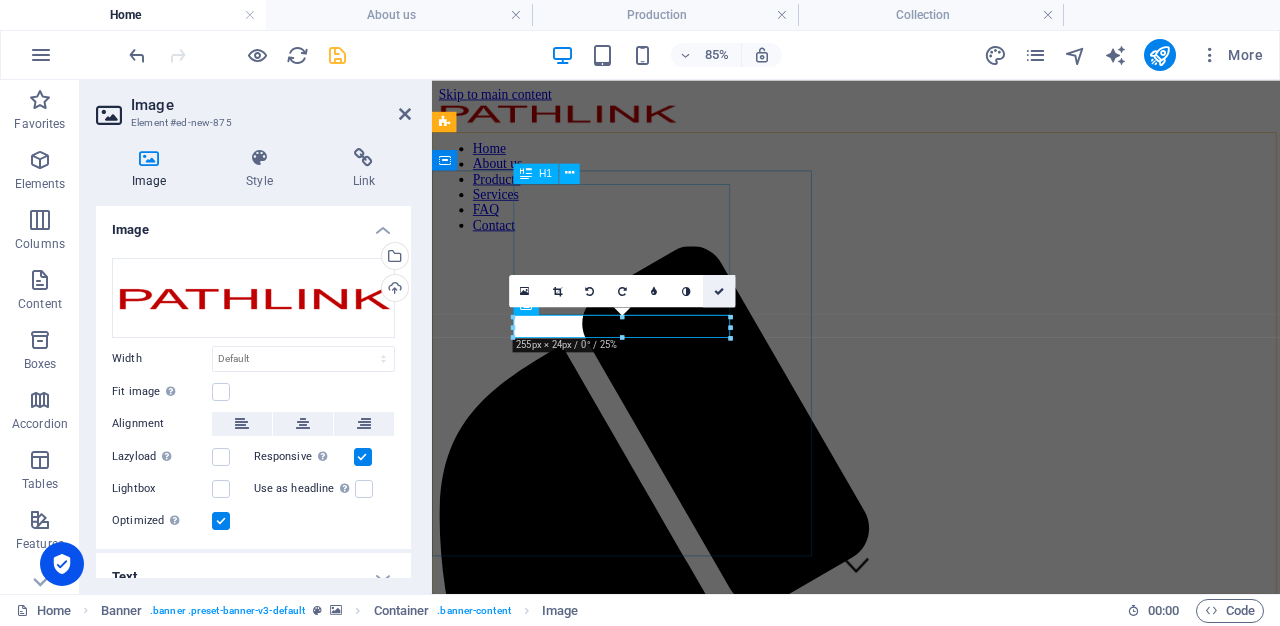 click at bounding box center (719, 291) 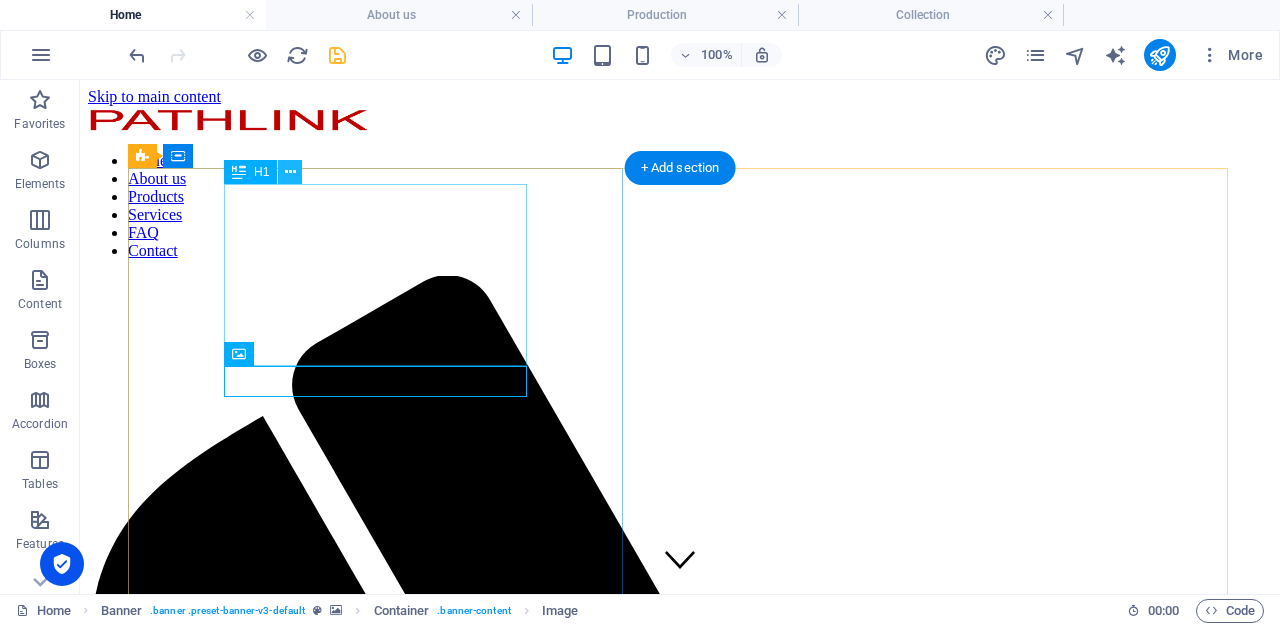 click at bounding box center [290, 172] 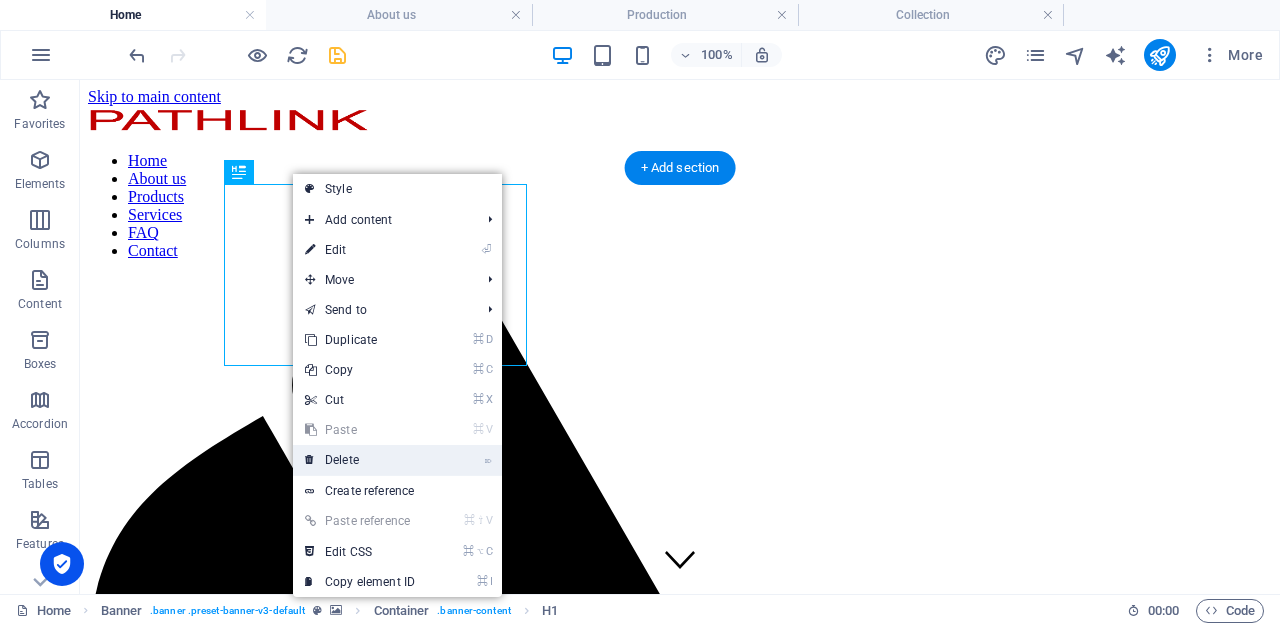 click on "⌦  Delete" at bounding box center (360, 460) 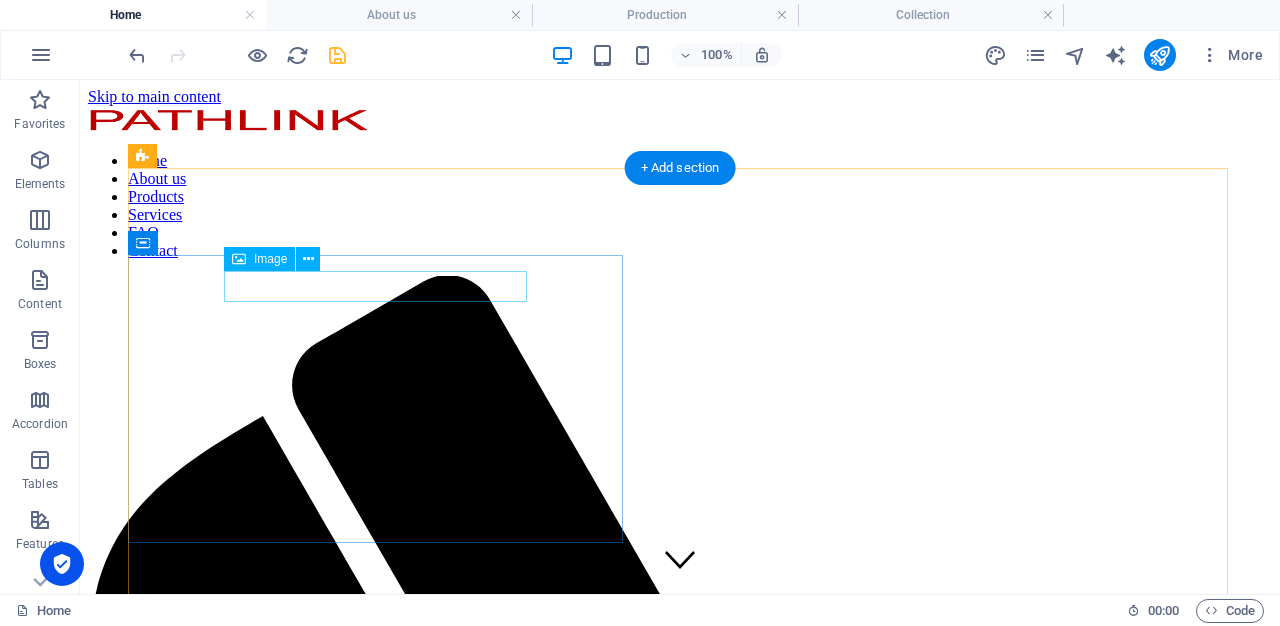 click at bounding box center [680, 2368] 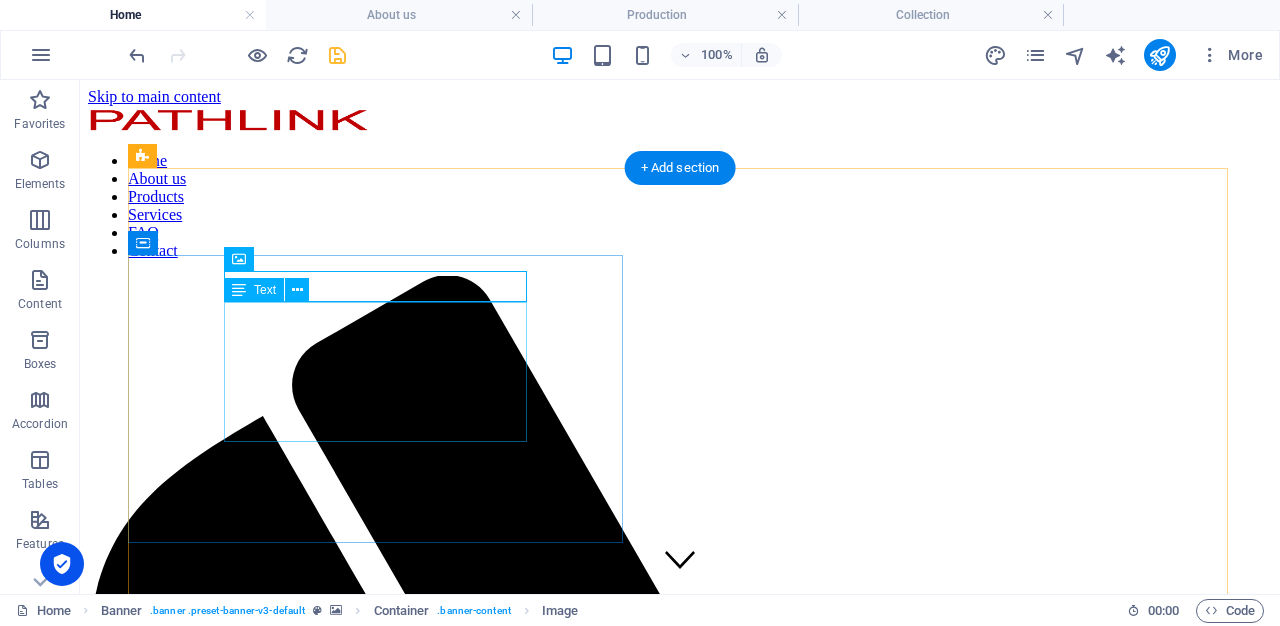 click on "Lorem ipsum dolor sit amet, consectetuer adipiscing elit. Aenean commodo ligula eget dolor. Aenean massa. Cum sociis natoque penatibus et magnis dis parturient montes." at bounding box center [680, 2461] 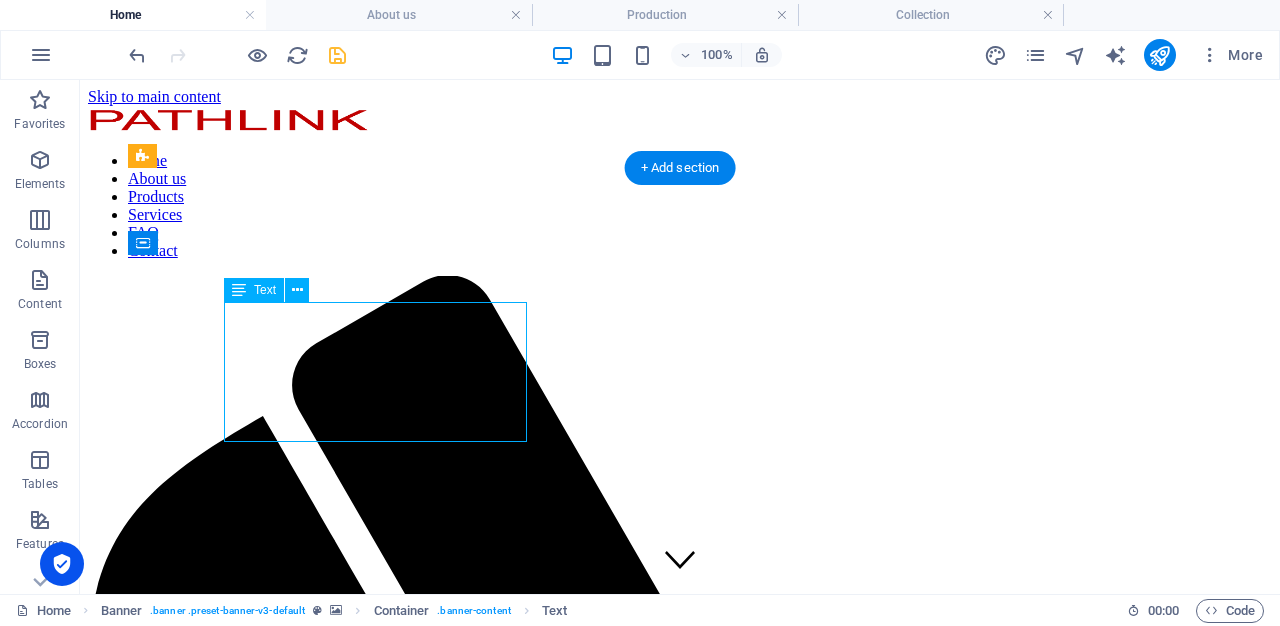 click on "Lorem ipsum dolor sit amet, consectetuer adipiscing elit. Aenean commodo ligula eget dolor. Aenean massa. Cum sociis natoque penatibus et magnis dis parturient montes." at bounding box center (680, 2461) 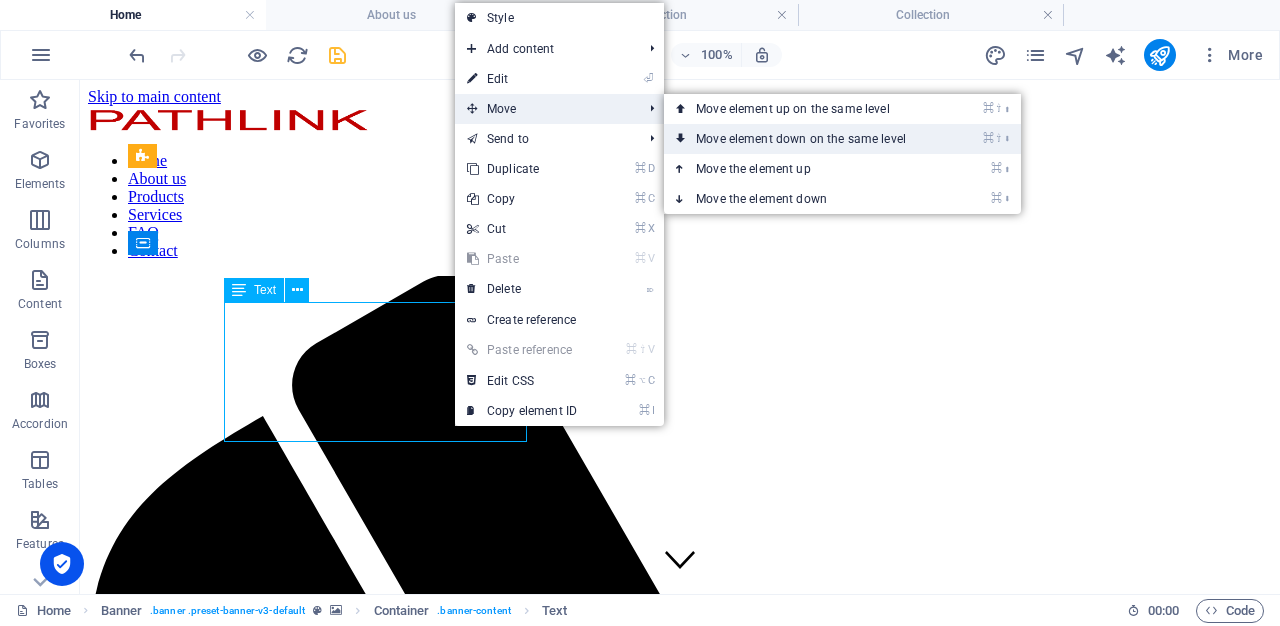 click on "⌘ ⇧ ⬇  Move element down on the same level" at bounding box center (805, 139) 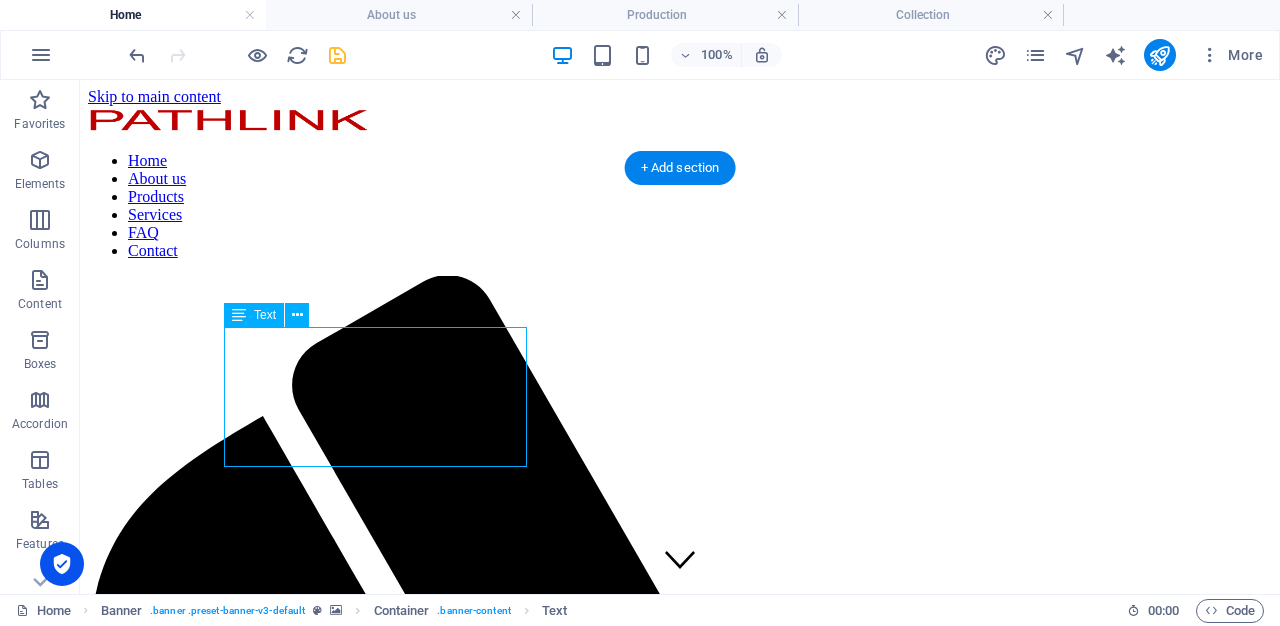 click at bounding box center [680, 1831] 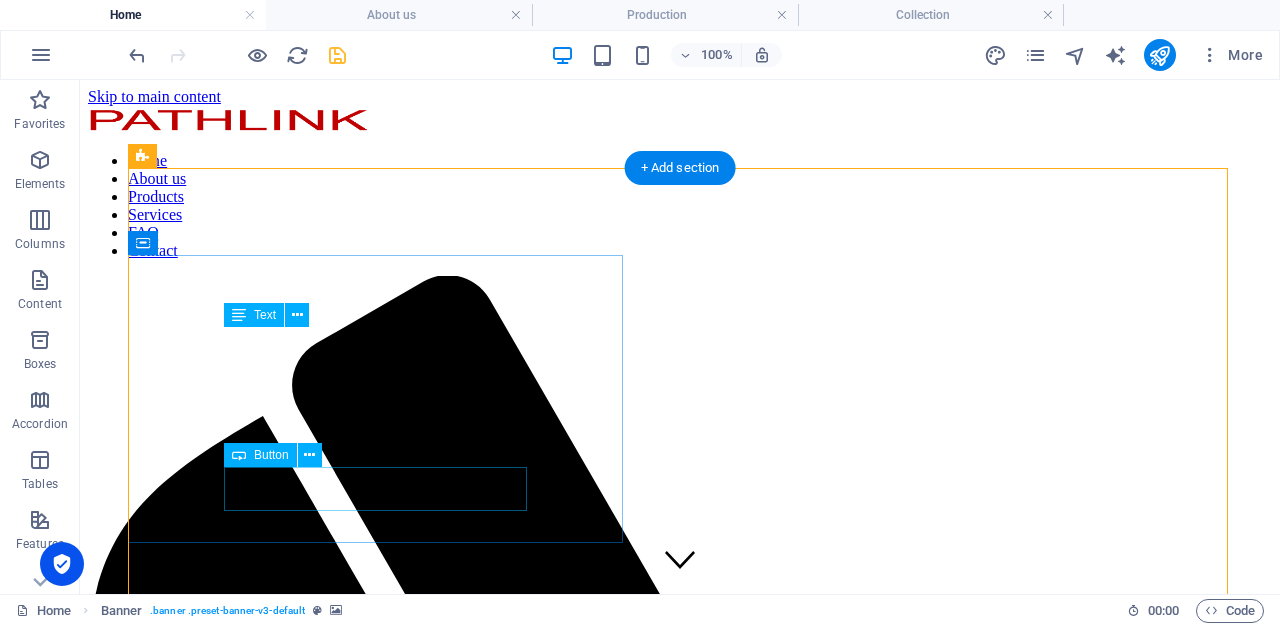 click on "Latest Collection" at bounding box center [680, 2529] 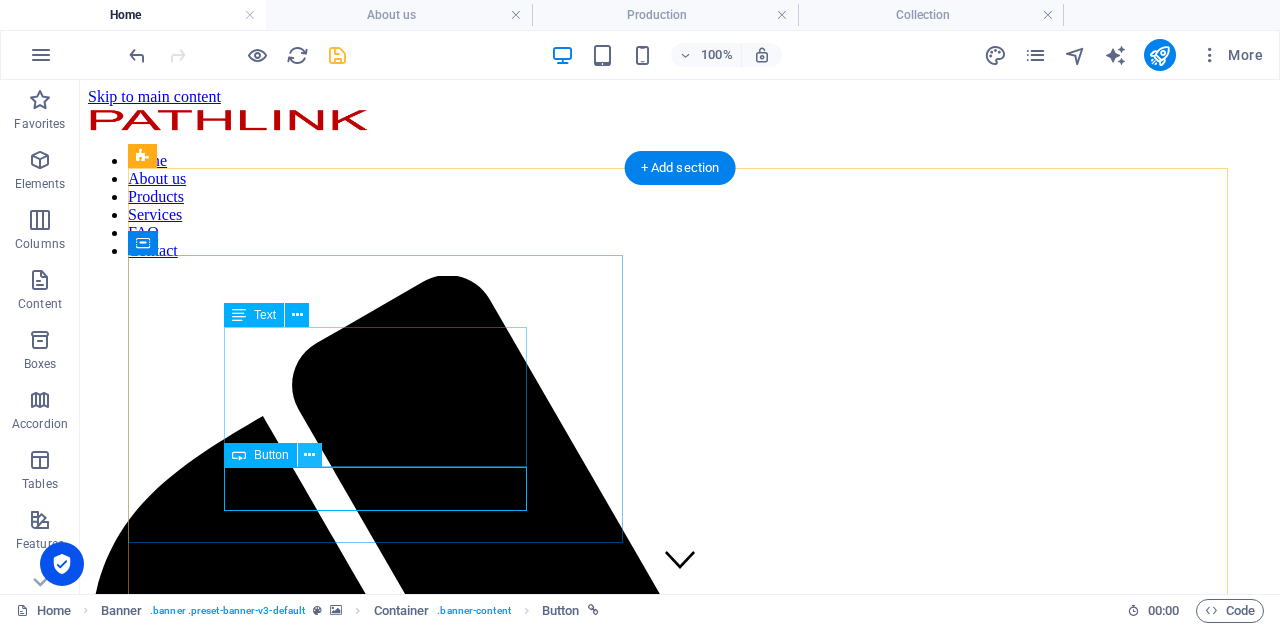 click at bounding box center [309, 455] 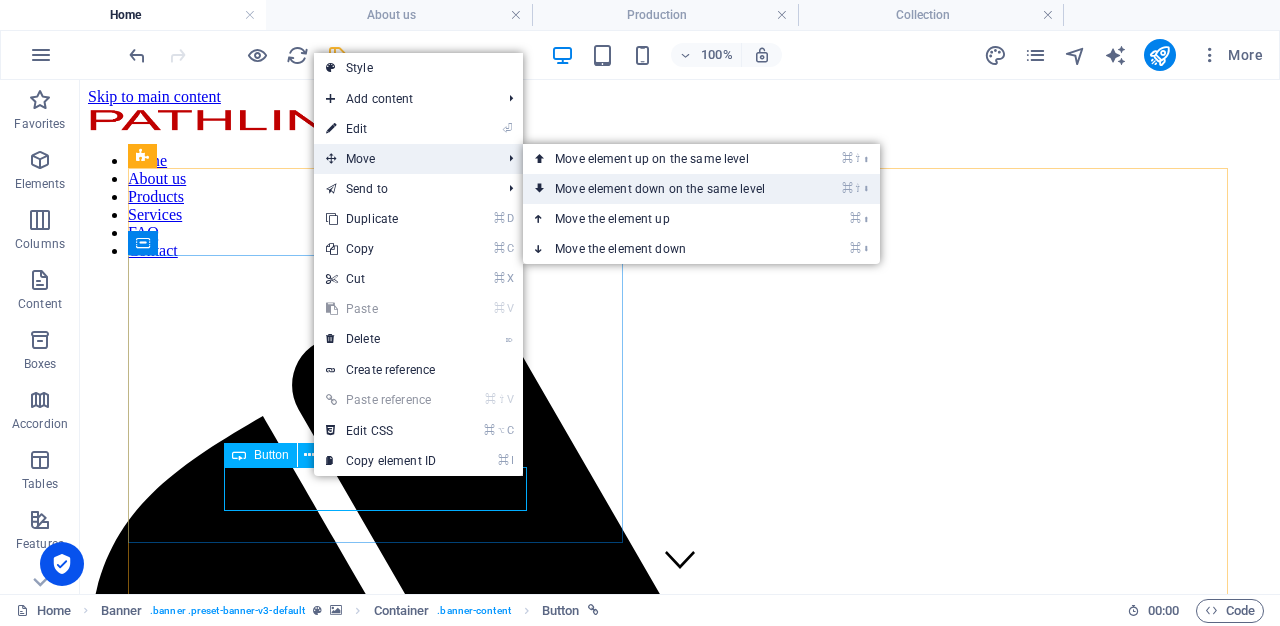 click on "⌘ ⇧ ⬇  Move element down on the same level" at bounding box center (664, 189) 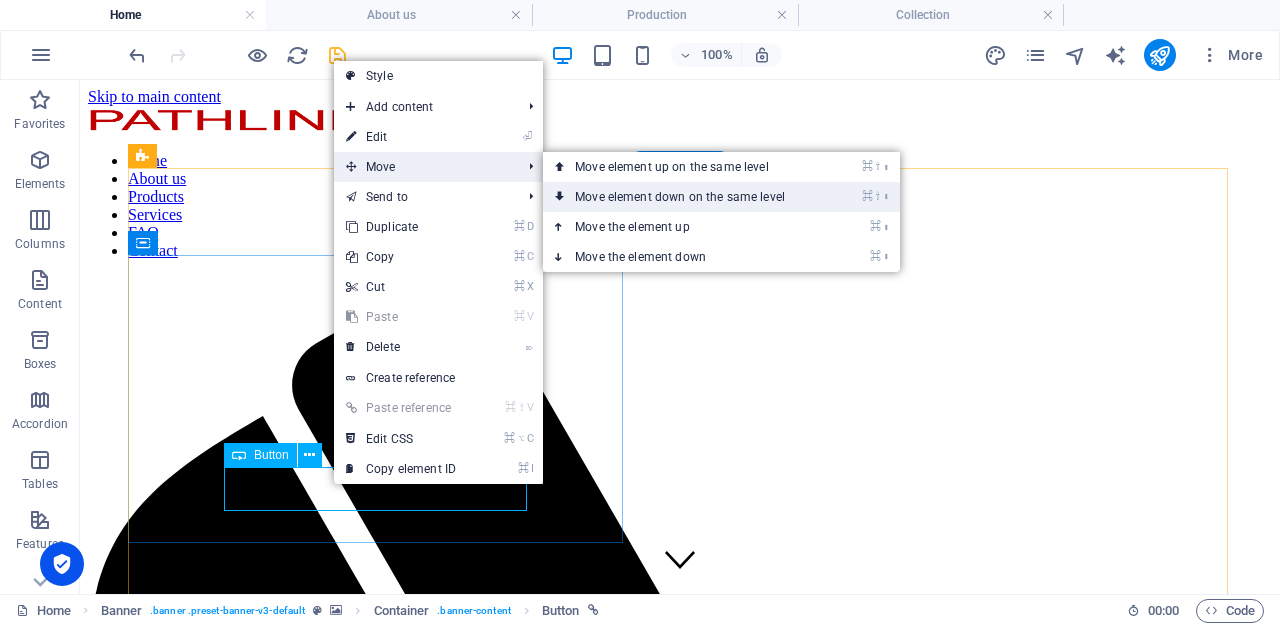 click on "⌘ ⇧ ⬇  Move element down on the same level" at bounding box center (684, 197) 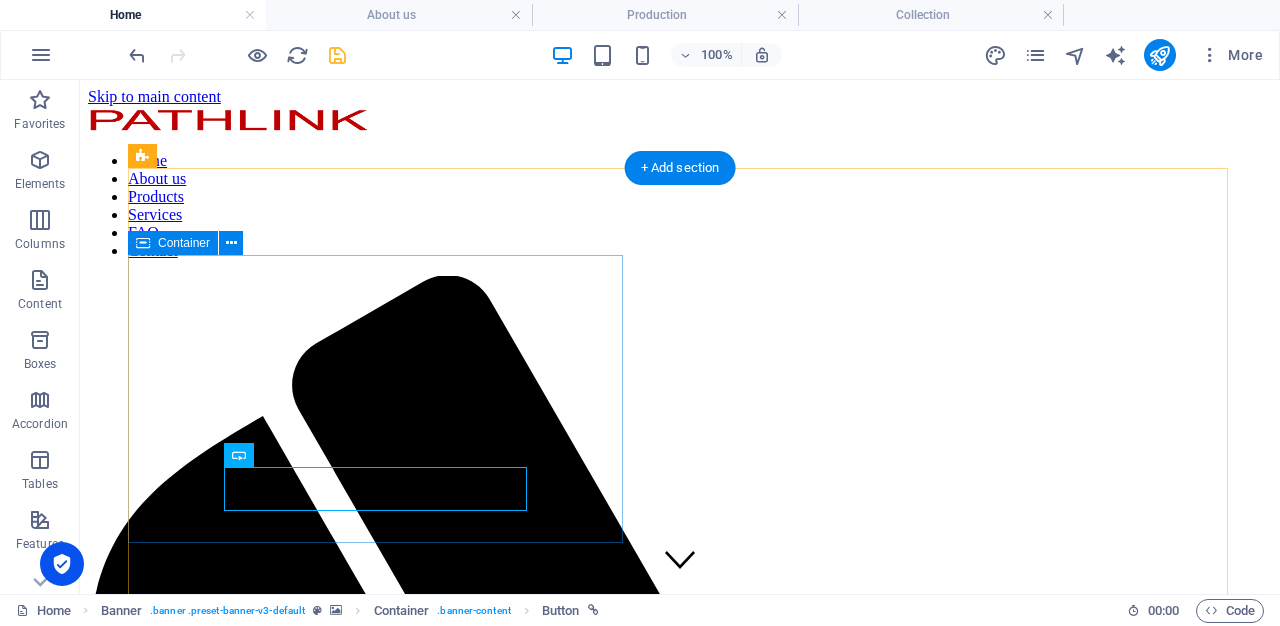 click on "Lorem ipsum dolor sit amet, consectetuer adipiscing elit. Aenean commodo ligula eget dolor. Aenean massa. Cum sociis natoque penatibus et magnis dis parturient [PERSON_NAME]. Latest Collection" at bounding box center [680, 2432] 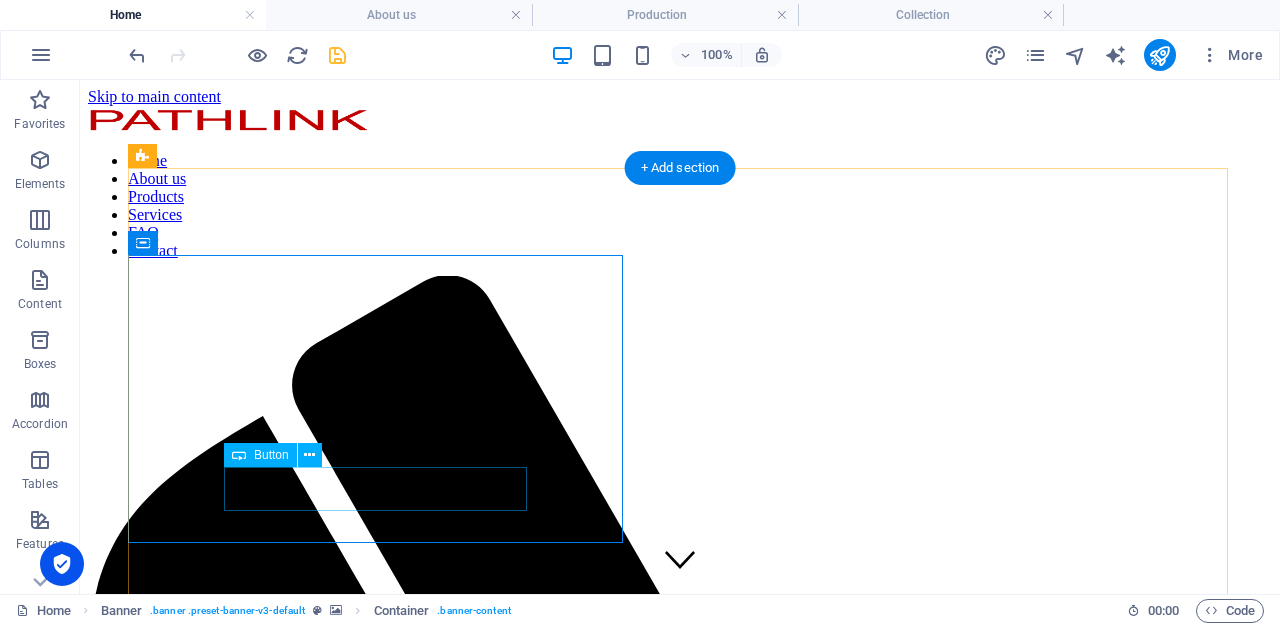 click on "Latest Collection" at bounding box center (680, 2529) 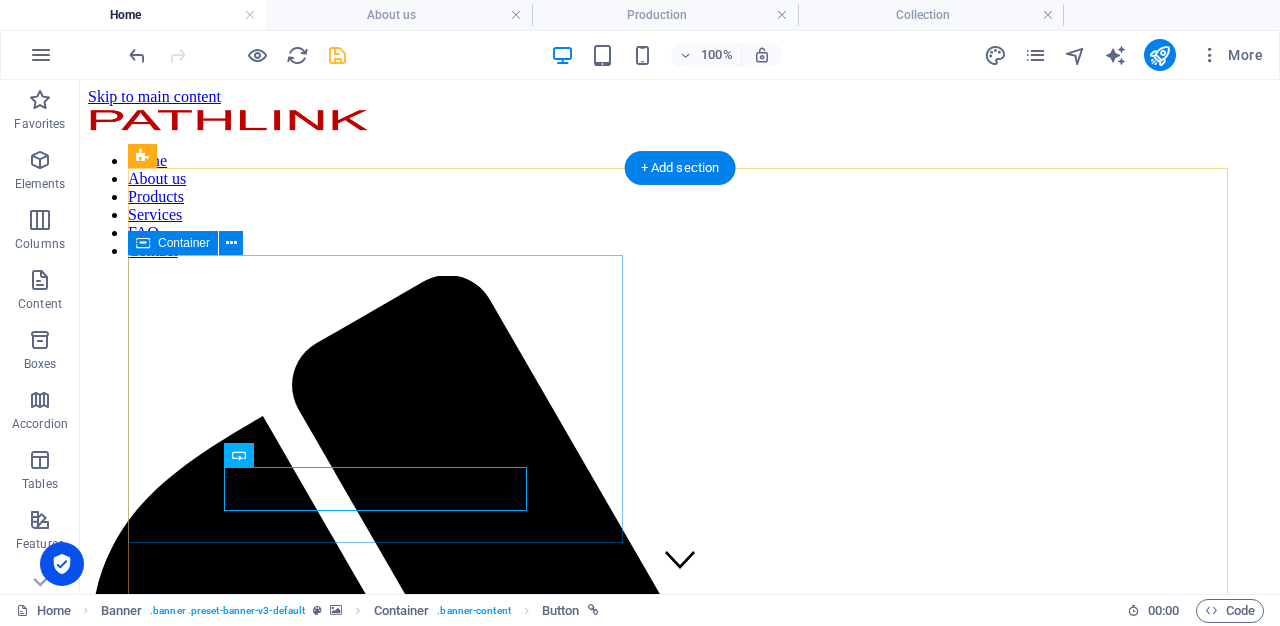click on "Lorem ipsum dolor sit amet, consectetuer adipiscing elit. Aenean commodo ligula eget dolor. Aenean massa. Cum sociis natoque penatibus et magnis dis parturient [PERSON_NAME]. Latest Collection" at bounding box center (680, 2432) 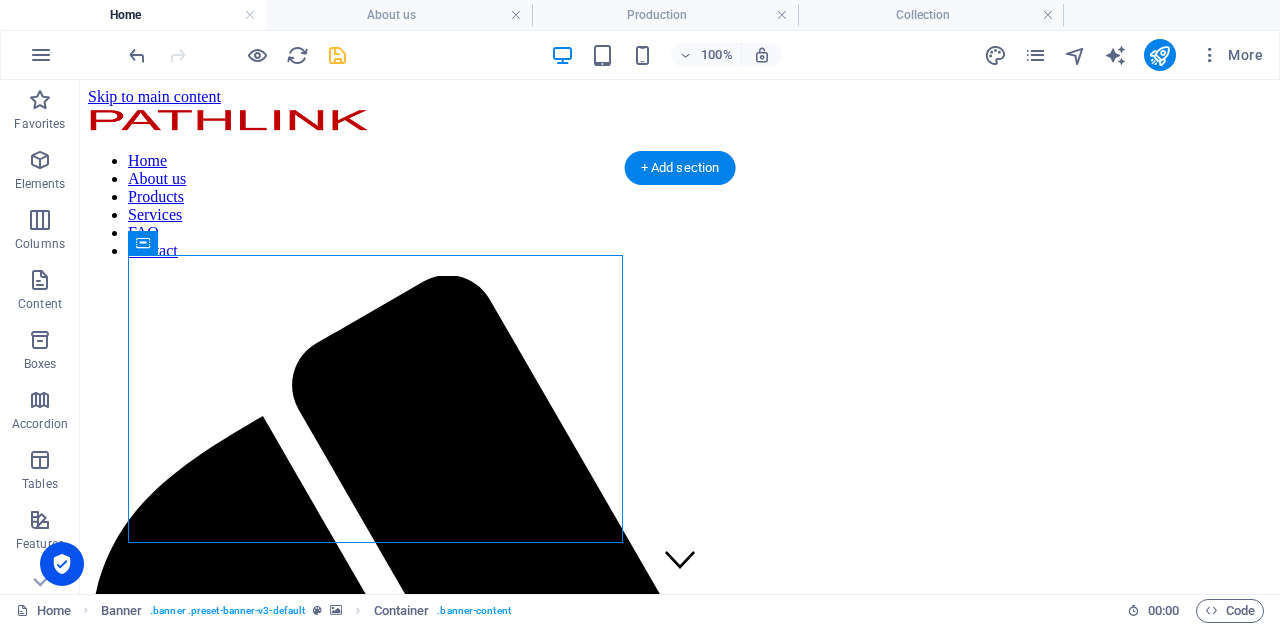 click at bounding box center (680, 1831) 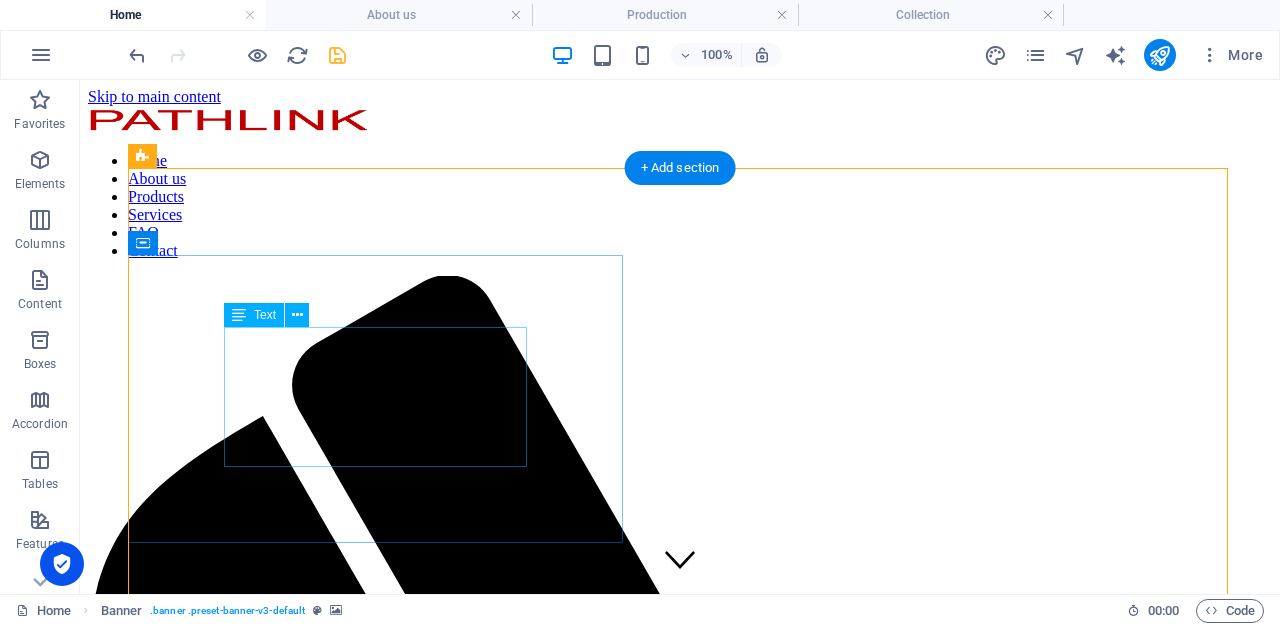 click on "Lorem ipsum dolor sit amet, consectetuer adipiscing elit. Aenean commodo ligula eget dolor. Aenean massa. Cum sociis natoque penatibus et magnis dis parturient montes." at bounding box center [680, 2486] 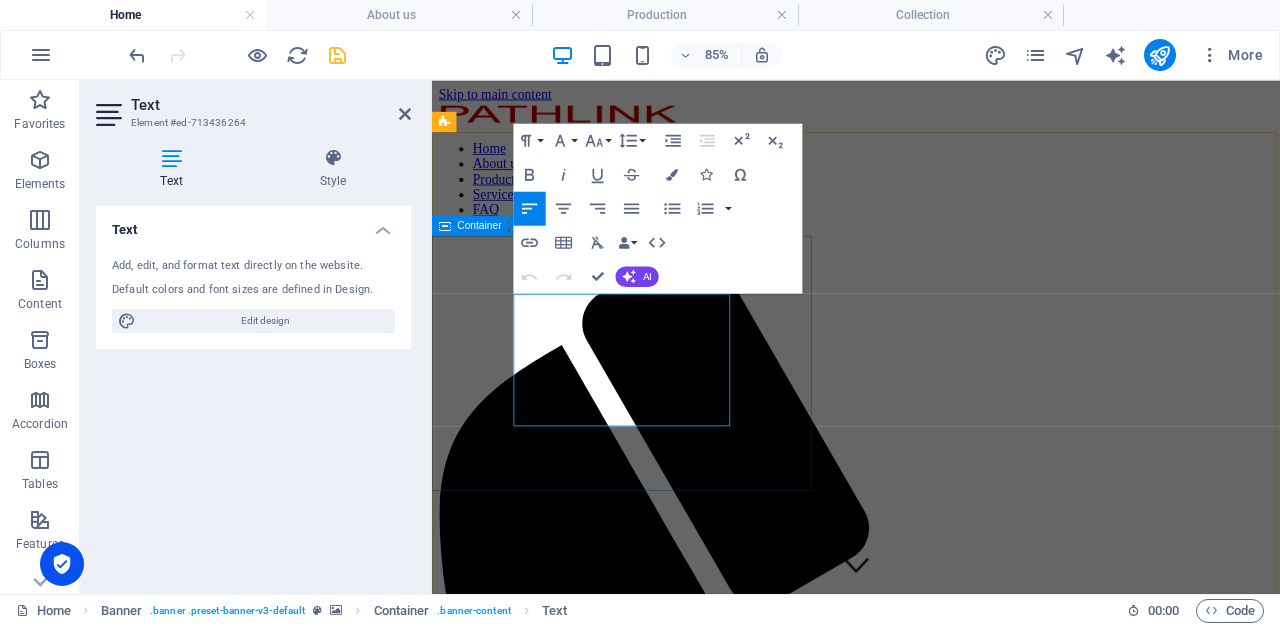 drag, startPoint x: 624, startPoint y: 478, endPoint x: 519, endPoint y: 326, distance: 184.74036 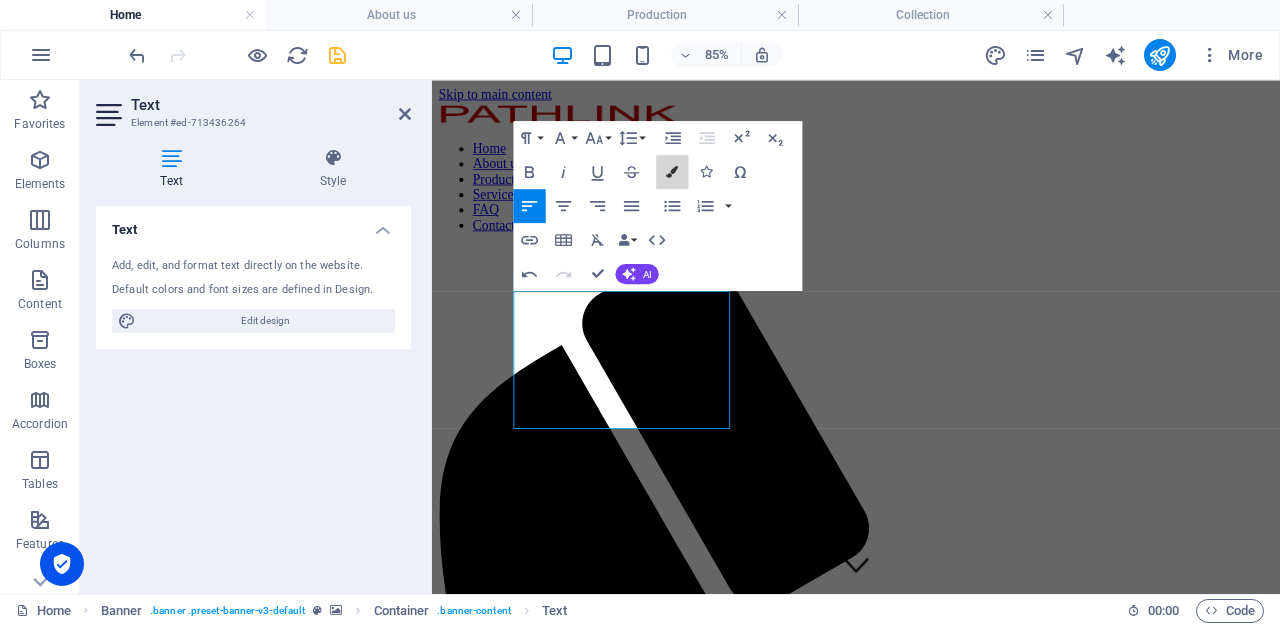 click at bounding box center (673, 172) 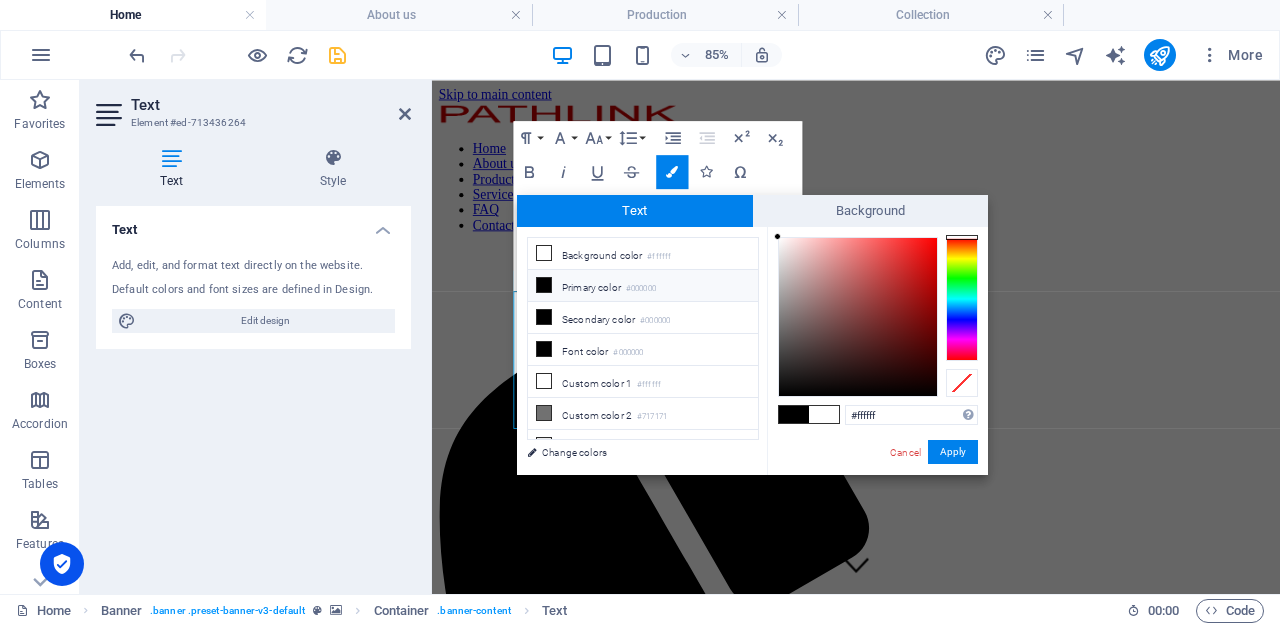click at bounding box center [794, 414] 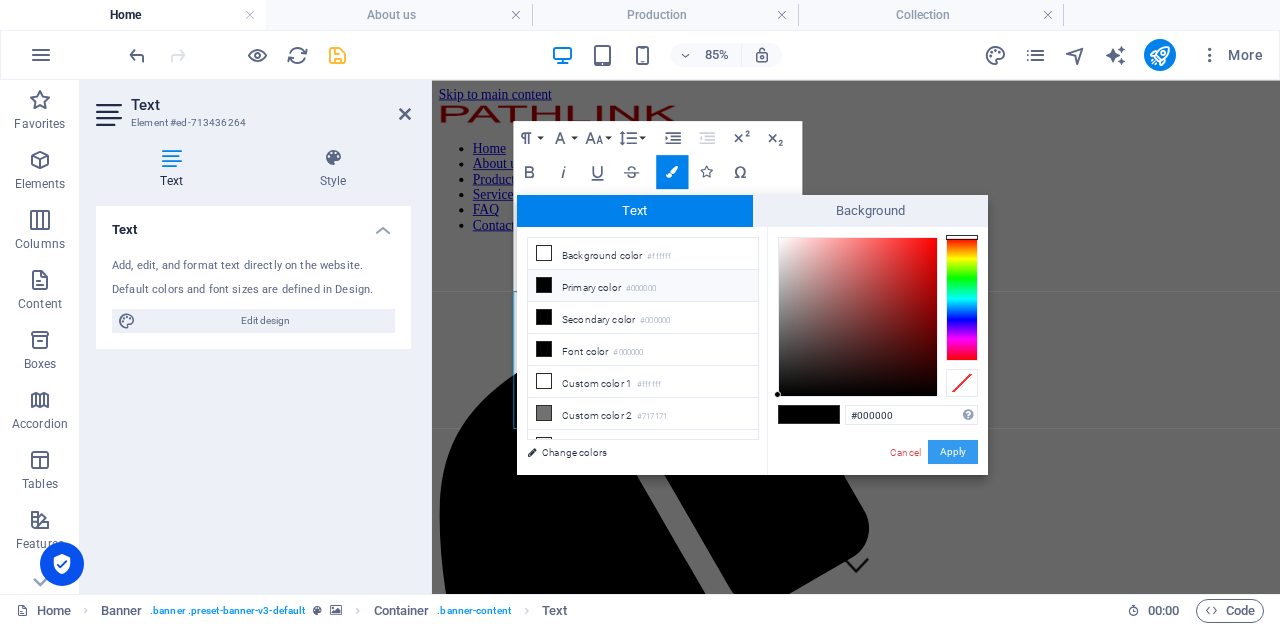 click on "Apply" at bounding box center (953, 452) 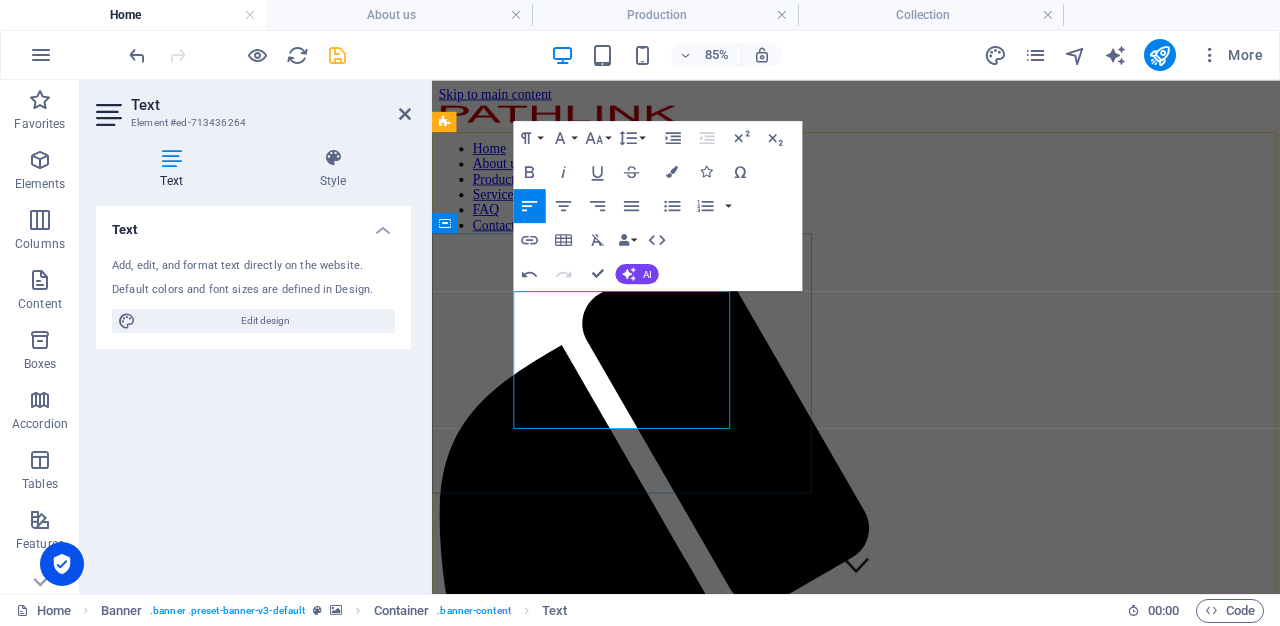 click on "Pathlink delivers precision temperature sensors, electron beam components, and custom thermal solutions, ensuring top performance and reliability for industrial applications." at bounding box center (914, 2283) 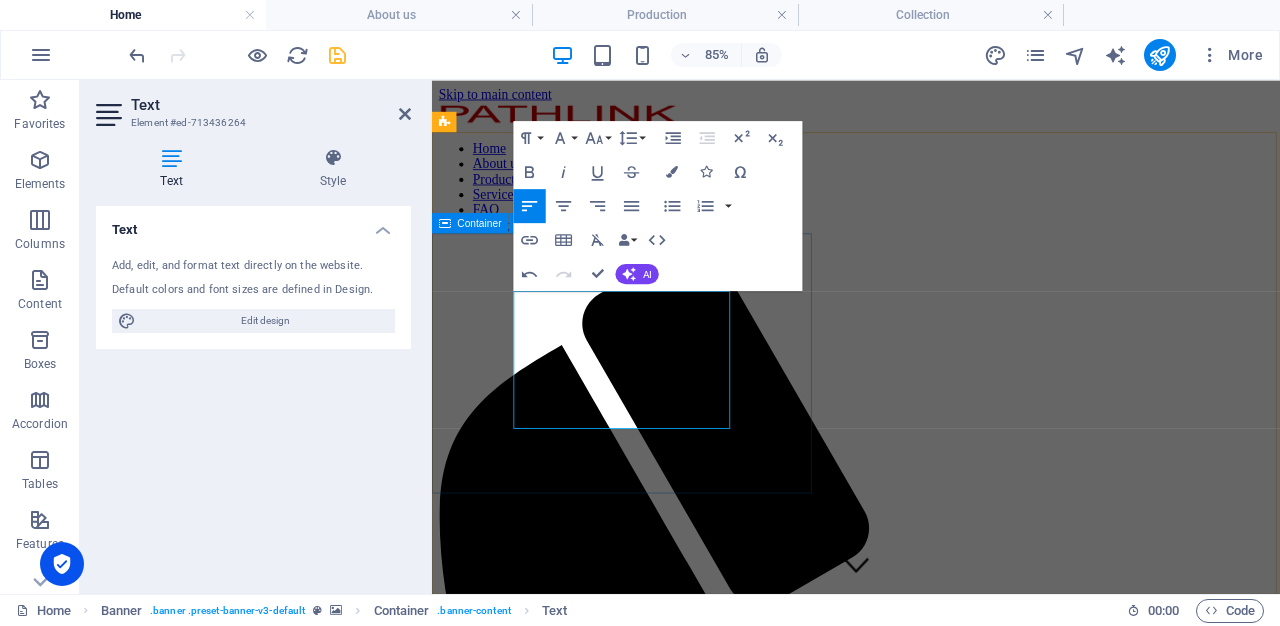 drag, startPoint x: 759, startPoint y: 474, endPoint x: 494, endPoint y: 341, distance: 296.50296 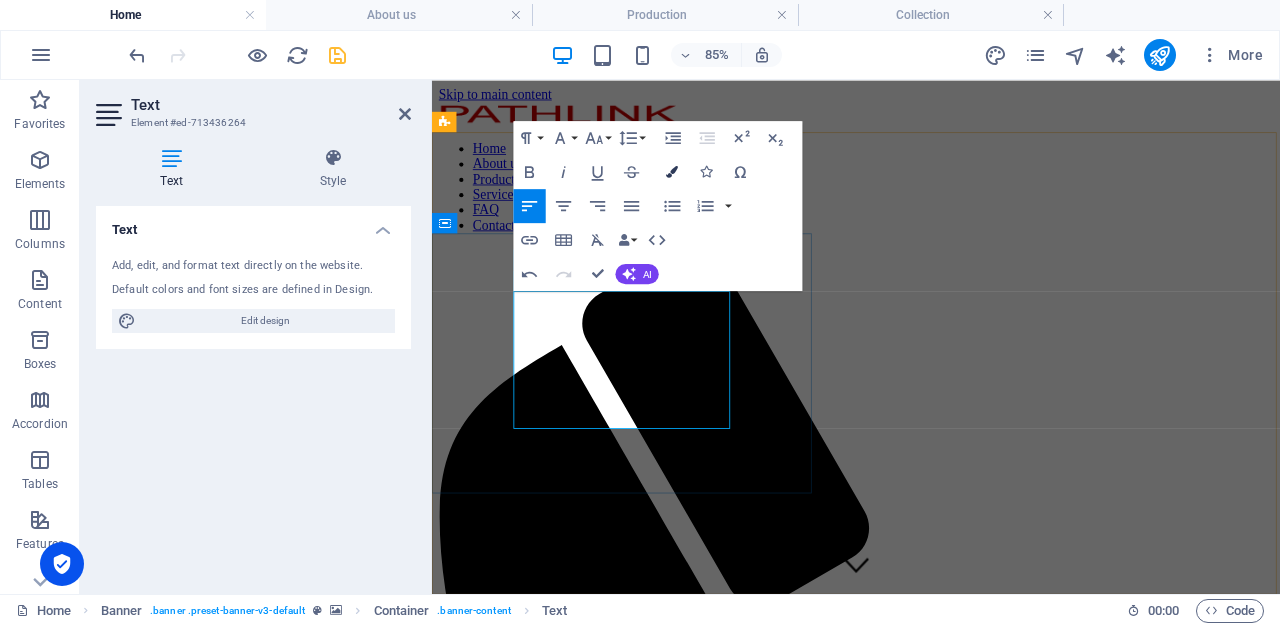 click on "Colors" at bounding box center [672, 172] 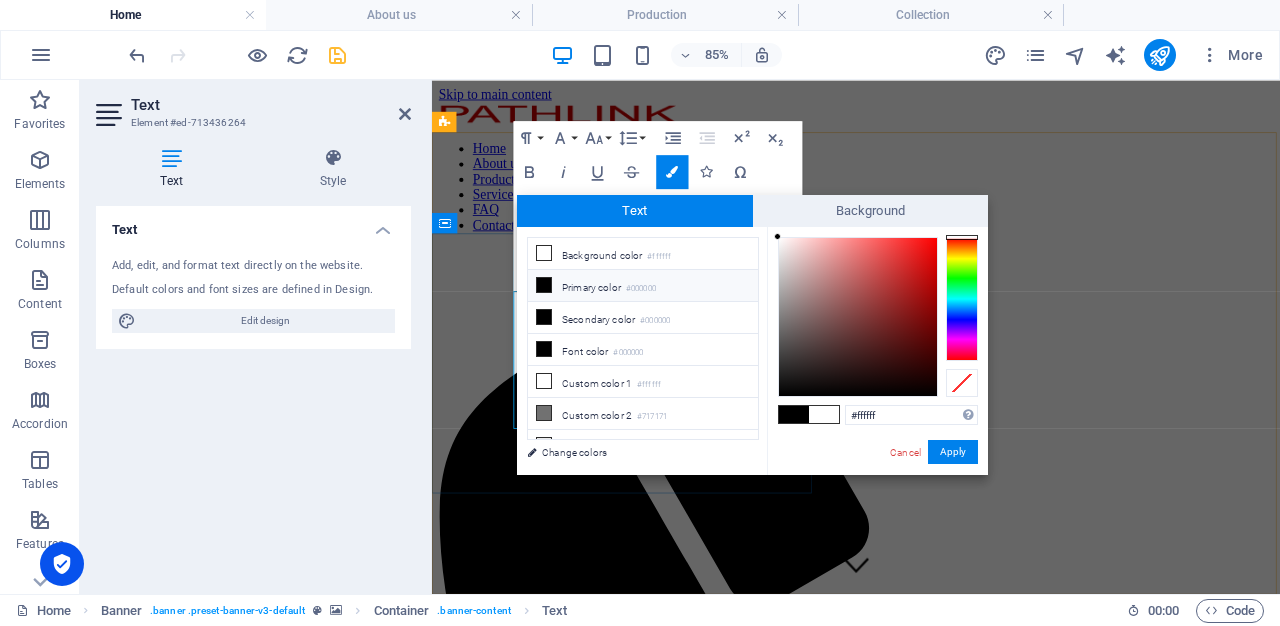 click at bounding box center [794, 414] 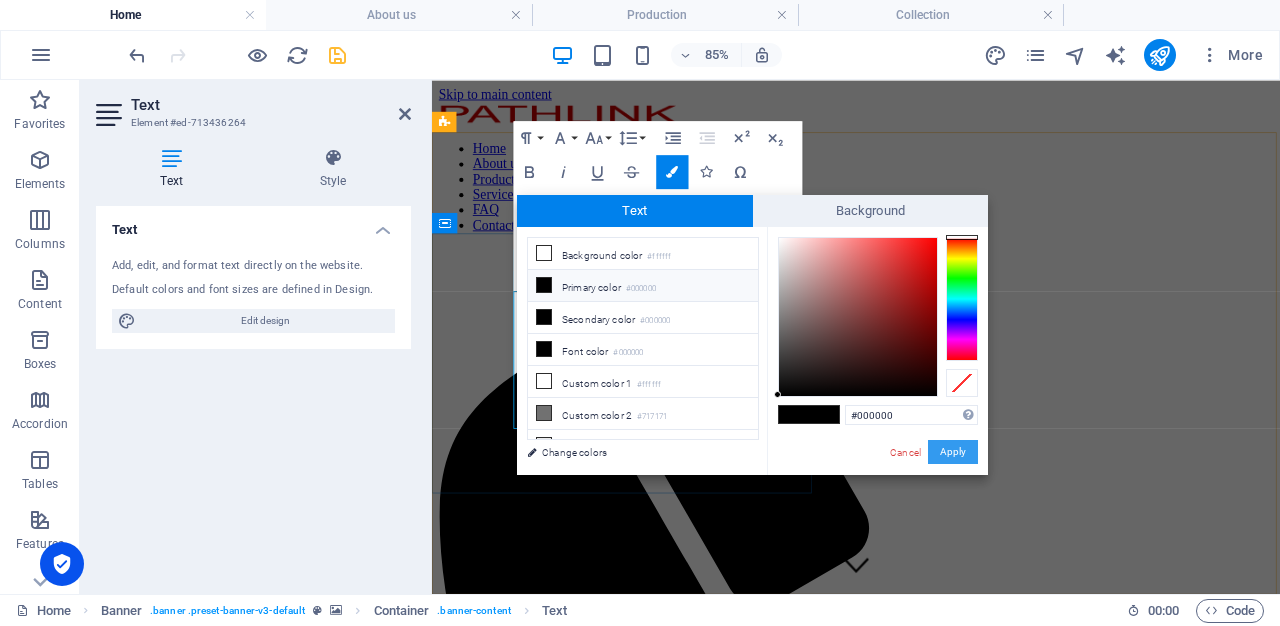 click on "Apply" at bounding box center [953, 452] 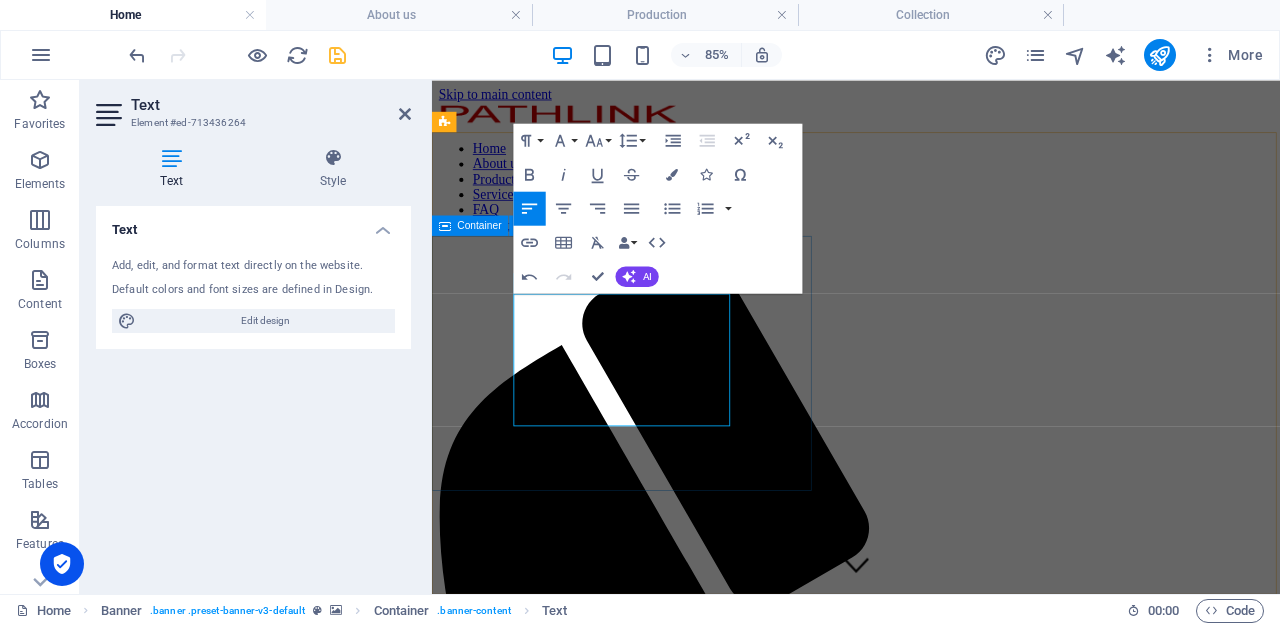 click on "​ ​ Pathlink delivers precision temperature sensors, electron beam components, and custom thermal solutions, ensuring top performance and reliability for industrial applications.​​ ​ Latest Collection" at bounding box center [931, 2236] 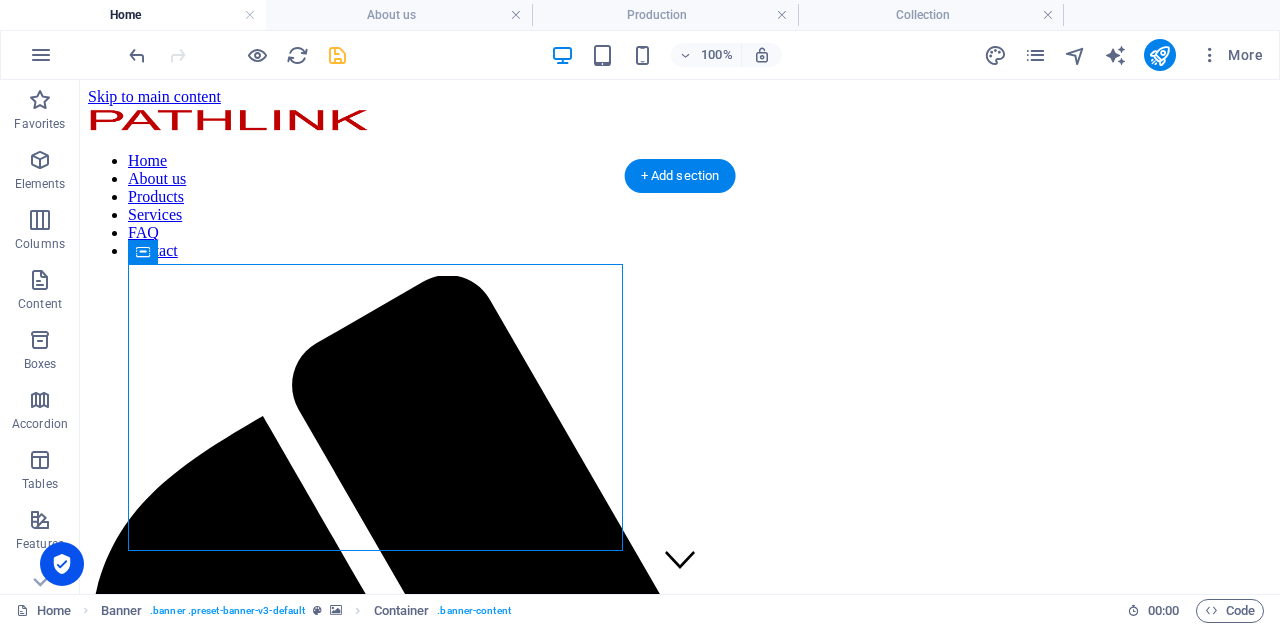 click at bounding box center (680, 1831) 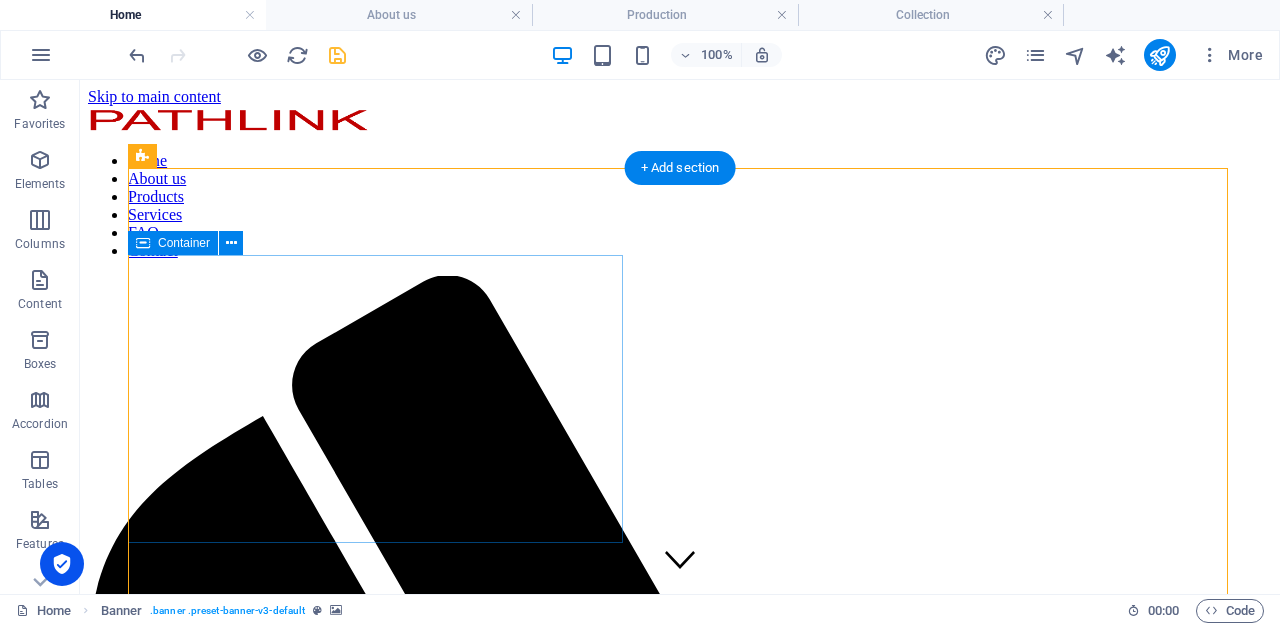 click on "Pathlink delivers precision temperature sensors, electron beam components, and custom thermal solutions, ensuring top performance and reliability for industrial applications. Latest Collection" at bounding box center [680, 2432] 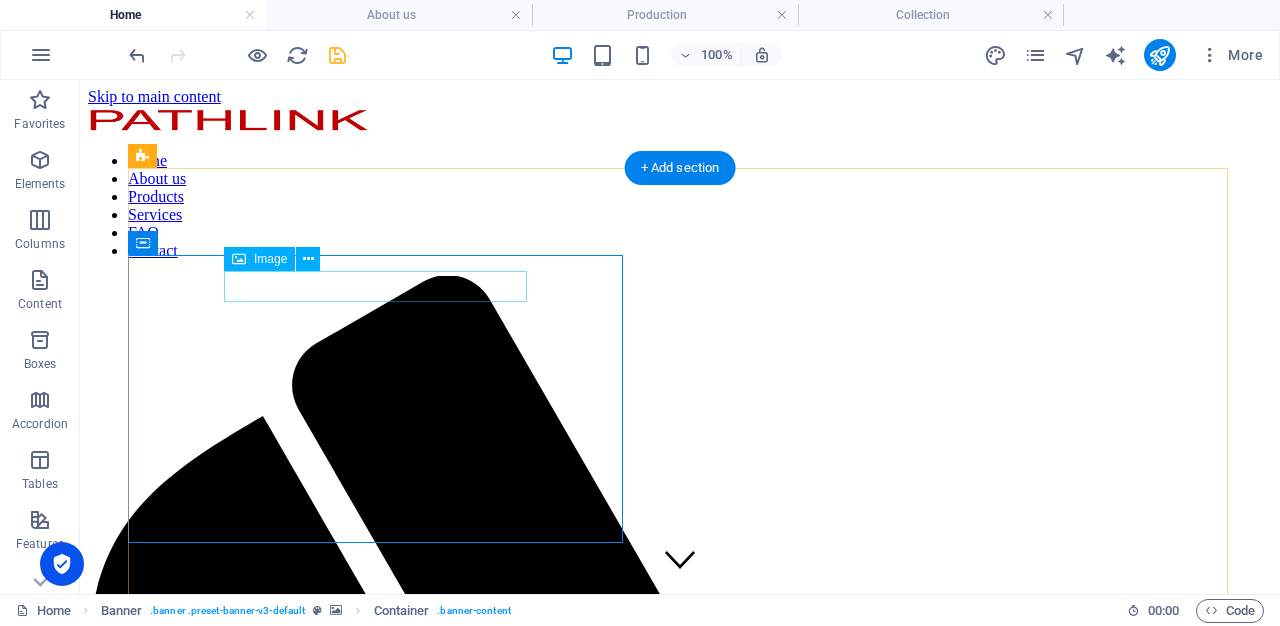 click at bounding box center (680, 2368) 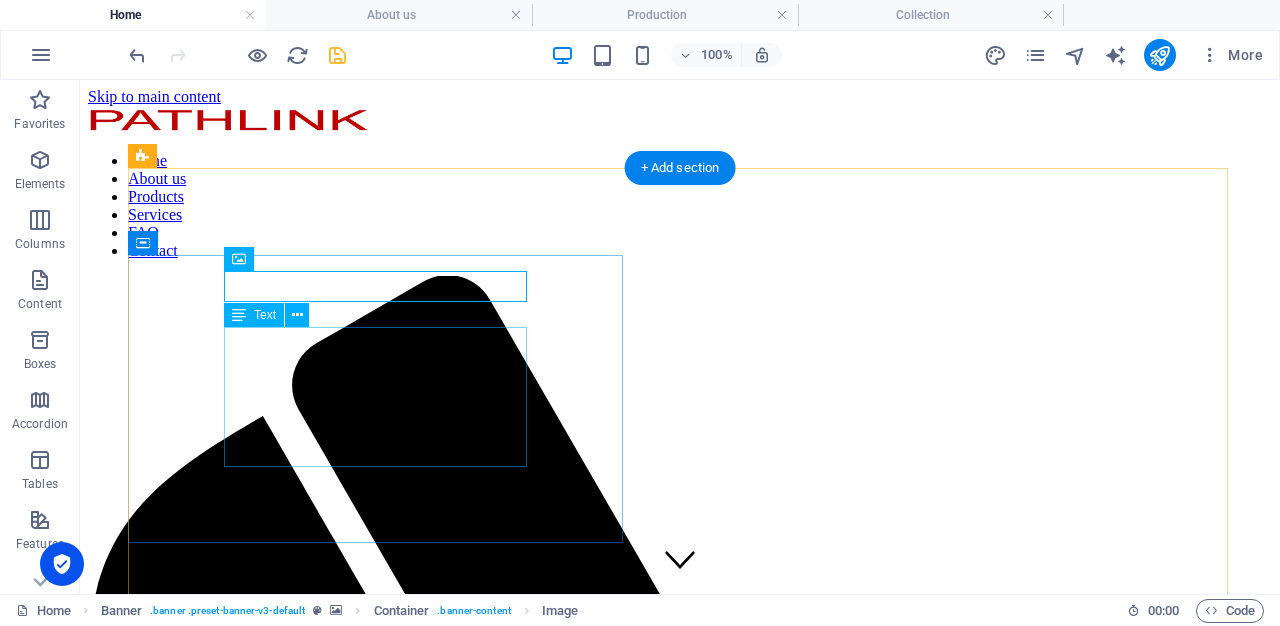 click on "Pathlink delivers precision temperature sensors, electron beam components, and custom thermal solutions, ensuring top performance and reliability for industrial applications." at bounding box center (680, 2486) 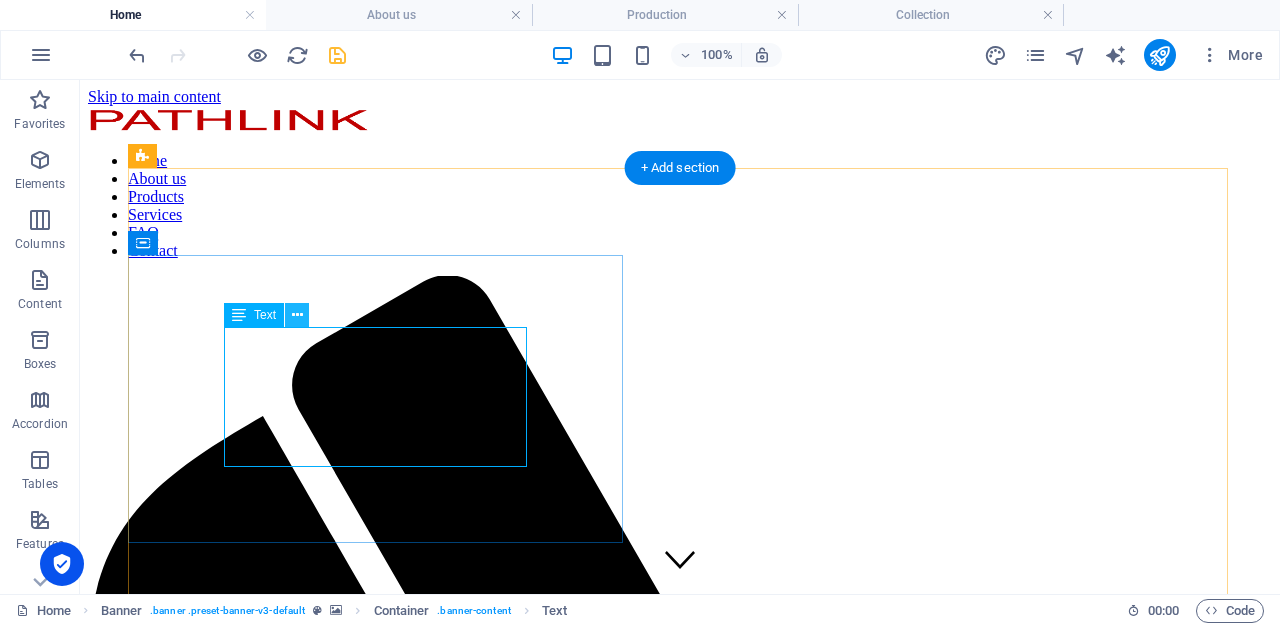click at bounding box center [297, 315] 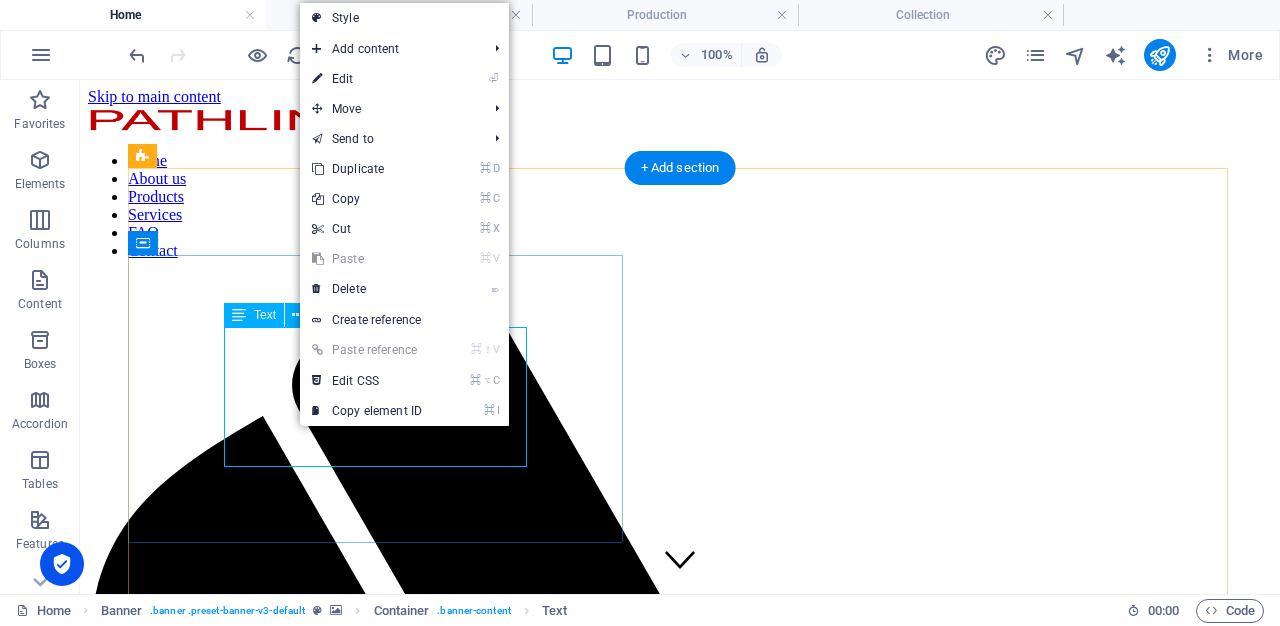 click on "Text" at bounding box center (265, 315) 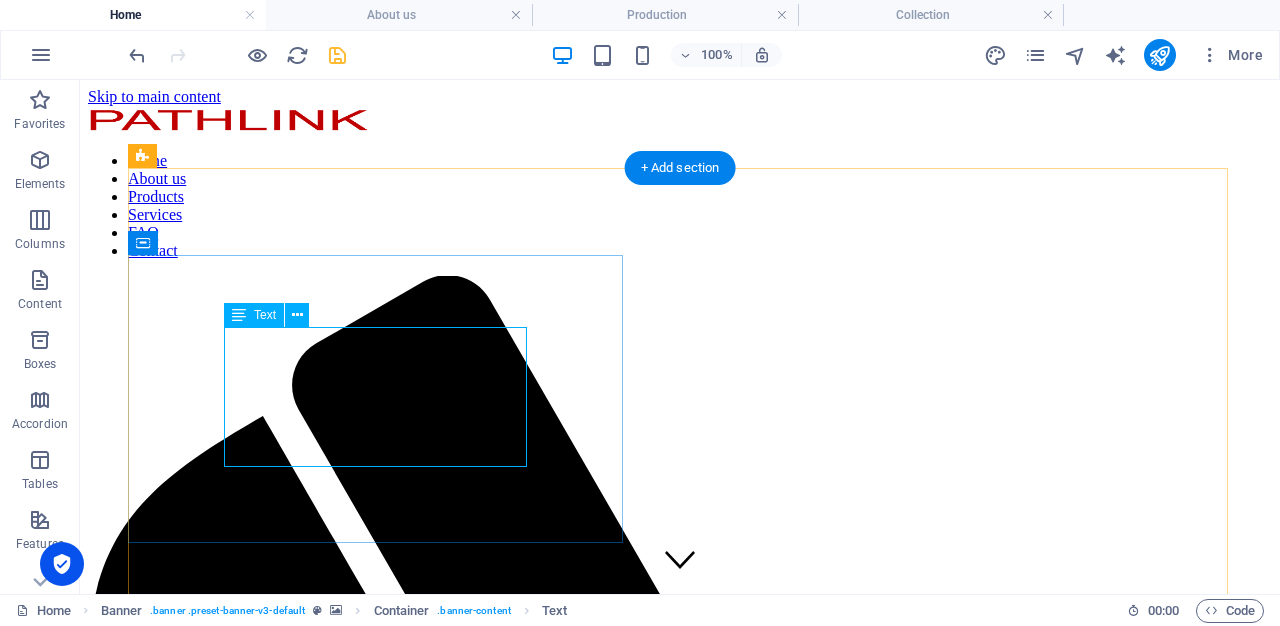 click on "Text" at bounding box center (265, 315) 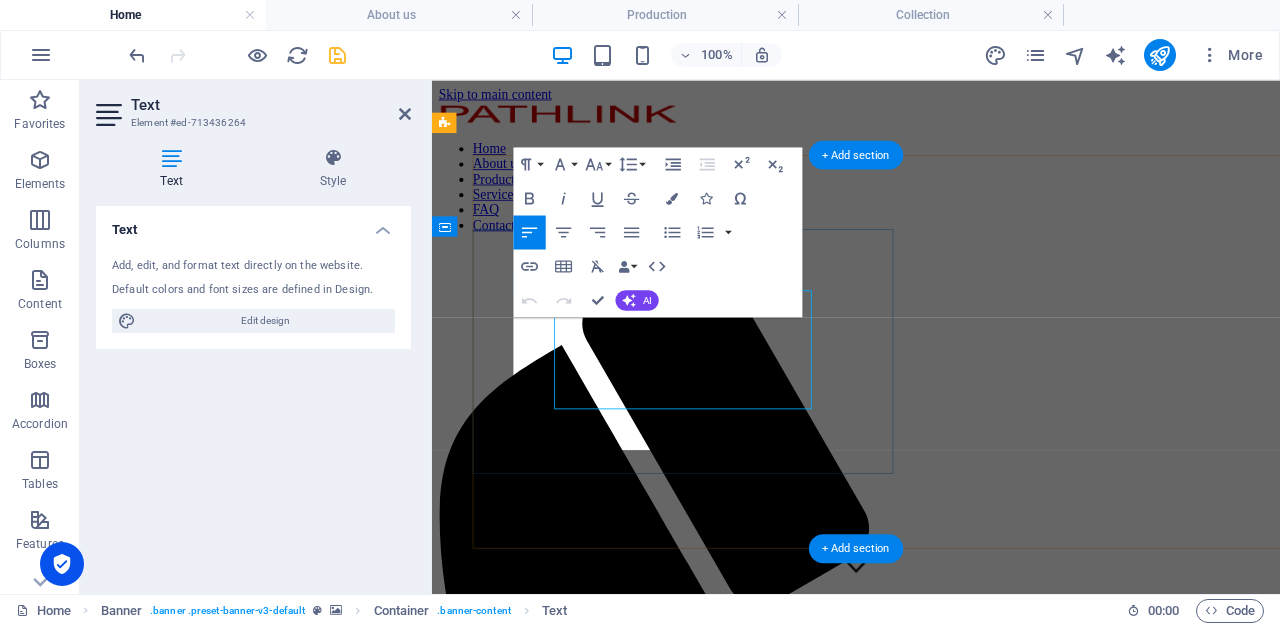 click on "Edit design" at bounding box center [265, 321] 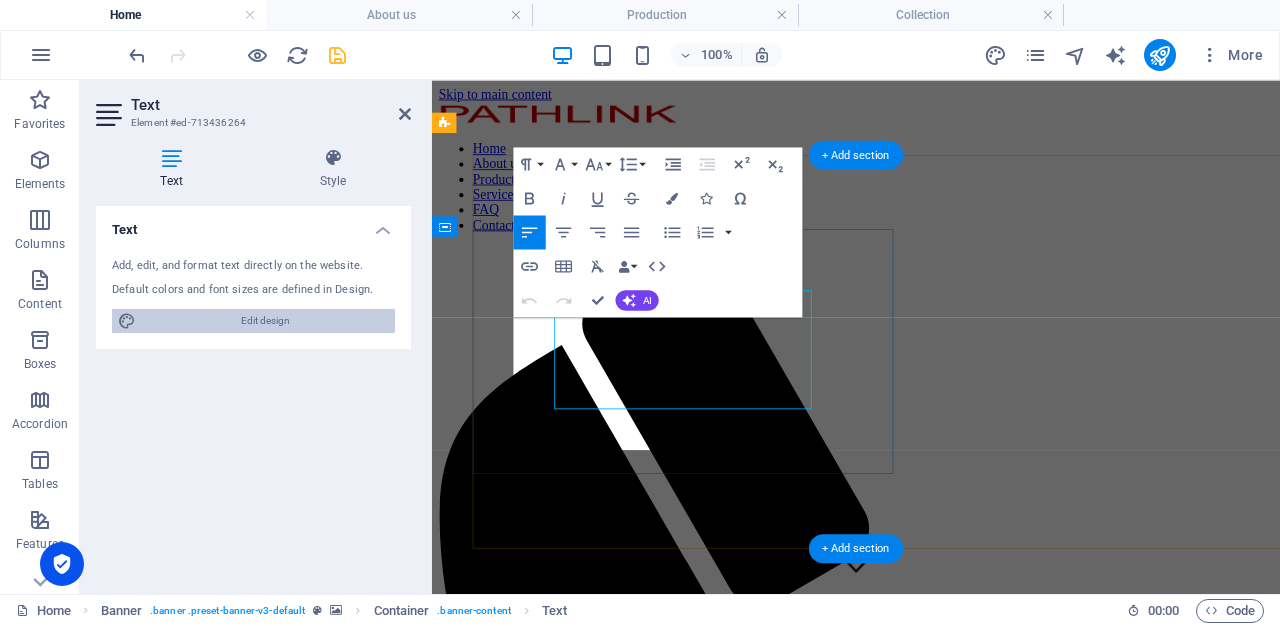 select on "rem" 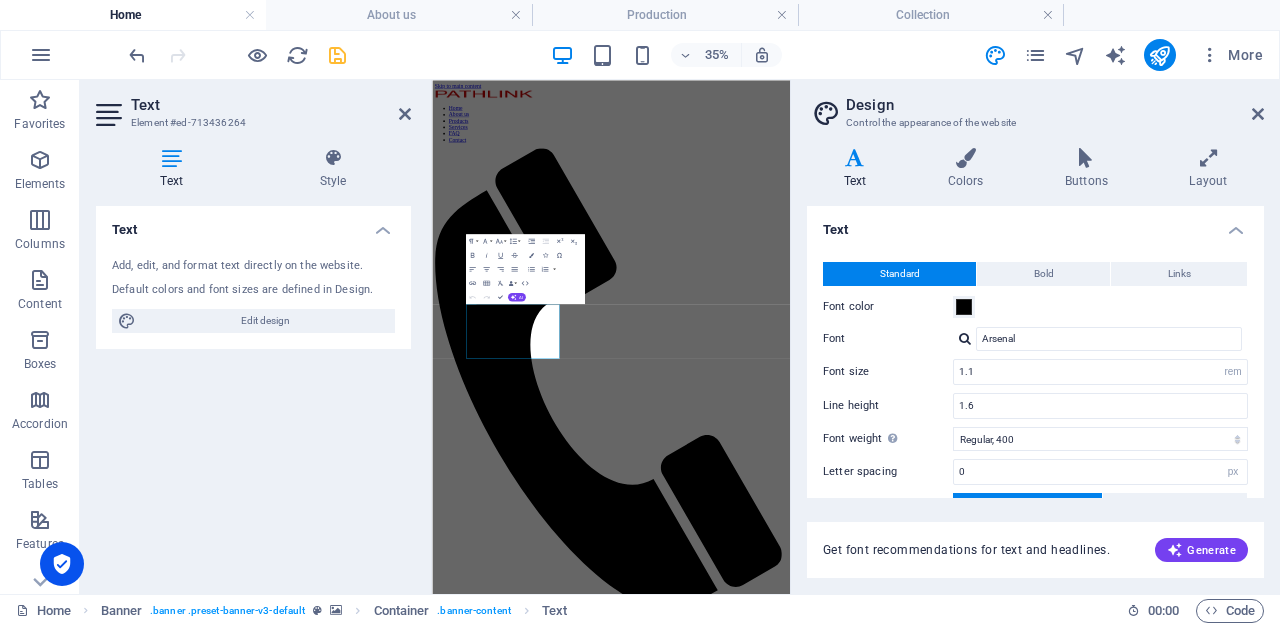 click on "Text Add, edit, and format text directly on the website. Default colors and font sizes are defined in Design. Edit design Alignment Left aligned Centered Right aligned" at bounding box center (253, 392) 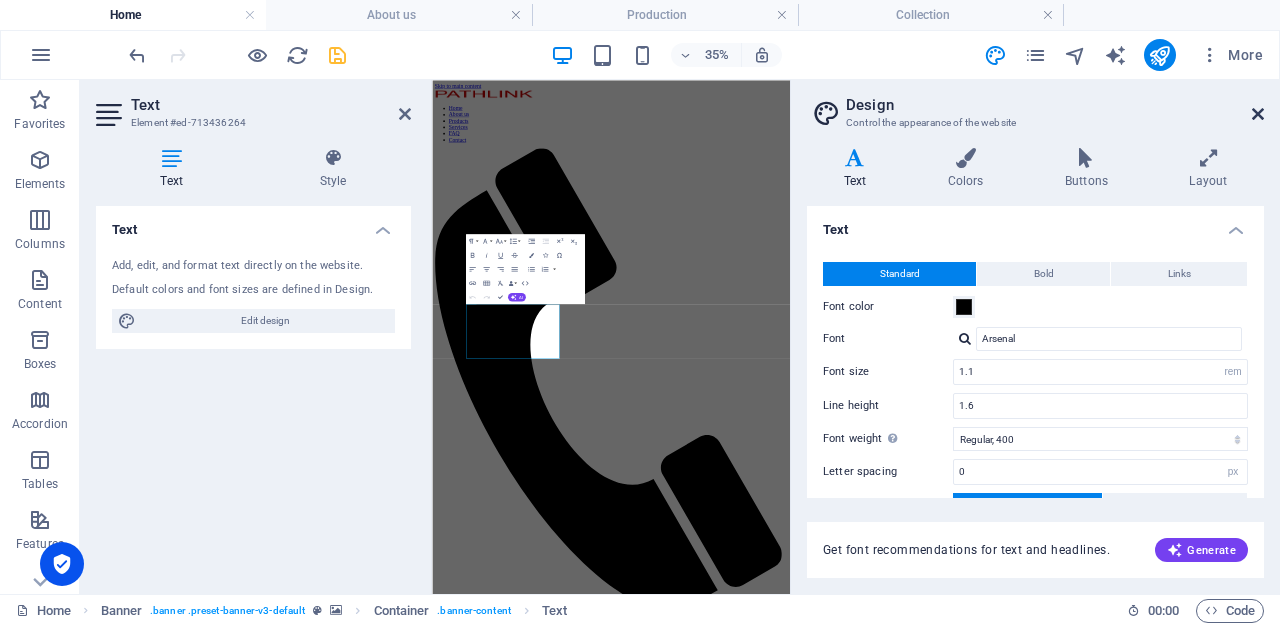 click at bounding box center [1258, 114] 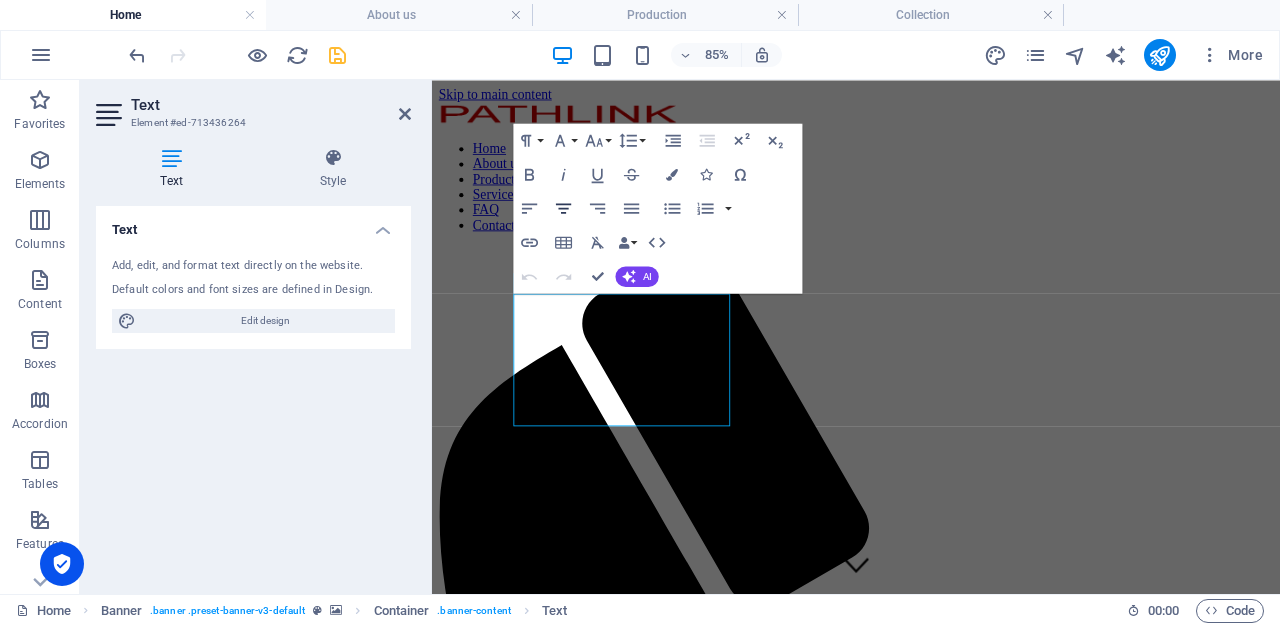 click 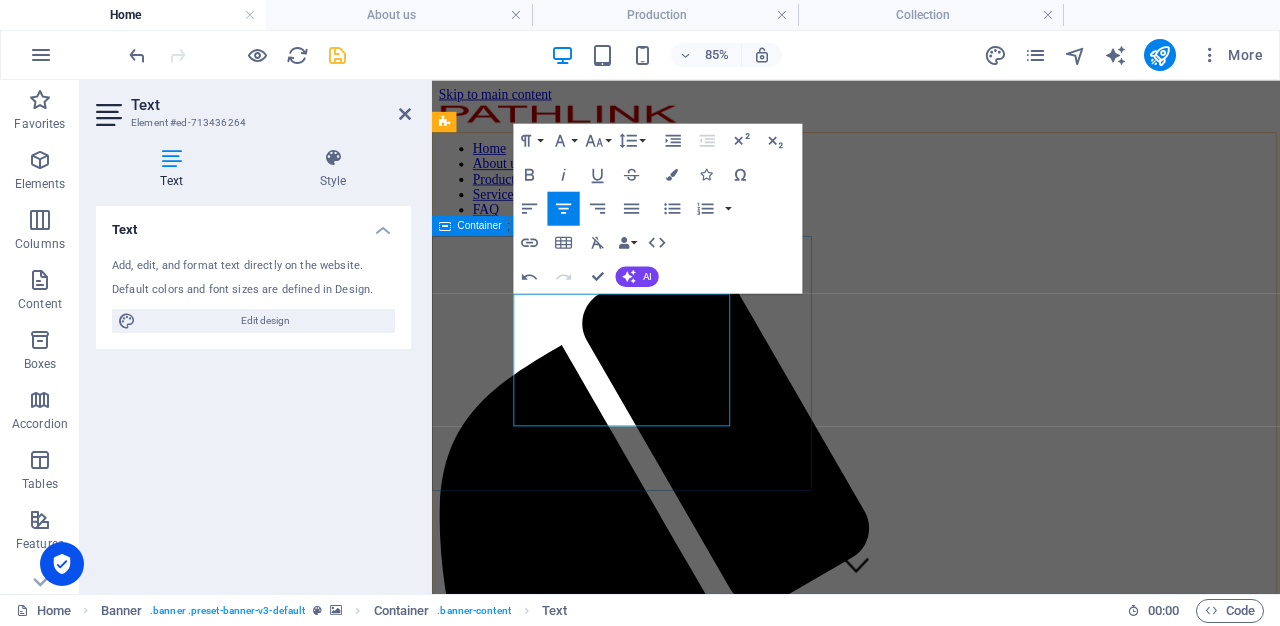 click on "Pathlink delivers precision temperature sensors, electron beam components, and custom thermal solutions, ensuring top performance and reliability for industrial applications. Latest Collection" at bounding box center (931, 2236) 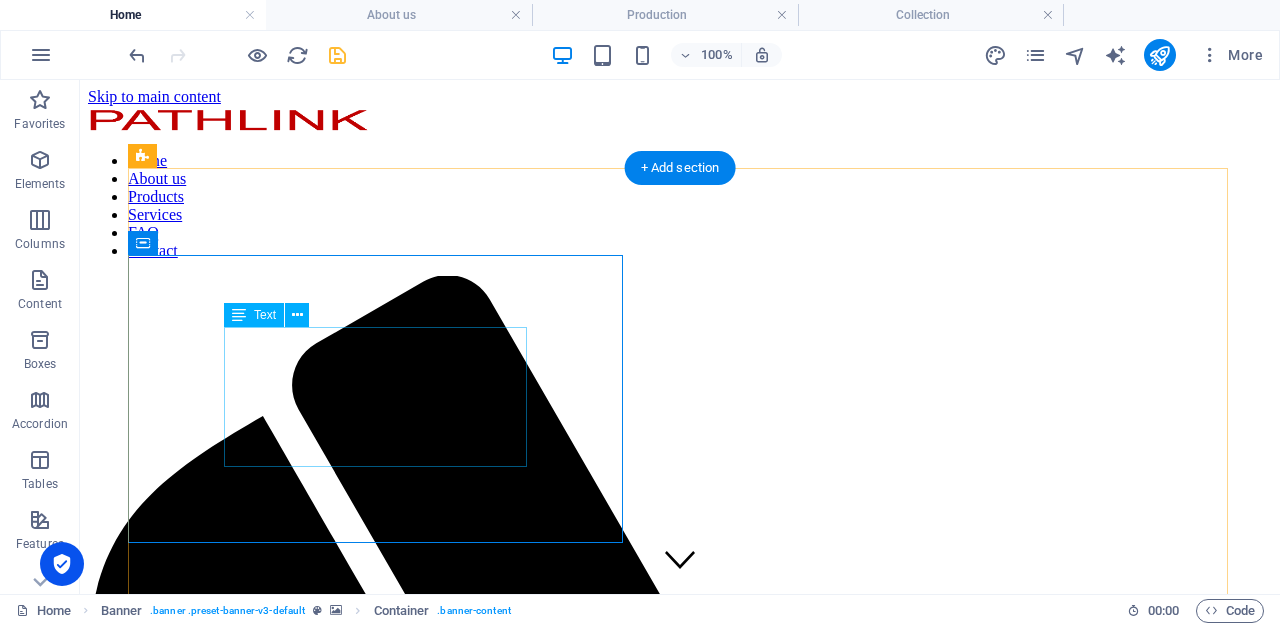click on "Pathlink delivers precision temperature sensors, electron beam components, and custom thermal solutions, ensuring top performance and reliability for industrial applications." at bounding box center [680, 2486] 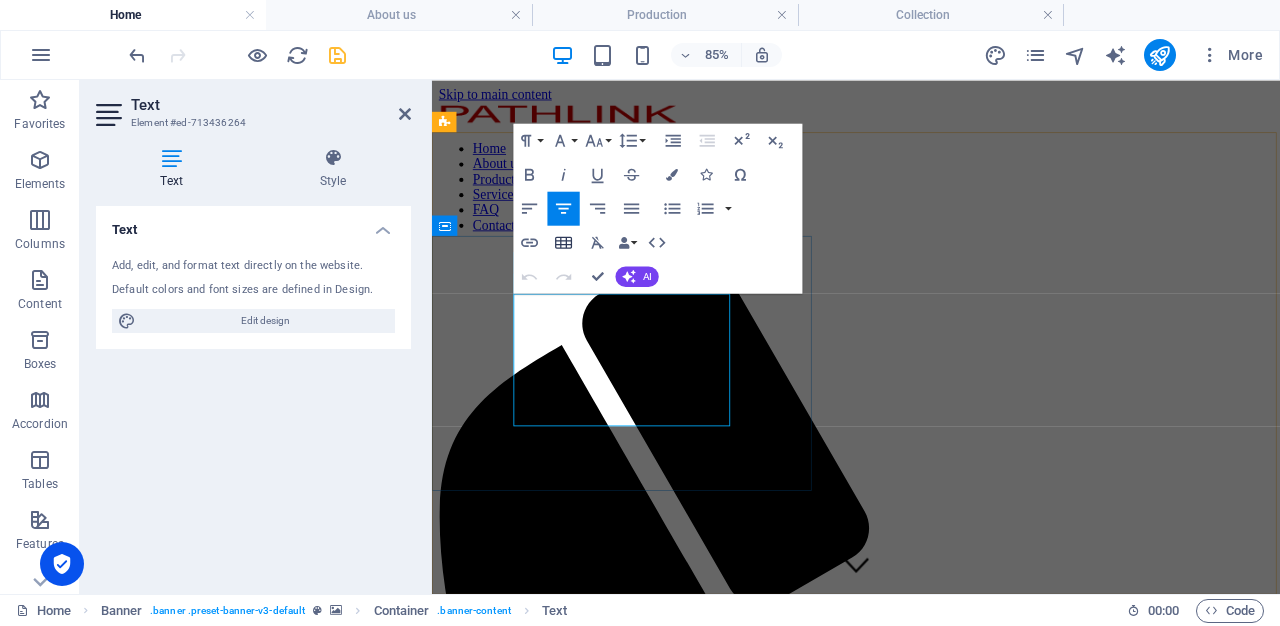 click 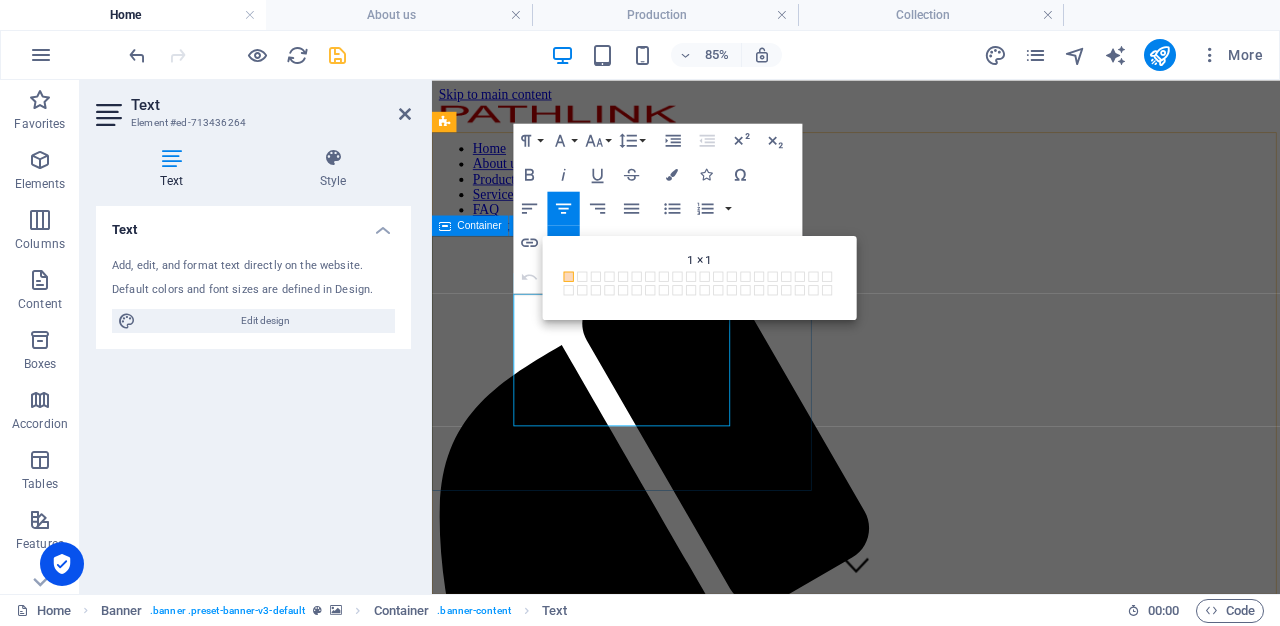 click on "Pathlink delivers precision temperature sensors, electron beam components, and custom thermal solutions, ensuring top performance and reliability for industrial applications. Latest Collection" at bounding box center (931, 2154) 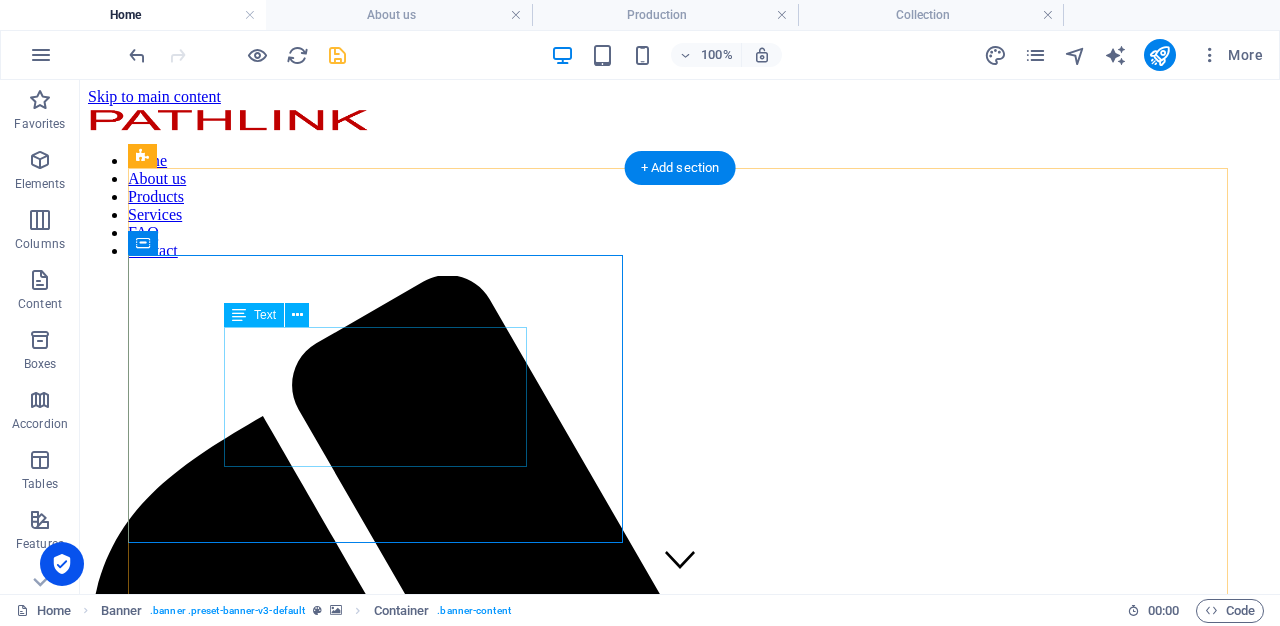 click on "Pathlink delivers precision temperature sensors, electron beam components, and custom thermal solutions, ensuring top performance and reliability for industrial applications." at bounding box center [680, 2486] 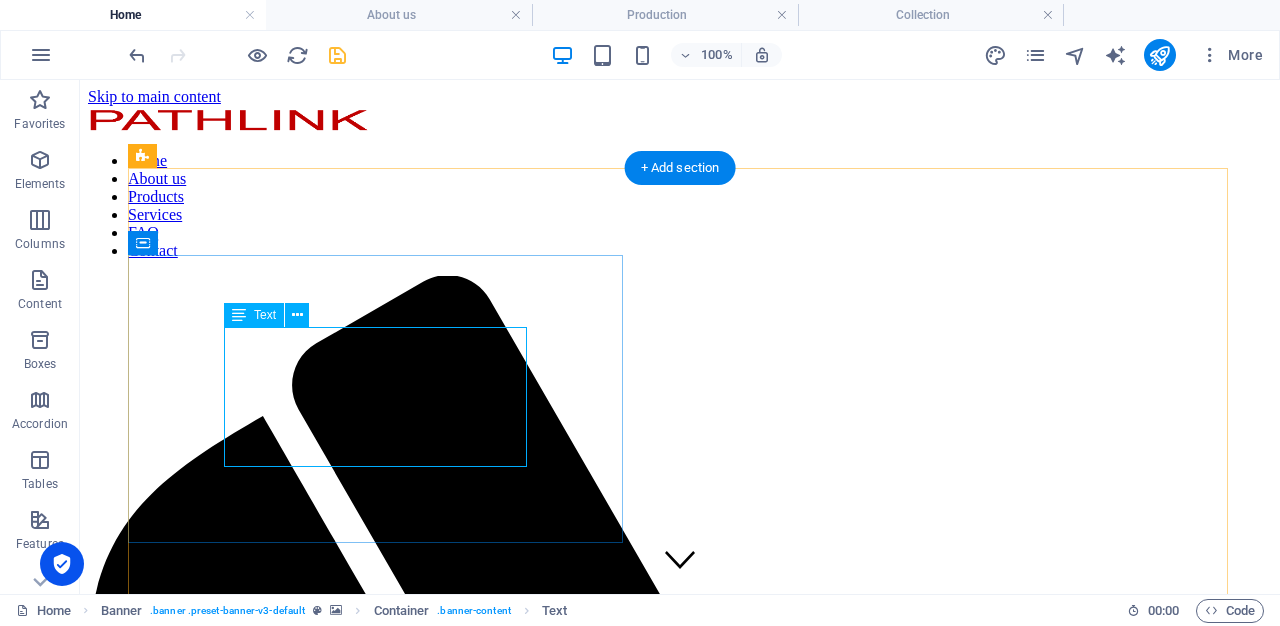 click at bounding box center (239, 315) 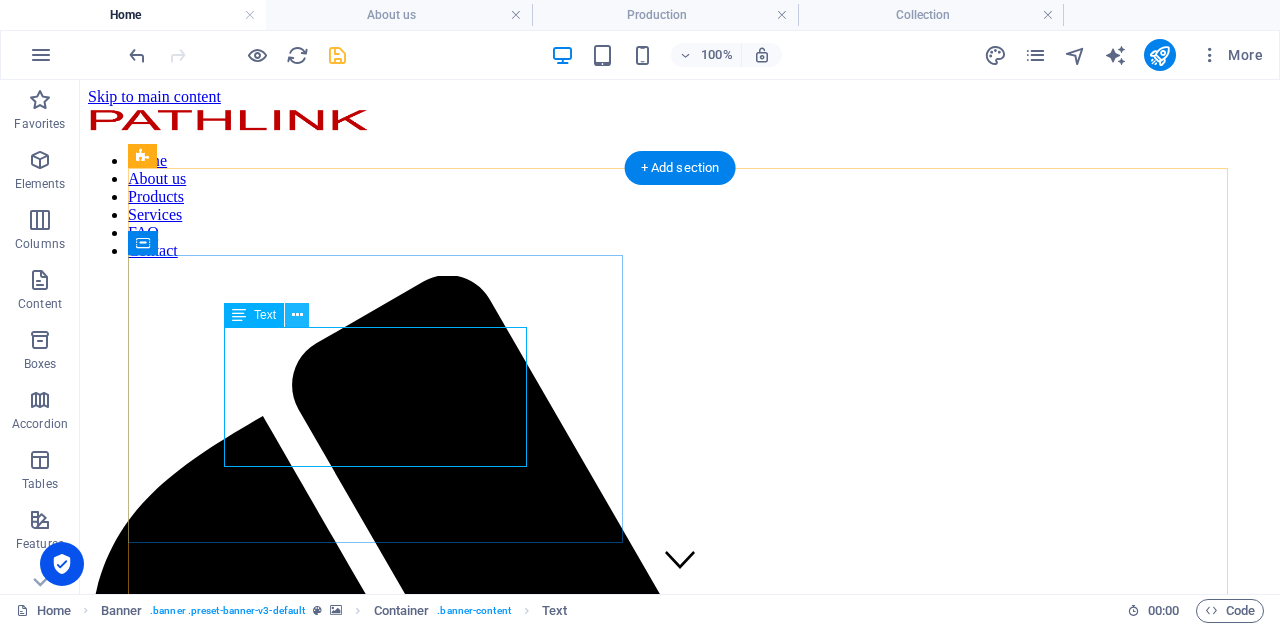 click at bounding box center [297, 315] 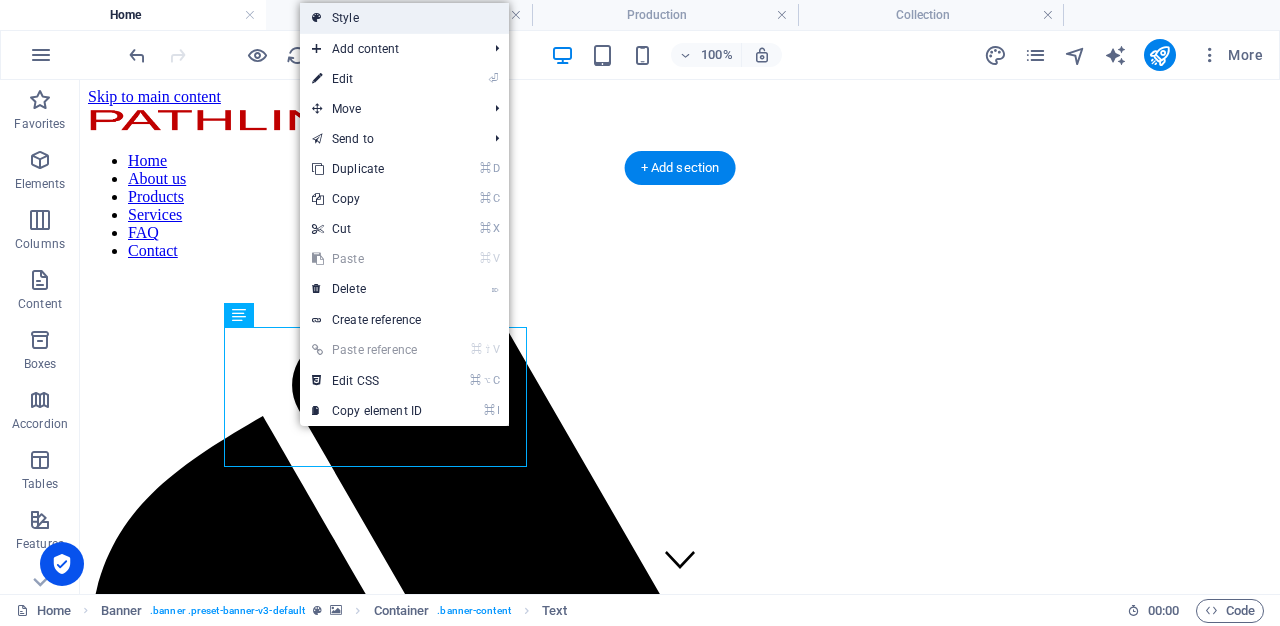 click on "Style" at bounding box center (404, 18) 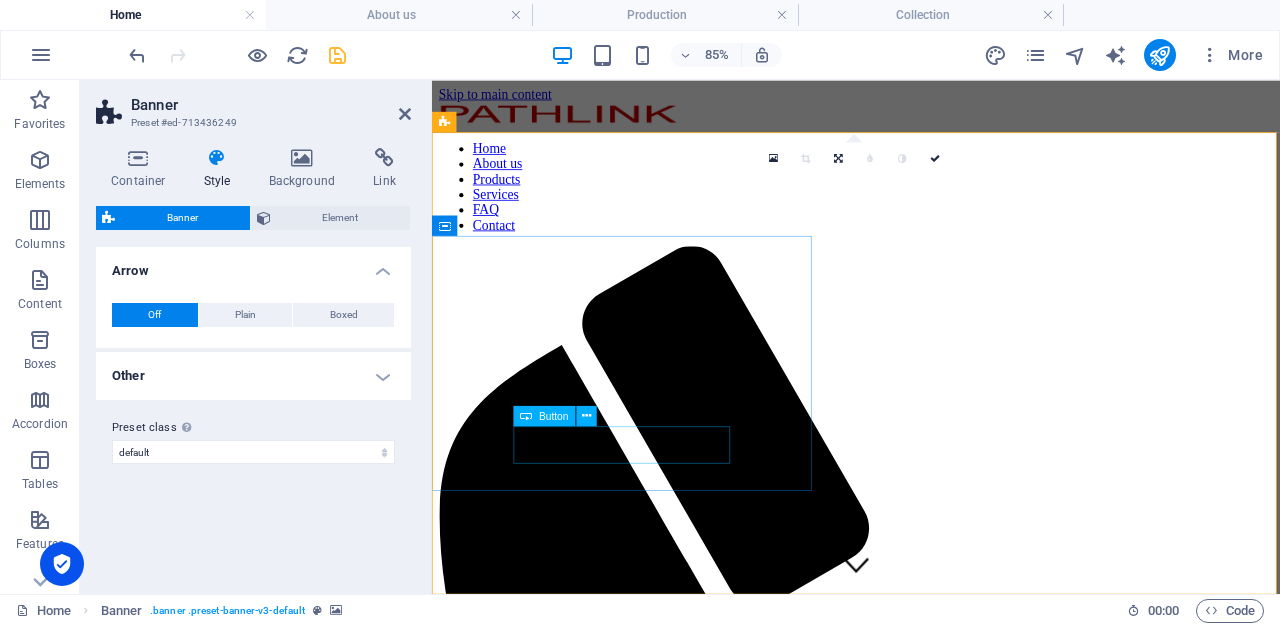 click on "Latest Collection" at bounding box center [931, 2242] 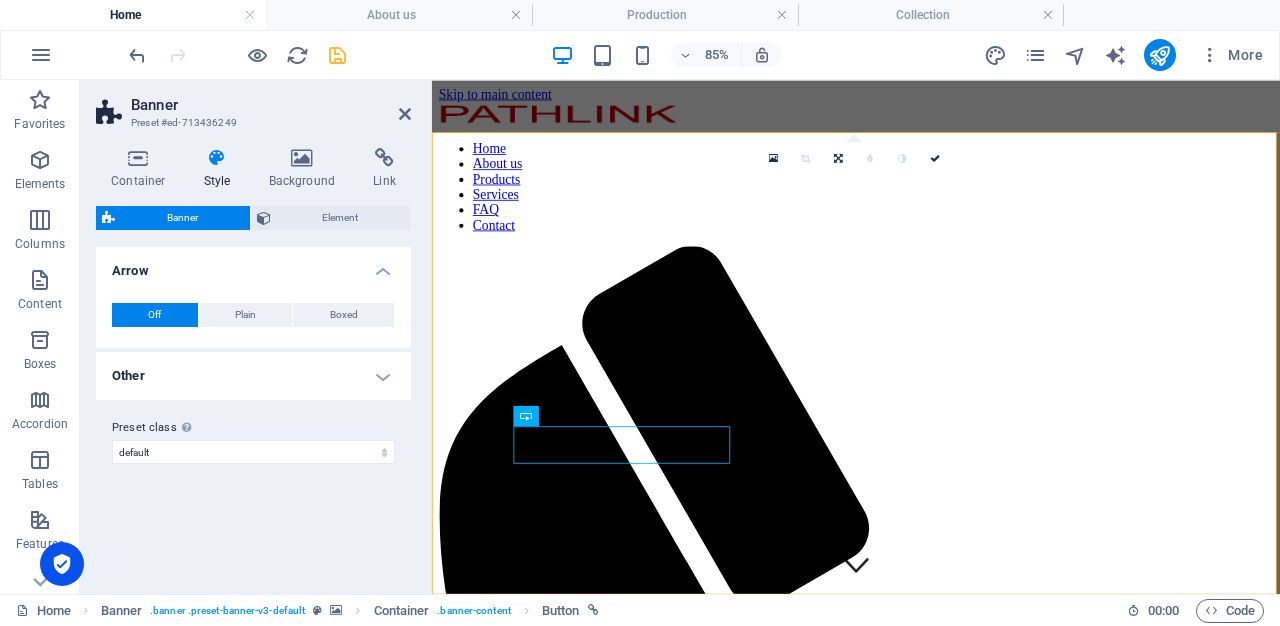 click on "Other" at bounding box center (253, 376) 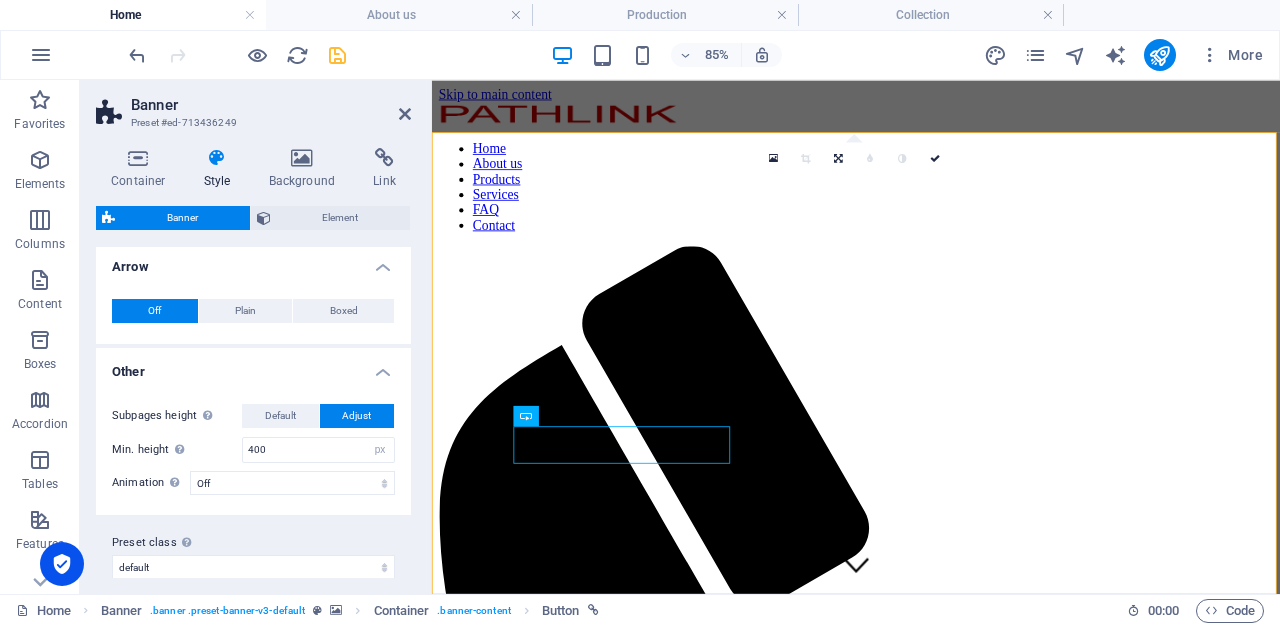 scroll, scrollTop: 20, scrollLeft: 0, axis: vertical 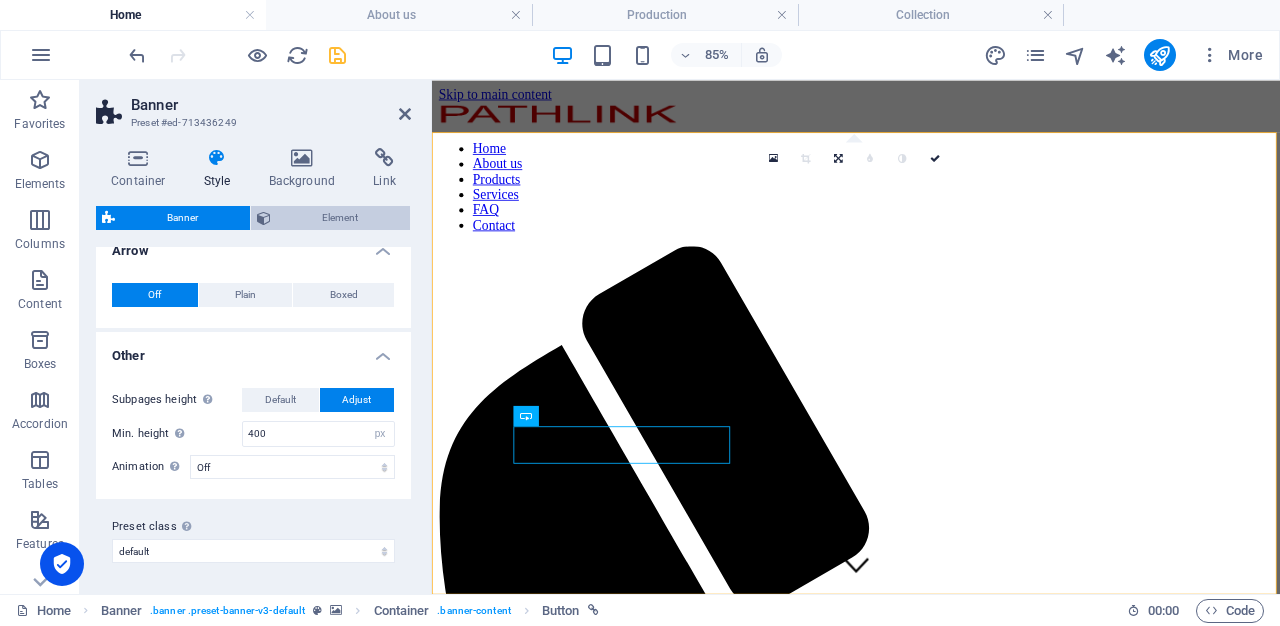 click on "Element" at bounding box center [341, 218] 